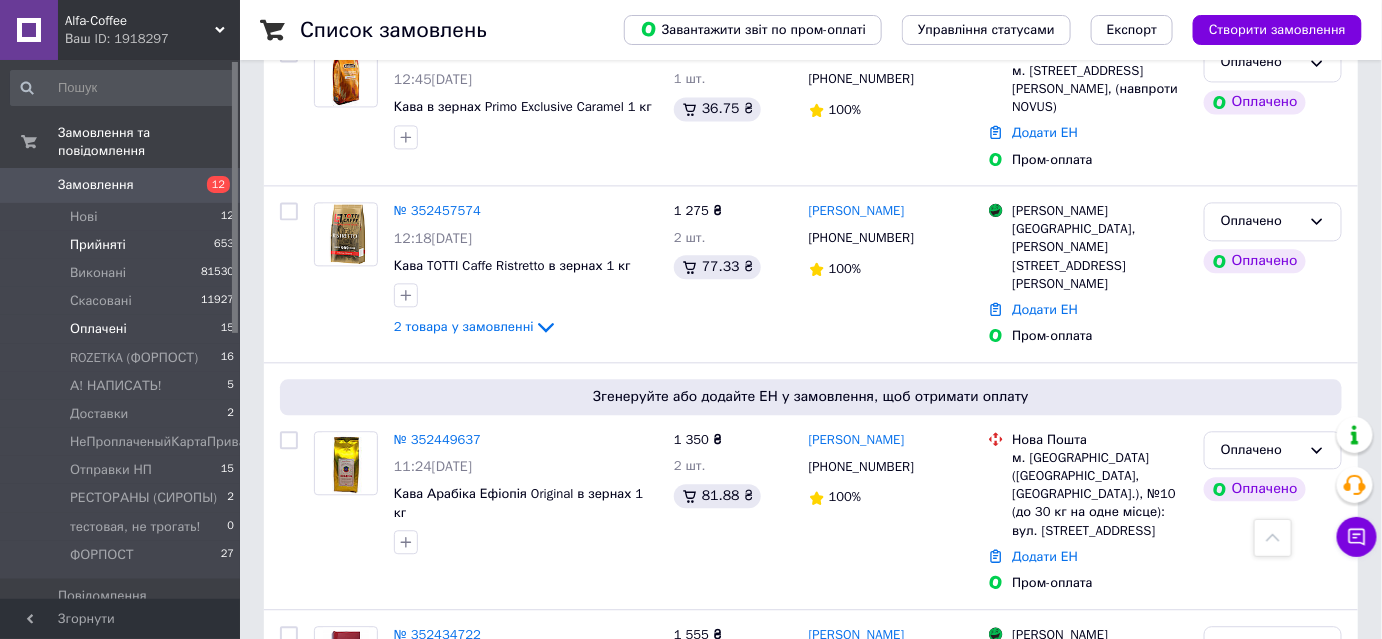 scroll, scrollTop: 1363, scrollLeft: 0, axis: vertical 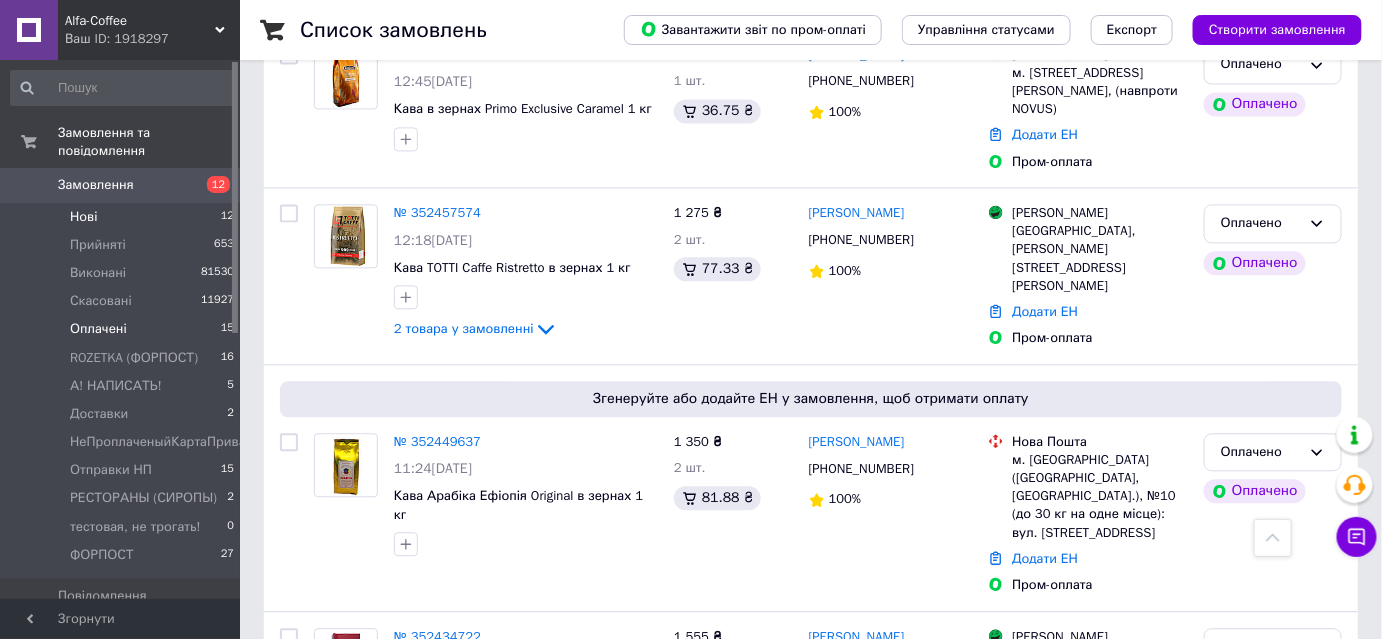 click on "Нові" at bounding box center [83, 217] 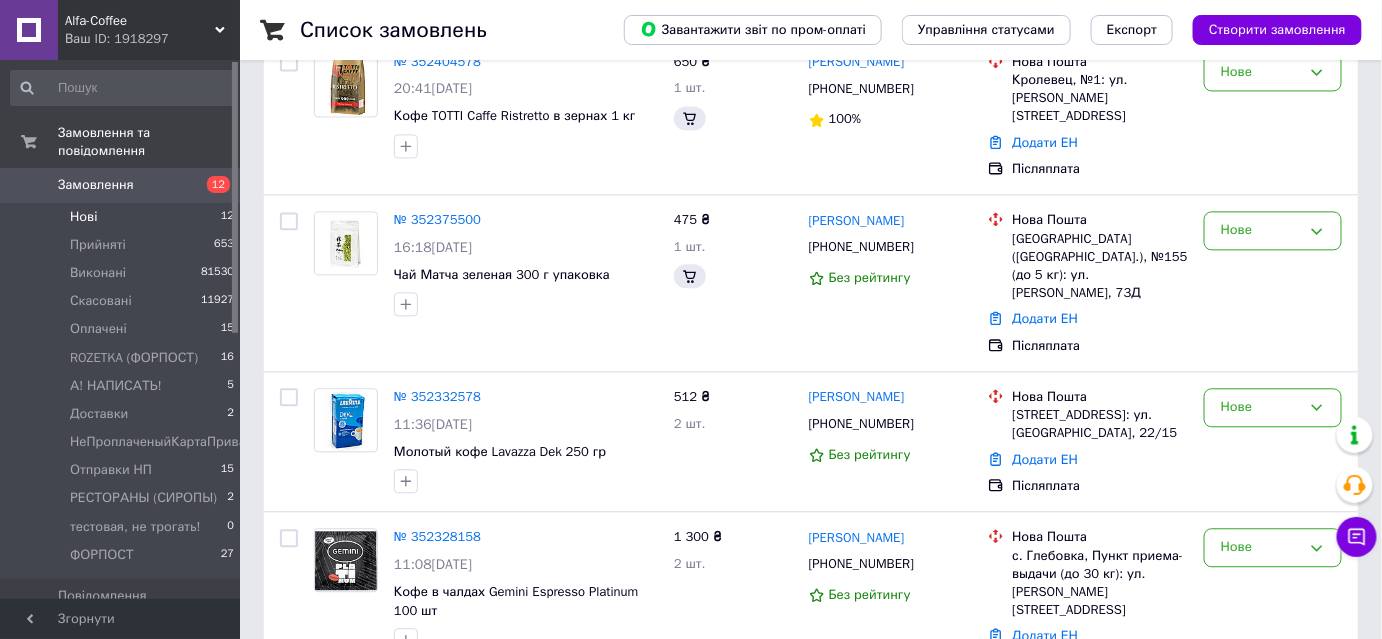 scroll, scrollTop: 0, scrollLeft: 0, axis: both 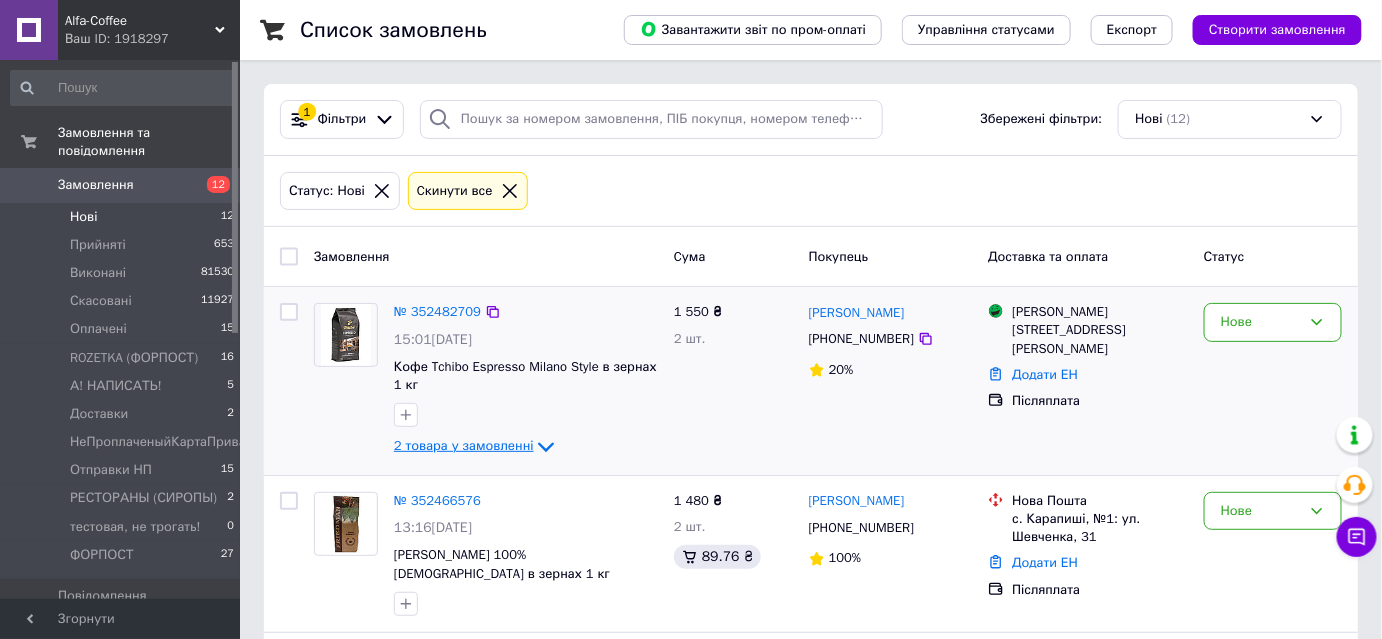 click on "2 товара у замовленні" at bounding box center [464, 446] 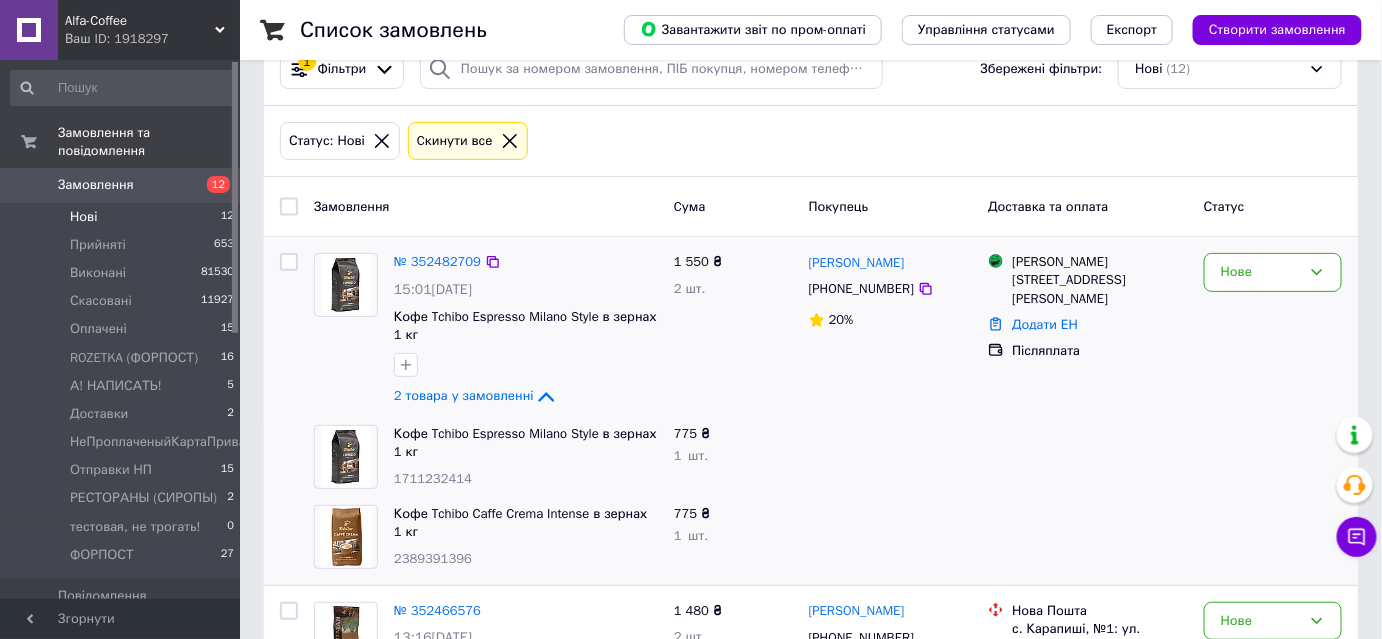 scroll, scrollTop: 181, scrollLeft: 0, axis: vertical 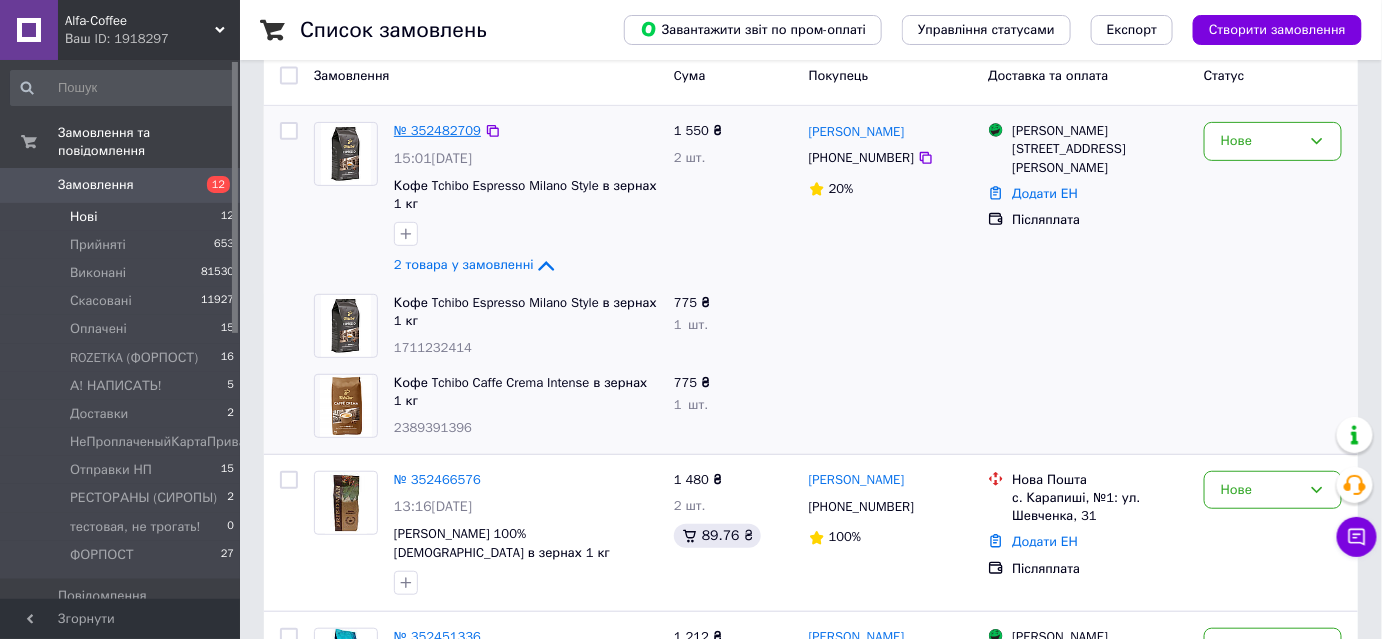click on "№ 352482709" at bounding box center (437, 130) 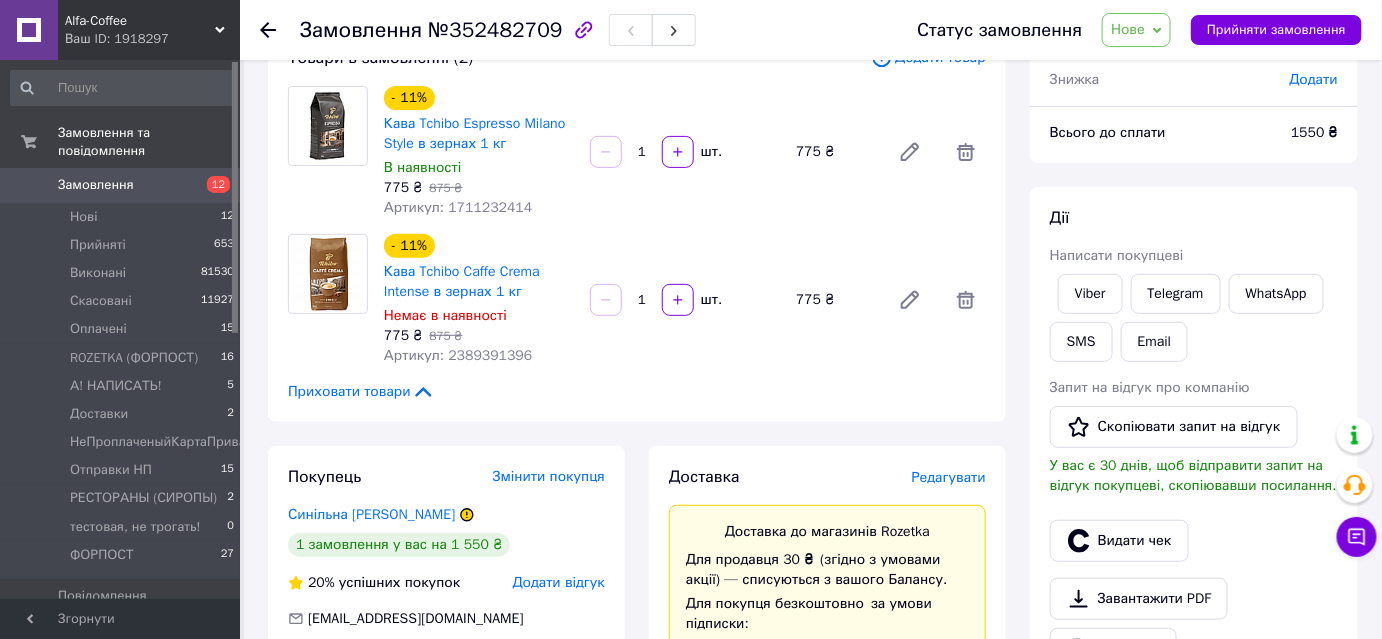 scroll, scrollTop: 363, scrollLeft: 0, axis: vertical 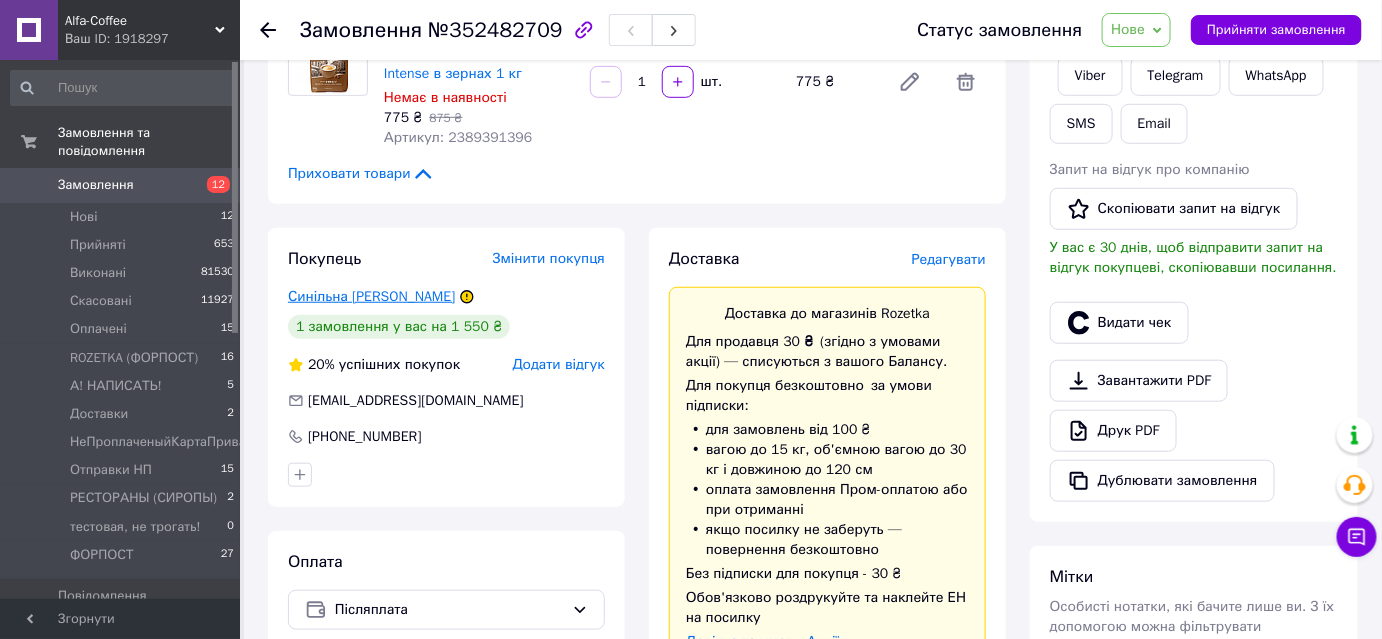 click on "Синільна Юлія" at bounding box center [371, 296] 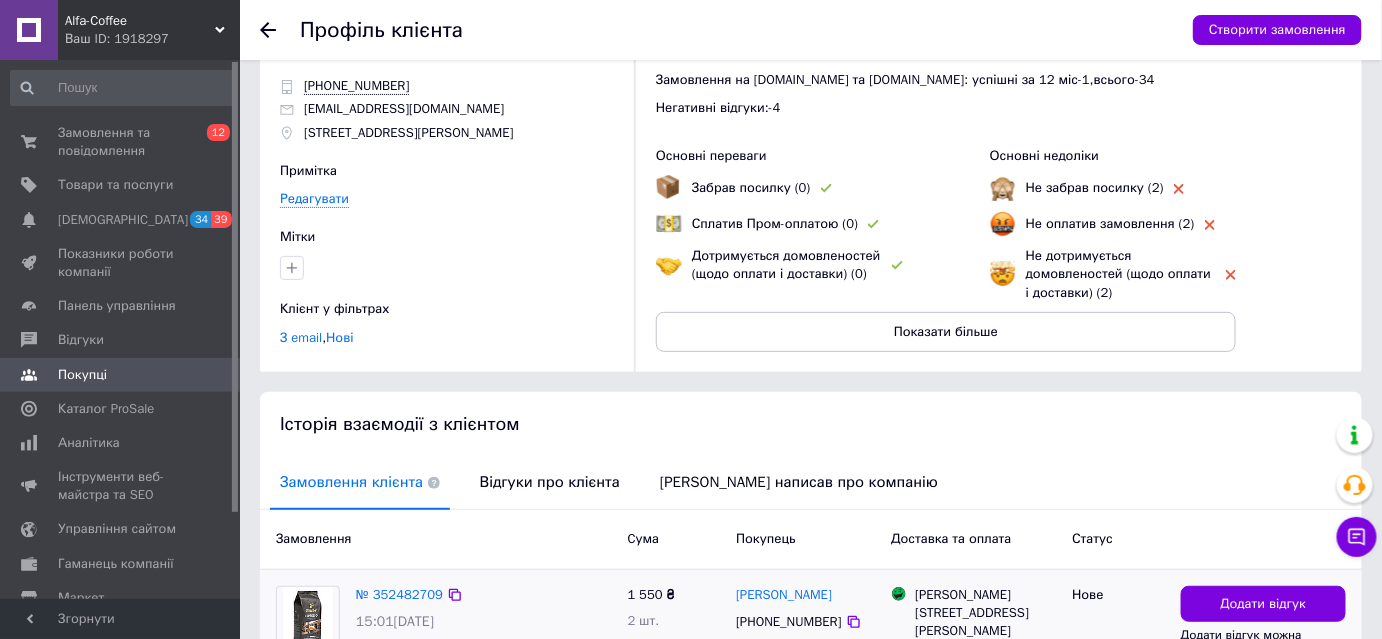 scroll, scrollTop: 0, scrollLeft: 0, axis: both 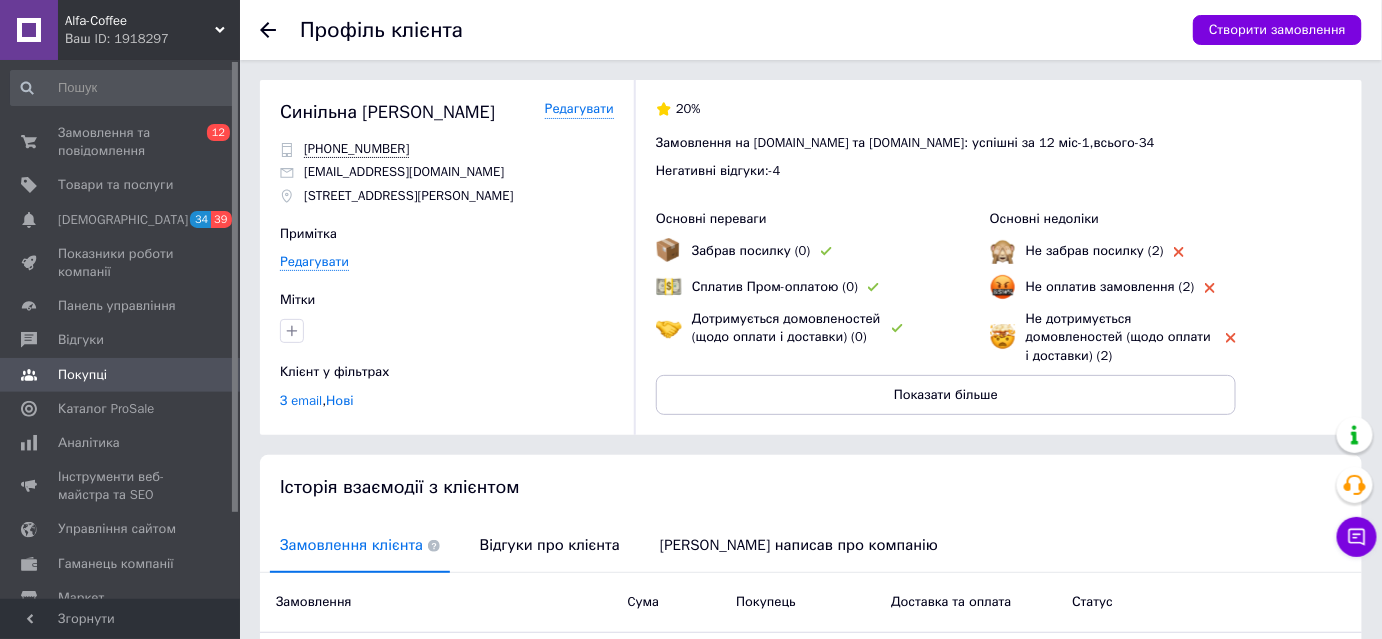 click 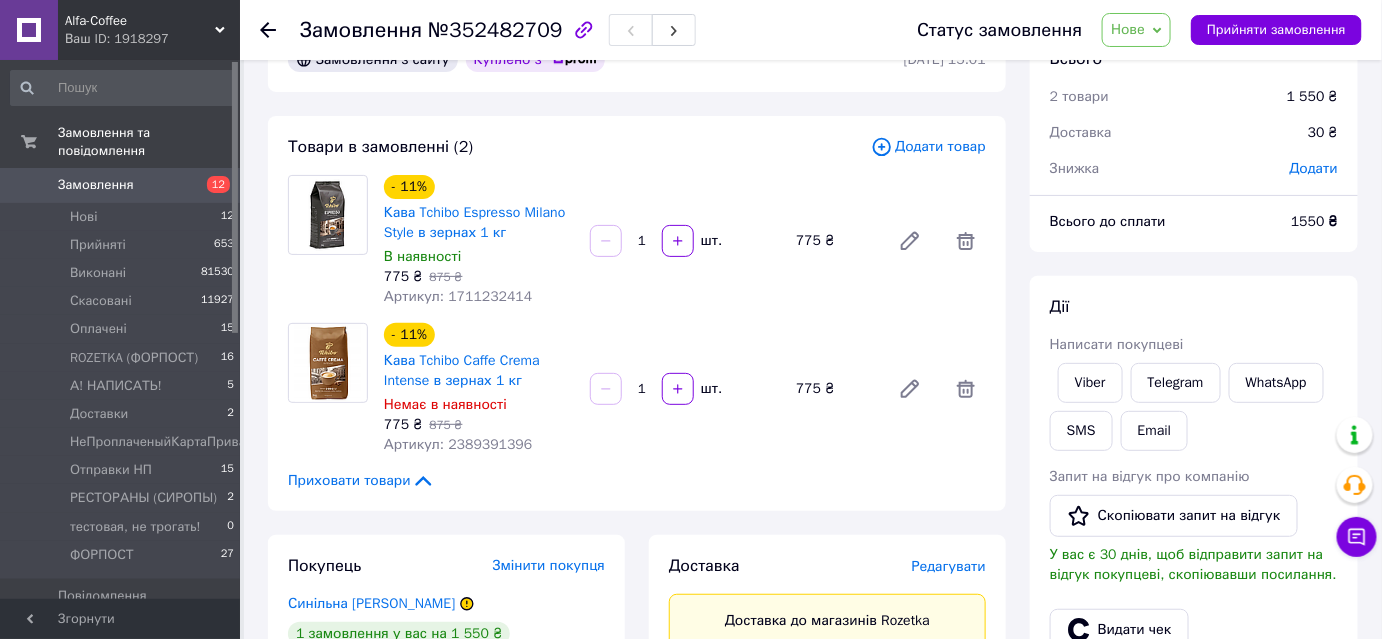 scroll, scrollTop: 0, scrollLeft: 0, axis: both 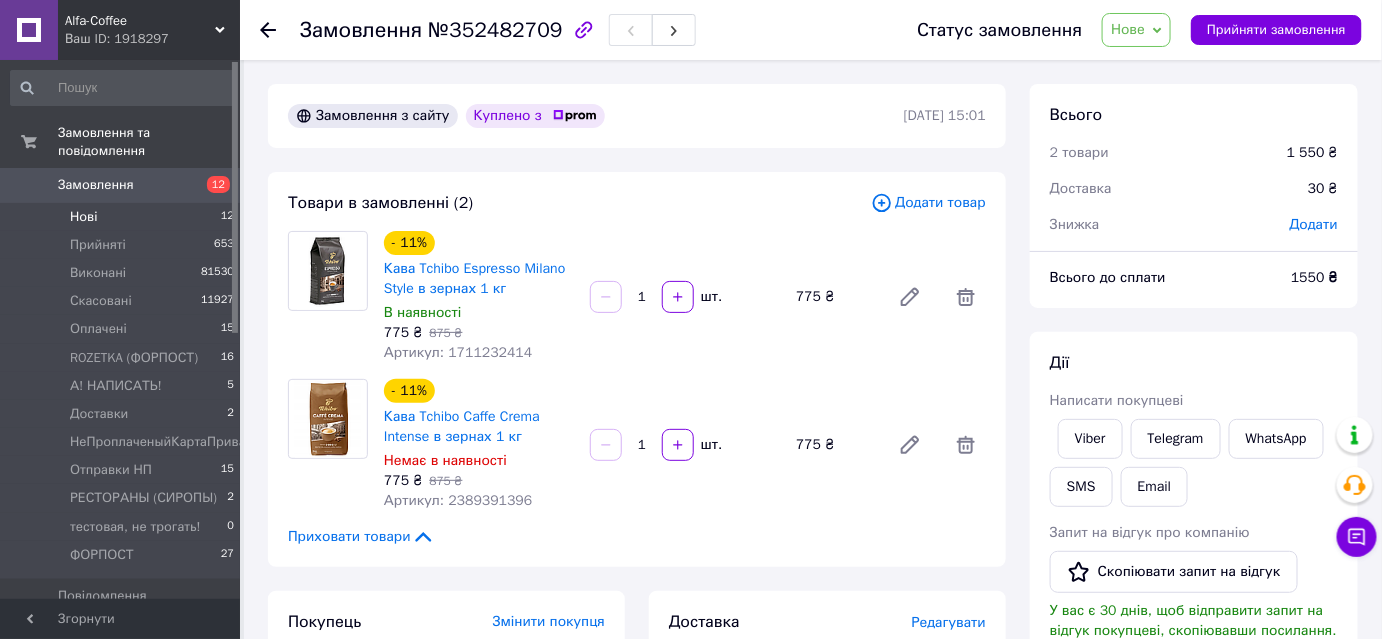click on "Нові" at bounding box center [83, 217] 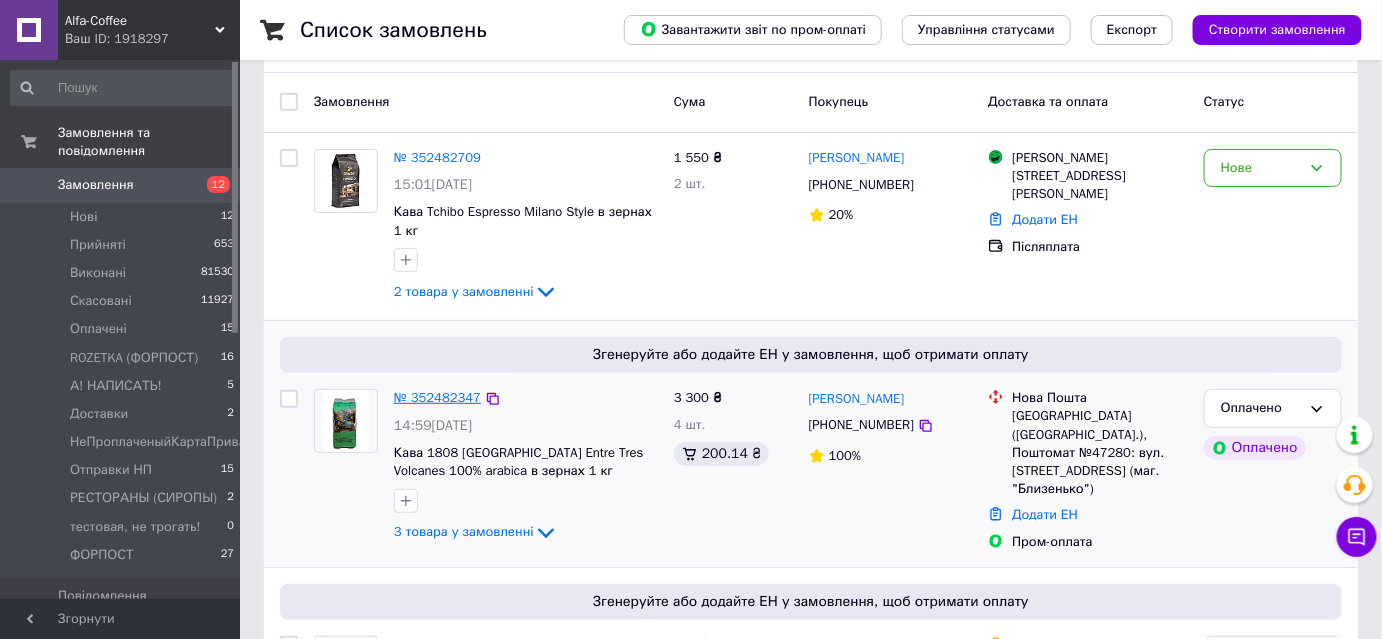 scroll, scrollTop: 181, scrollLeft: 0, axis: vertical 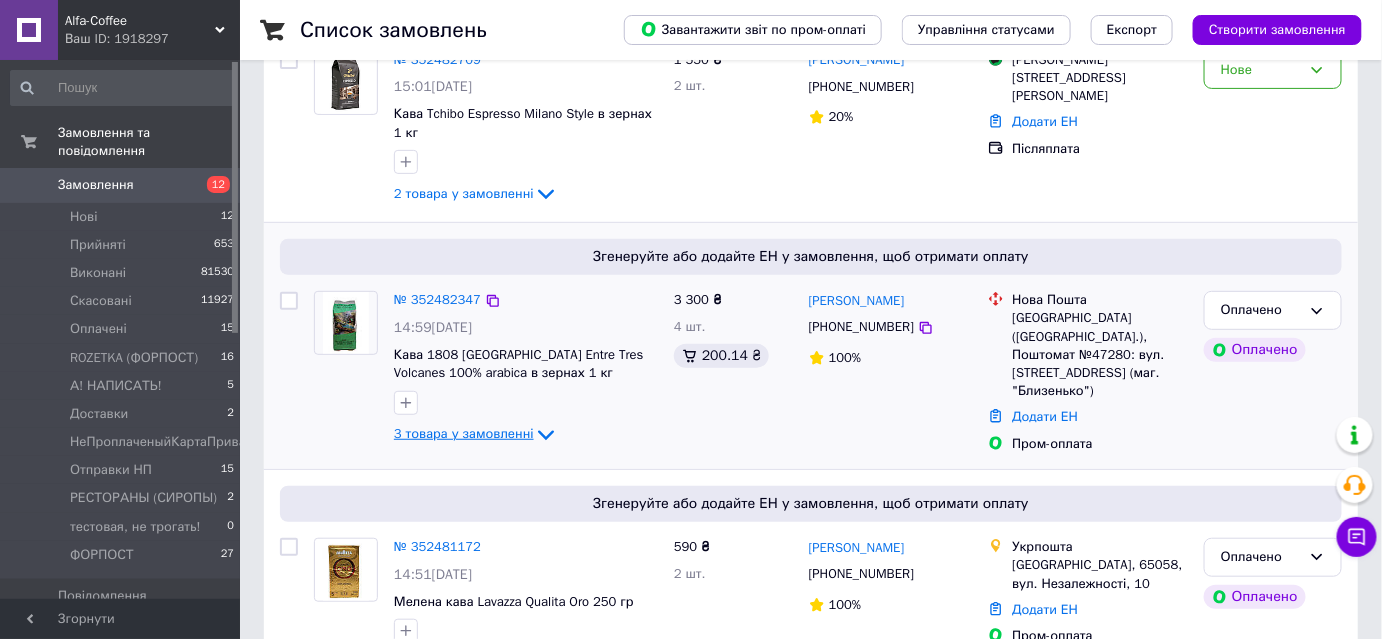click on "3 товара у замовленні" at bounding box center (464, 434) 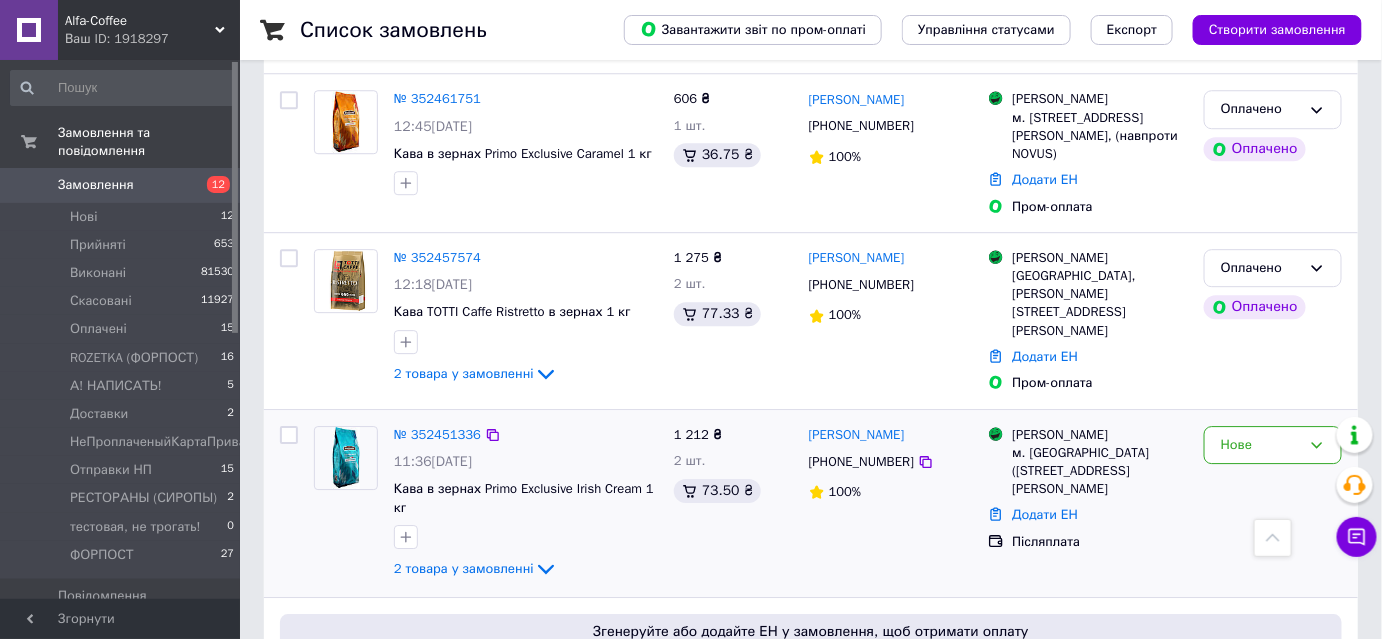 scroll, scrollTop: 1909, scrollLeft: 0, axis: vertical 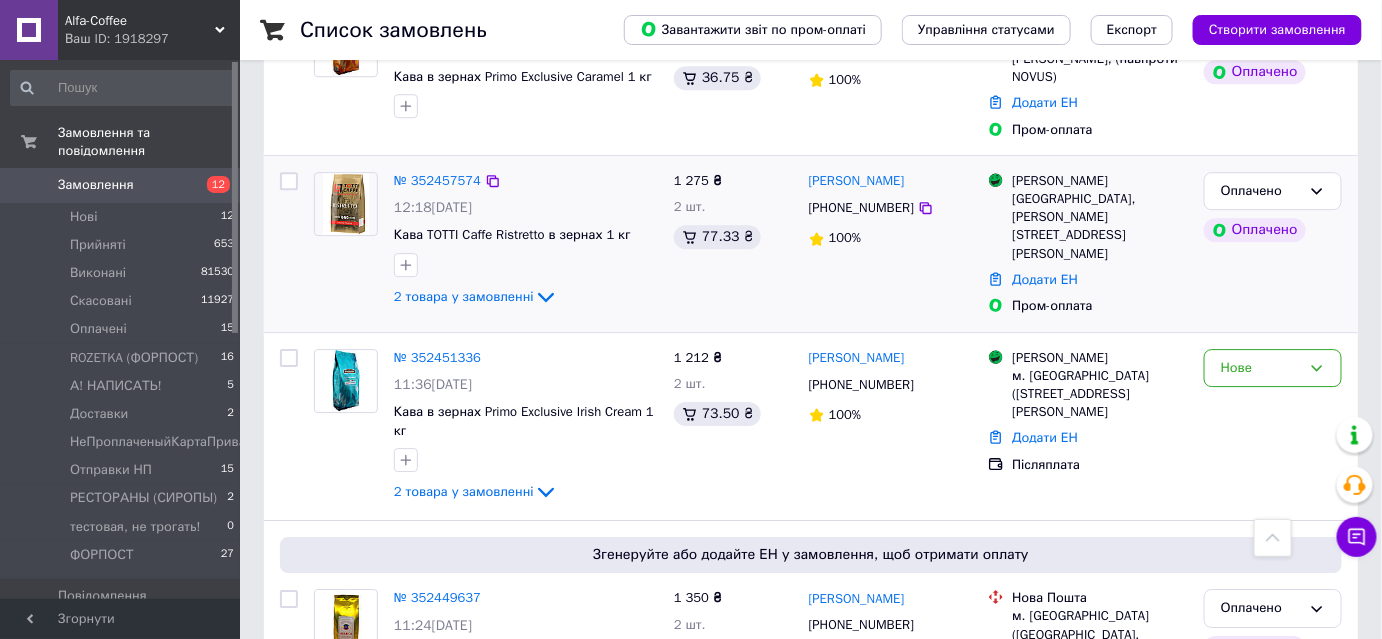 click at bounding box center [526, 265] 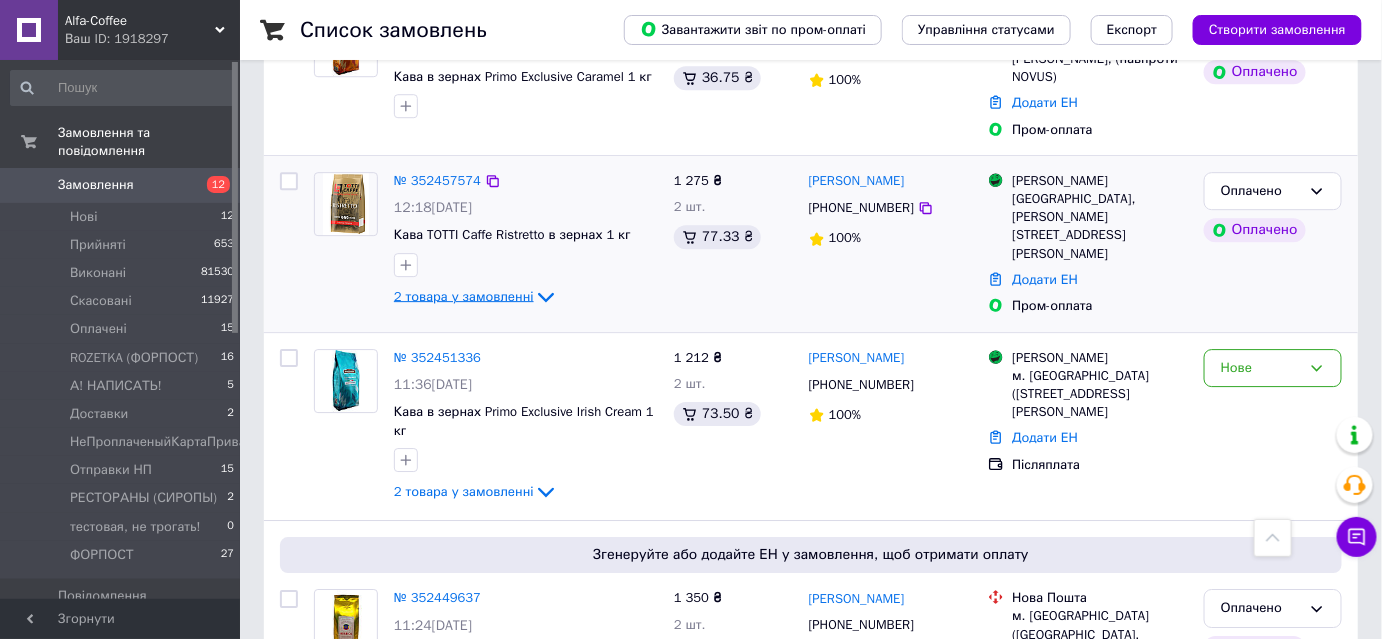 click on "2 товара у замовленні" at bounding box center (464, 296) 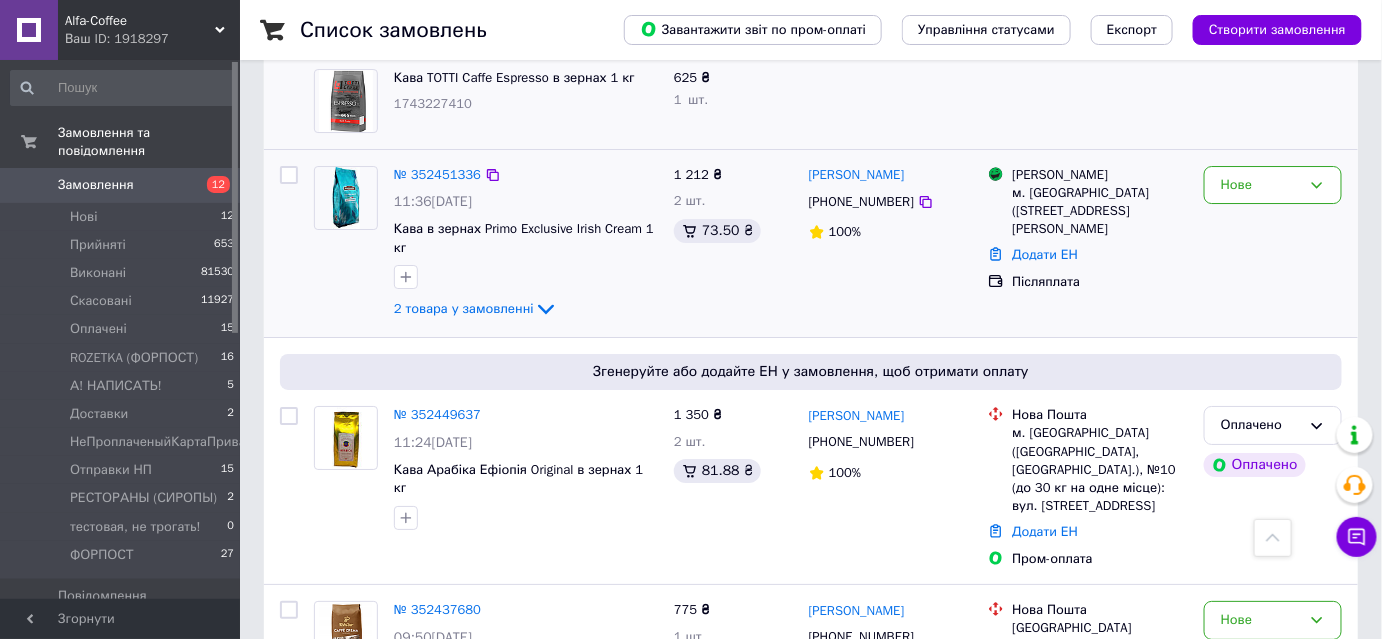 scroll, scrollTop: 2272, scrollLeft: 0, axis: vertical 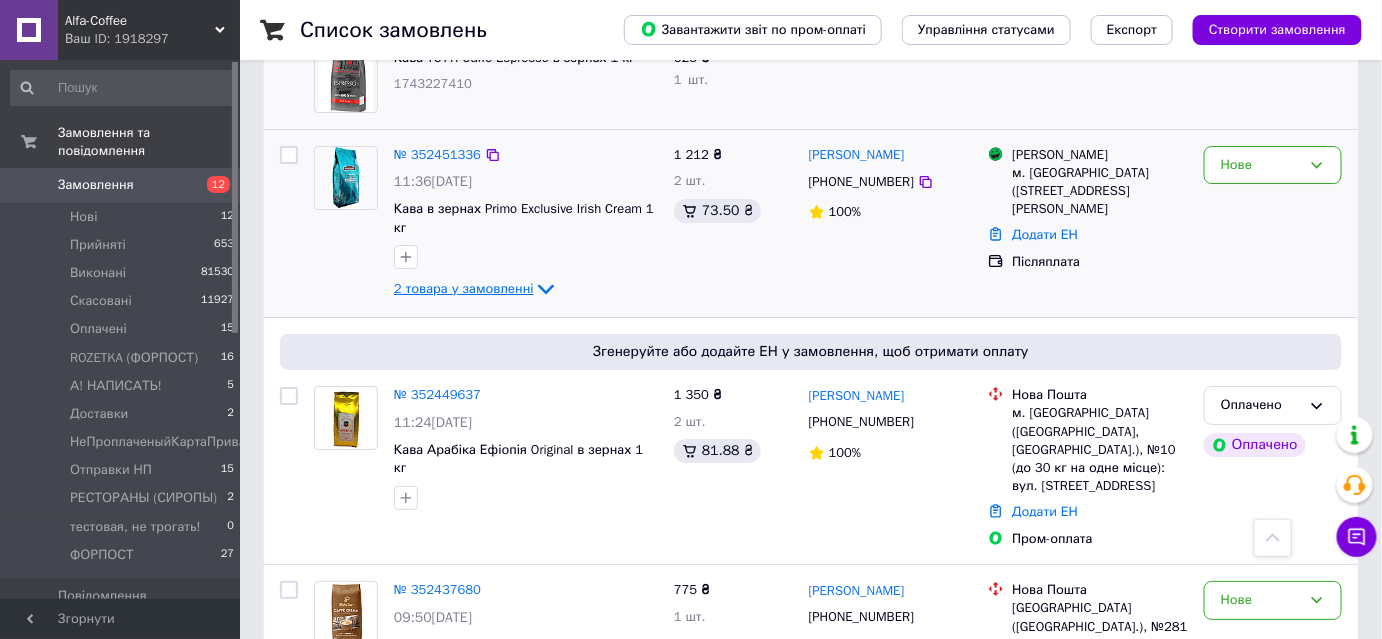 click on "2 товара у замовленні" at bounding box center (464, 288) 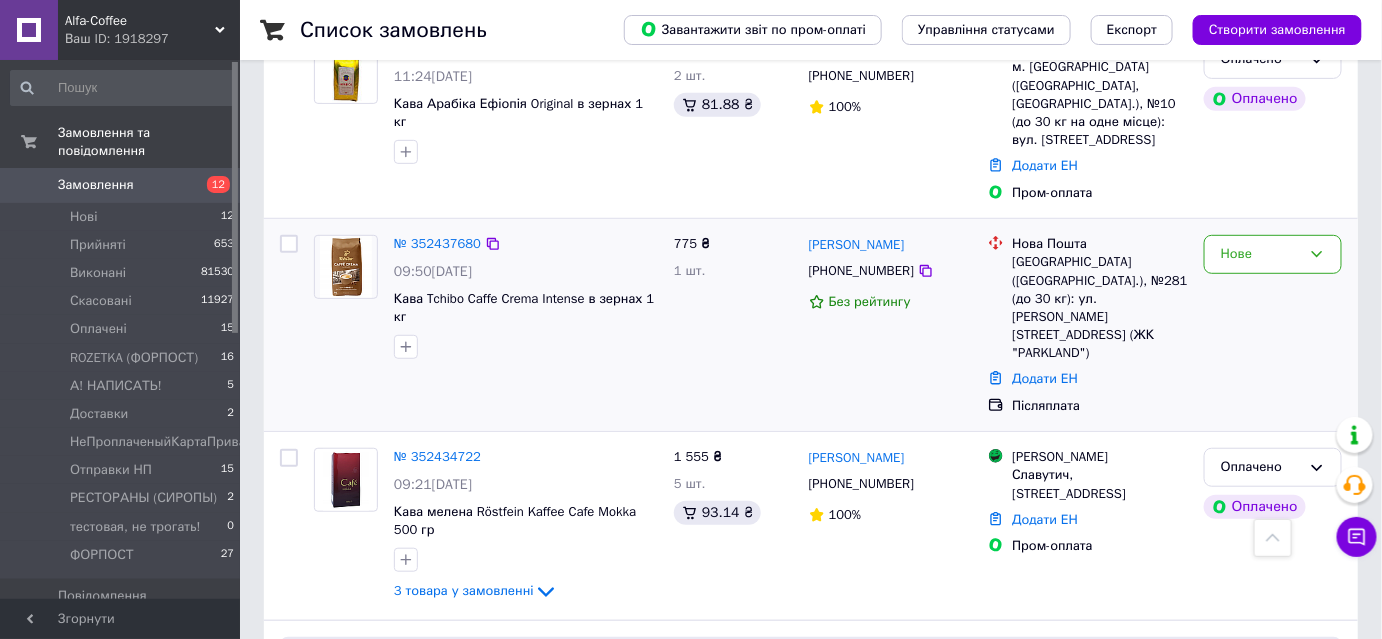 scroll, scrollTop: 2818, scrollLeft: 0, axis: vertical 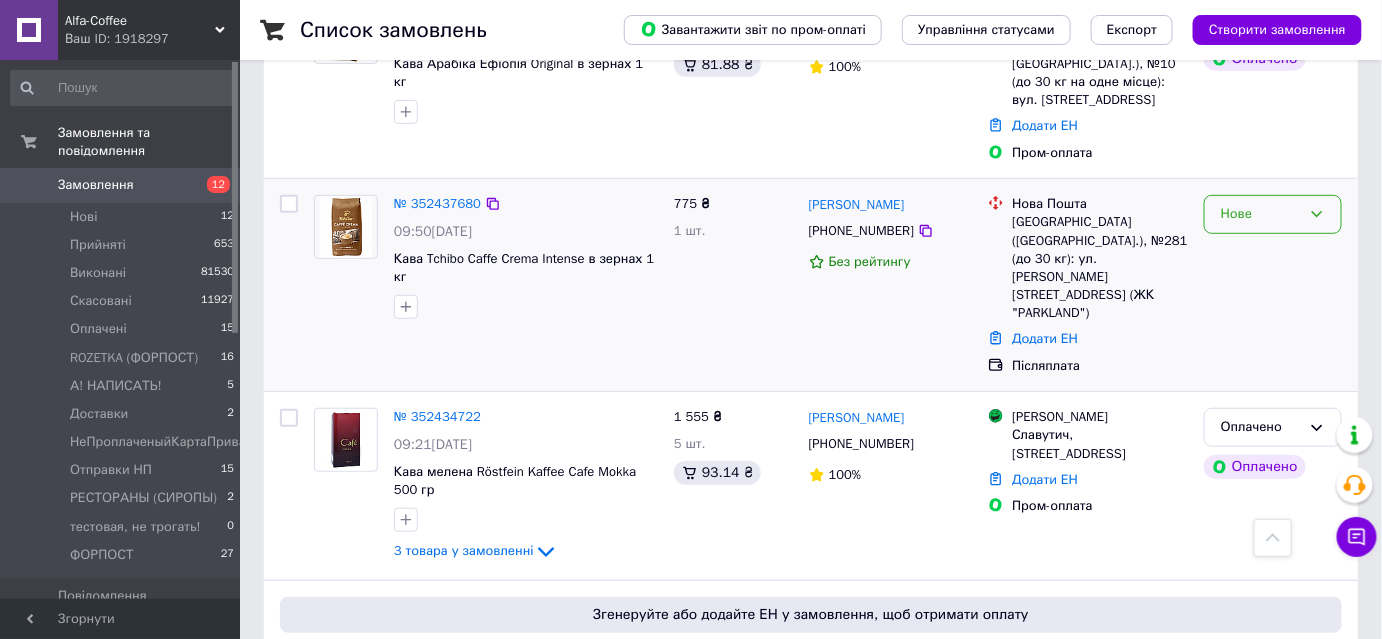 click on "Нове" at bounding box center (1261, 214) 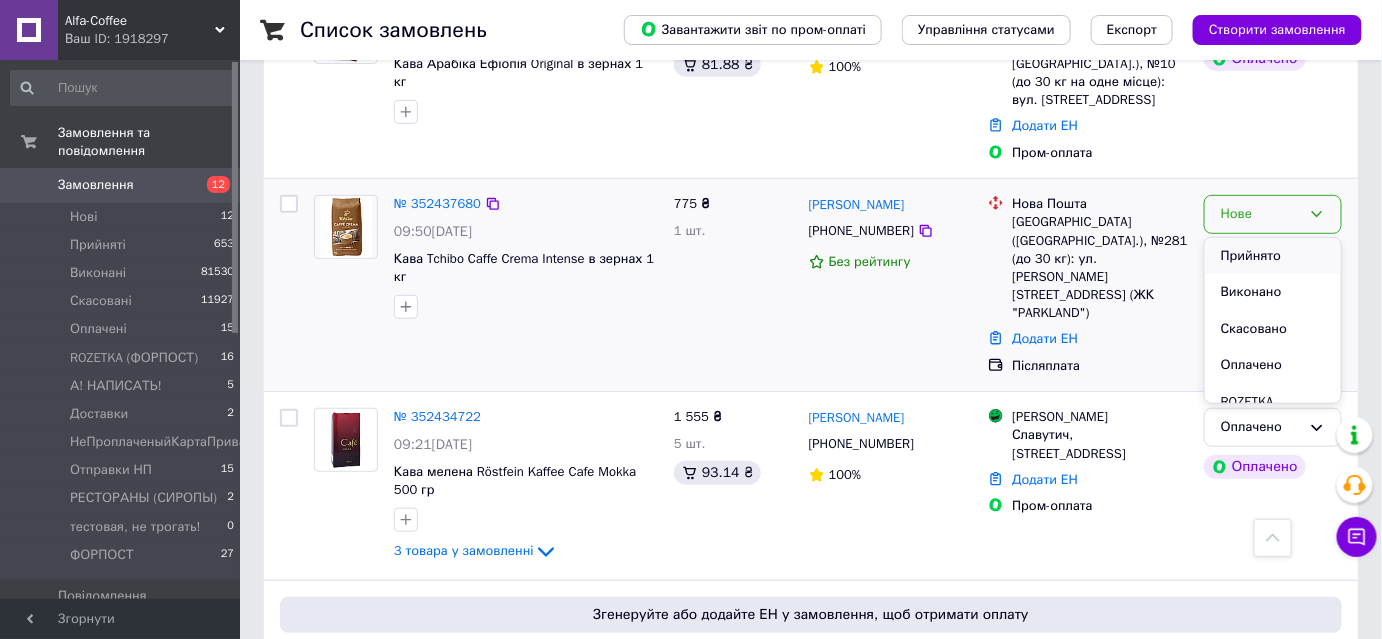 click on "Прийнято" at bounding box center [1273, 256] 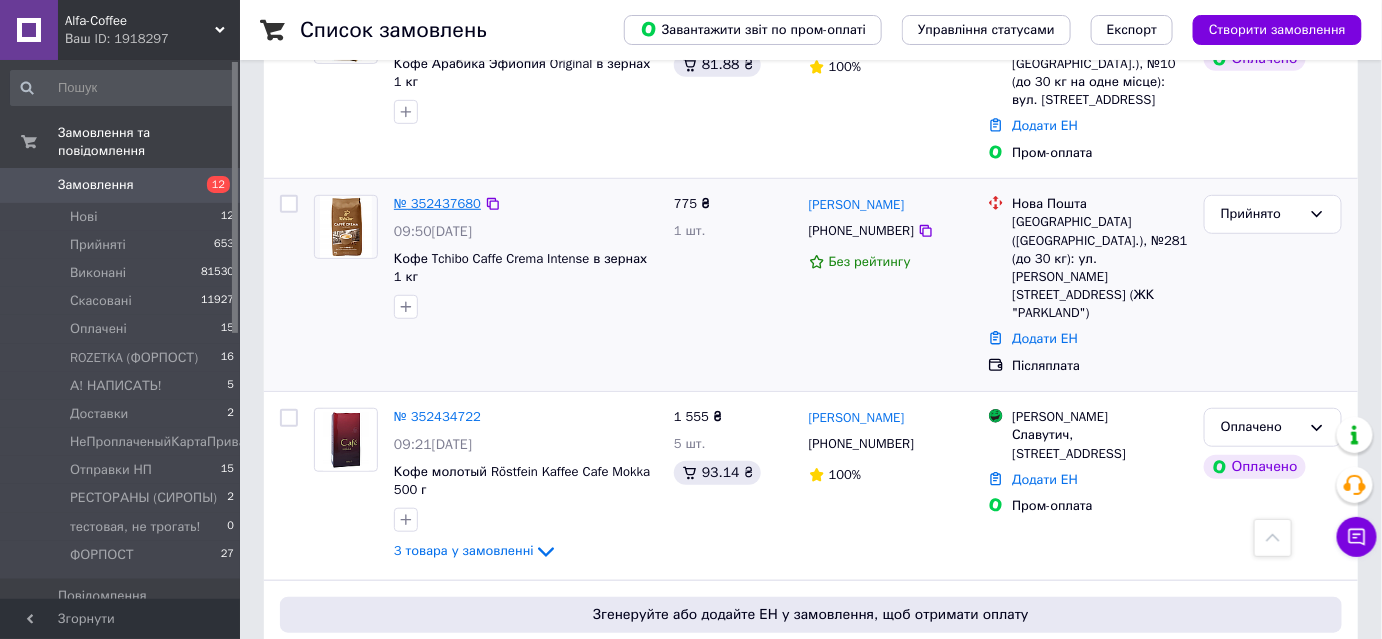 click on "№ 352437680" at bounding box center [437, 203] 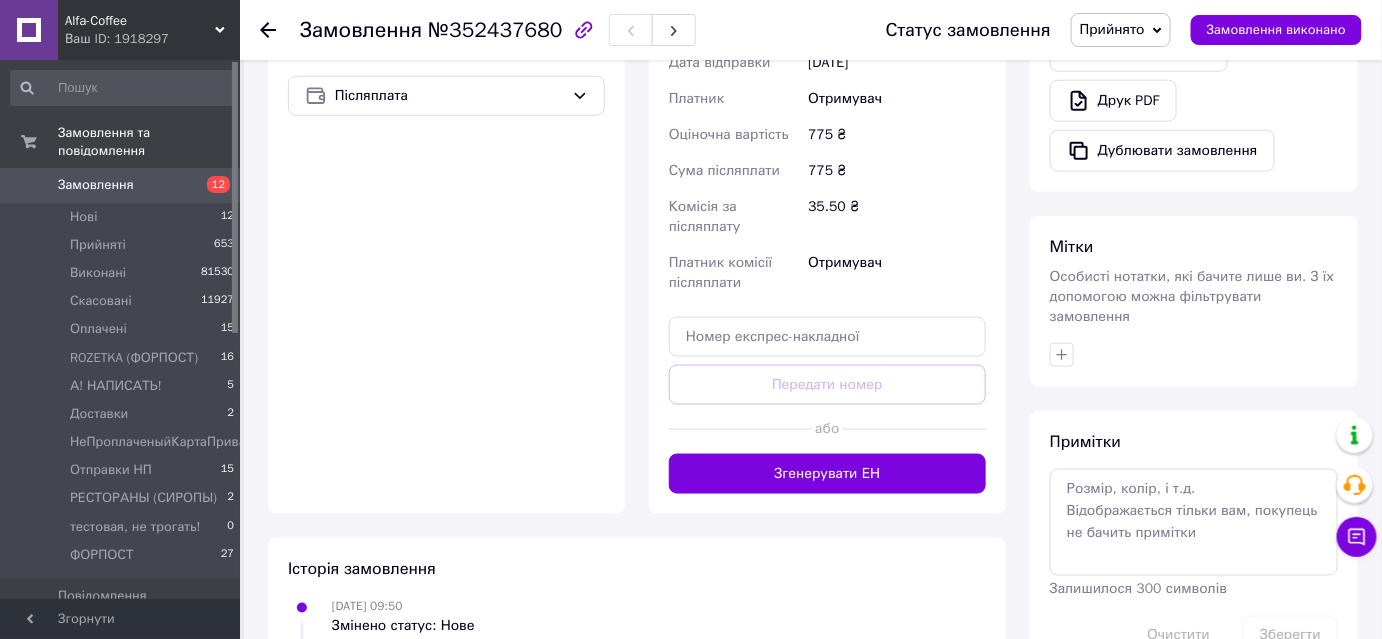 scroll, scrollTop: 729, scrollLeft: 0, axis: vertical 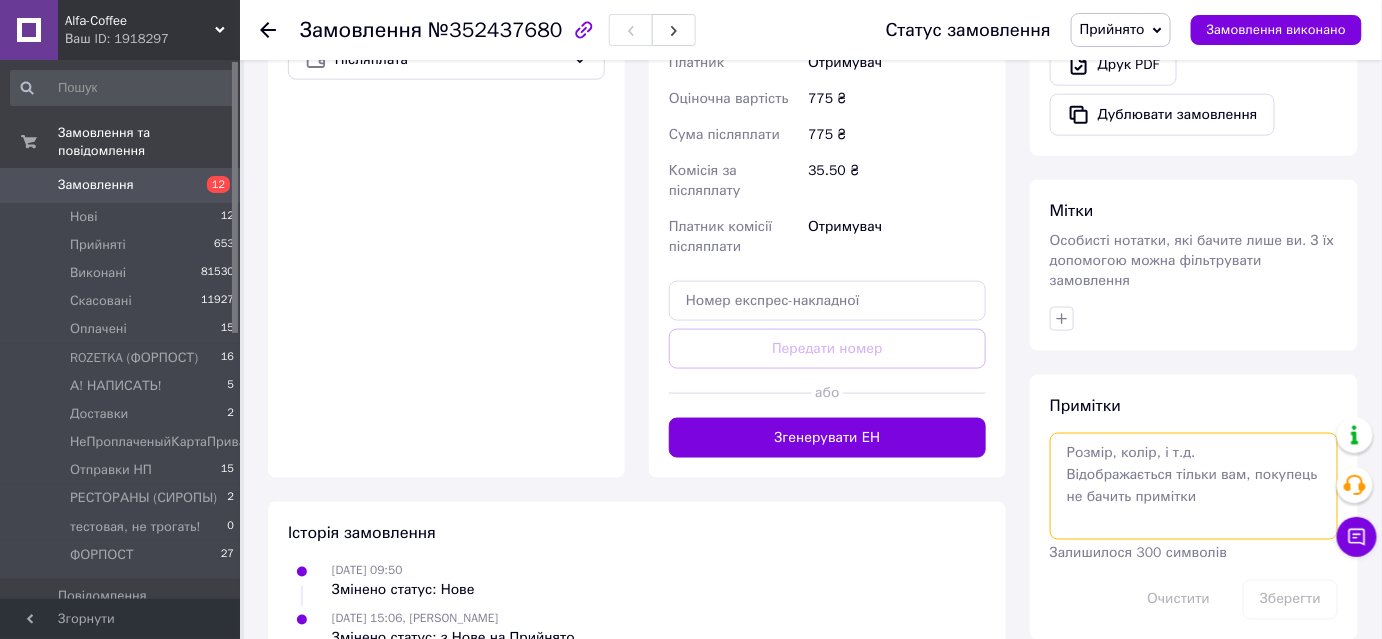 click at bounding box center (1194, 486) 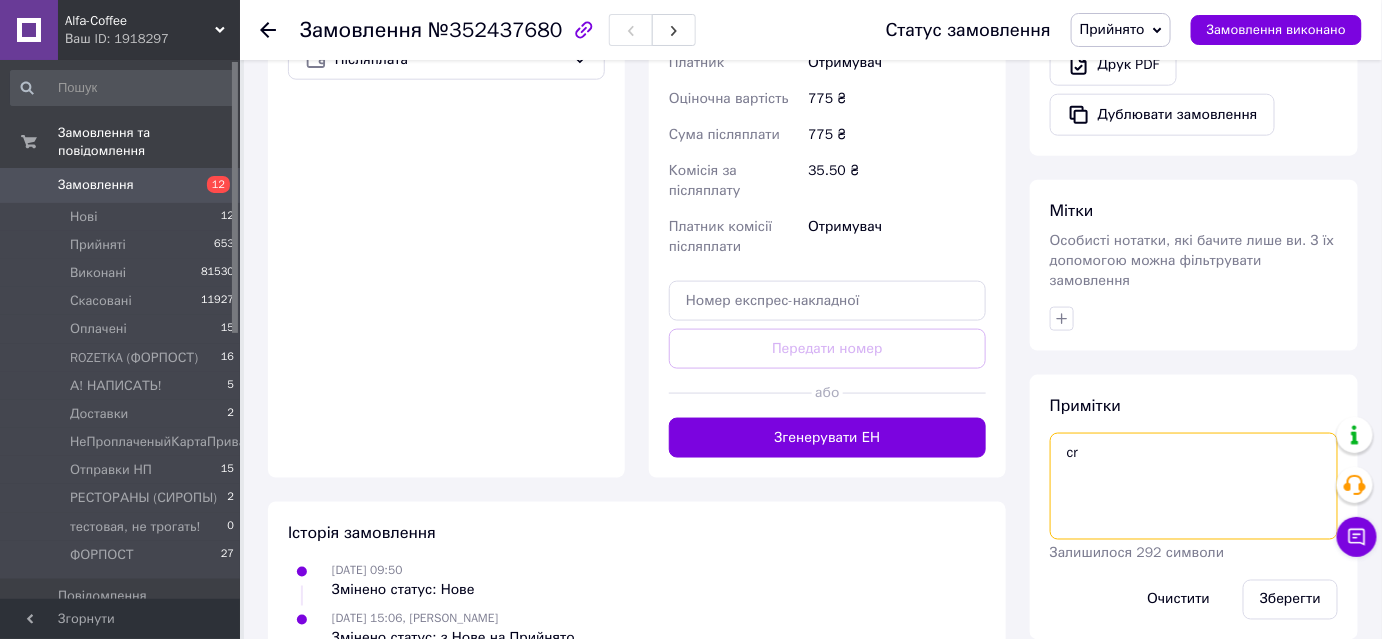 type on "c" 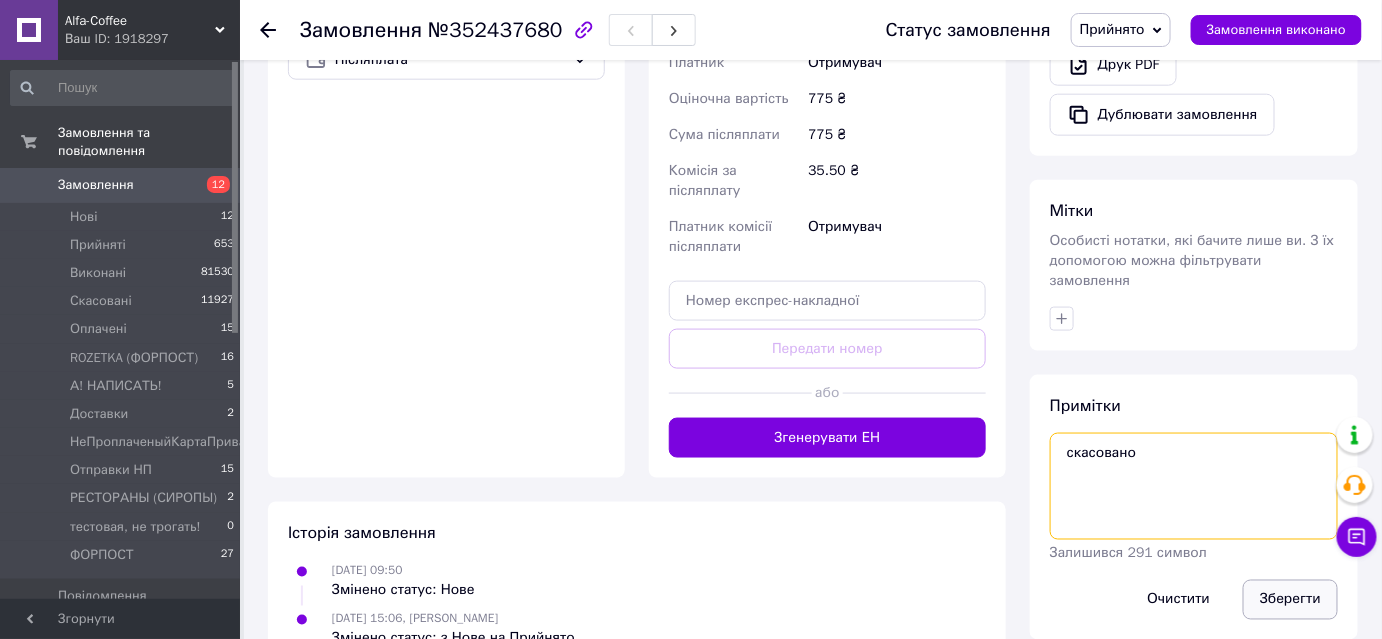 type on "скасовано" 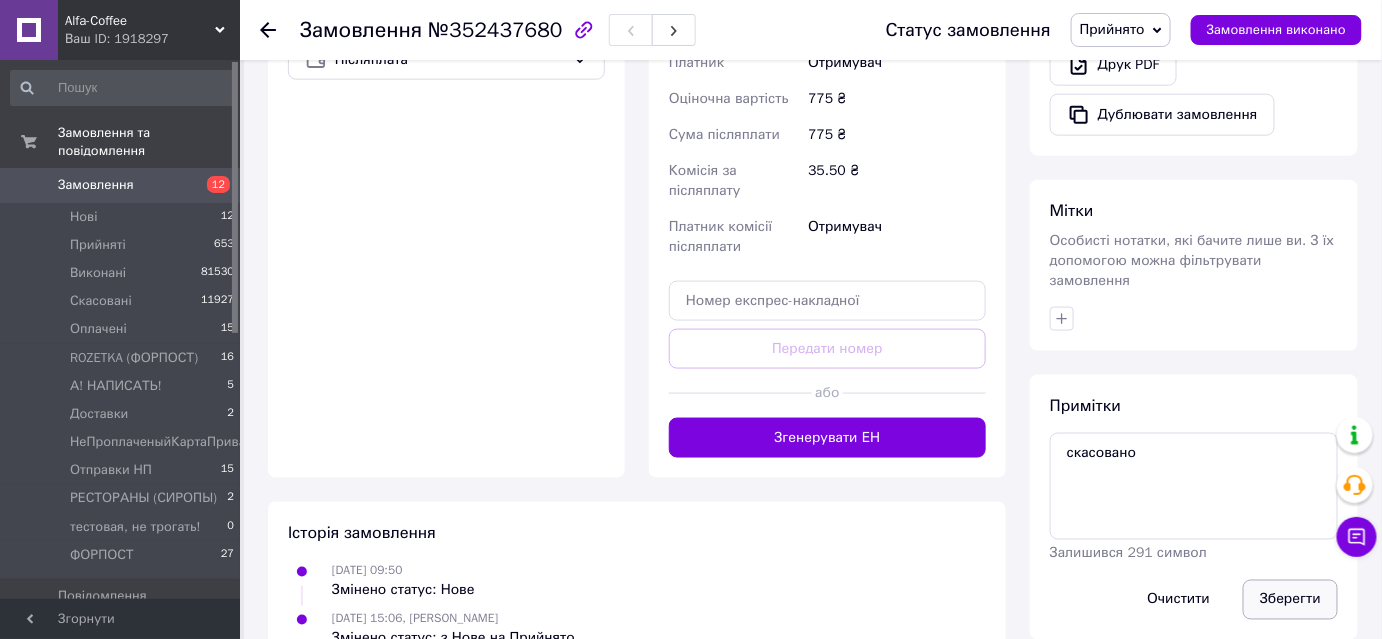 click on "Зберегти" at bounding box center [1290, 600] 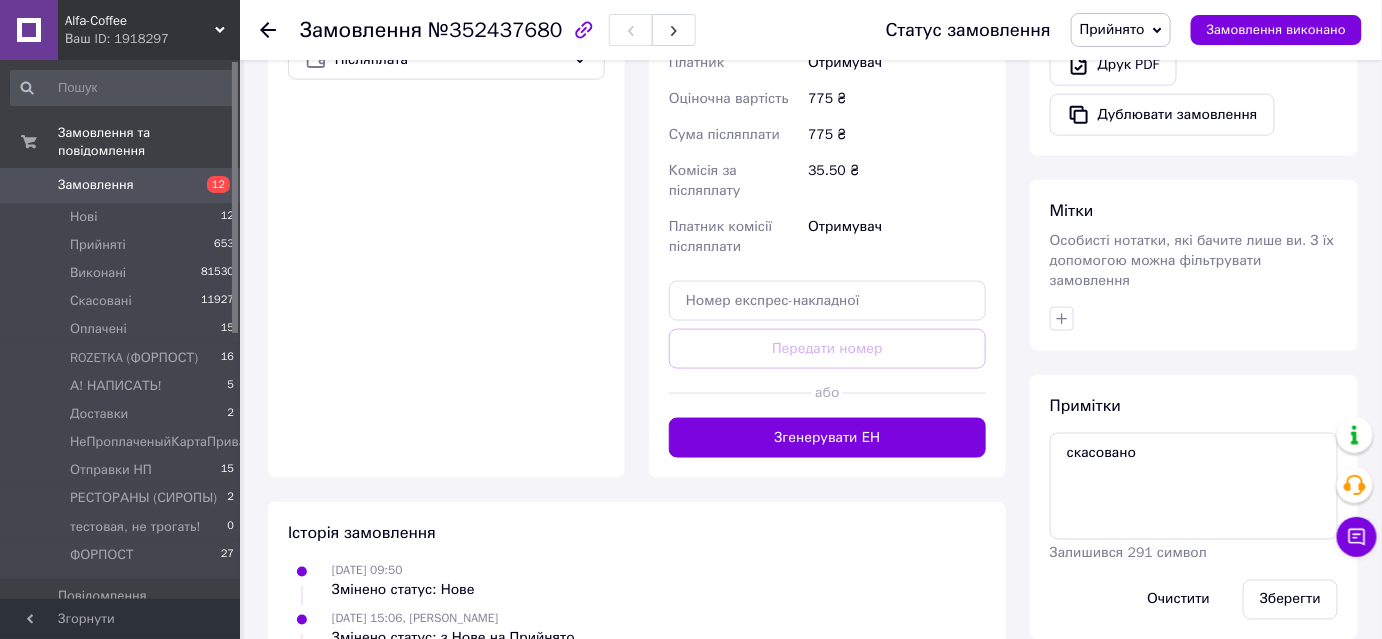 click on "Замовлення" at bounding box center [96, 185] 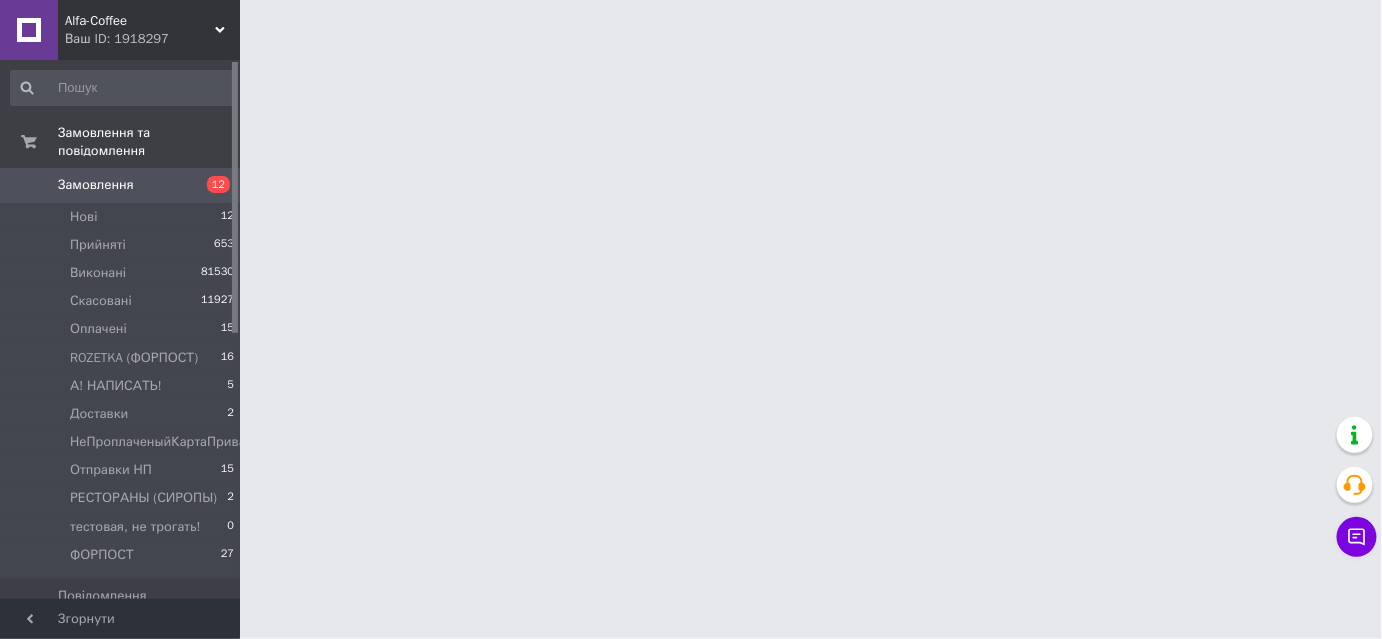 scroll, scrollTop: 0, scrollLeft: 0, axis: both 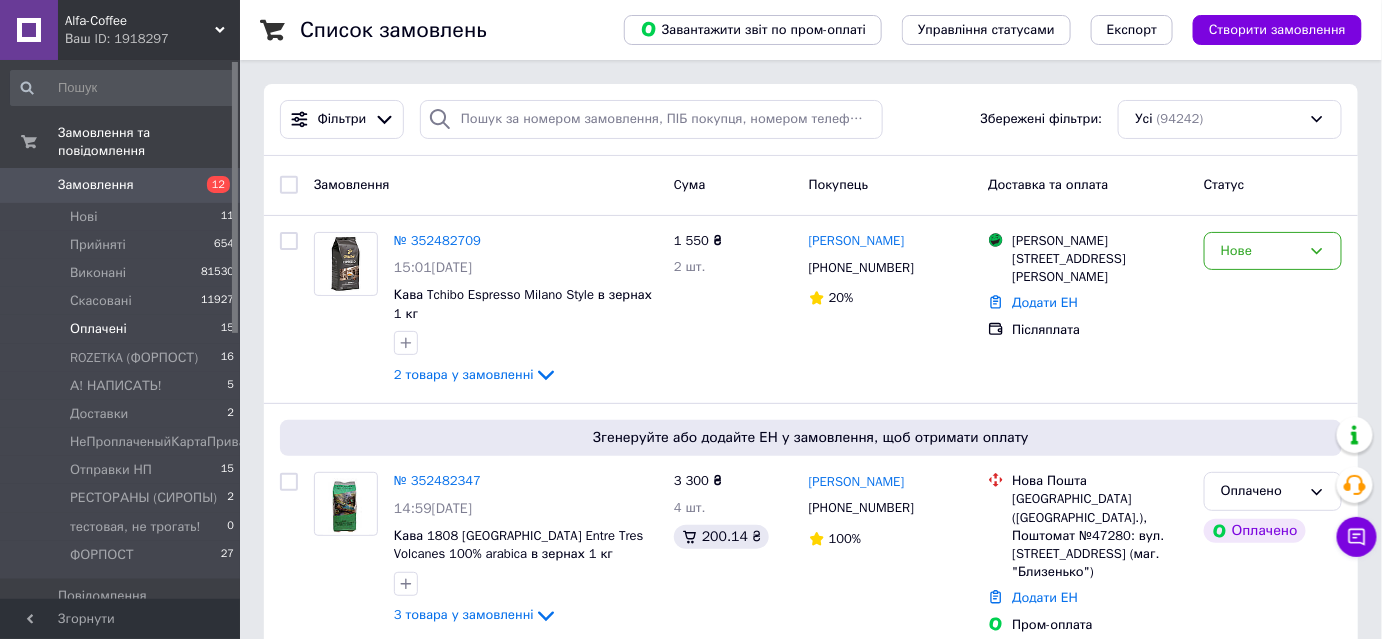 click on "Оплачені" at bounding box center (98, 329) 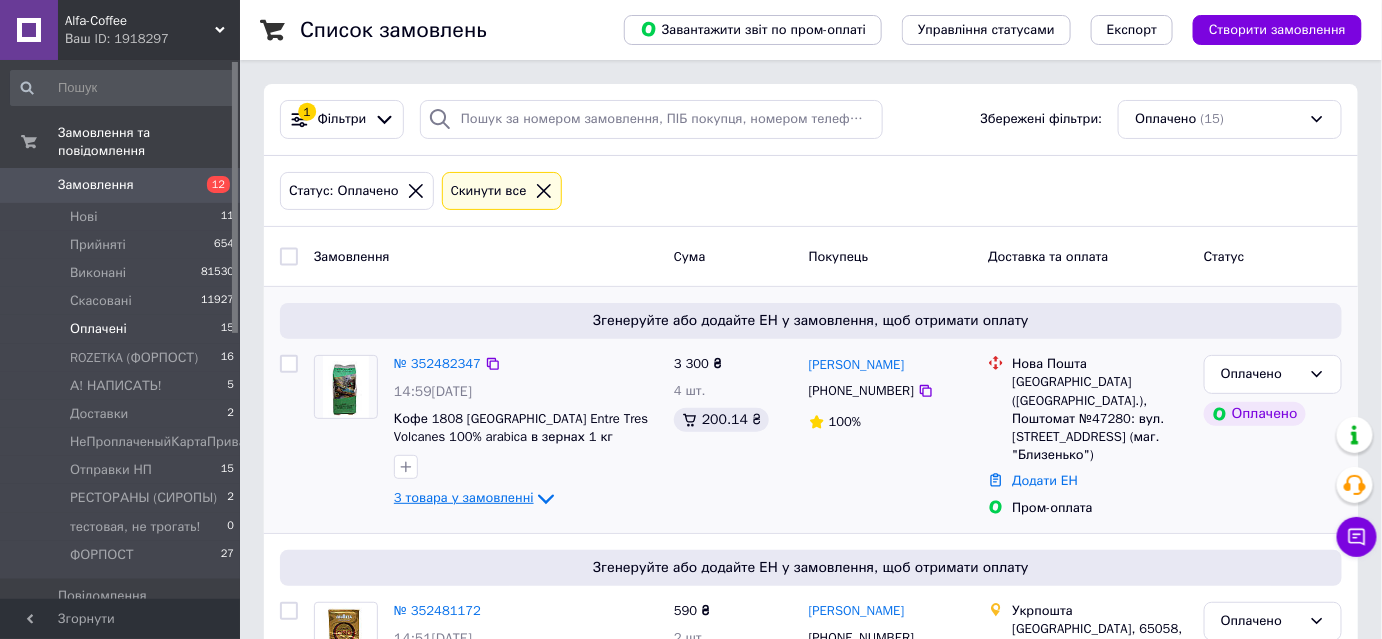 click on "3 товара у замовленні" at bounding box center [464, 498] 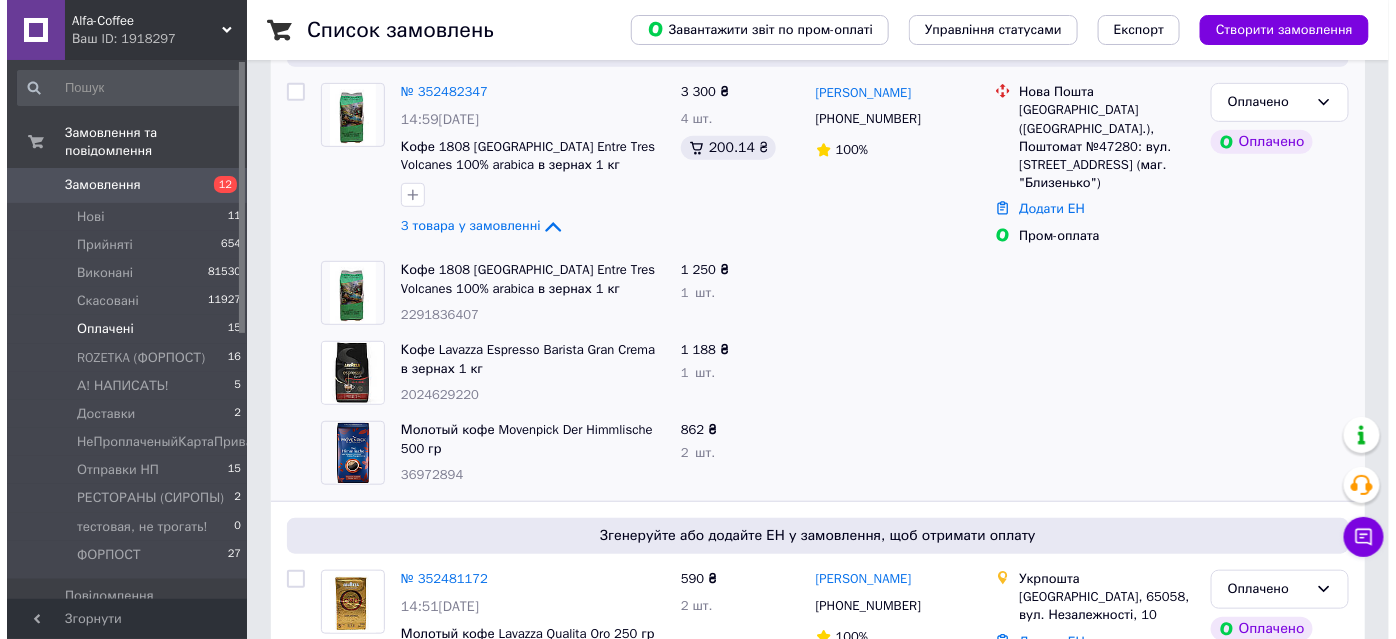 scroll, scrollTop: 90, scrollLeft: 0, axis: vertical 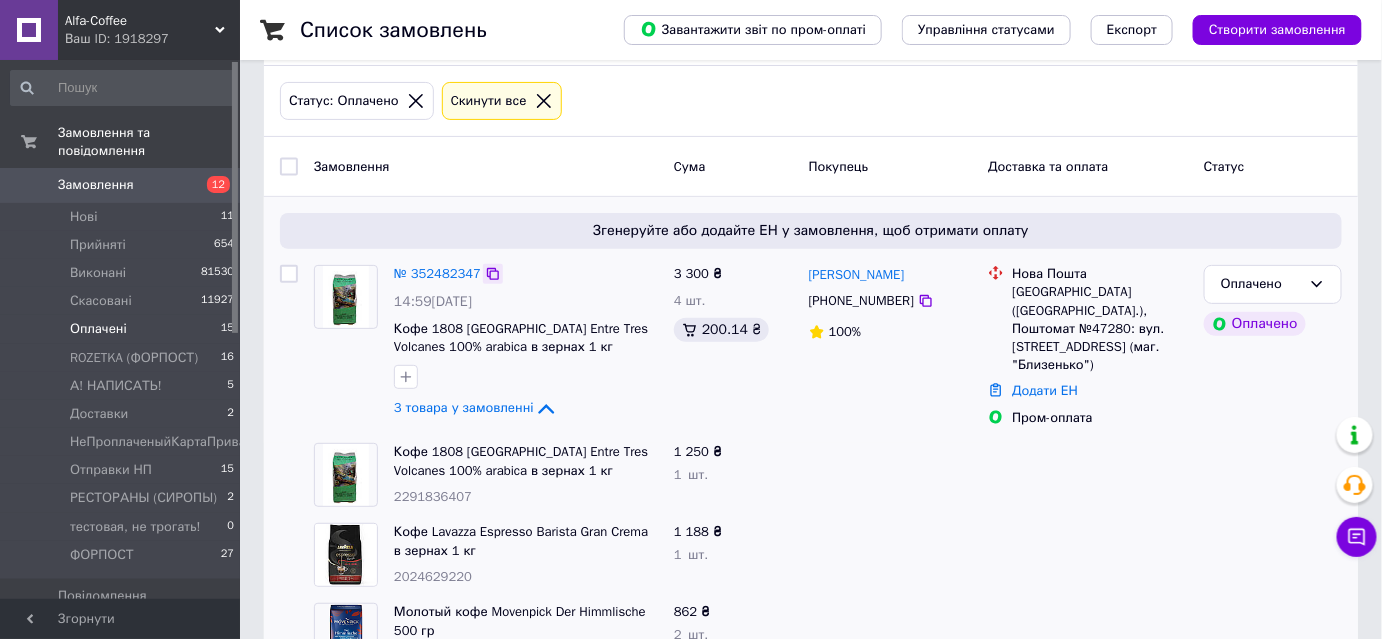 click 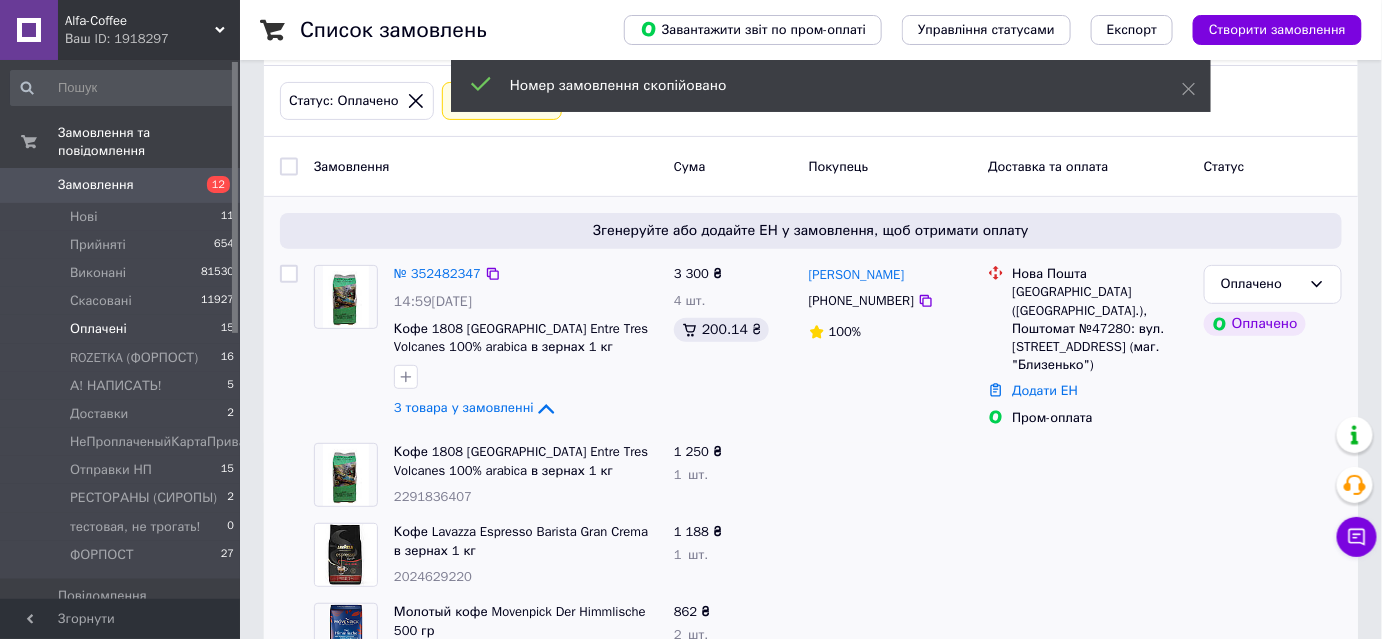 click on "[PHONE_NUMBER]" at bounding box center (861, 300) 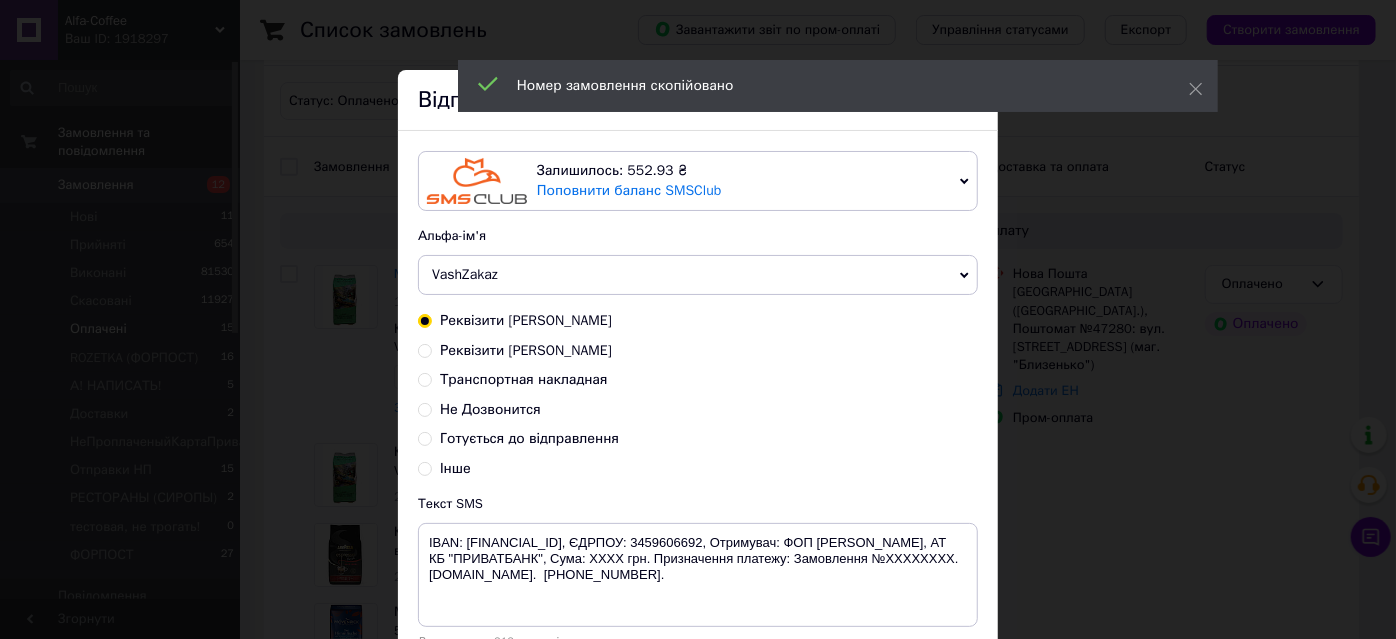 click on "Готується до відправлення" at bounding box center [529, 438] 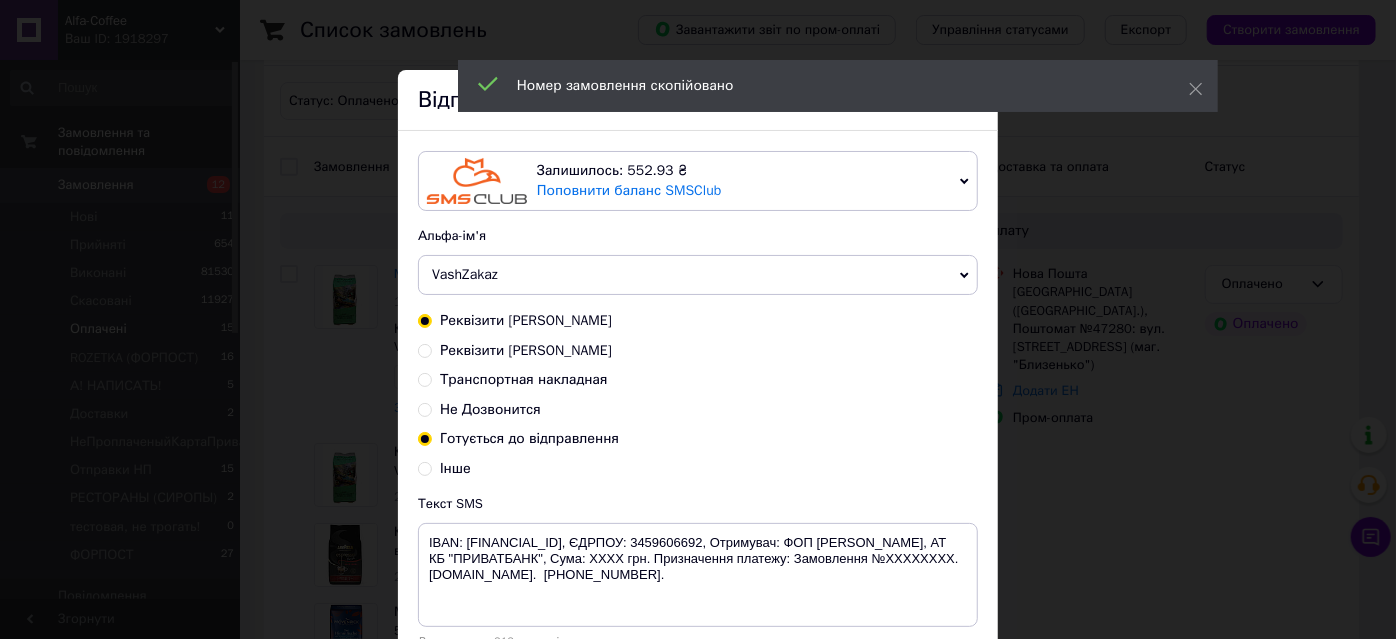 radio on "true" 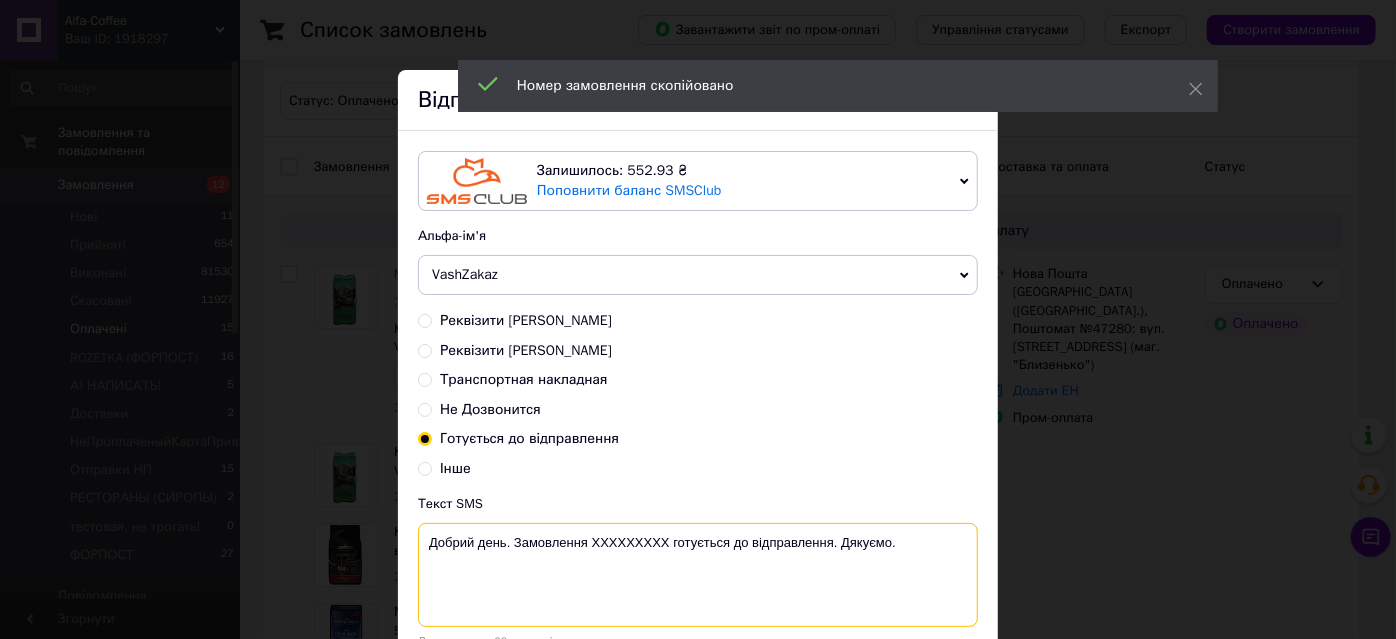 click on "Добрий день. Замовлення ХХХХХХХХХ готується до відправлення. Дякуємо." at bounding box center [698, 575] 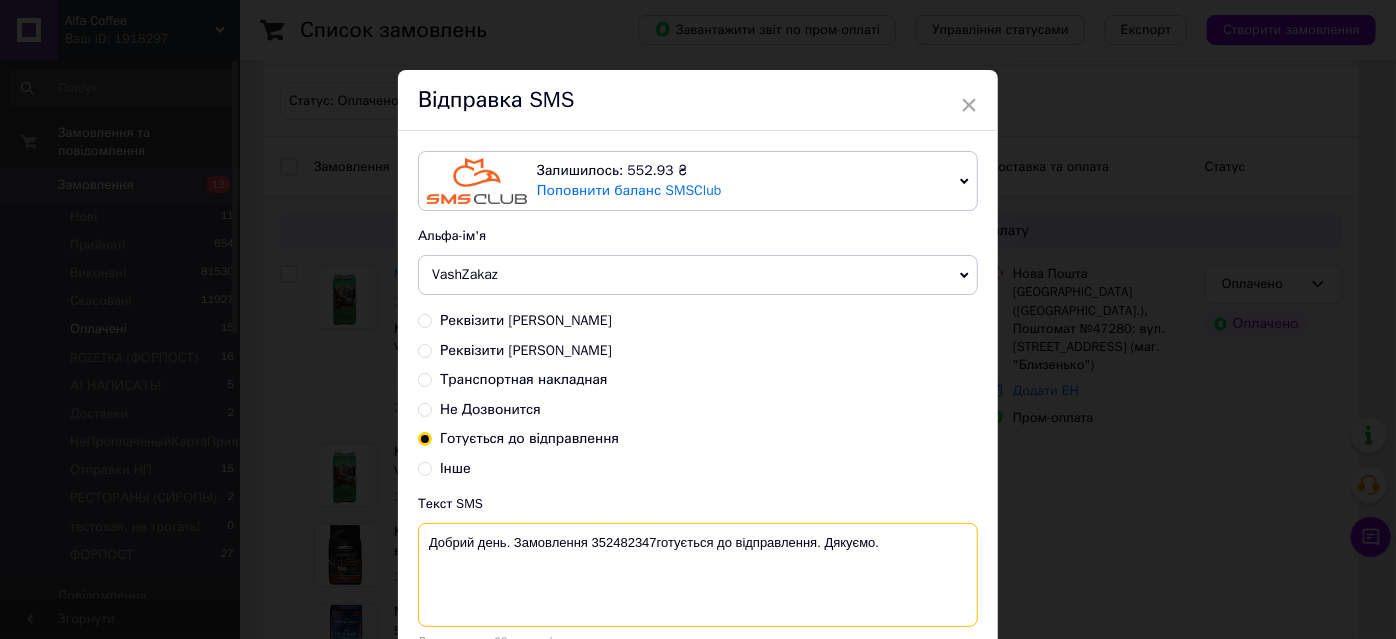 click on "Добрий день. Замовлення 352482347готується до відправлення. Дякуємо." at bounding box center (698, 575) 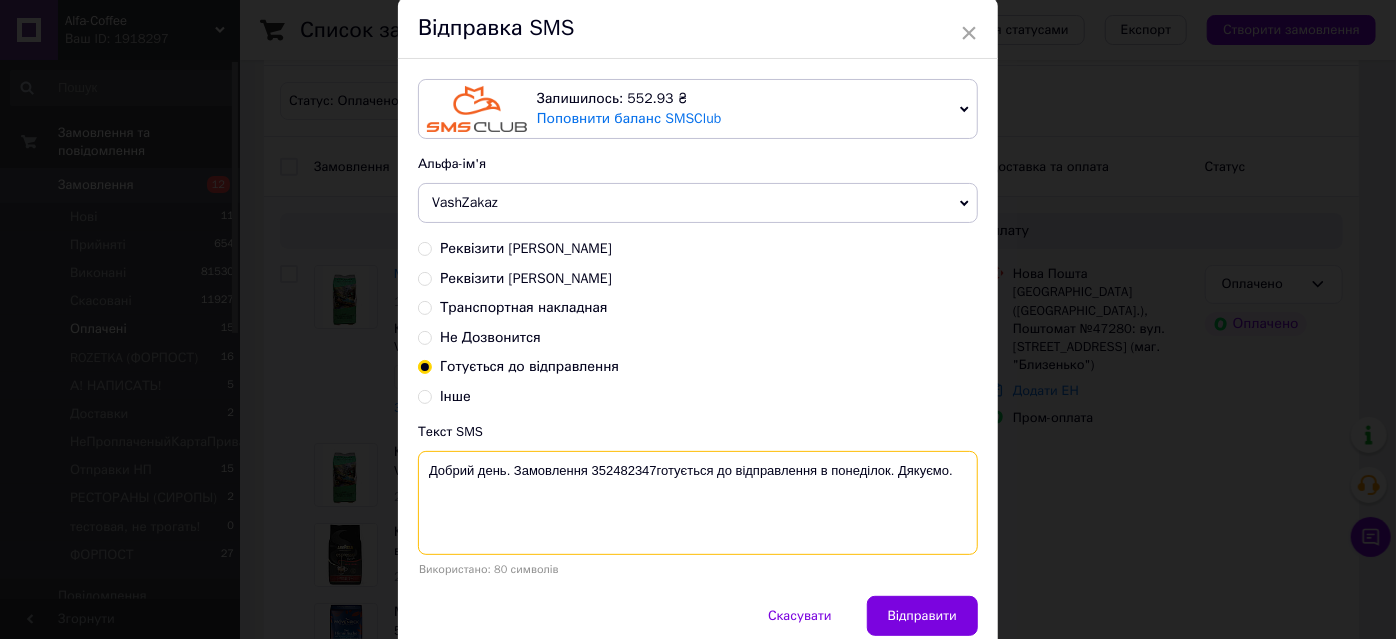 scroll, scrollTop: 154, scrollLeft: 0, axis: vertical 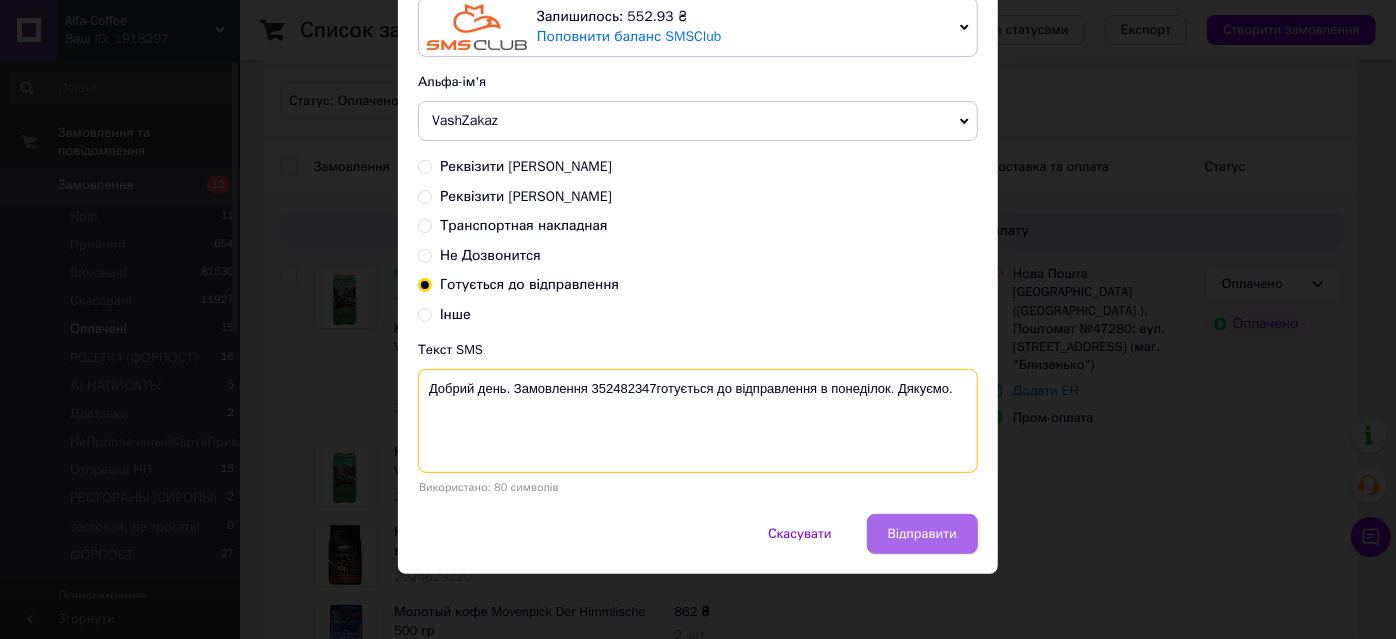 type on "Добрий день. Замовлення 352482347готується до відправлення в понеділок. Дякуємо." 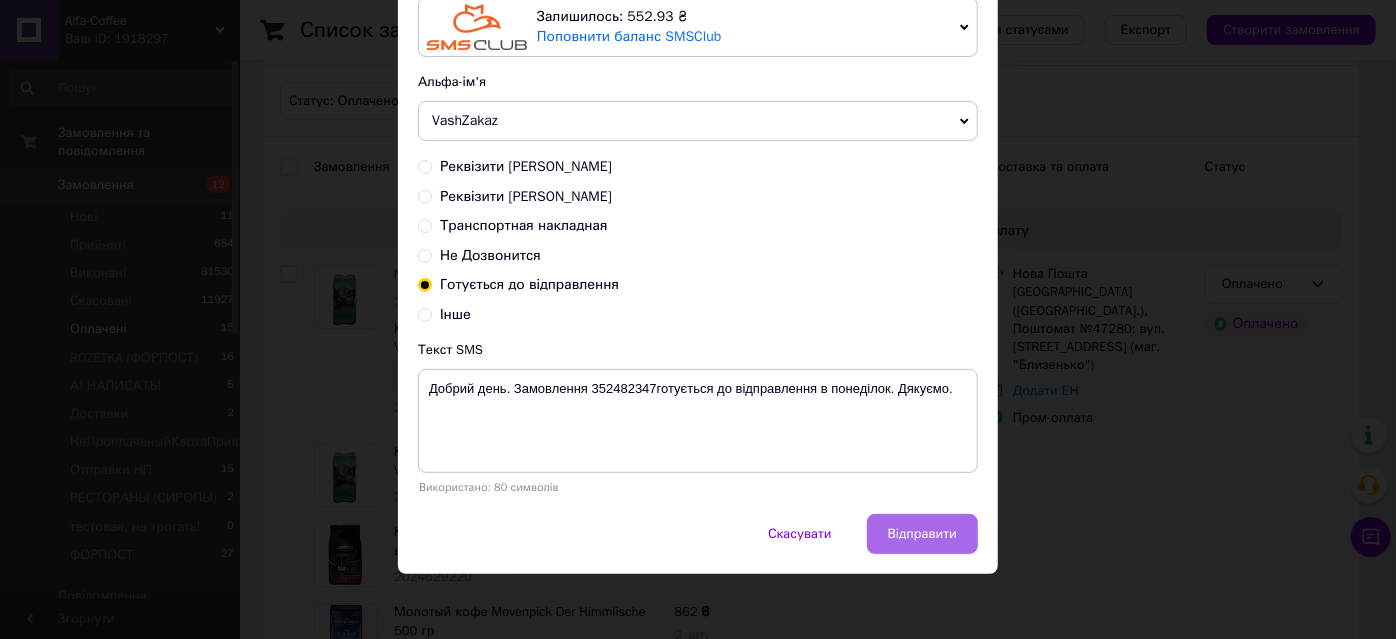 click on "Відправити" at bounding box center [922, 534] 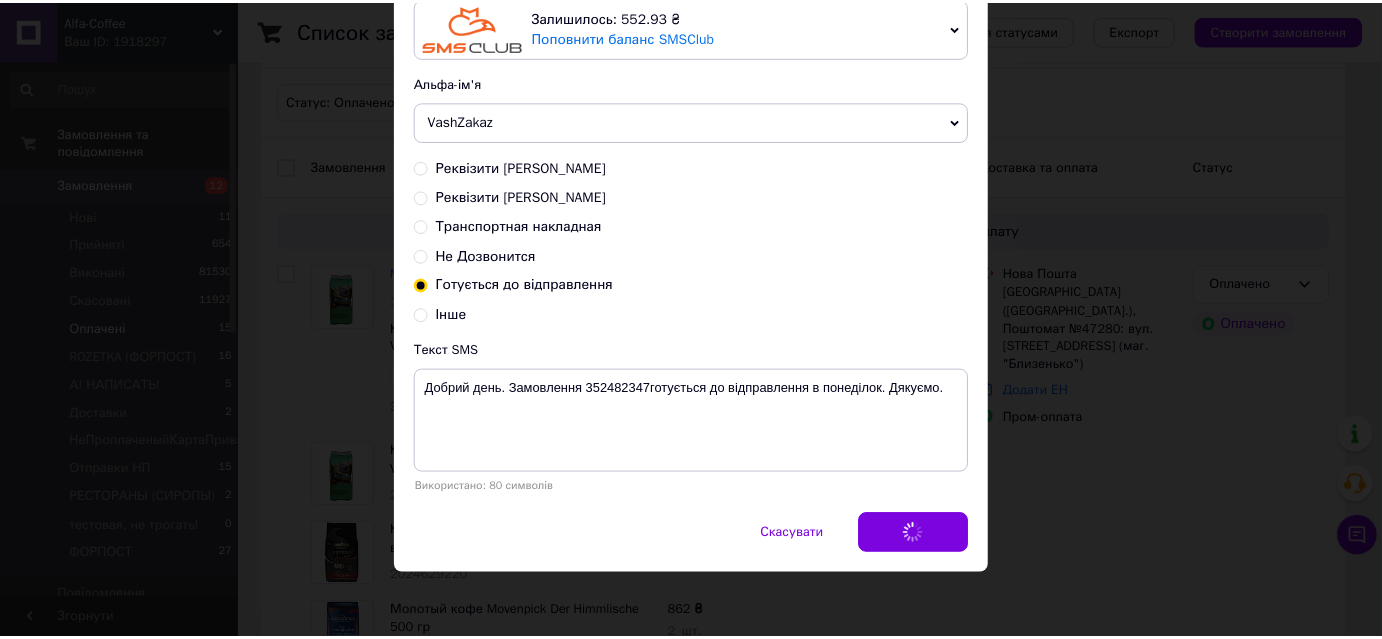scroll, scrollTop: 0, scrollLeft: 0, axis: both 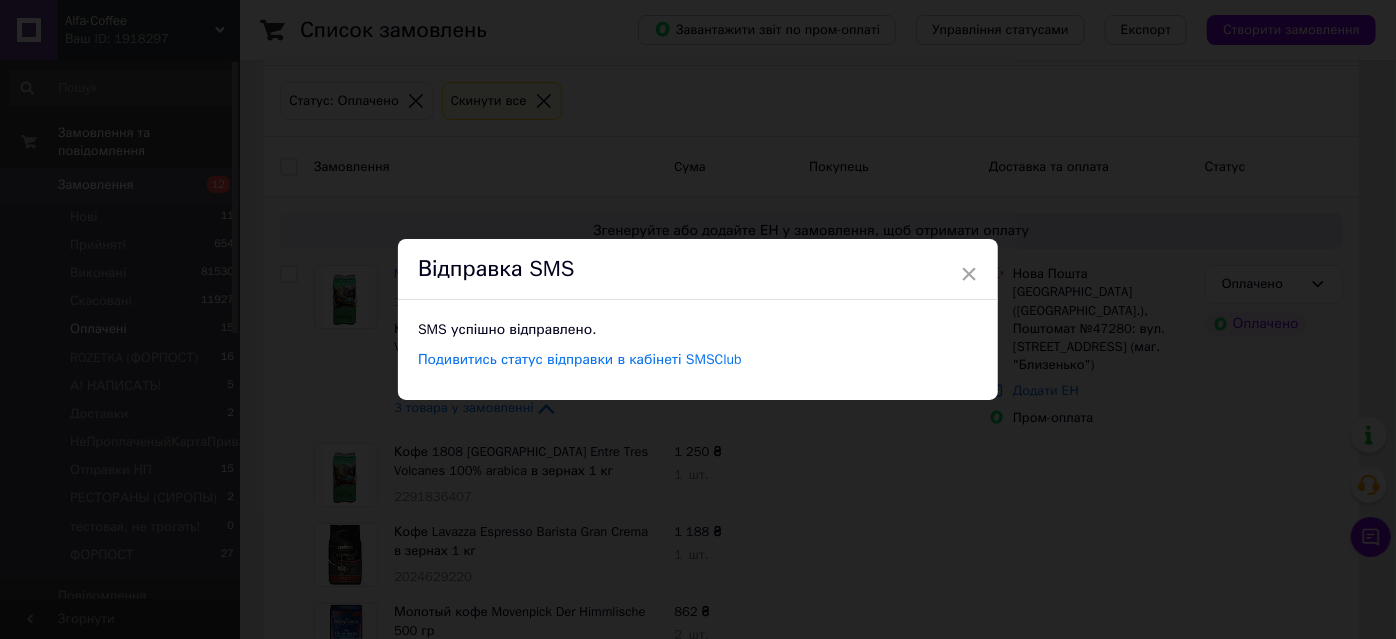 click on "× Відправка SMS SMS успішно відправлено. Подивитись статус відправки в кабінеті SMSClub" at bounding box center [698, 319] 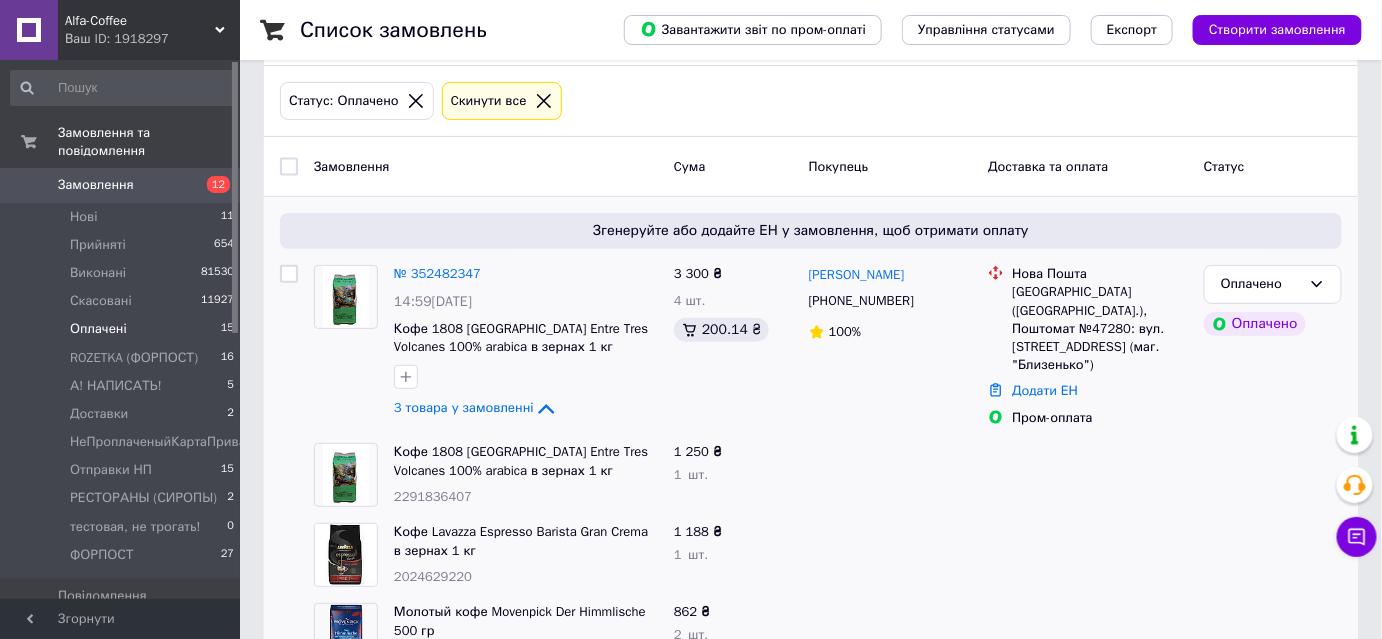 click on "Оплачено" at bounding box center (1261, 284) 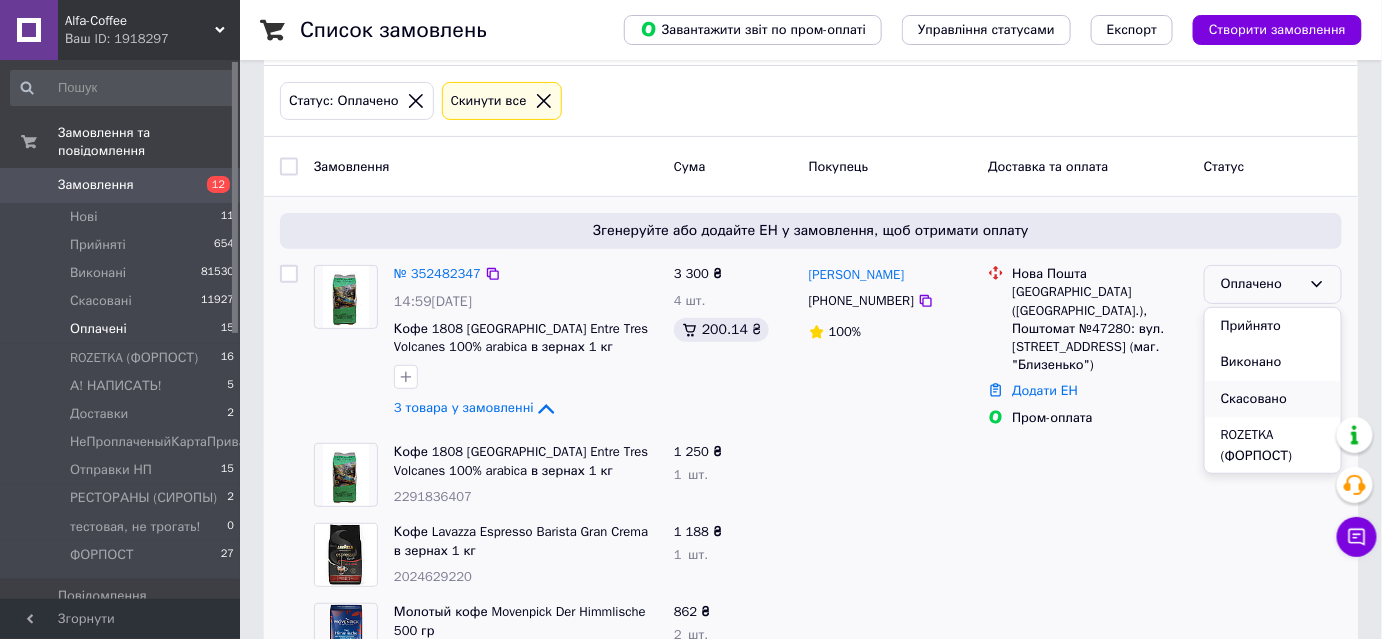 scroll, scrollTop: 181, scrollLeft: 0, axis: vertical 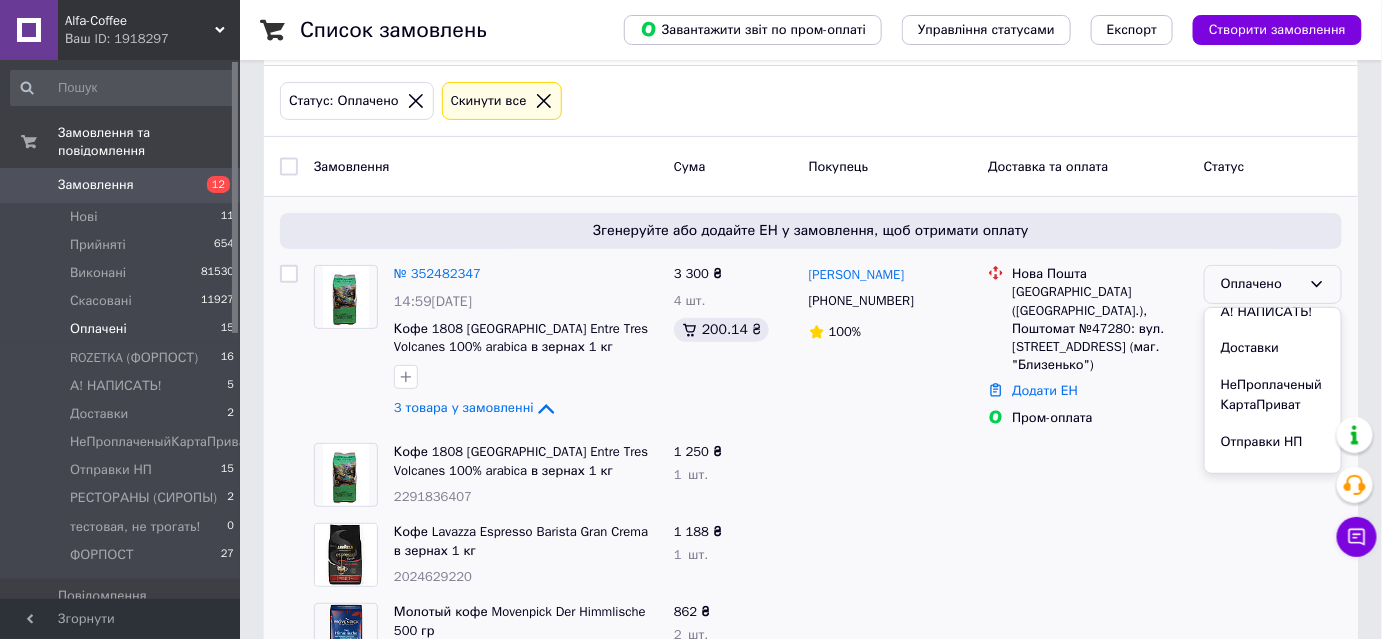 click on "Отправки НП" at bounding box center (1273, 442) 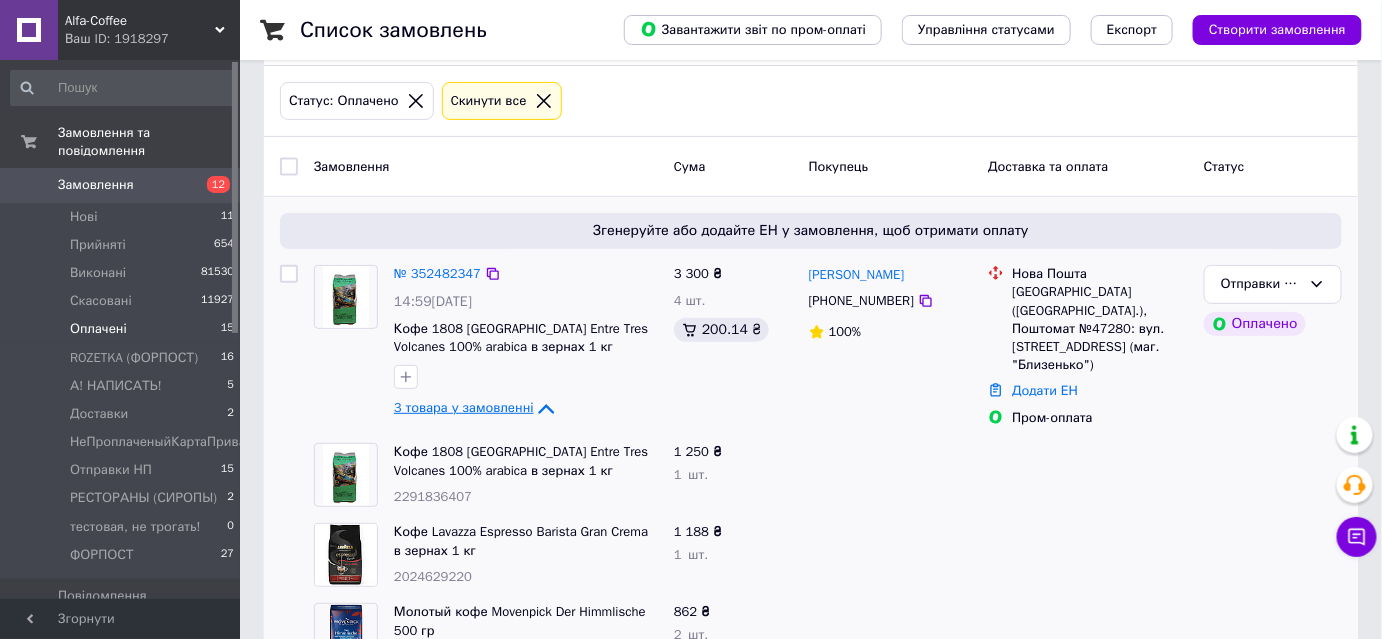 click on "3 товара у замовленні" at bounding box center (464, 408) 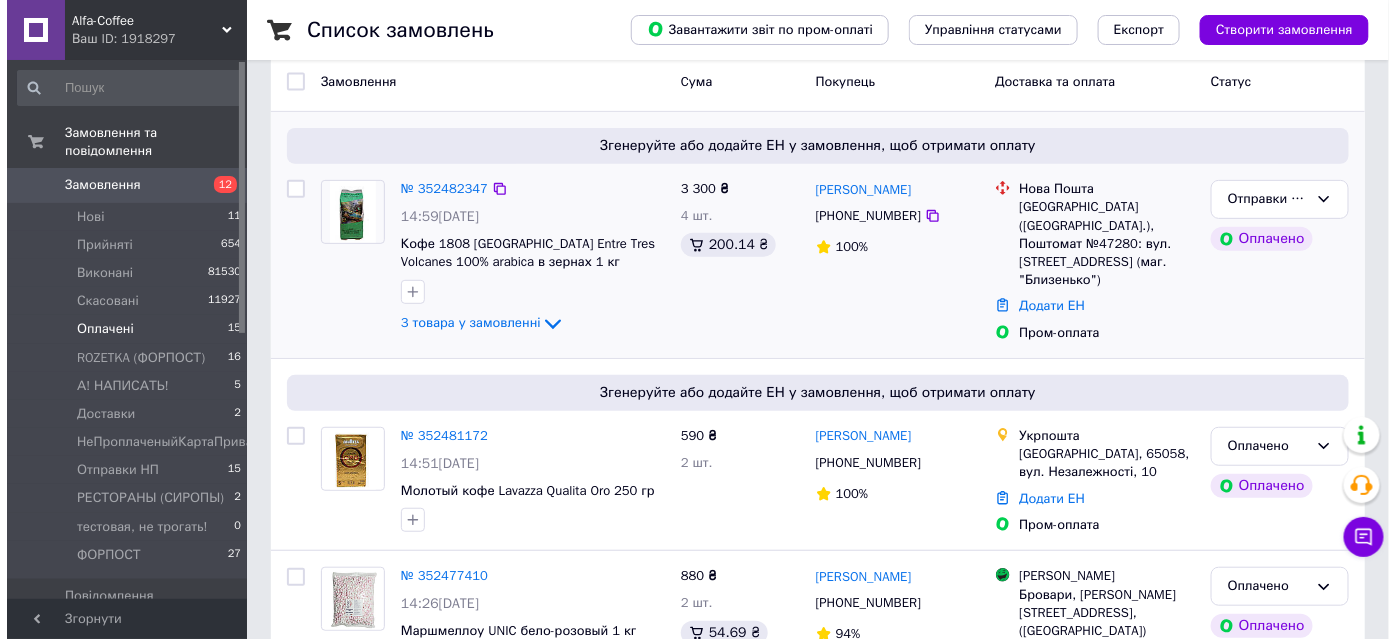 scroll, scrollTop: 272, scrollLeft: 0, axis: vertical 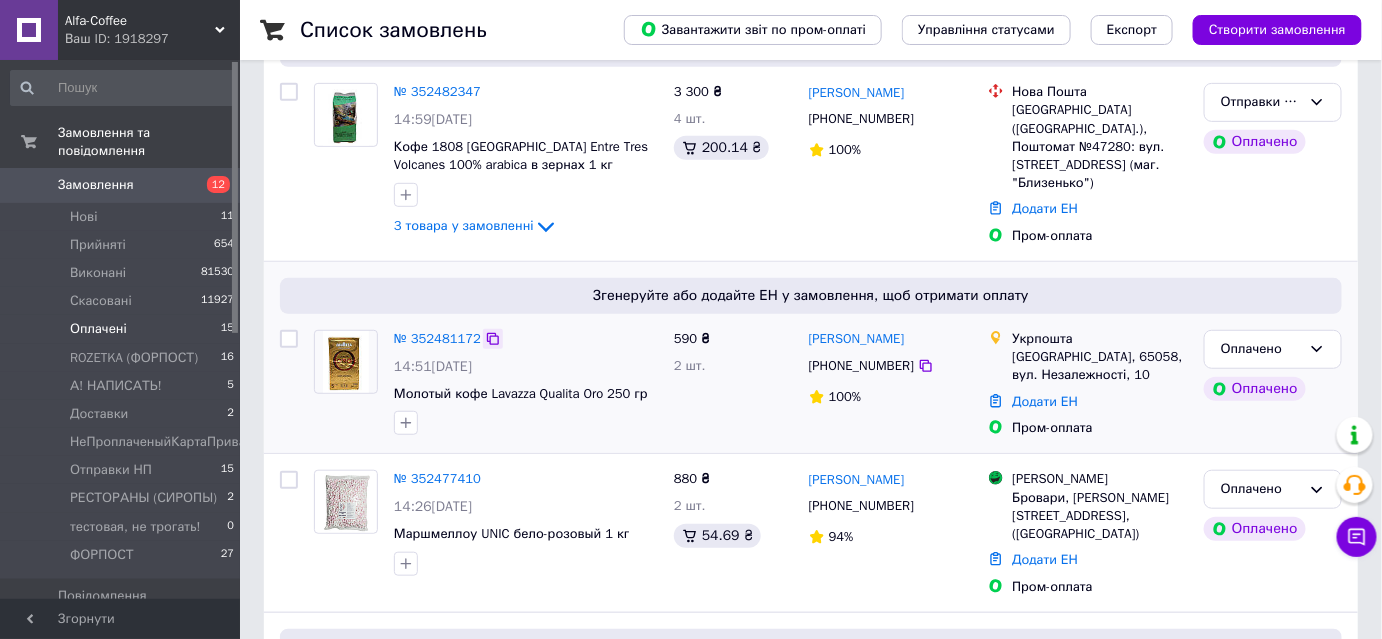 click 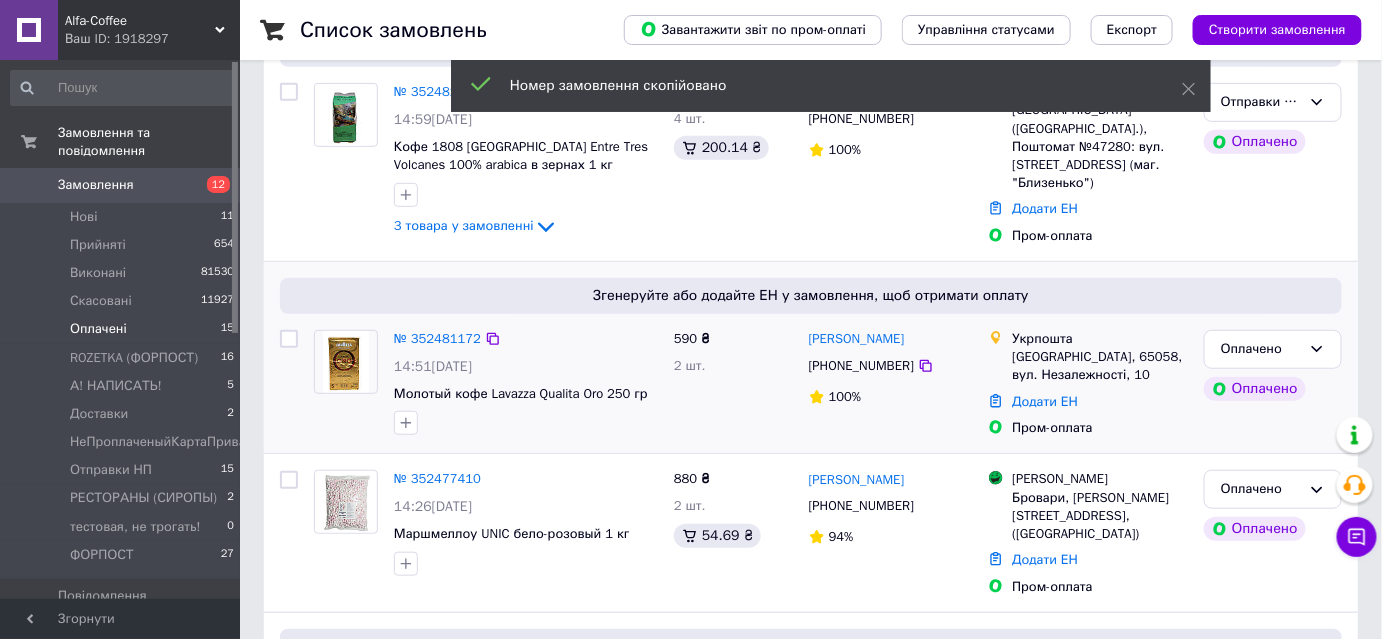 click on "[PHONE_NUMBER]" at bounding box center (861, 365) 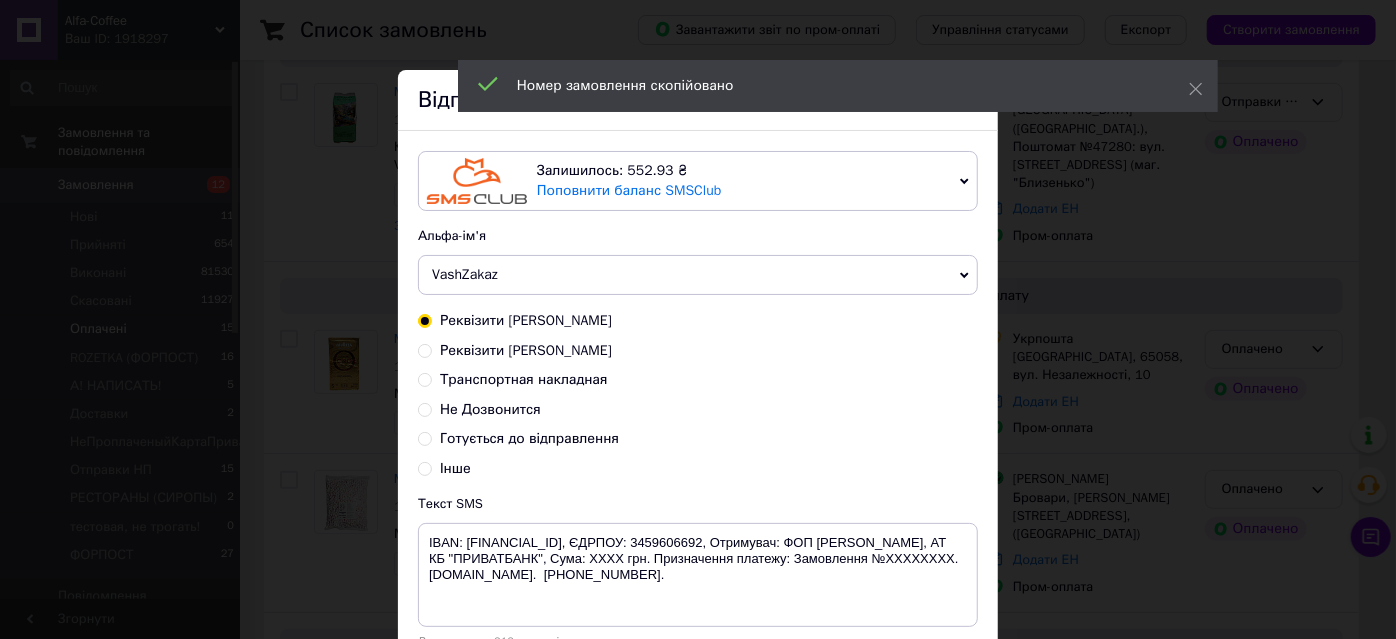click on "Готується до відправлення" at bounding box center [529, 438] 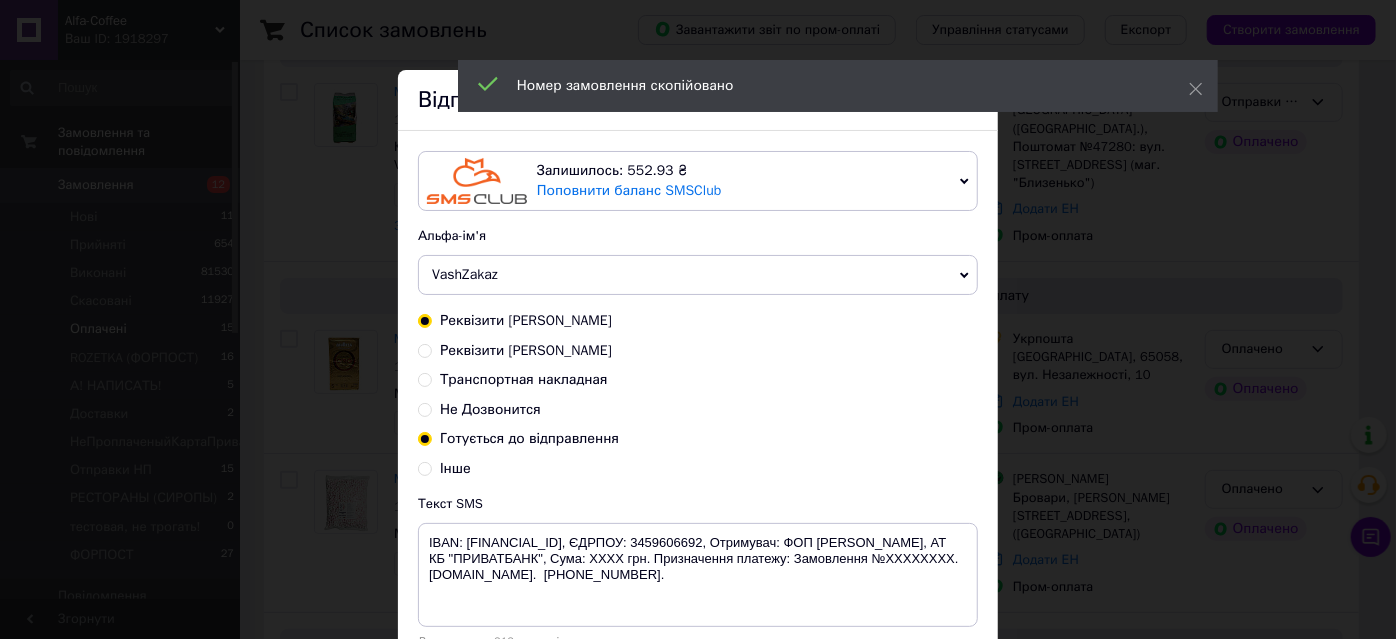 radio on "true" 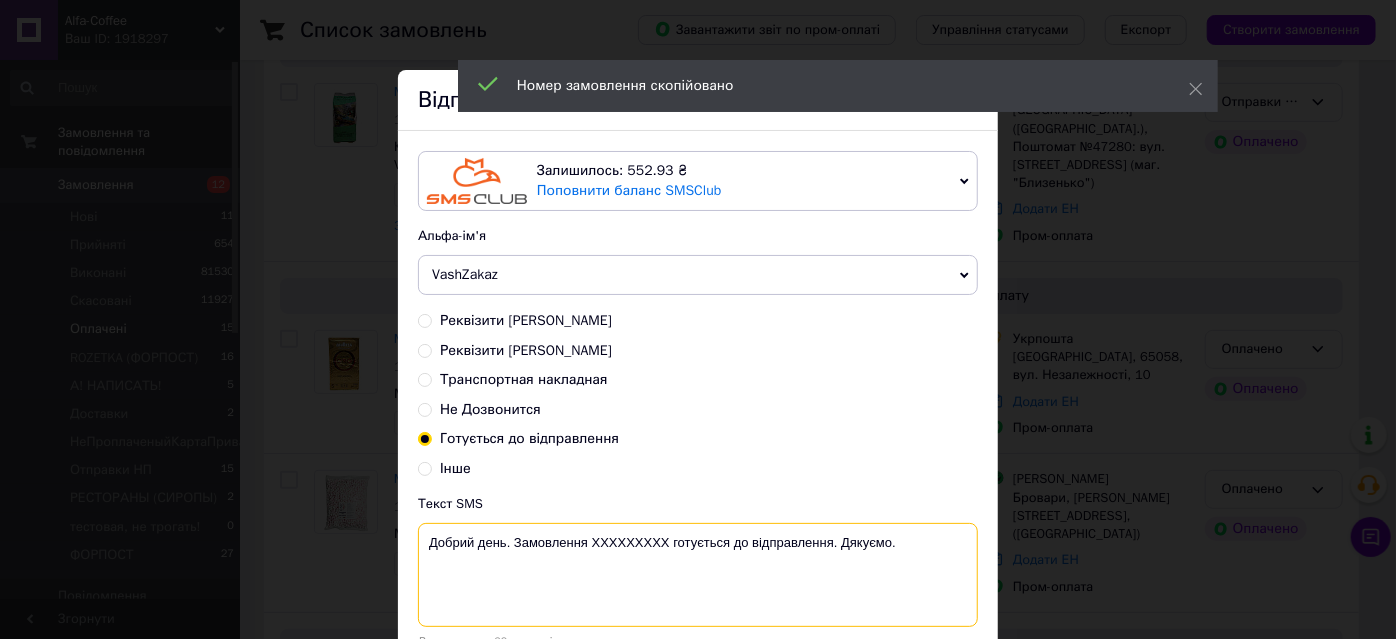 click on "Добрий день. Замовлення ХХХХХХХХХ готується до відправлення. Дякуємо." at bounding box center [698, 575] 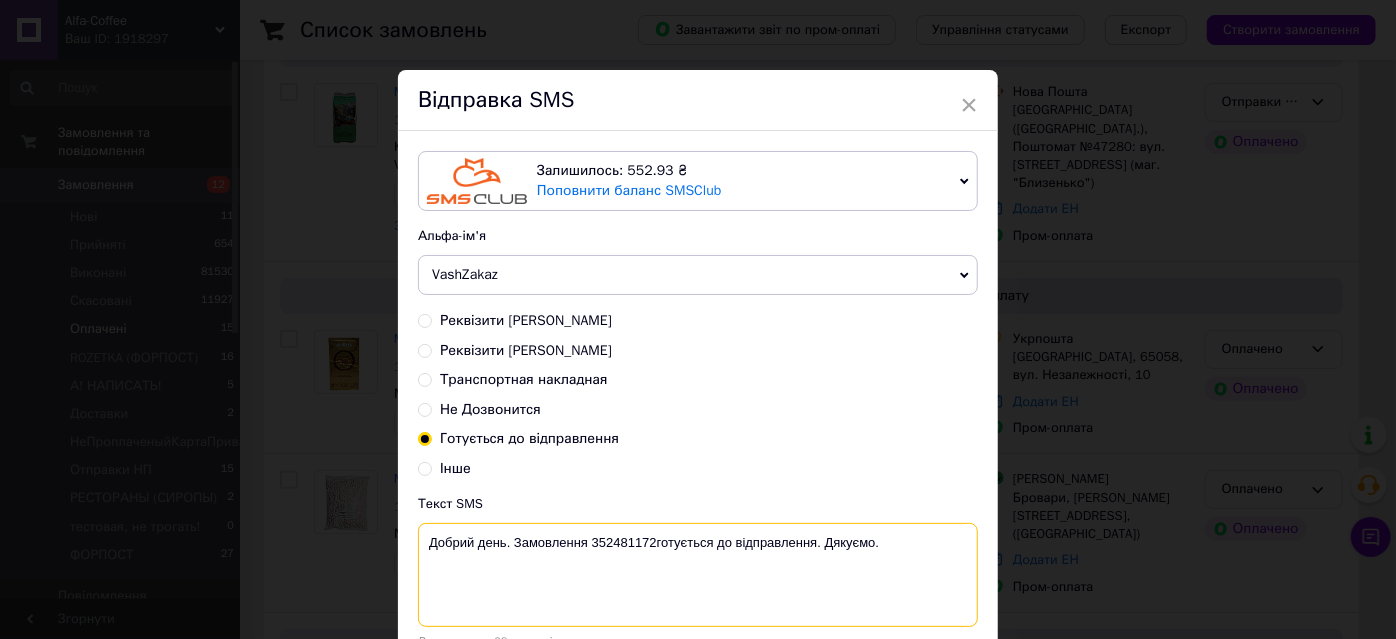 click on "Добрий день. Замовлення 352481172готується до відправлення. Дякуємо." at bounding box center (698, 575) 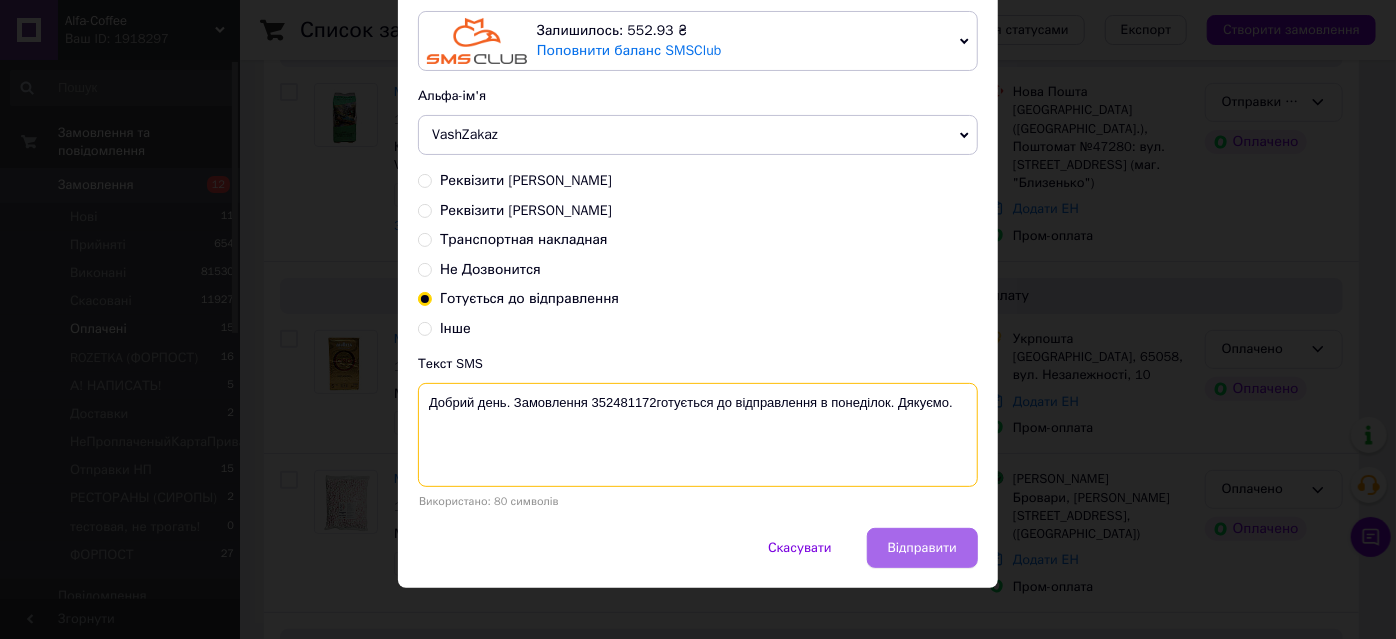 scroll, scrollTop: 154, scrollLeft: 0, axis: vertical 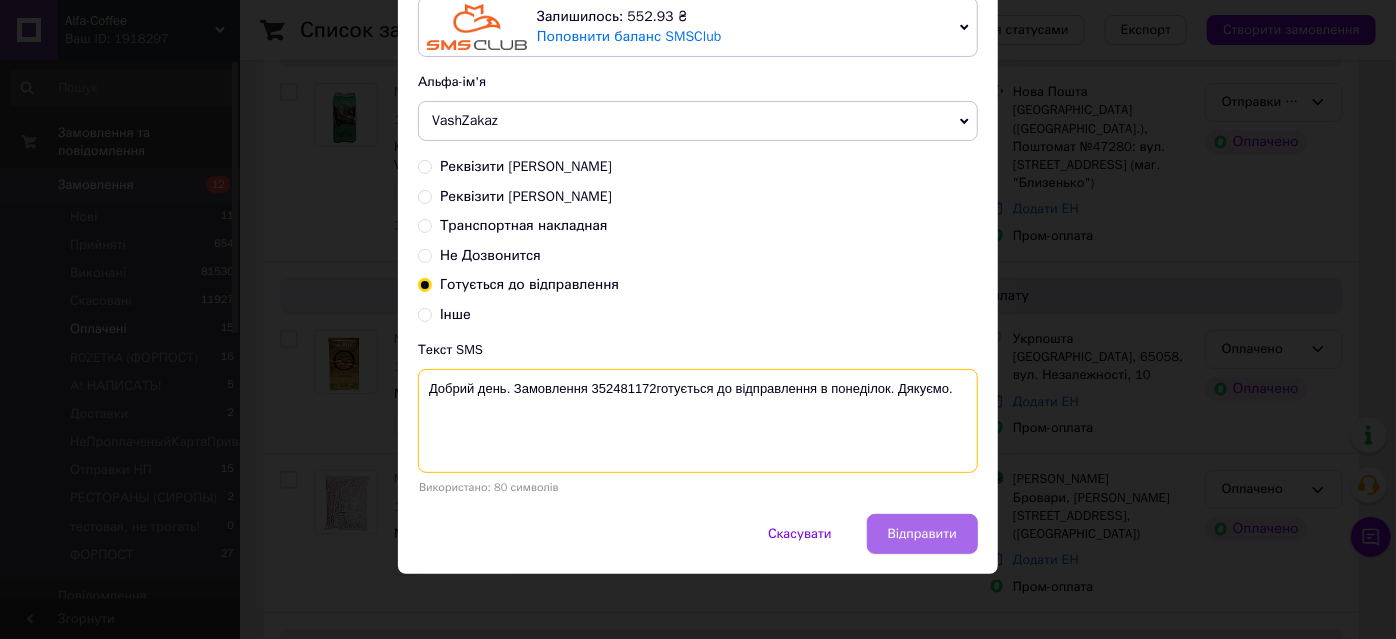 type on "Добрий день. Замовлення 352481172готується до відправлення в понеділок. Дякуємо." 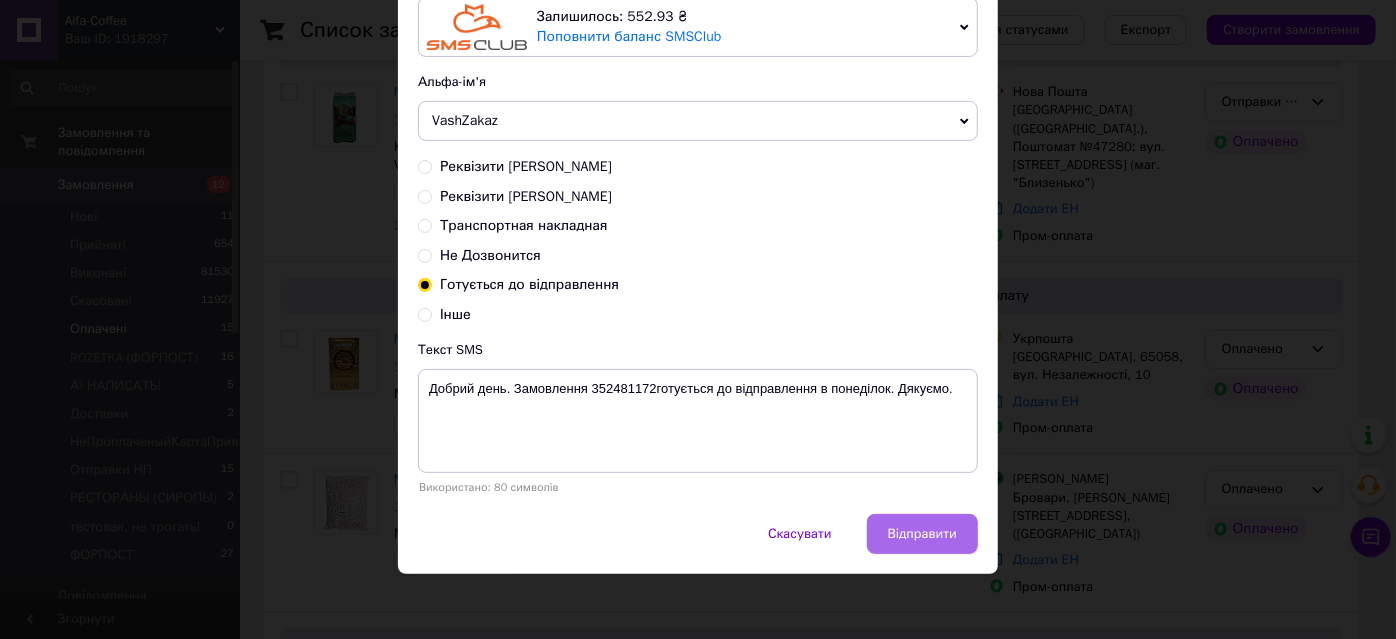 click on "Відправити" at bounding box center (922, 534) 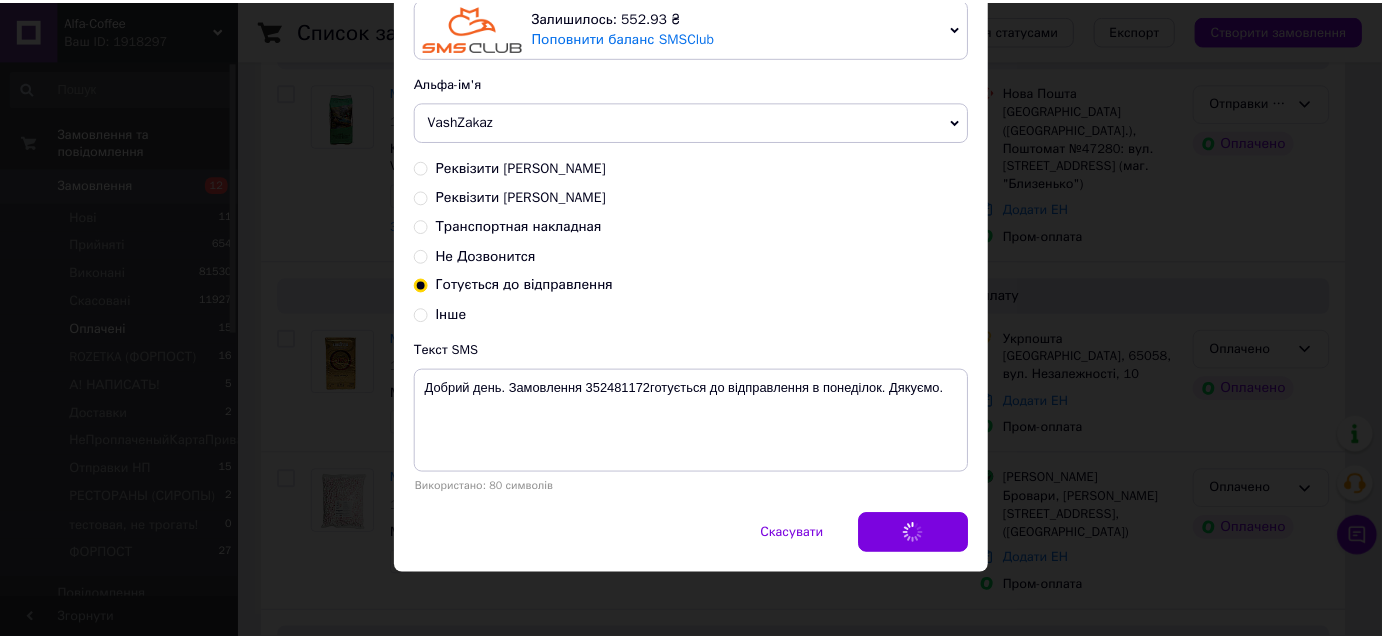 scroll, scrollTop: 0, scrollLeft: 0, axis: both 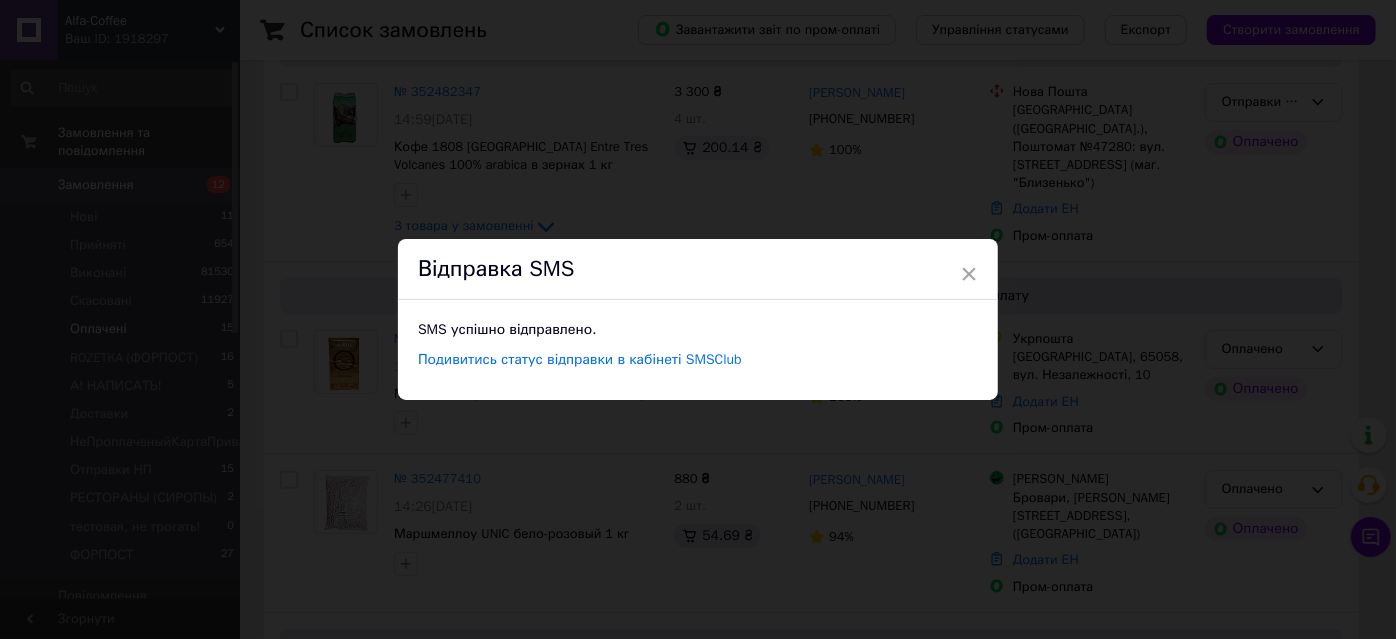 click on "× Відправка SMS SMS успішно відправлено. Подивитись статус відправки в кабінеті SMSClub" at bounding box center (698, 319) 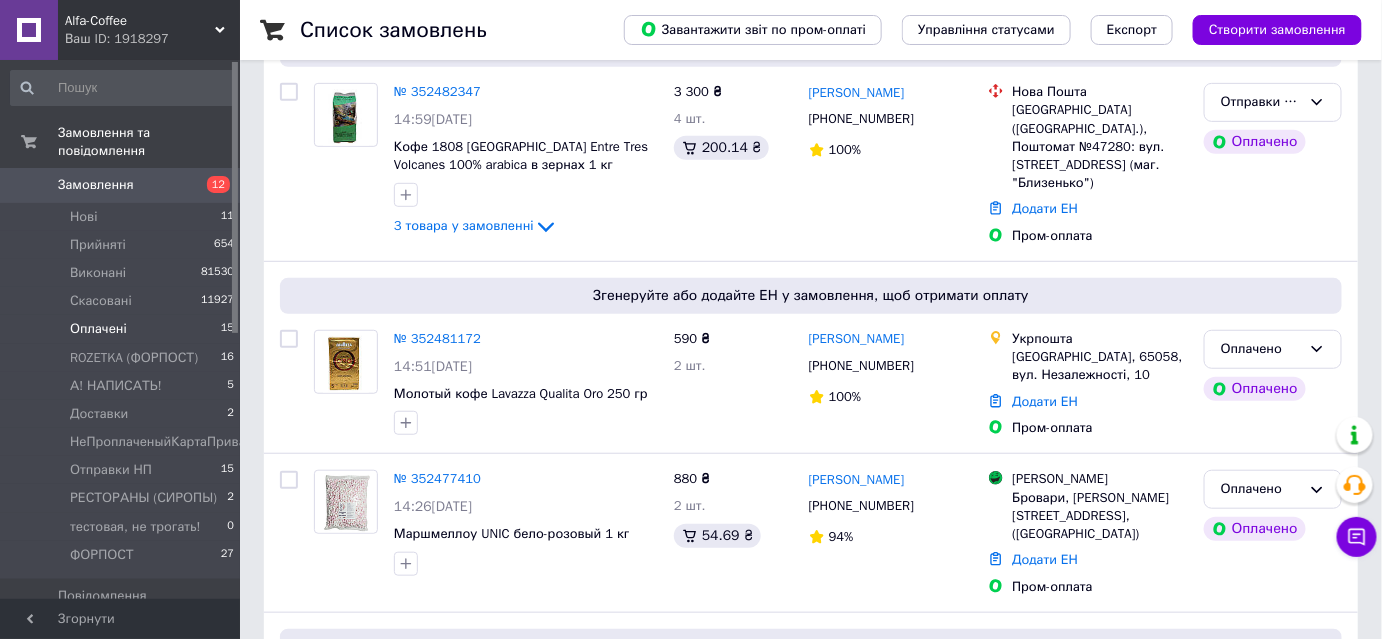 click on "Оплачено" at bounding box center (1261, 349) 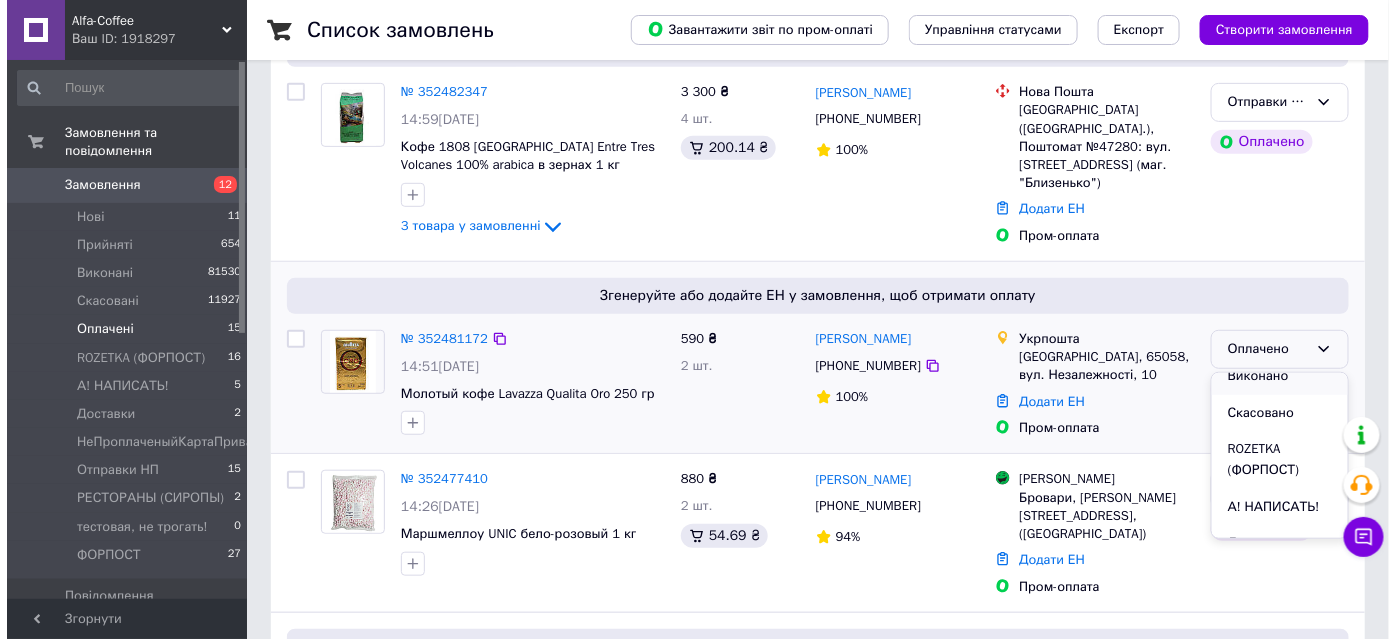 scroll, scrollTop: 181, scrollLeft: 0, axis: vertical 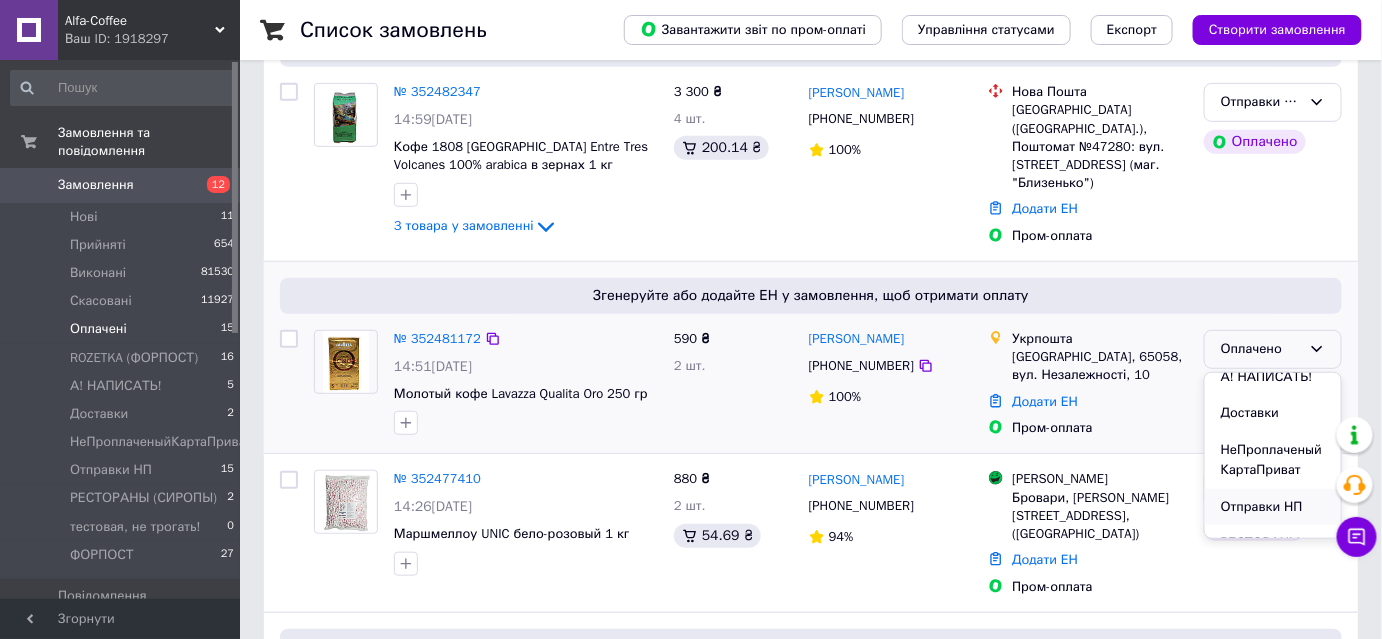 click on "Отправки НП" at bounding box center [1273, 507] 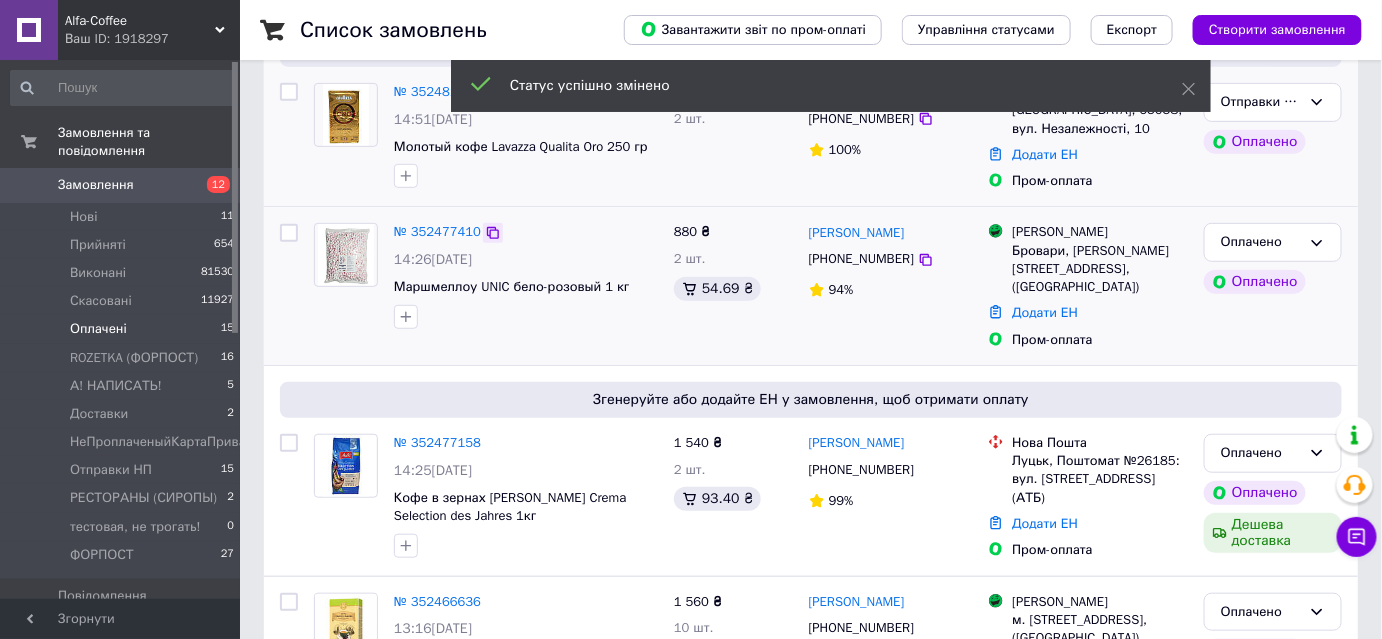 click 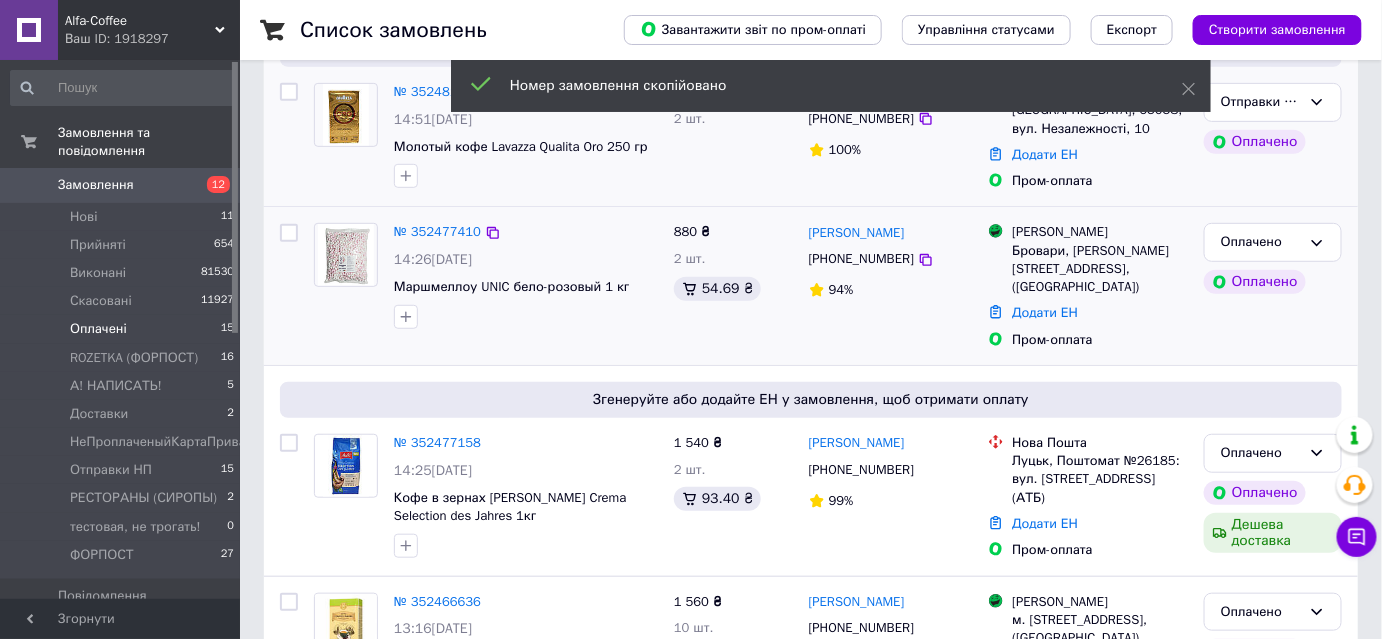 click on "[PHONE_NUMBER]" at bounding box center (861, 258) 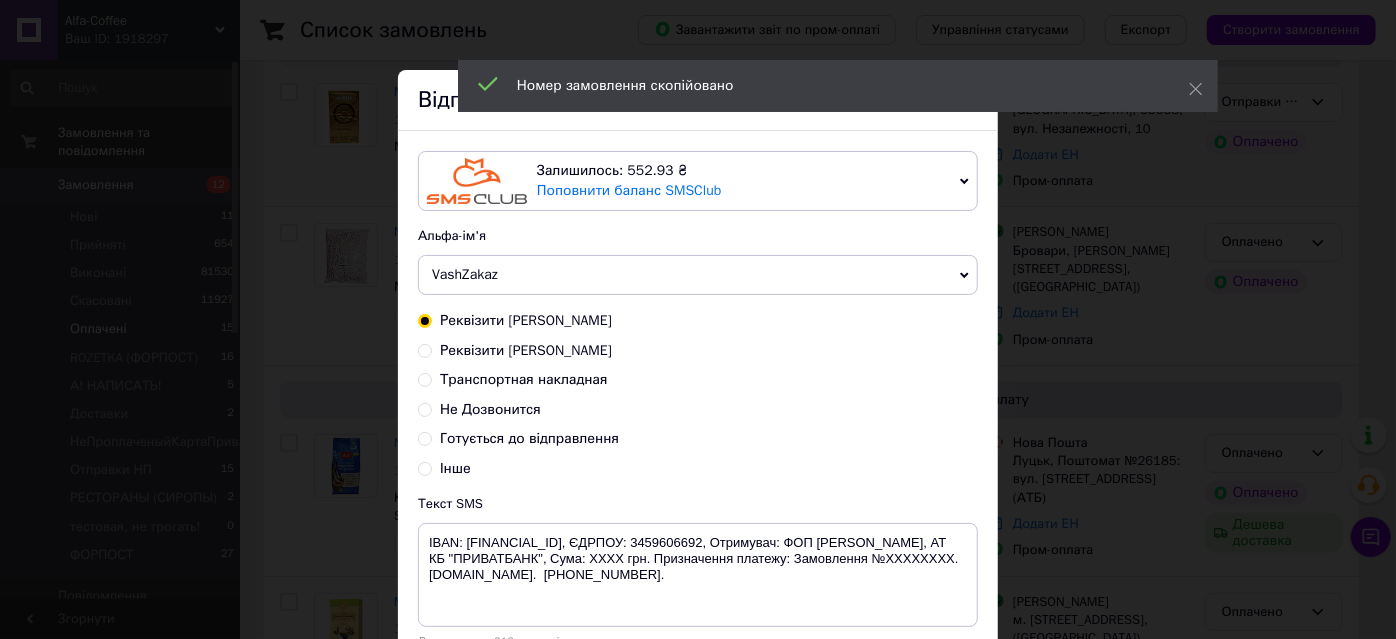 click on "Готується до відправлення" at bounding box center [529, 438] 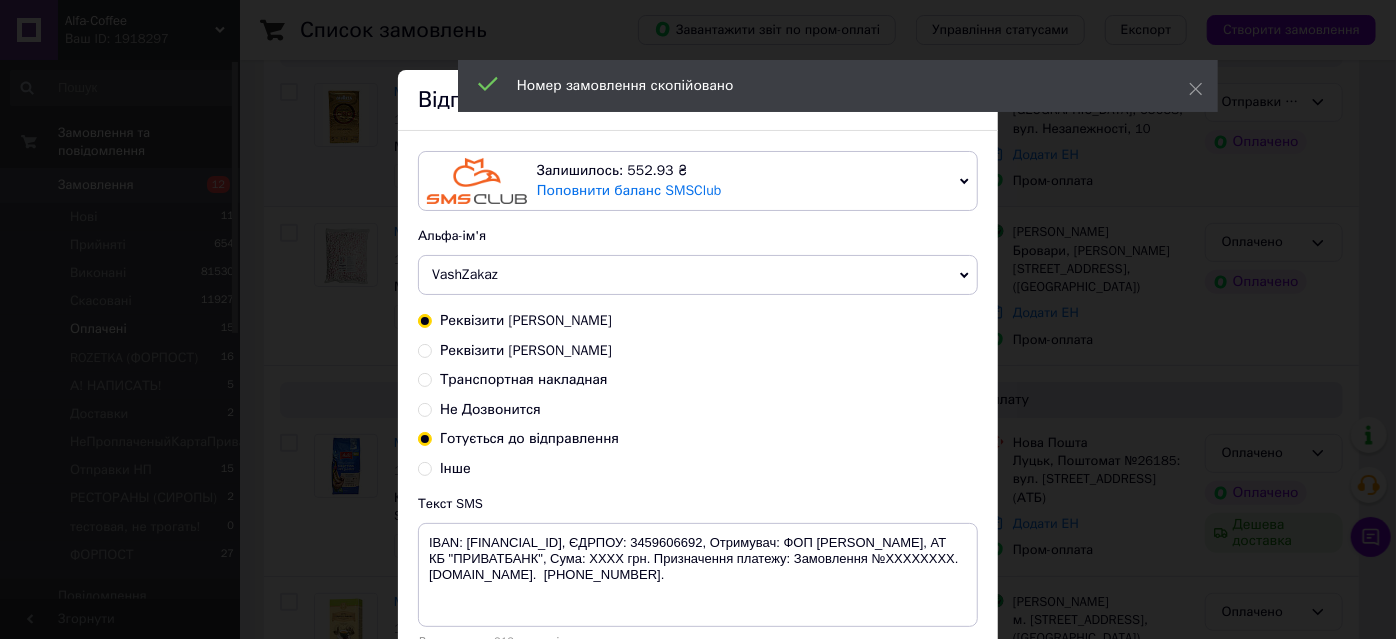 radio on "false" 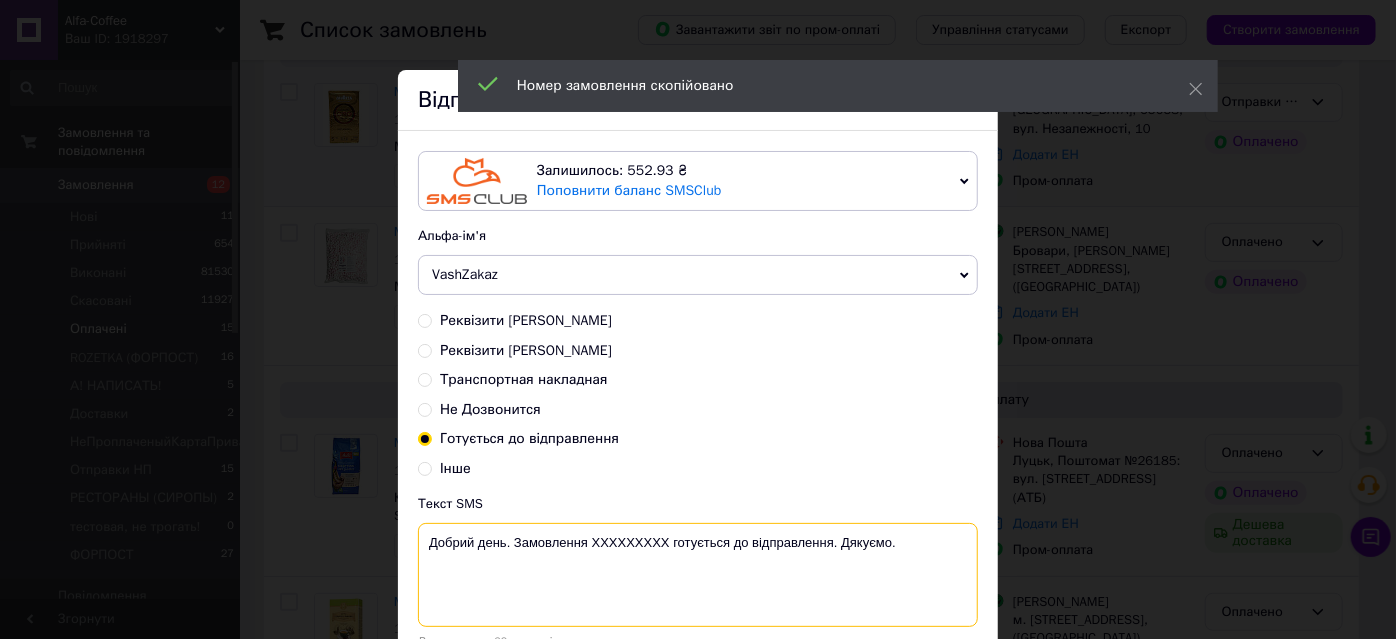 click on "Добрий день. Замовлення ХХХХХХХХХ готується до відправлення. Дякуємо." at bounding box center (698, 575) 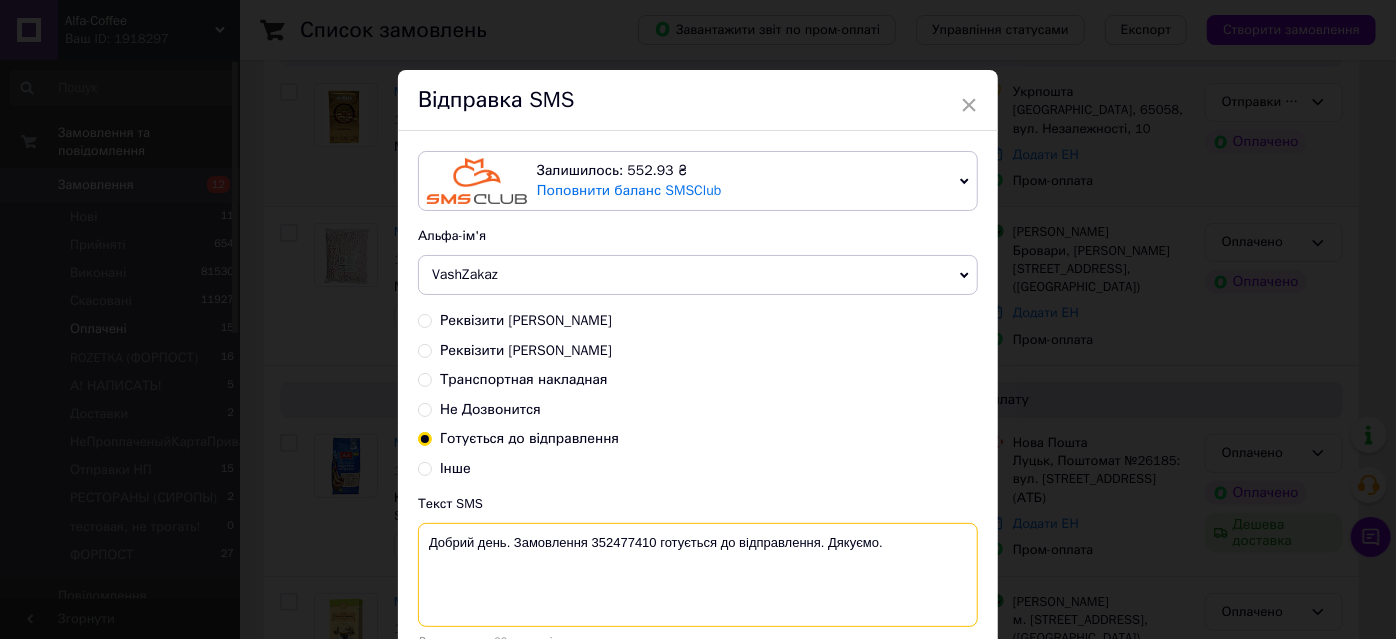 click on "Добрий день. Замовлення 352477410 готується до відправлення. Дякуємо." at bounding box center [698, 575] 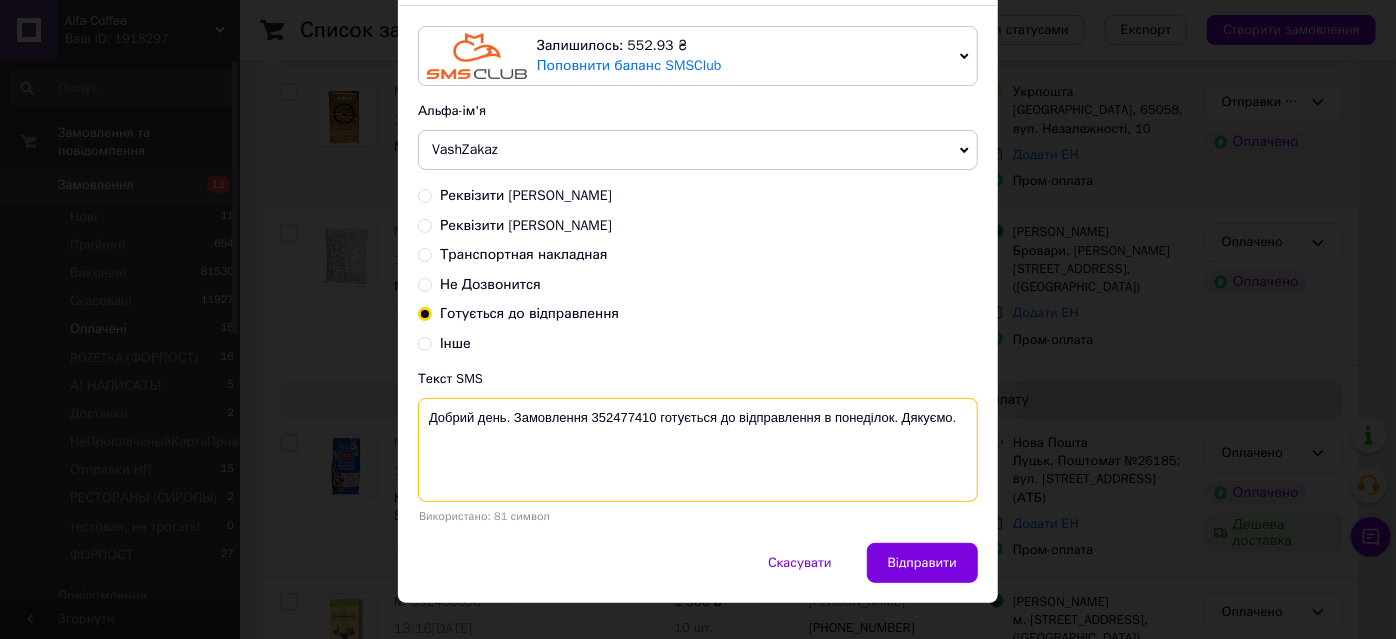 scroll, scrollTop: 154, scrollLeft: 0, axis: vertical 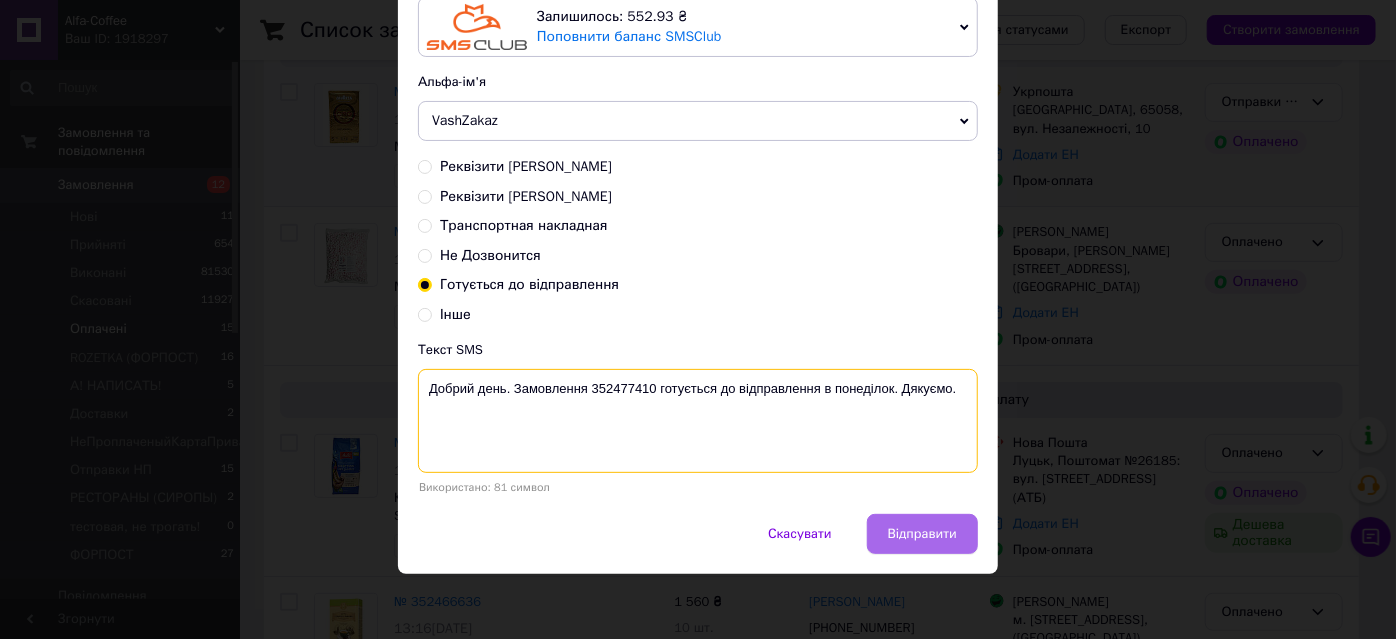 type on "Добрий день. Замовлення 352477410 готується до відправлення в понеділок. Дякуємо." 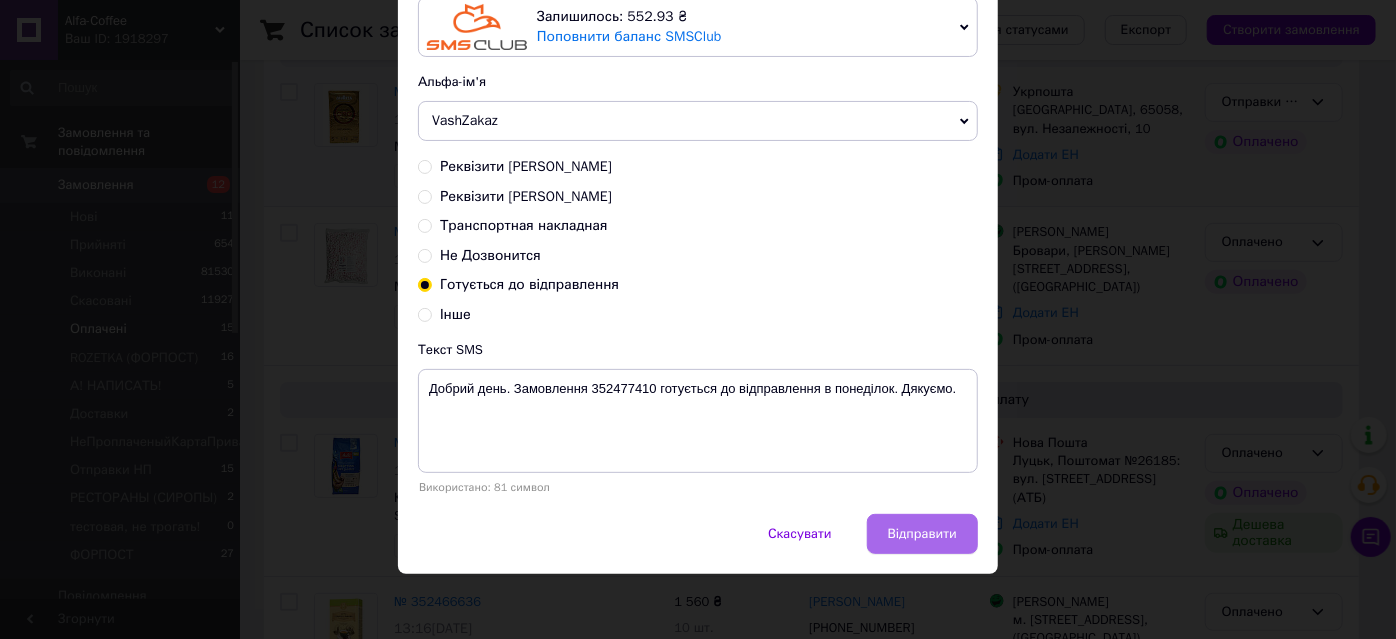 click on "Відправити" at bounding box center (922, 534) 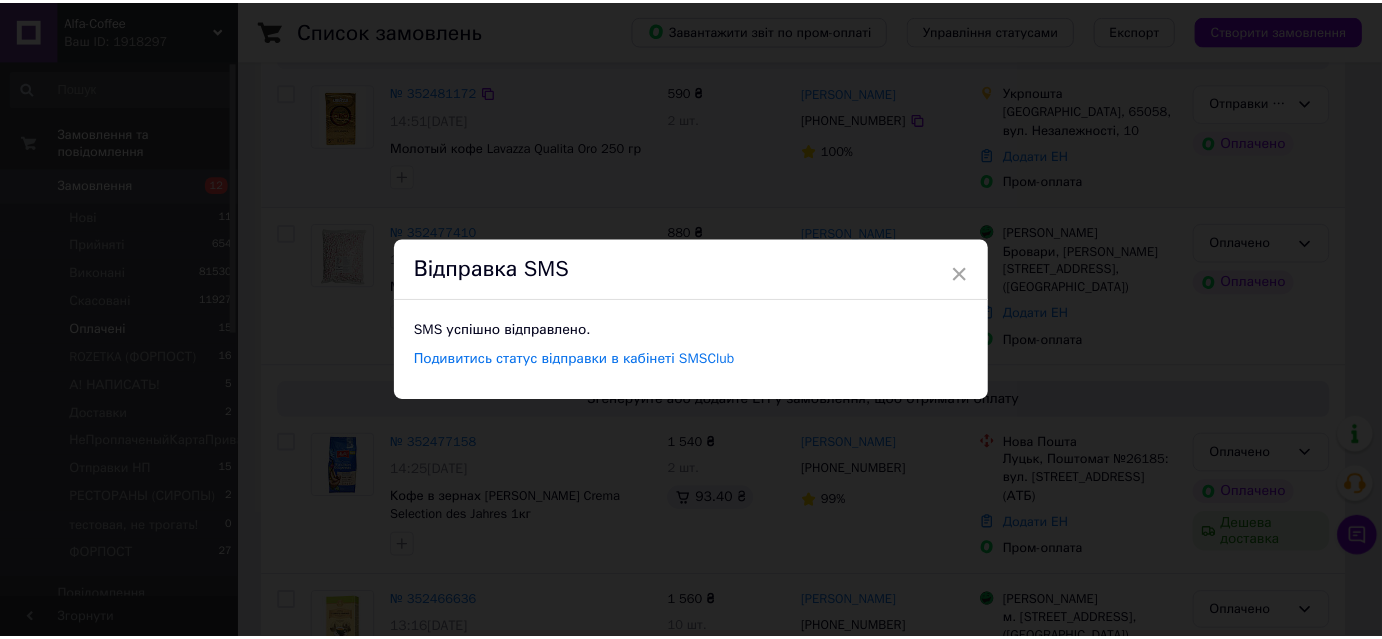 scroll, scrollTop: 0, scrollLeft: 0, axis: both 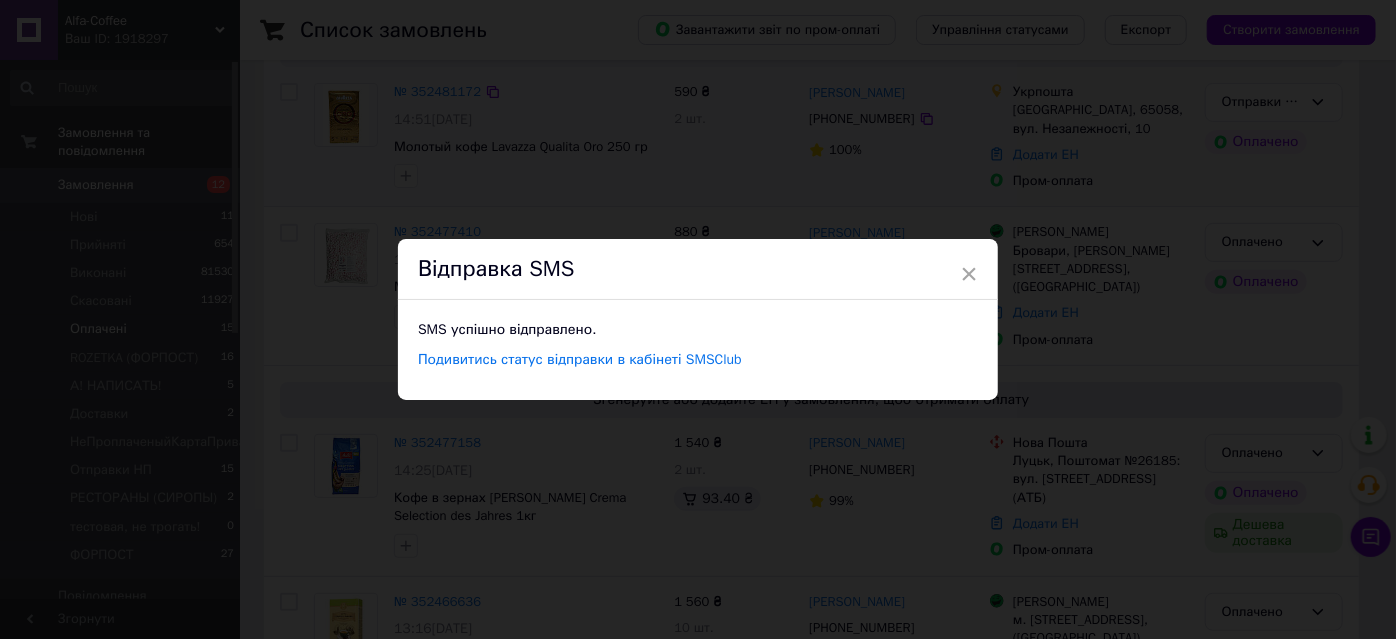 click on "× Відправка SMS SMS успішно відправлено. Подивитись статус відправки в кабінеті SMSClub" at bounding box center (698, 319) 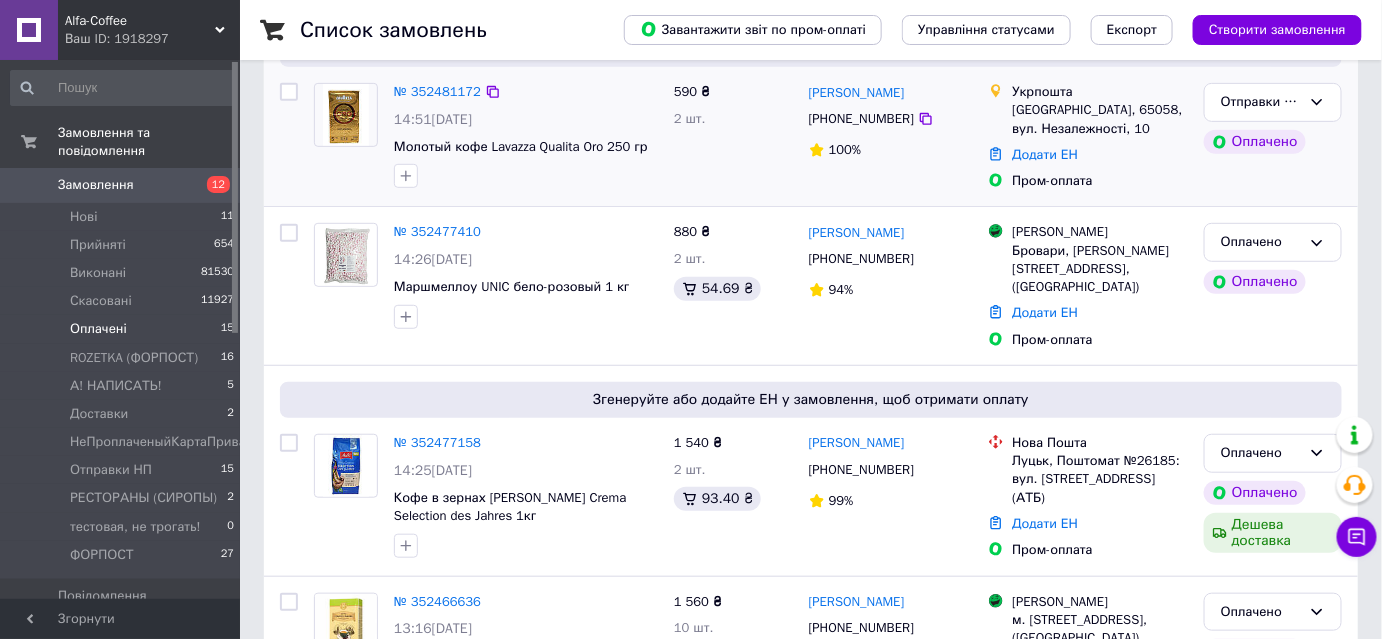 click on "Оплачено" at bounding box center (1261, 242) 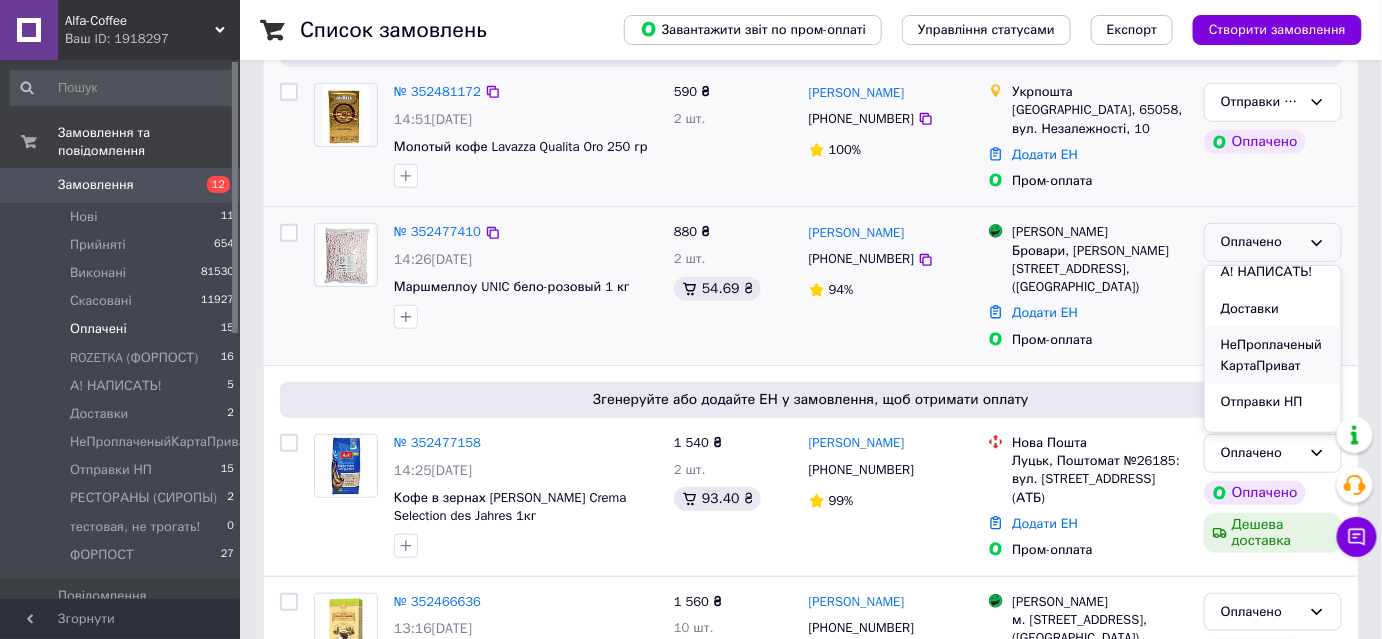 scroll, scrollTop: 181, scrollLeft: 0, axis: vertical 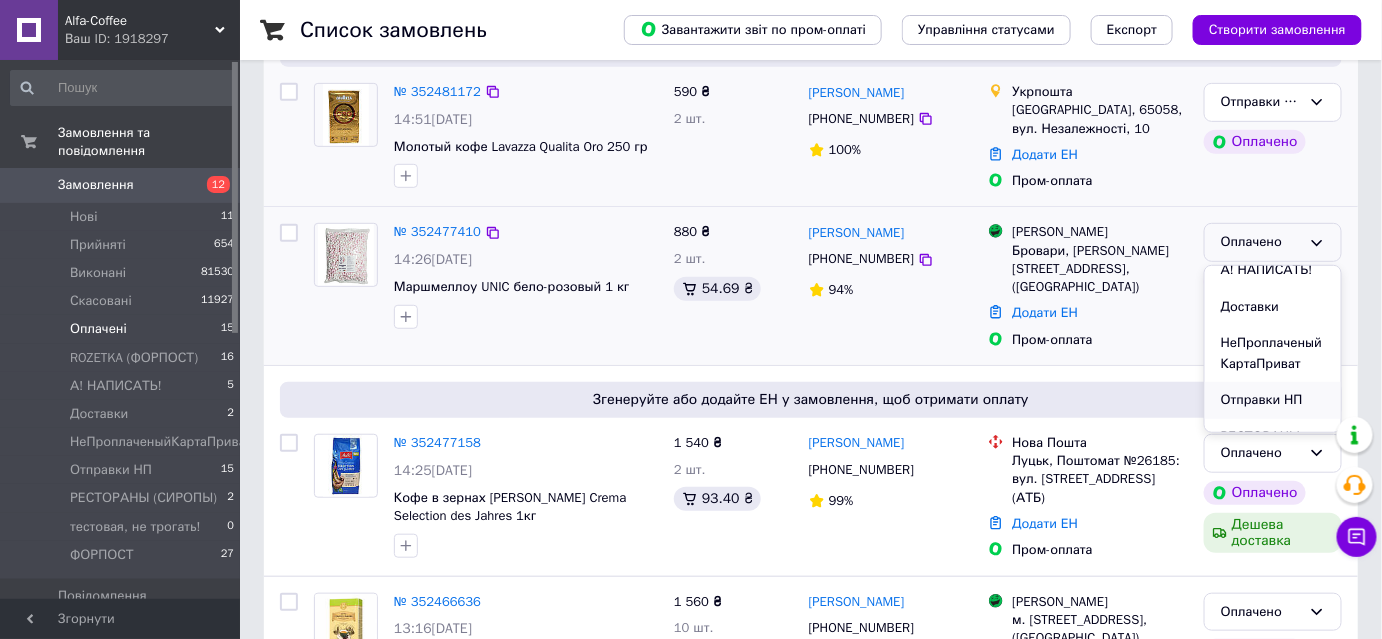 click on "Отправки НП" at bounding box center (1273, 400) 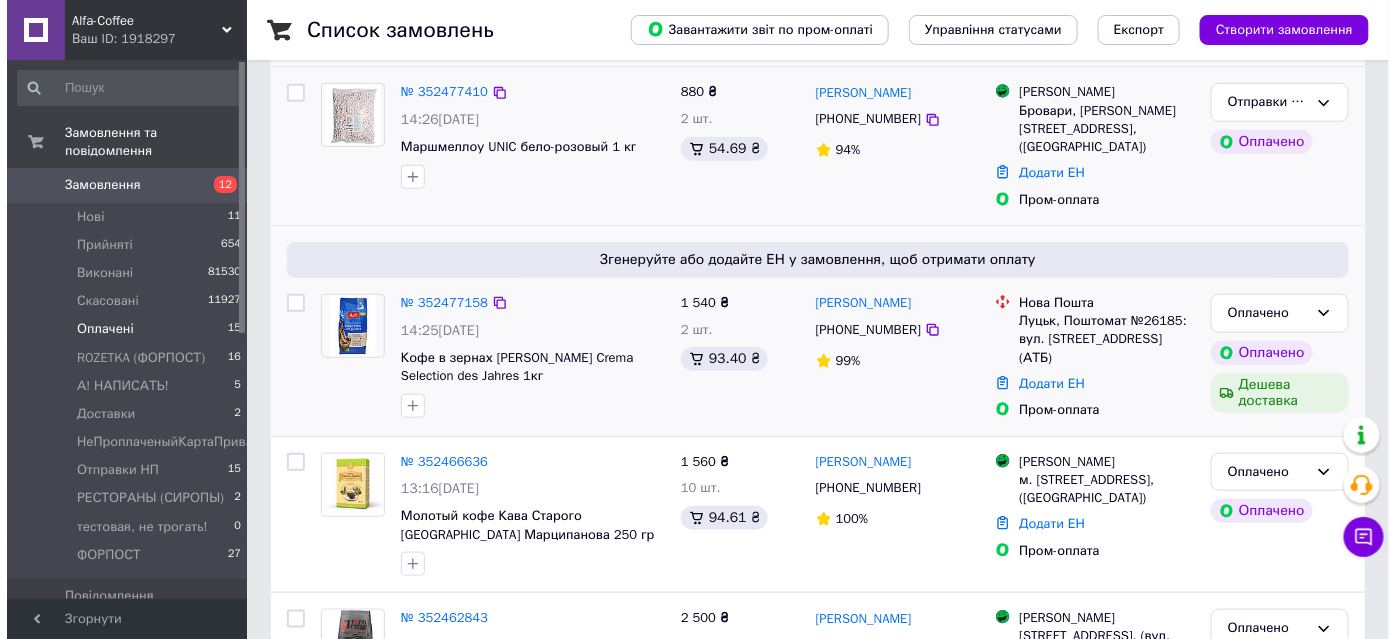 scroll, scrollTop: 454, scrollLeft: 0, axis: vertical 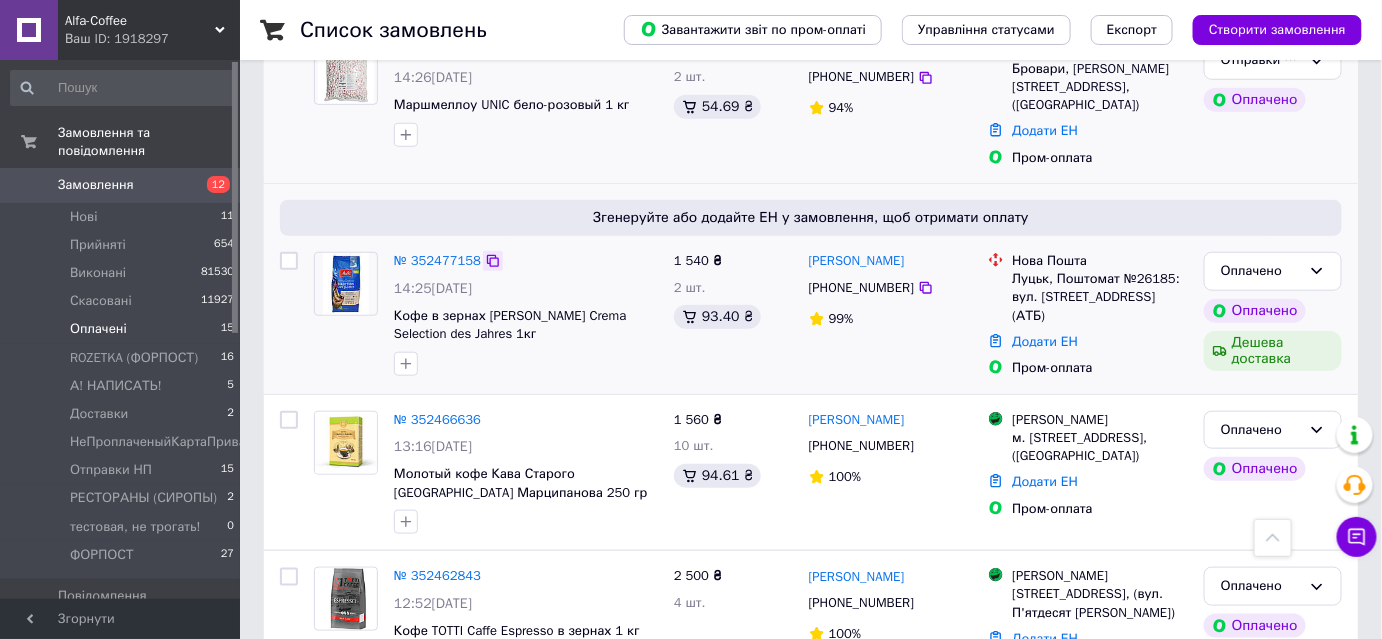 click 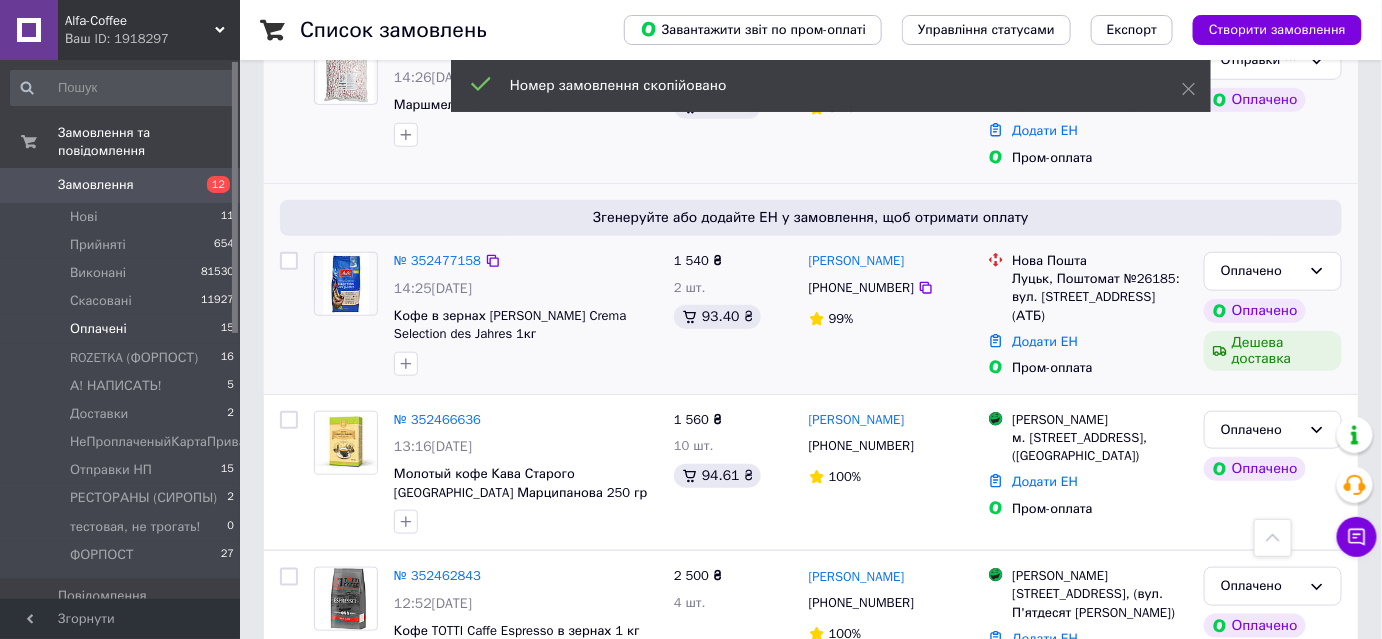 click on "[PHONE_NUMBER]" at bounding box center [861, 287] 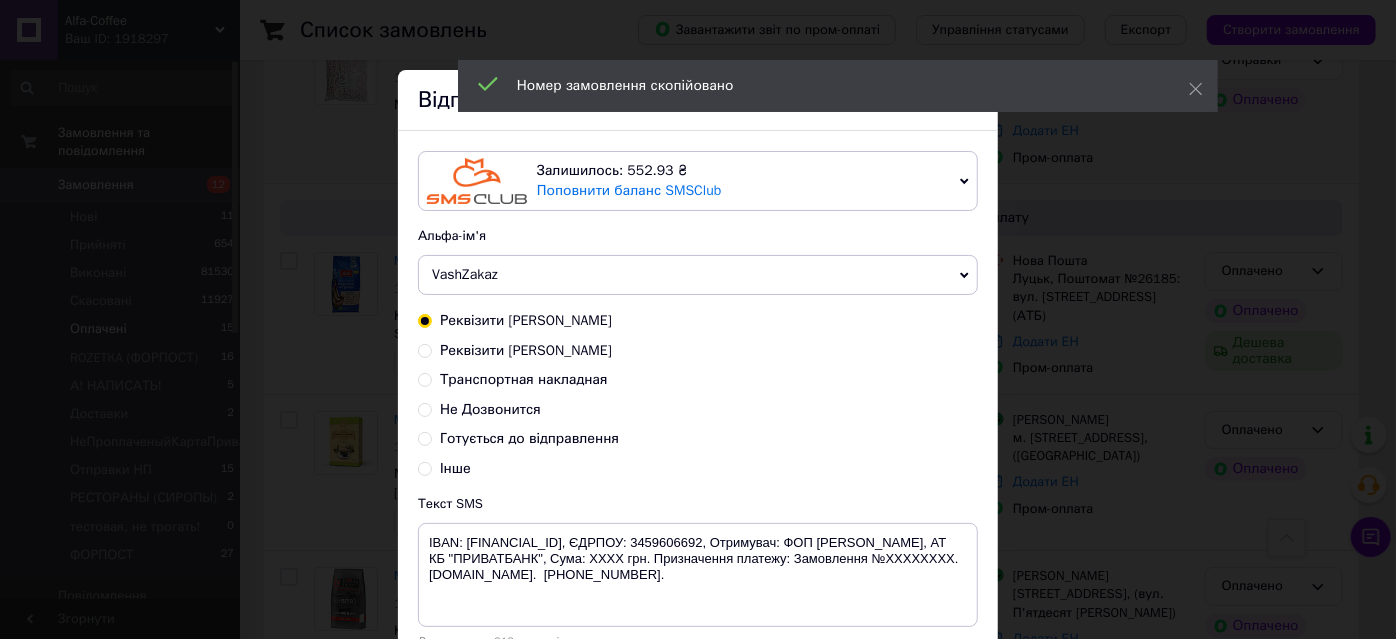 click on "Готується до відправлення" at bounding box center [529, 438] 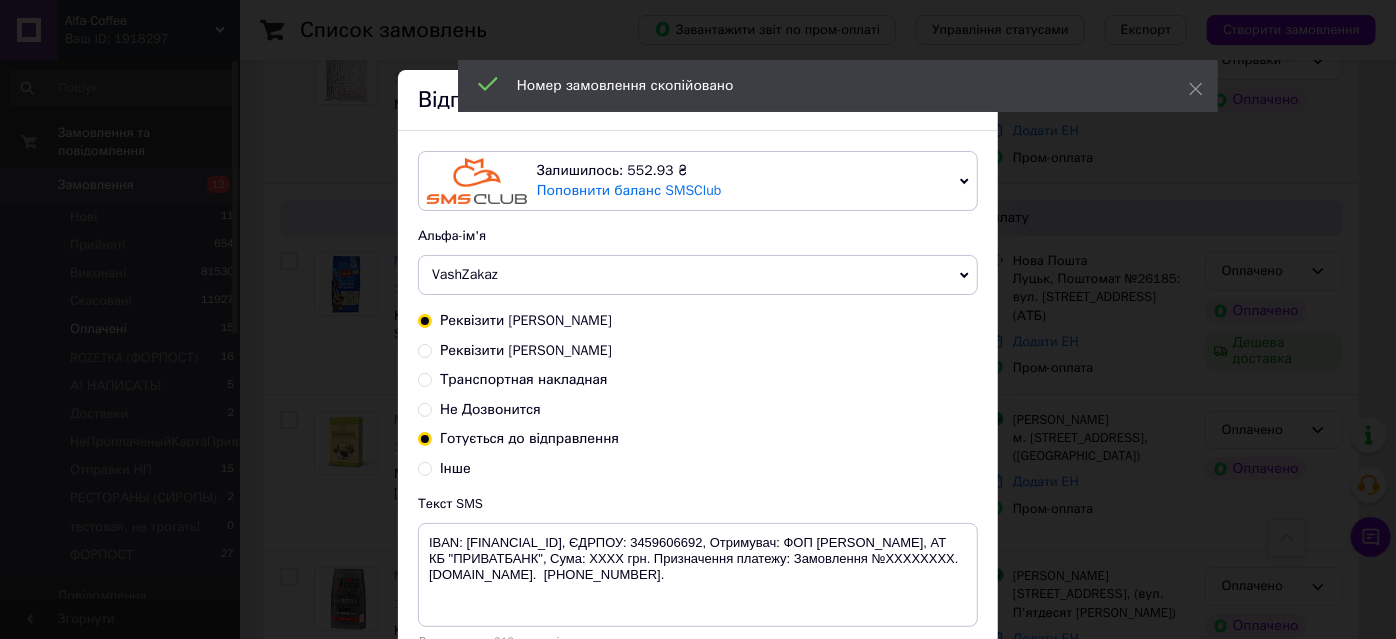 radio on "true" 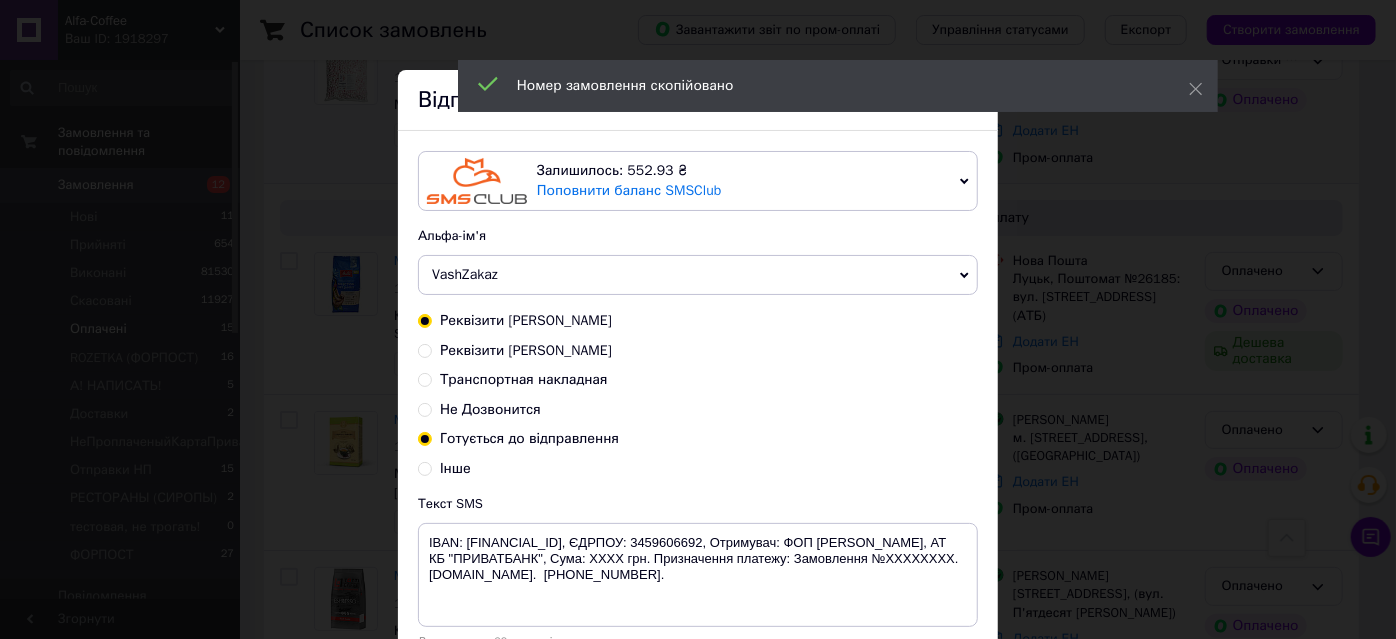 radio on "false" 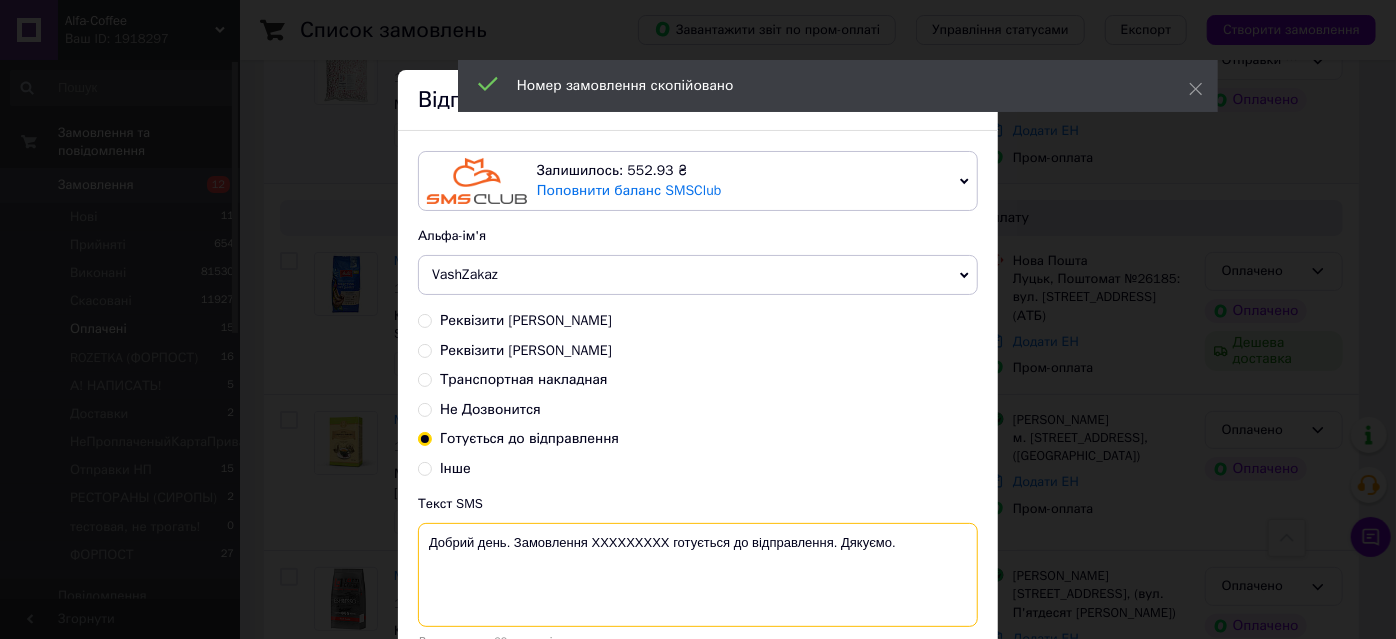 click on "Добрий день. Замовлення ХХХХХХХХХ готується до відправлення. Дякуємо." at bounding box center [698, 575] 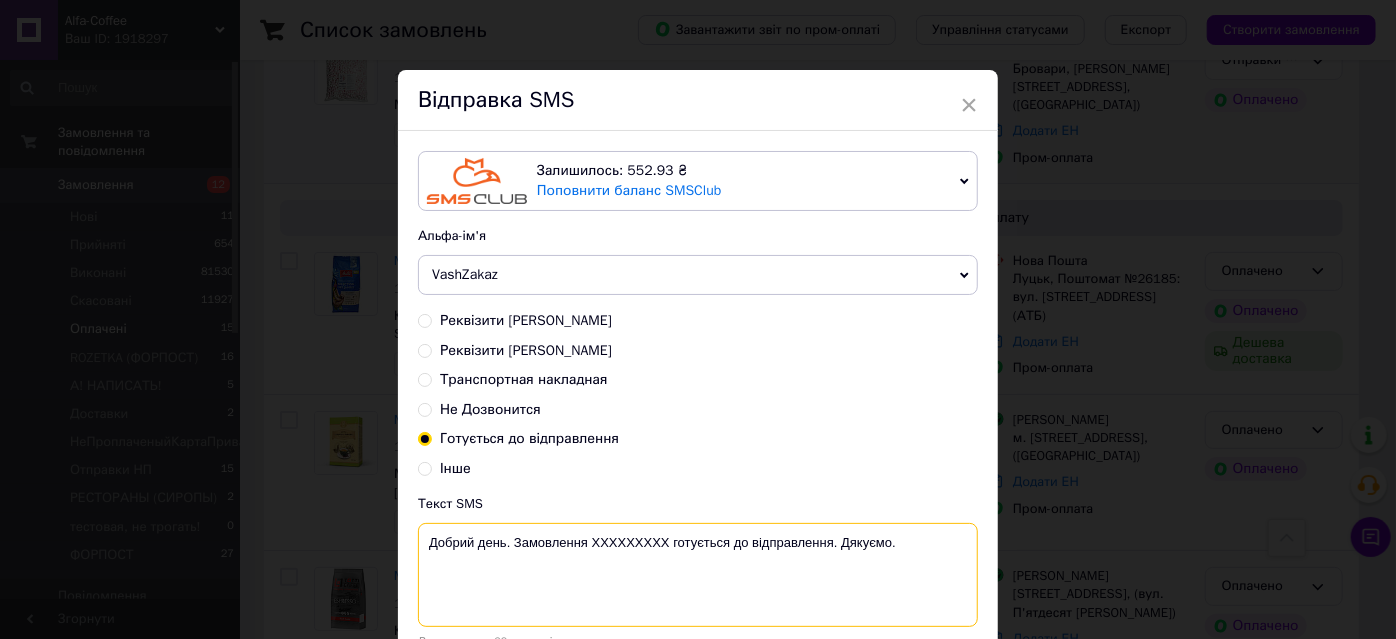 paste on "352477158" 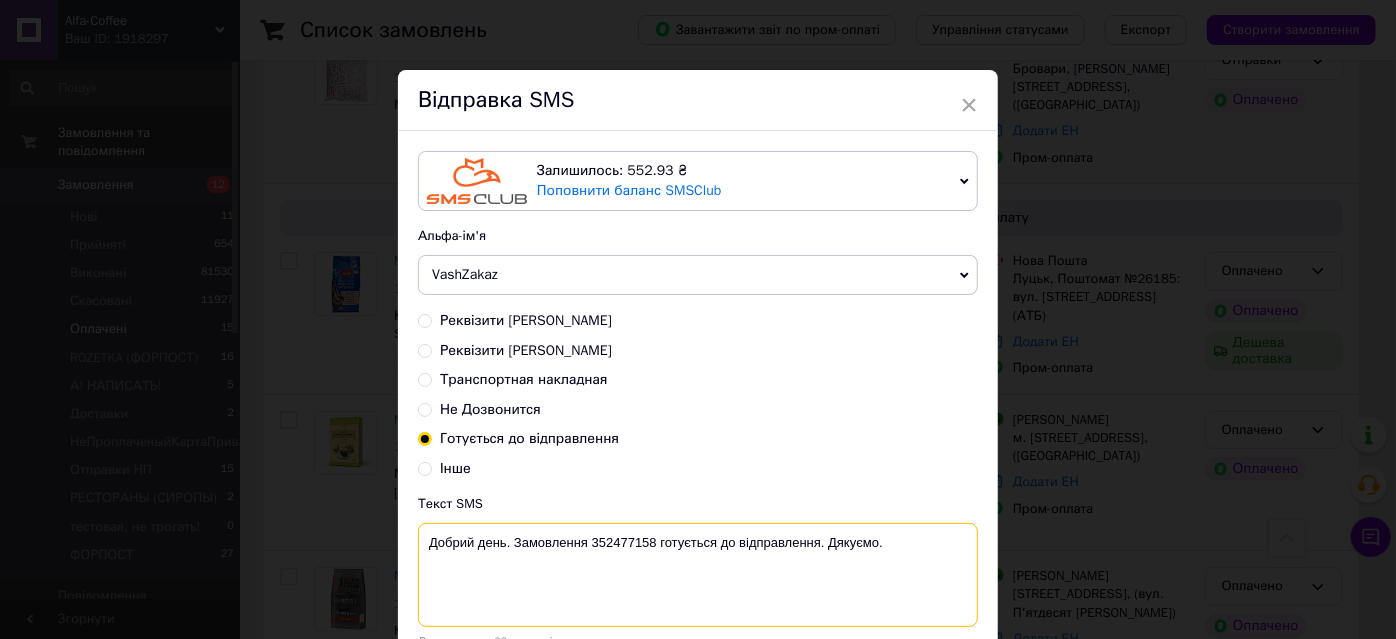 click on "Добрий день. Замовлення 352477158 готується до відправлення. Дякуємо." at bounding box center [698, 575] 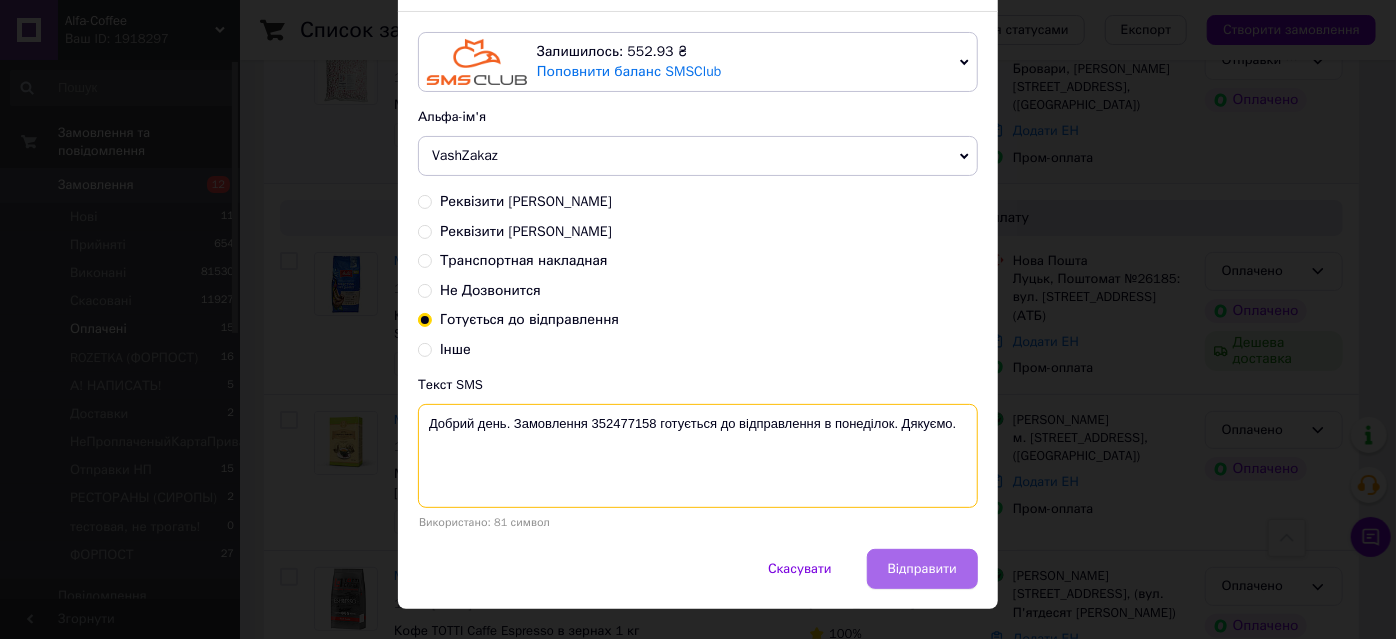 scroll, scrollTop: 154, scrollLeft: 0, axis: vertical 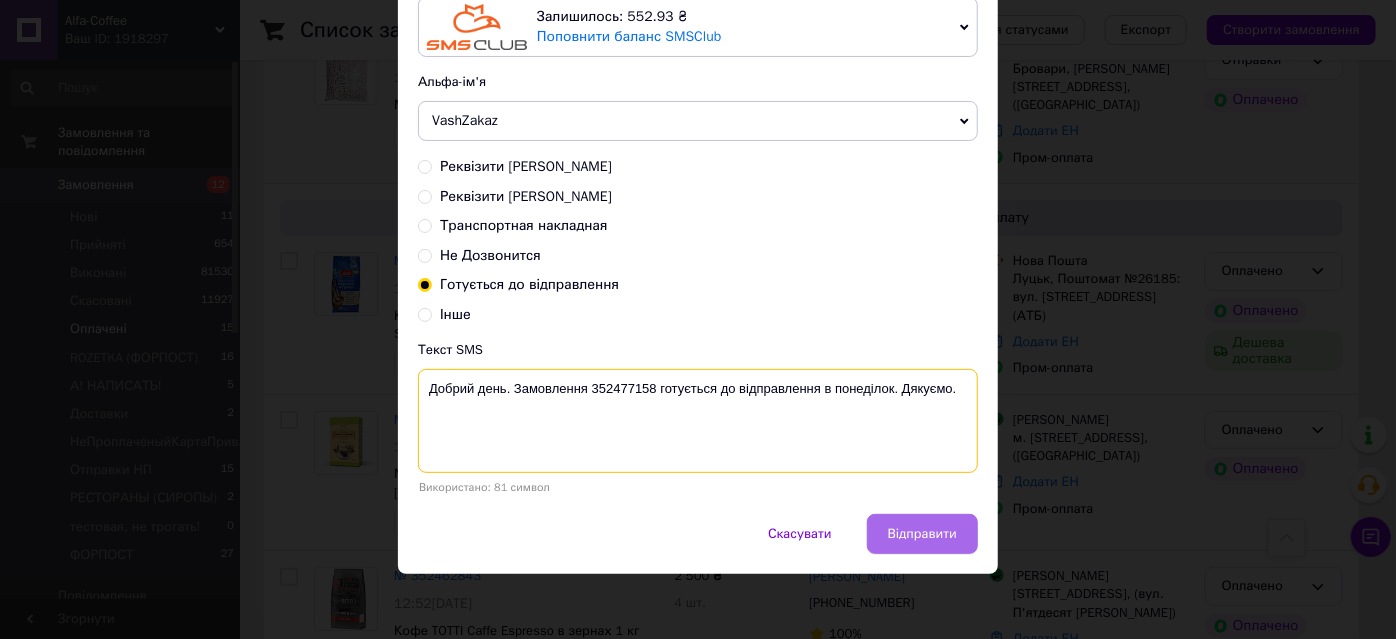 type on "Добрий день. Замовлення 352477158 готується до відправлення в понеділок. Дякуємо." 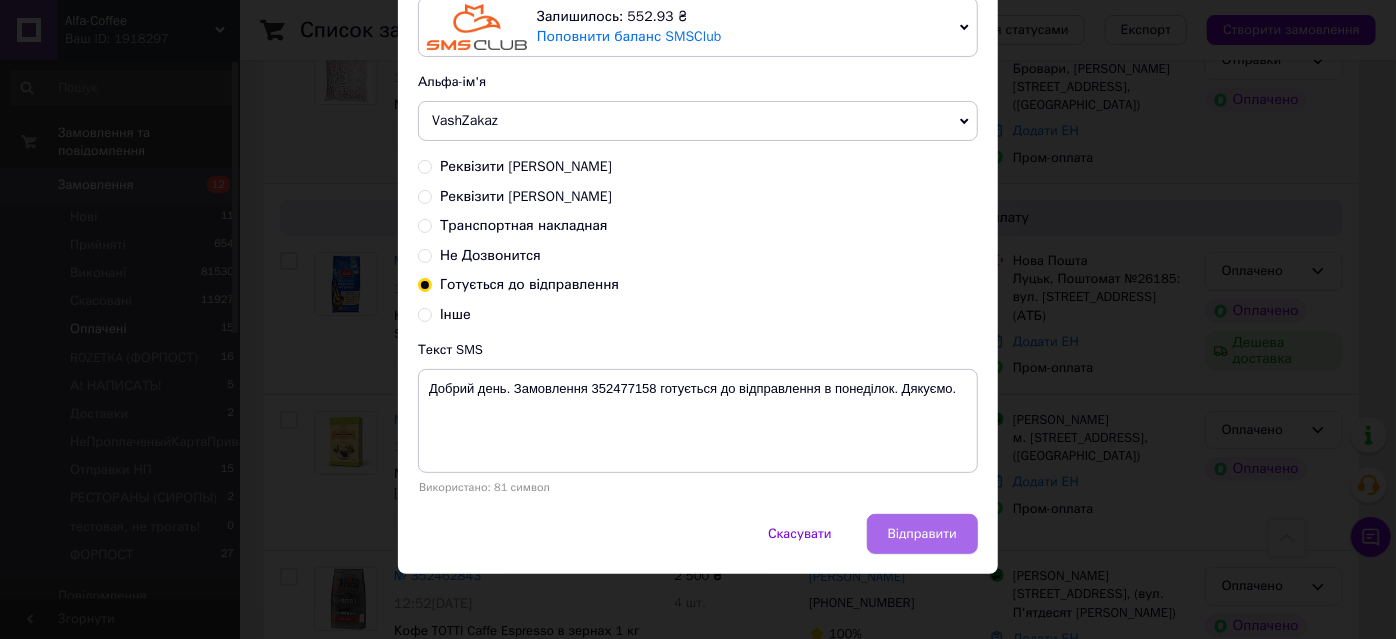 click on "Відправити" at bounding box center (922, 534) 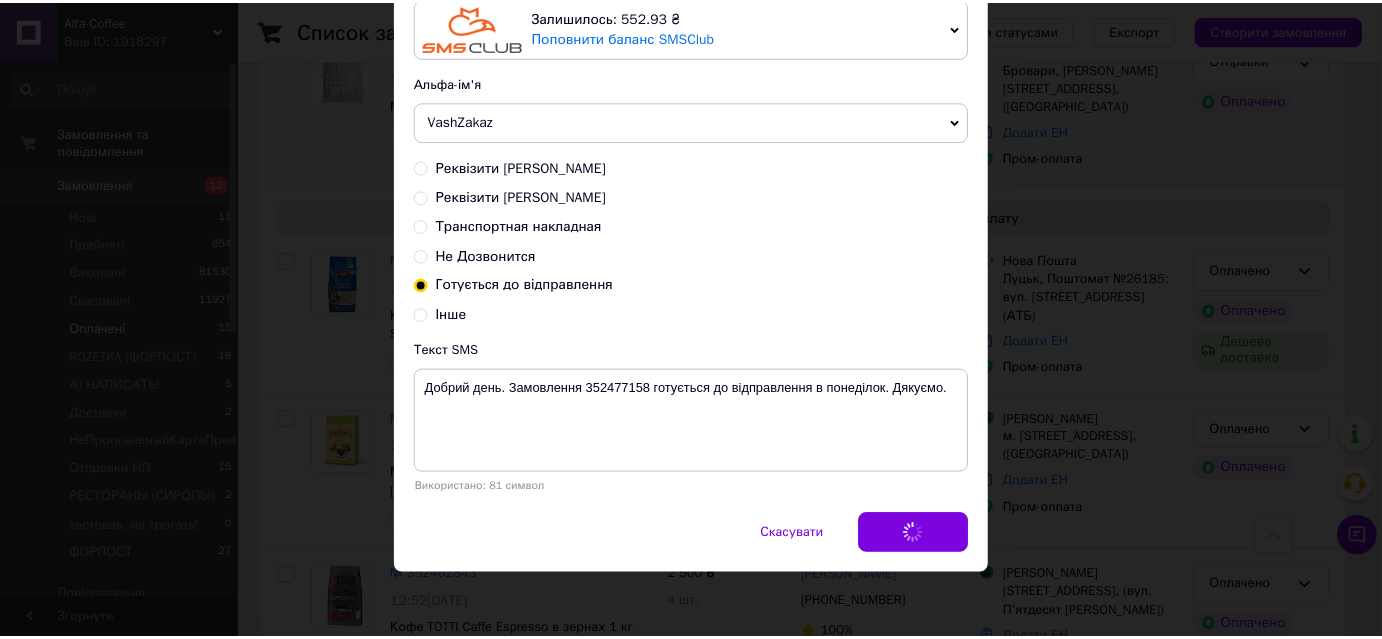 scroll, scrollTop: 0, scrollLeft: 0, axis: both 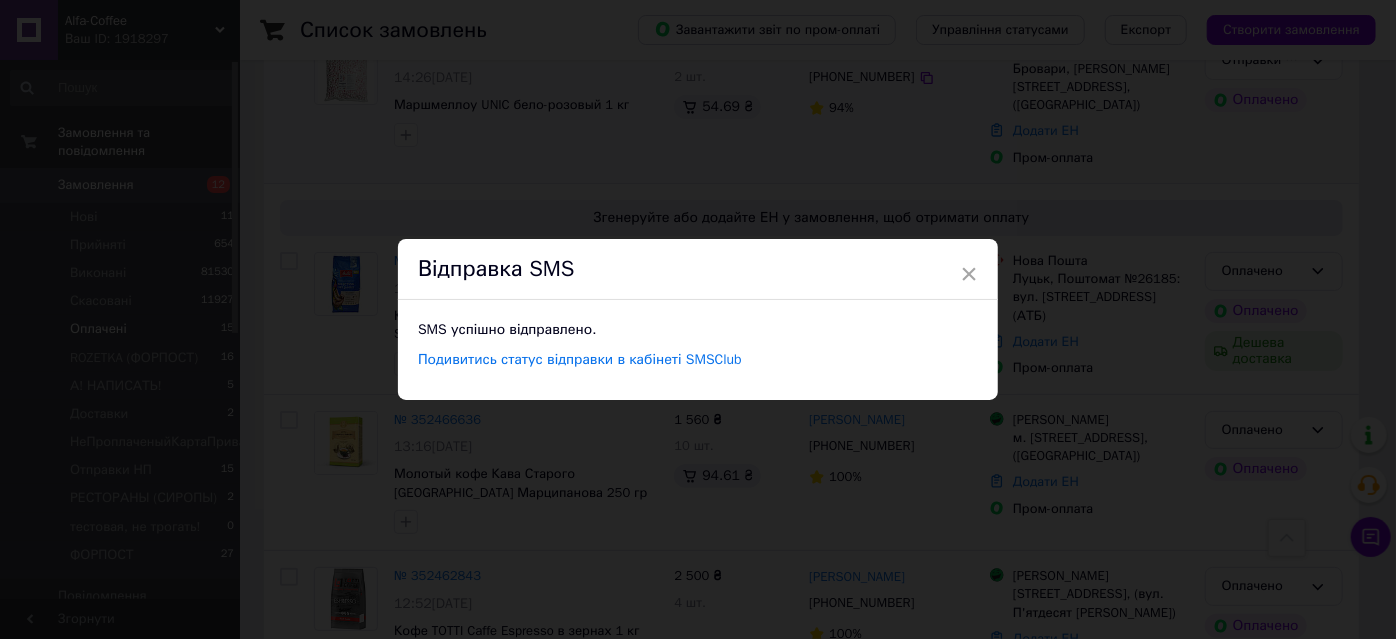 click on "× Відправка SMS SMS успішно відправлено. Подивитись статус відправки в кабінеті SMSClub" at bounding box center (698, 319) 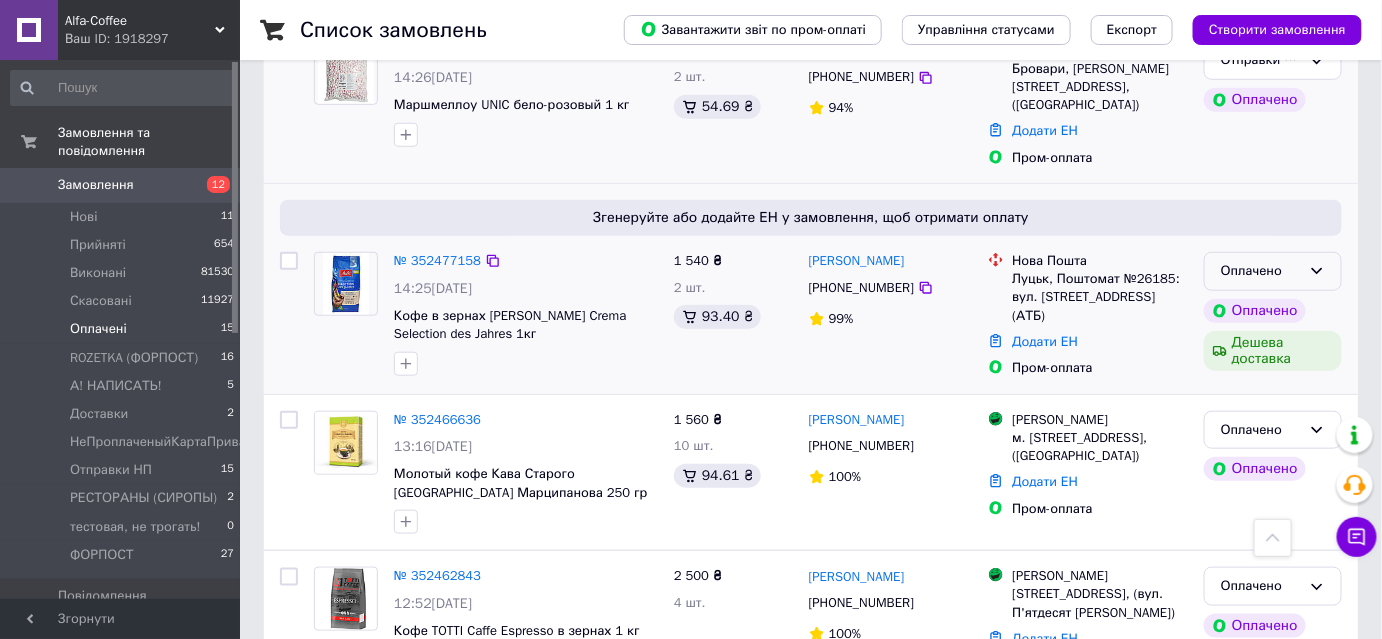 click on "Оплачено" at bounding box center [1261, 271] 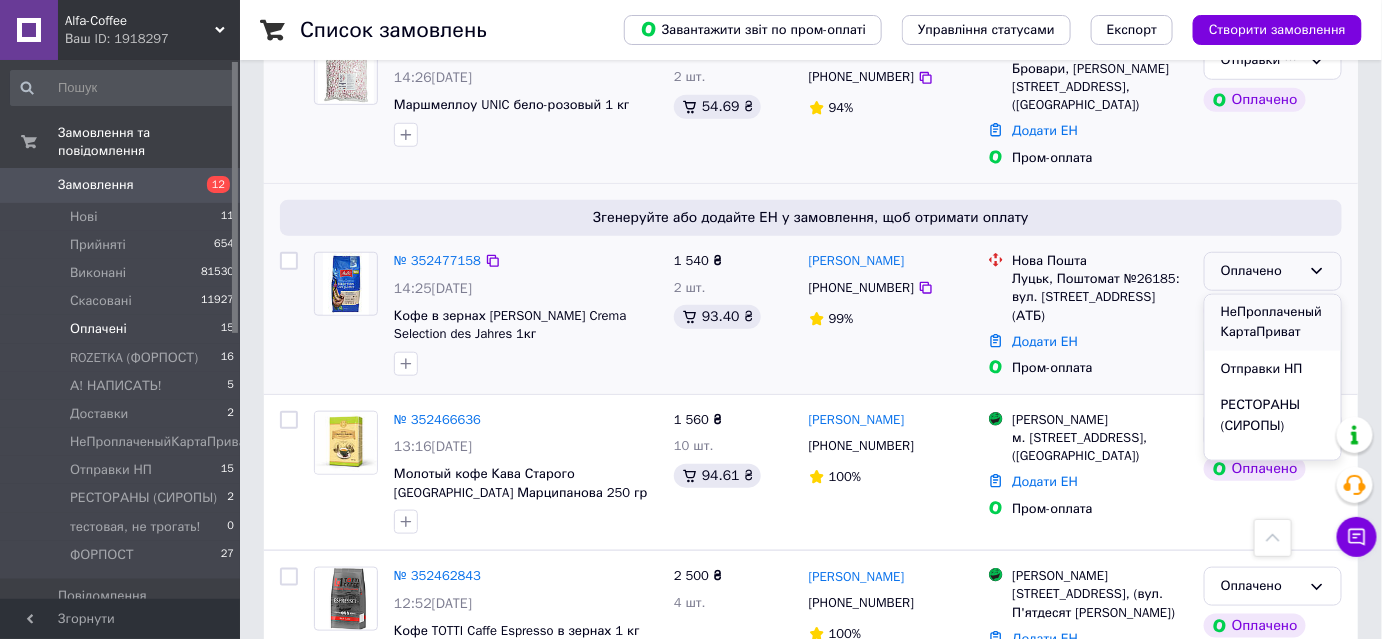 scroll, scrollTop: 272, scrollLeft: 0, axis: vertical 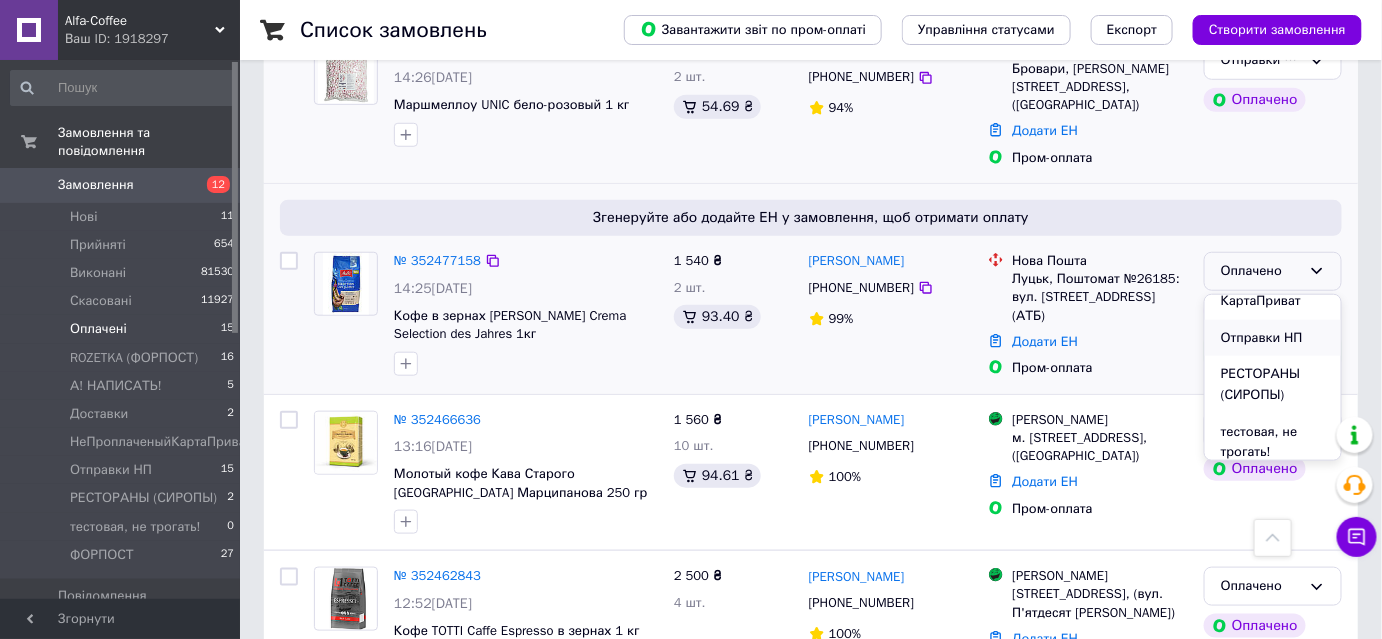 click on "Отправки НП" at bounding box center [1273, 338] 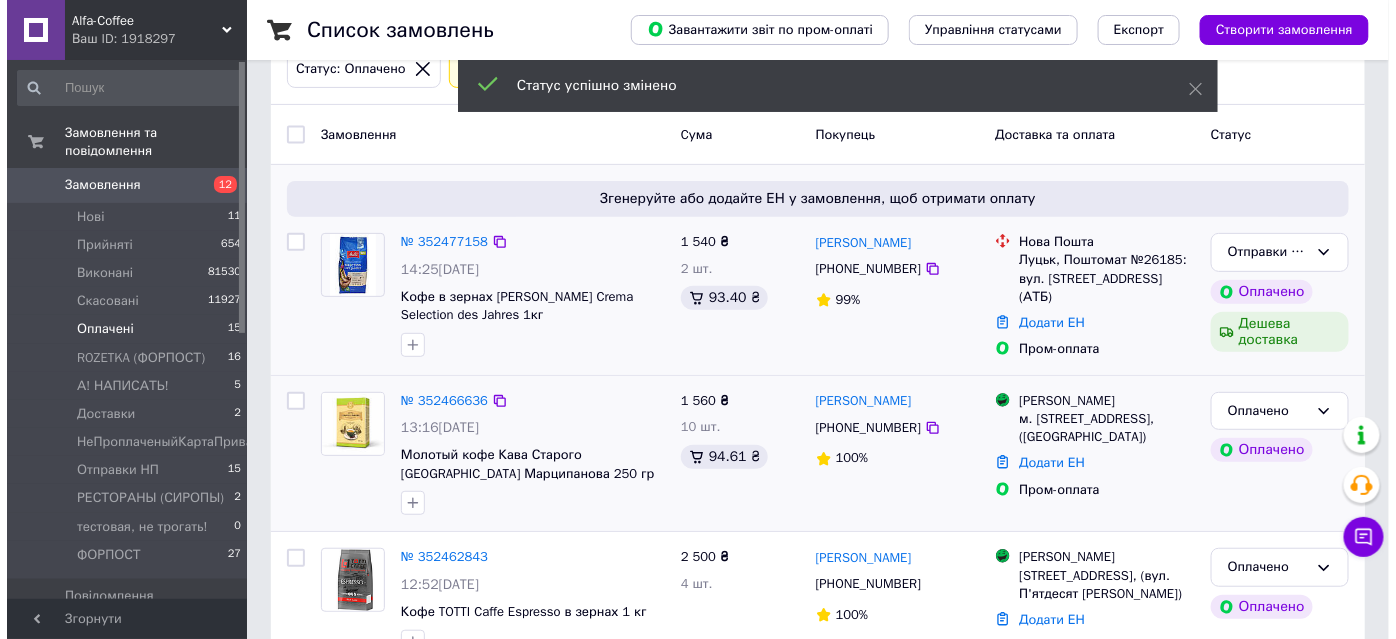 scroll, scrollTop: 304, scrollLeft: 0, axis: vertical 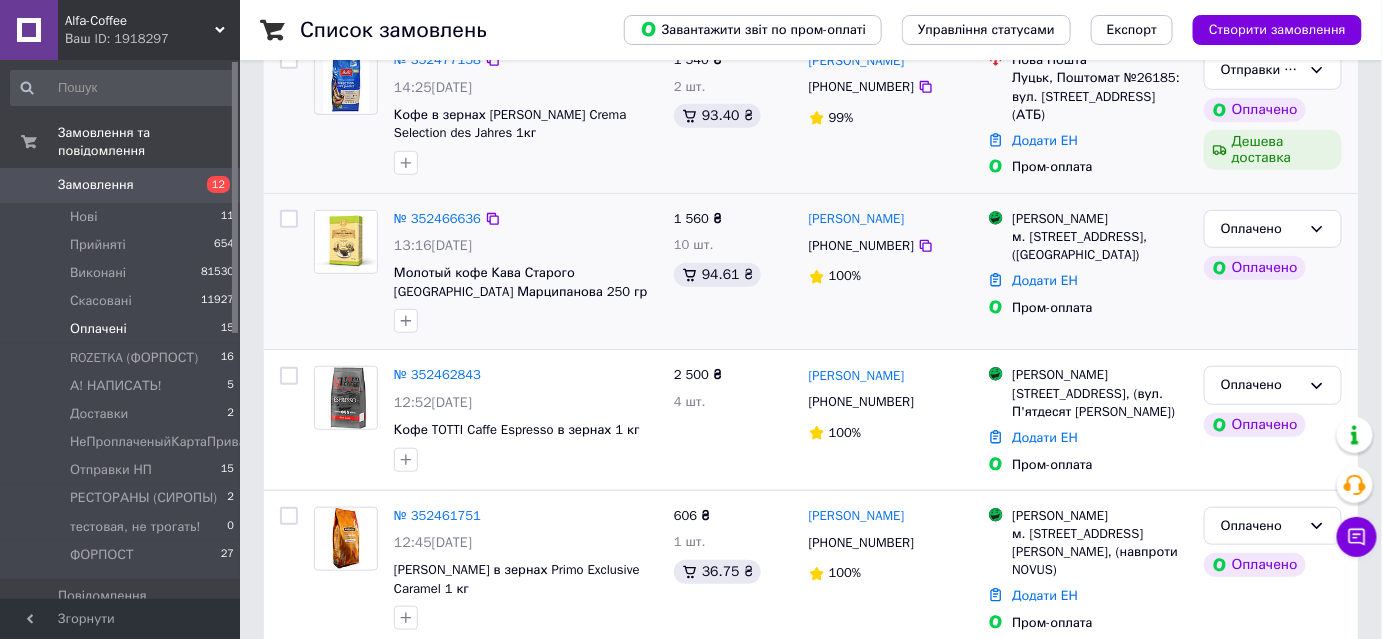 click at bounding box center [289, 272] 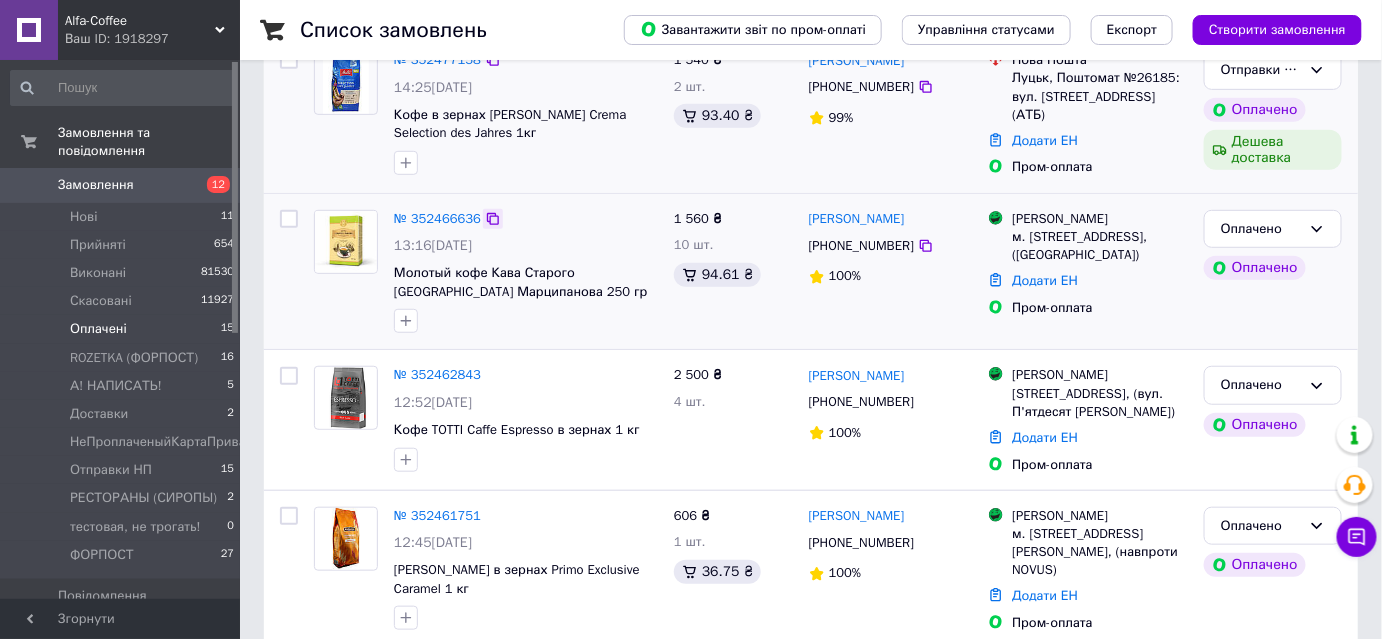 click 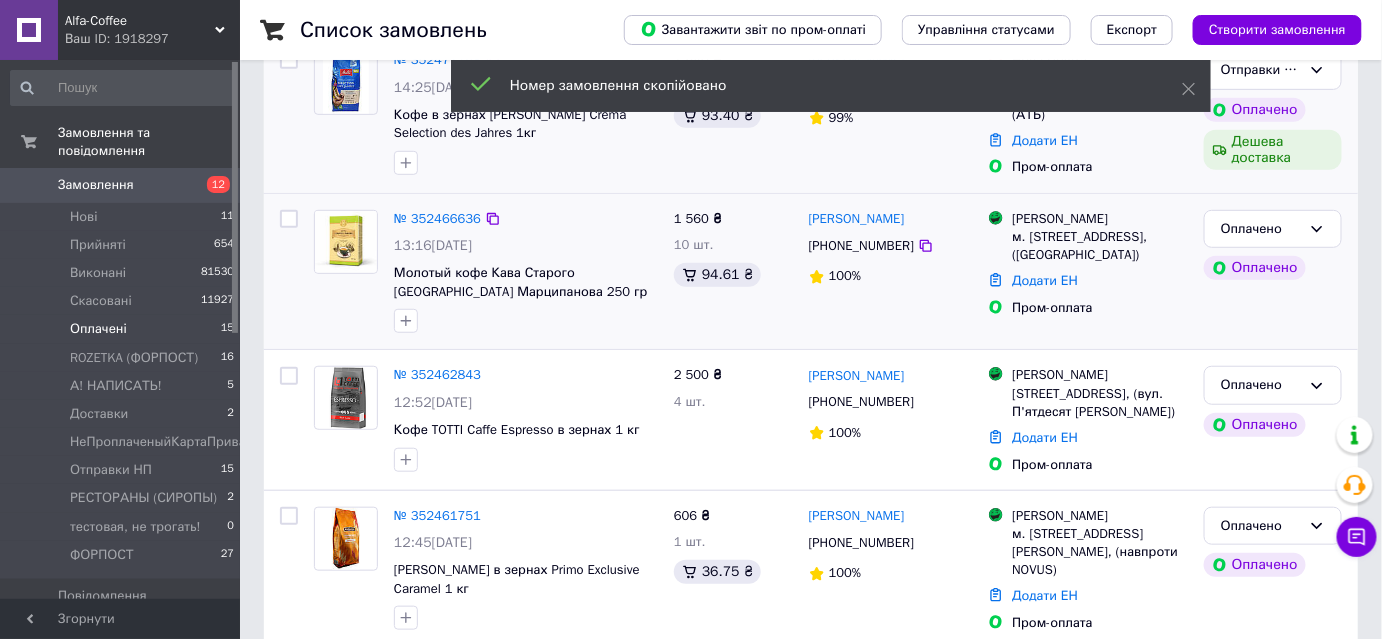 click on "[PHONE_NUMBER]" at bounding box center (861, 245) 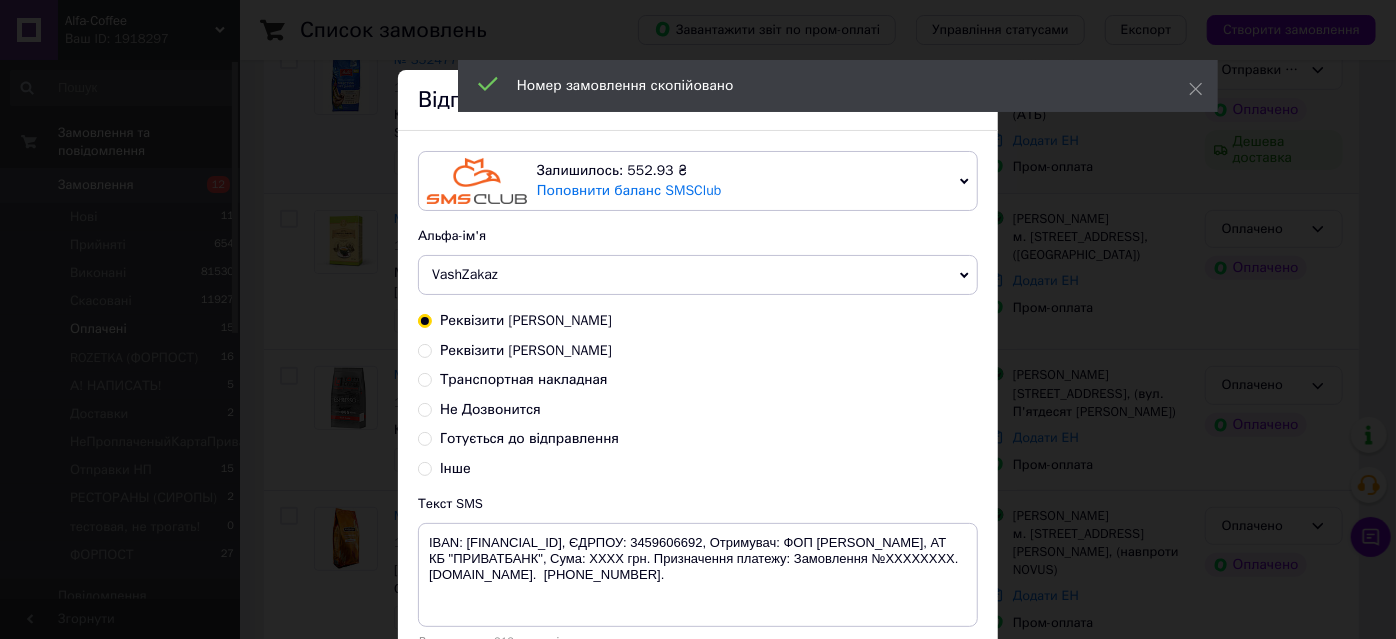 click on "Готується до відправлення" at bounding box center (529, 438) 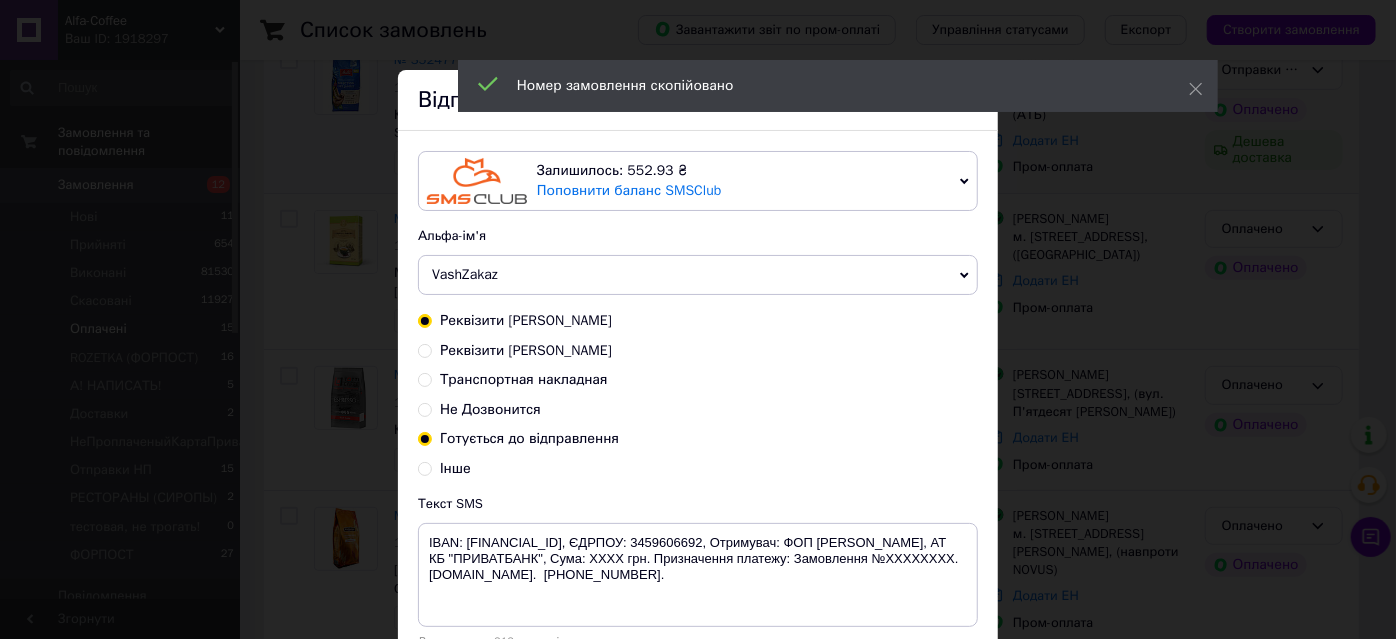 radio on "true" 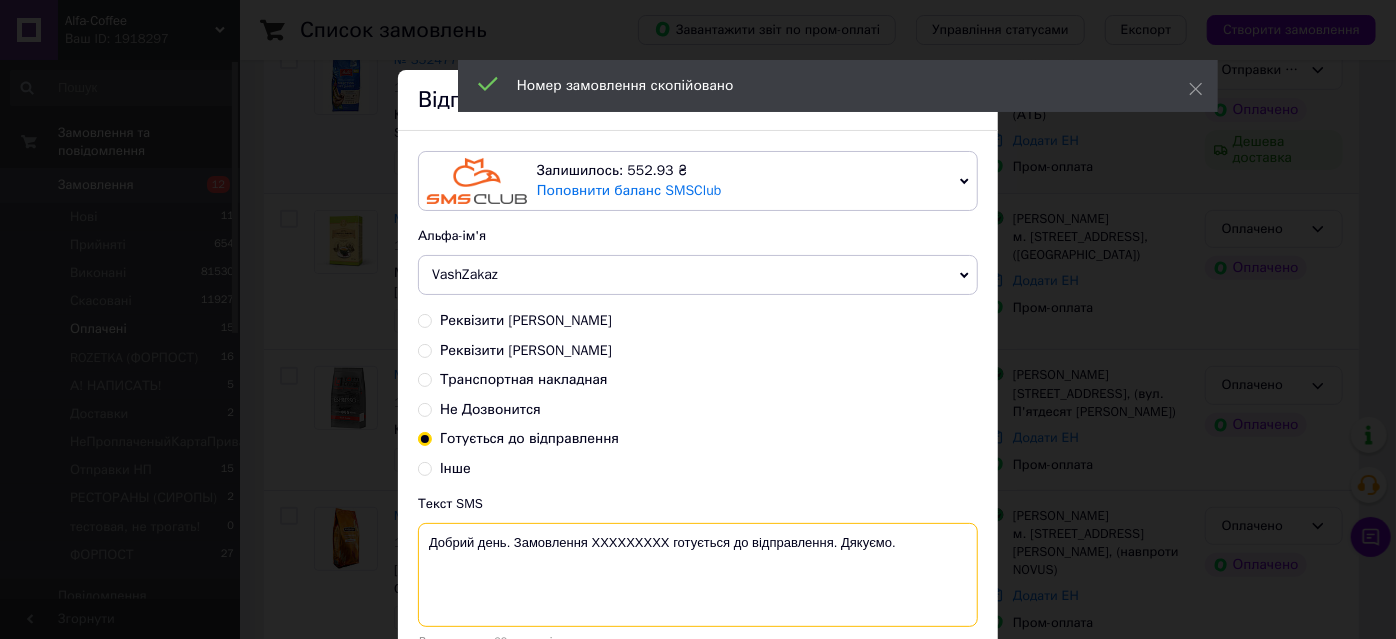 click on "Добрий день. Замовлення ХХХХХХХХХ готується до відправлення. Дякуємо." at bounding box center [698, 575] 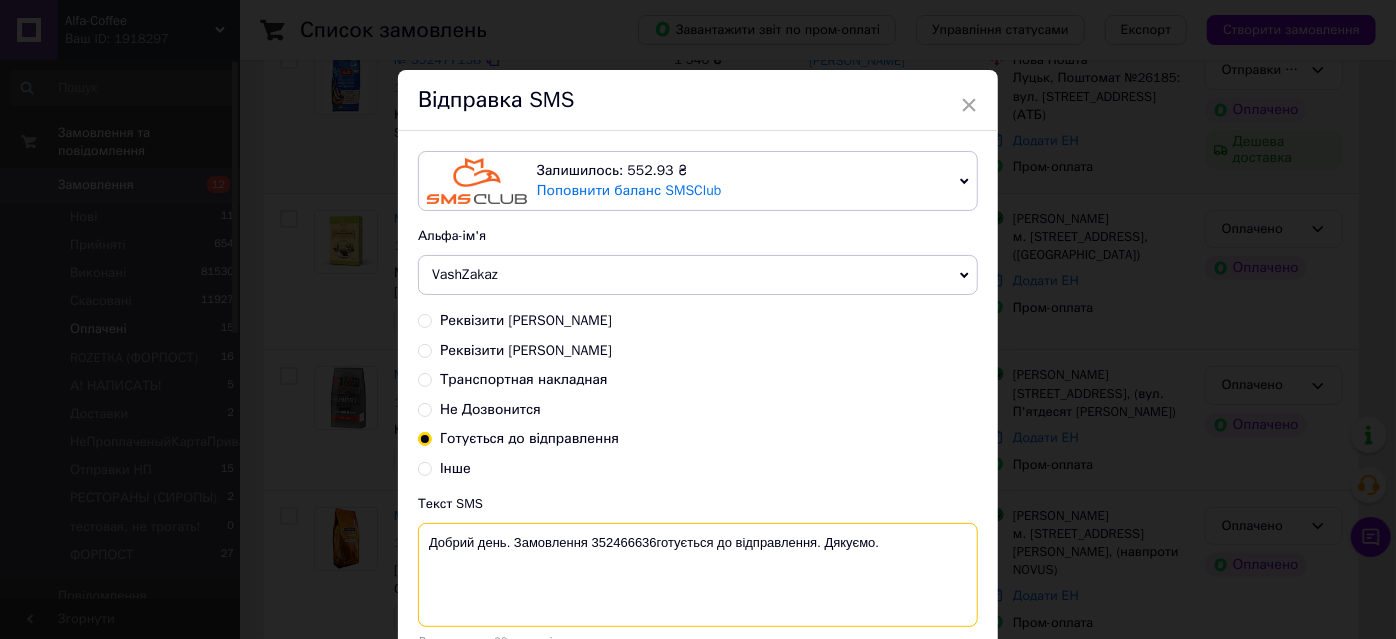 click on "Добрий день. Замовлення 352466636готується до відправлення. Дякуємо." at bounding box center (698, 575) 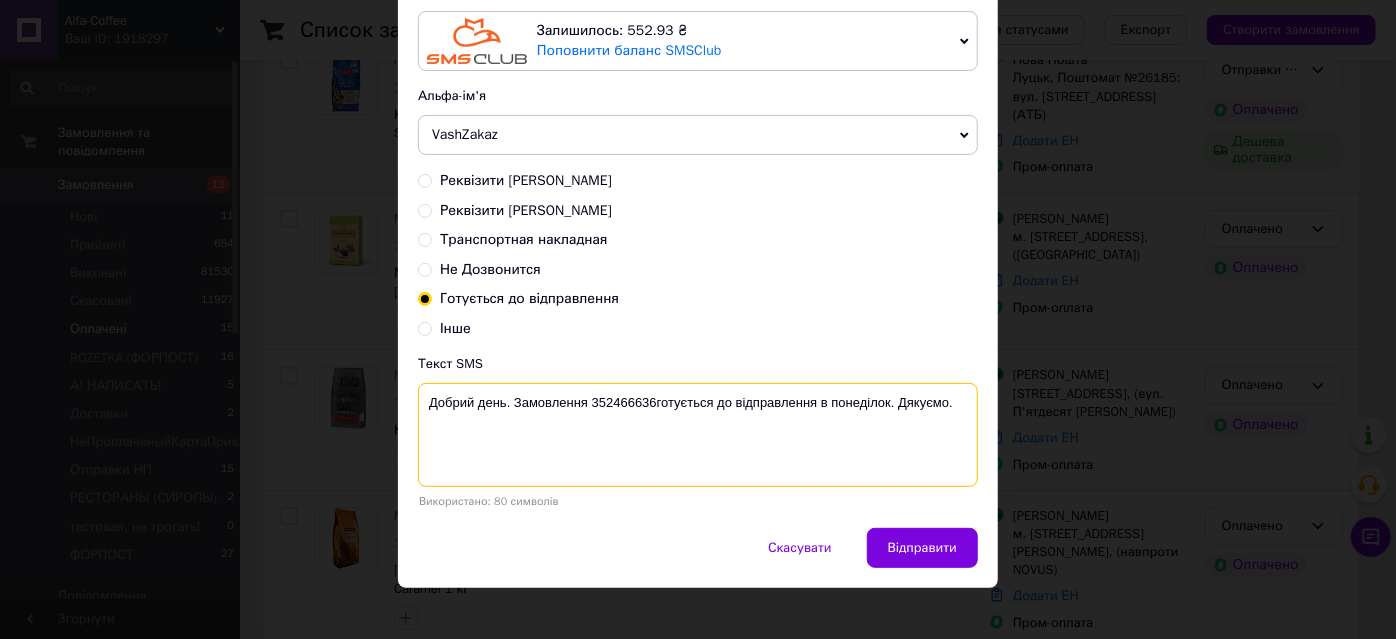 scroll, scrollTop: 154, scrollLeft: 0, axis: vertical 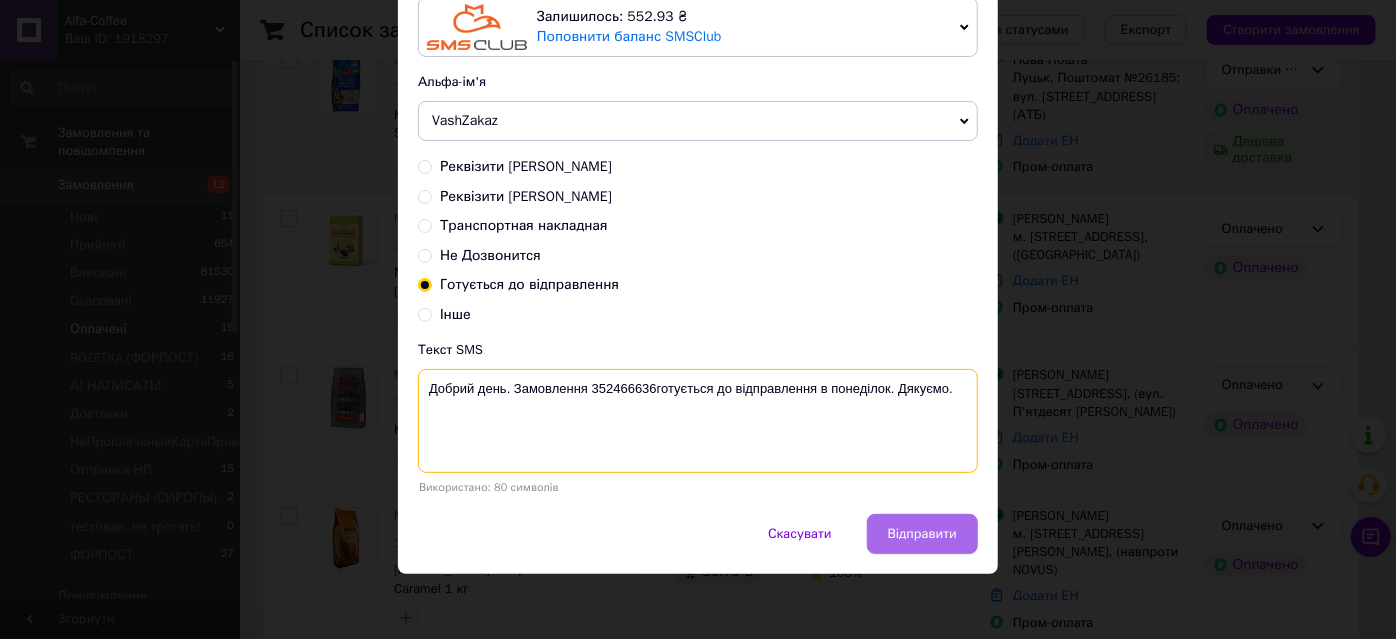 type on "Добрий день. Замовлення 352466636готується до відправлення в понеділок. Дякуємо." 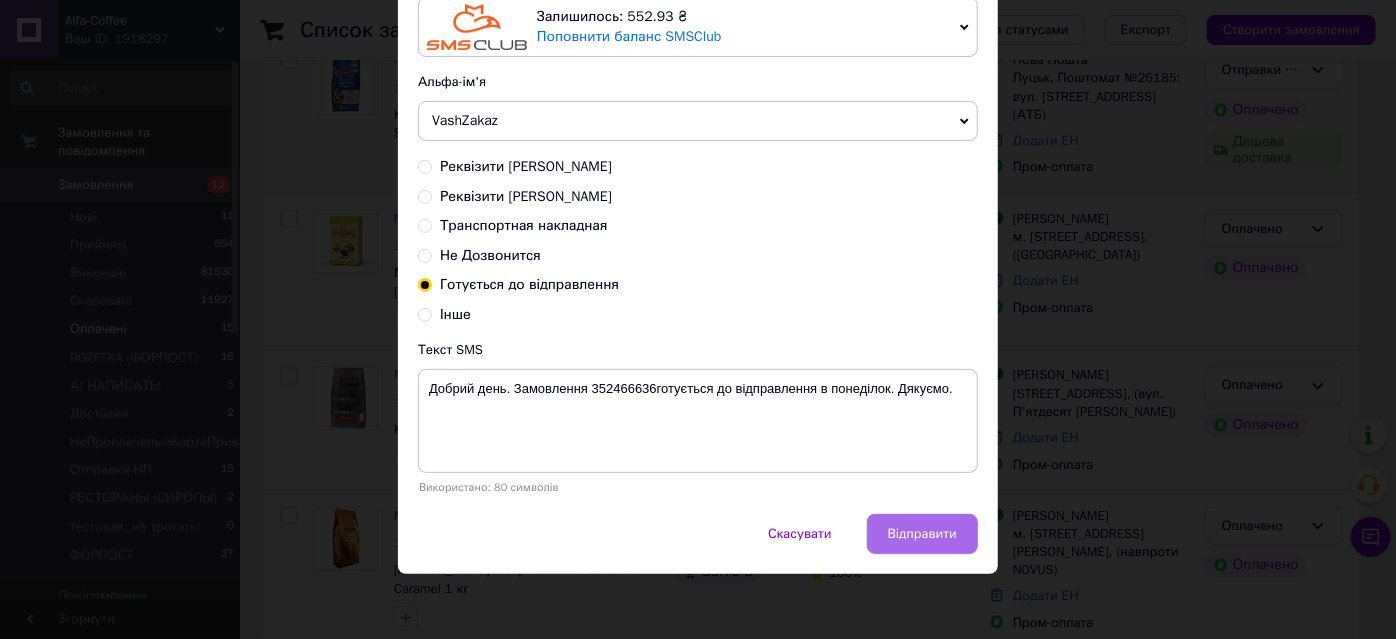 click on "Відправити" at bounding box center [922, 534] 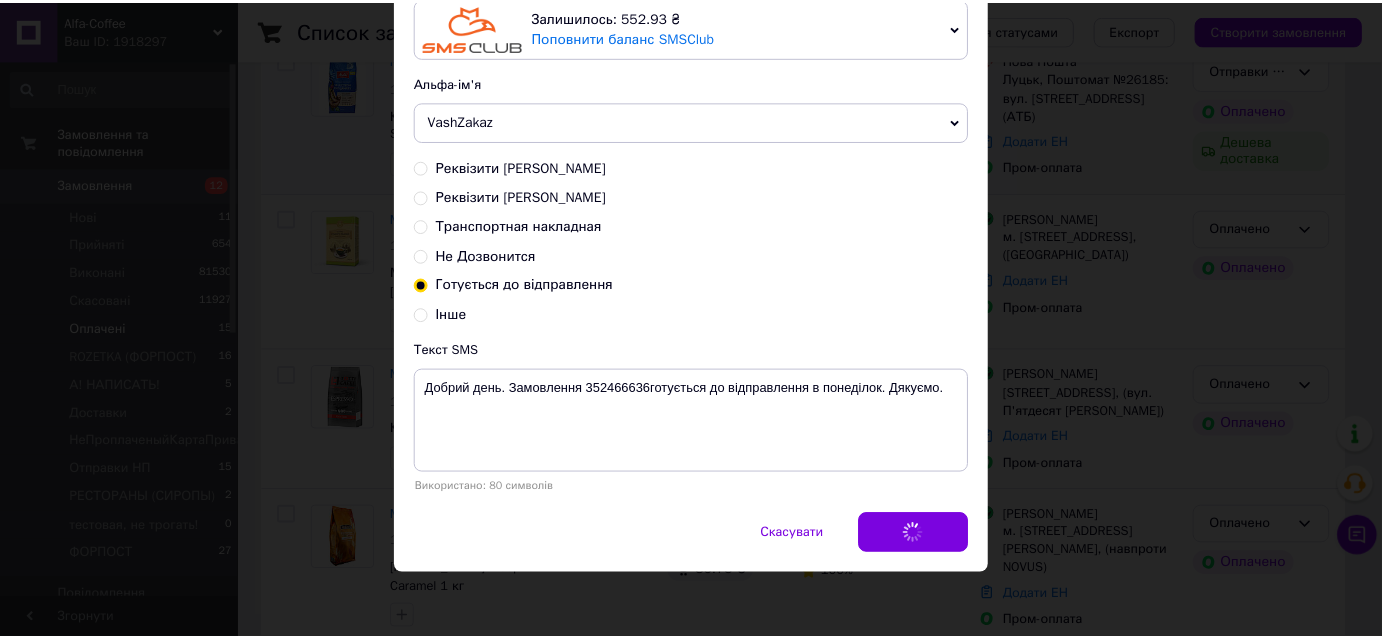 scroll, scrollTop: 0, scrollLeft: 0, axis: both 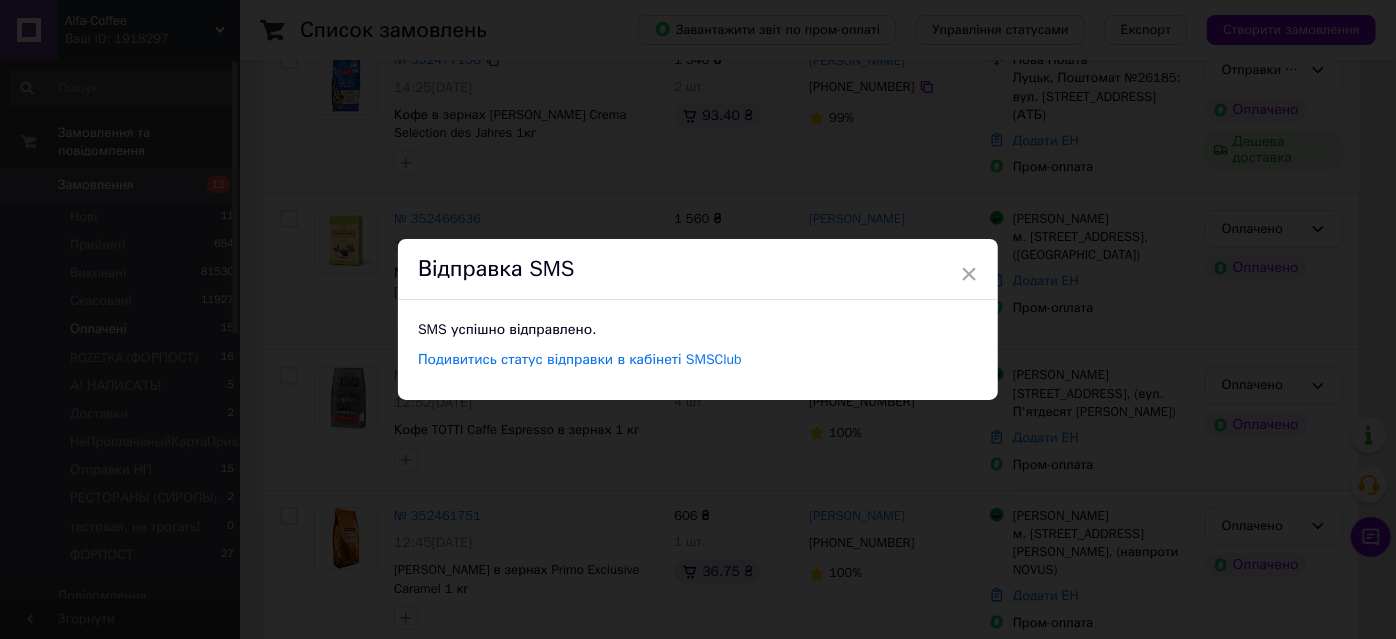click on "× Відправка SMS SMS успішно відправлено. Подивитись статус відправки в кабінеті SMSClub" at bounding box center [698, 319] 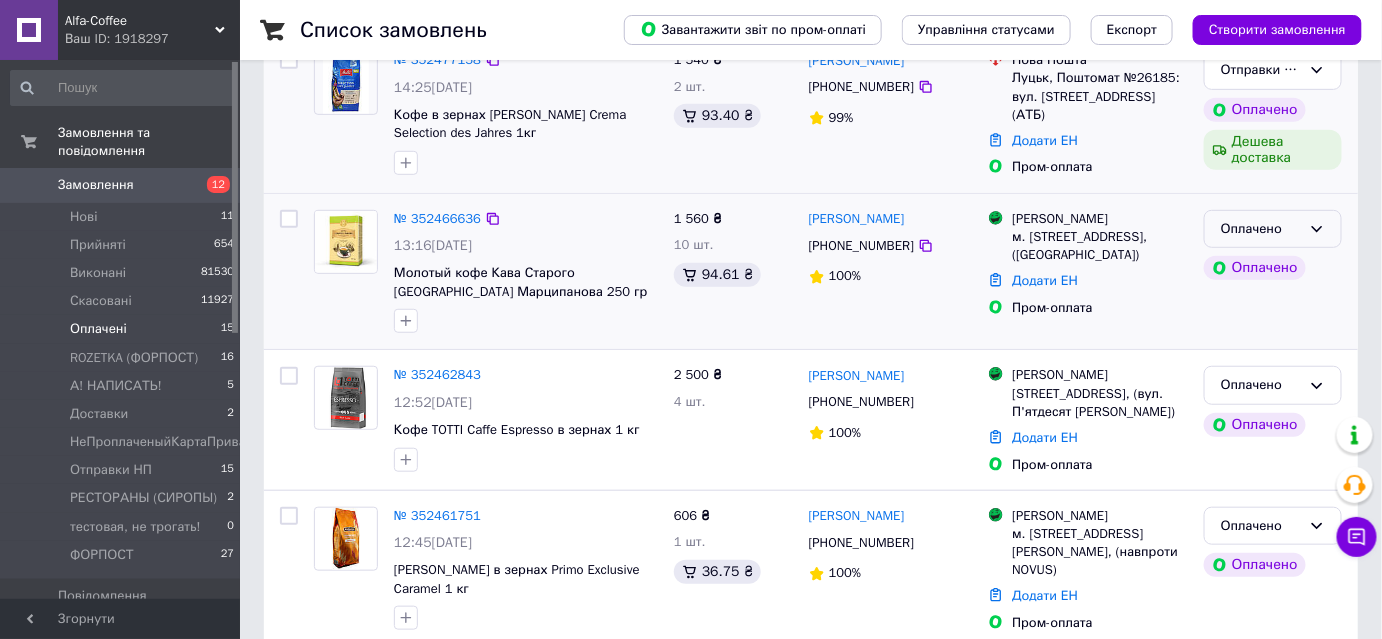 click on "Оплачено" at bounding box center (1261, 229) 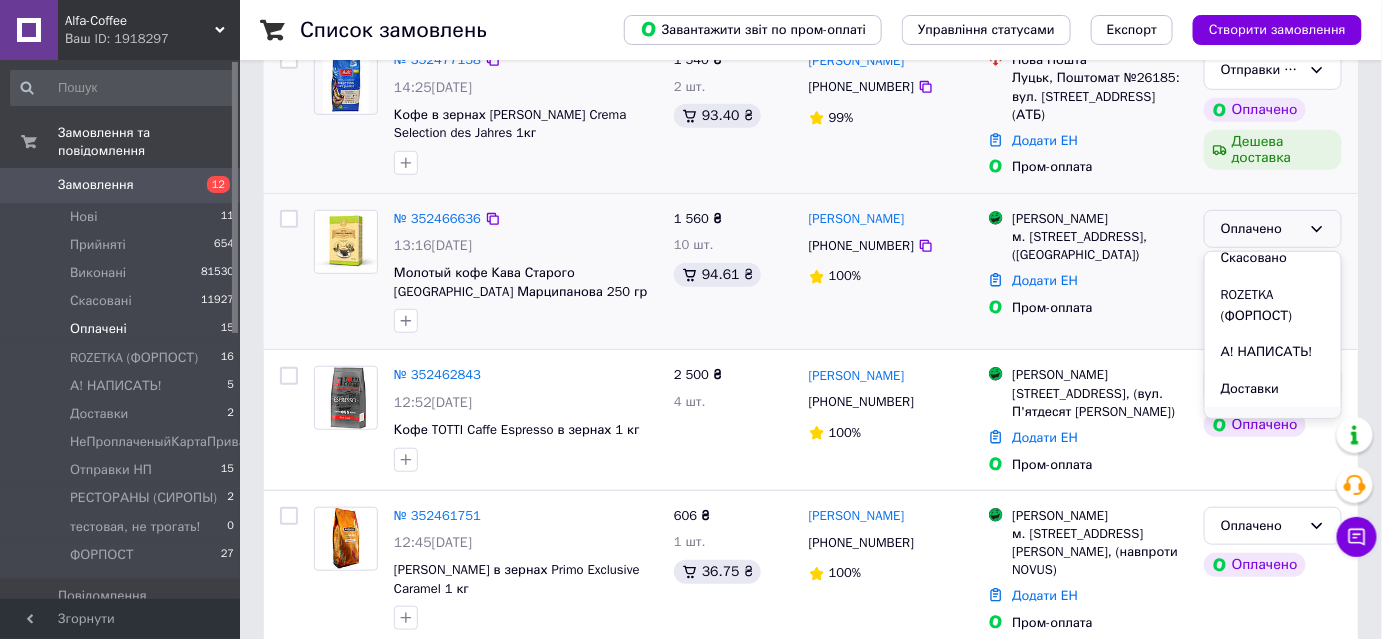 scroll, scrollTop: 181, scrollLeft: 0, axis: vertical 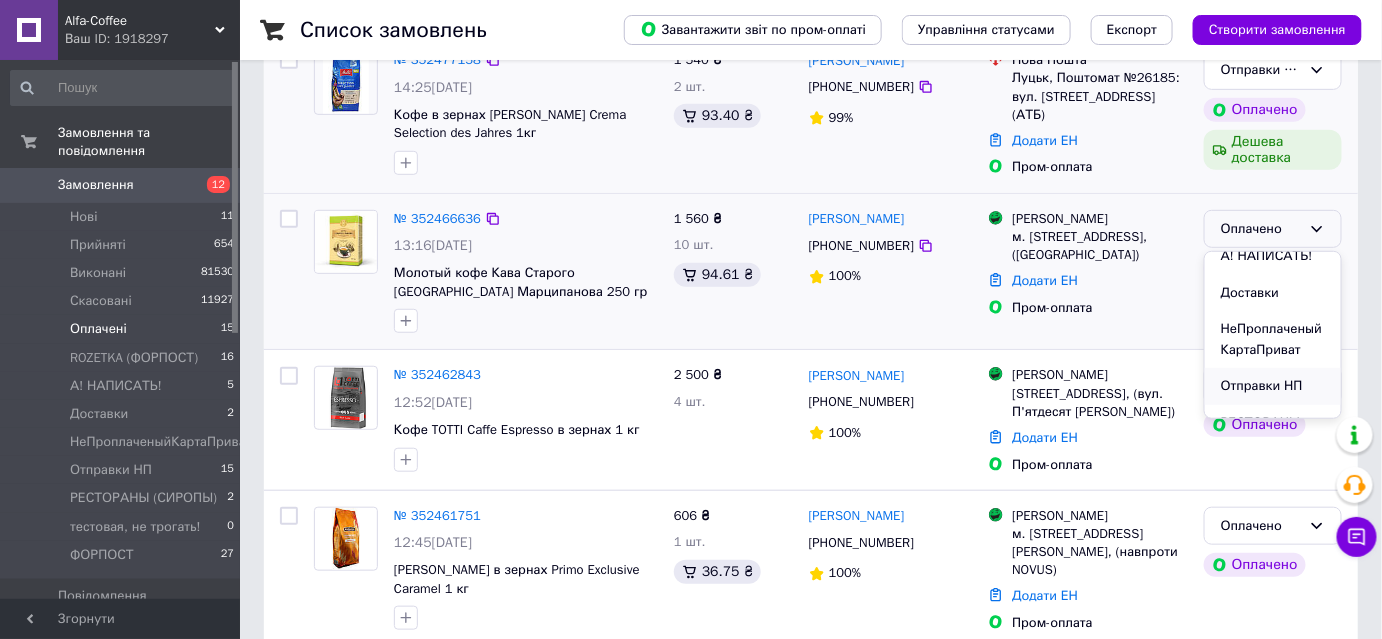 click on "Отправки НП" at bounding box center (1273, 386) 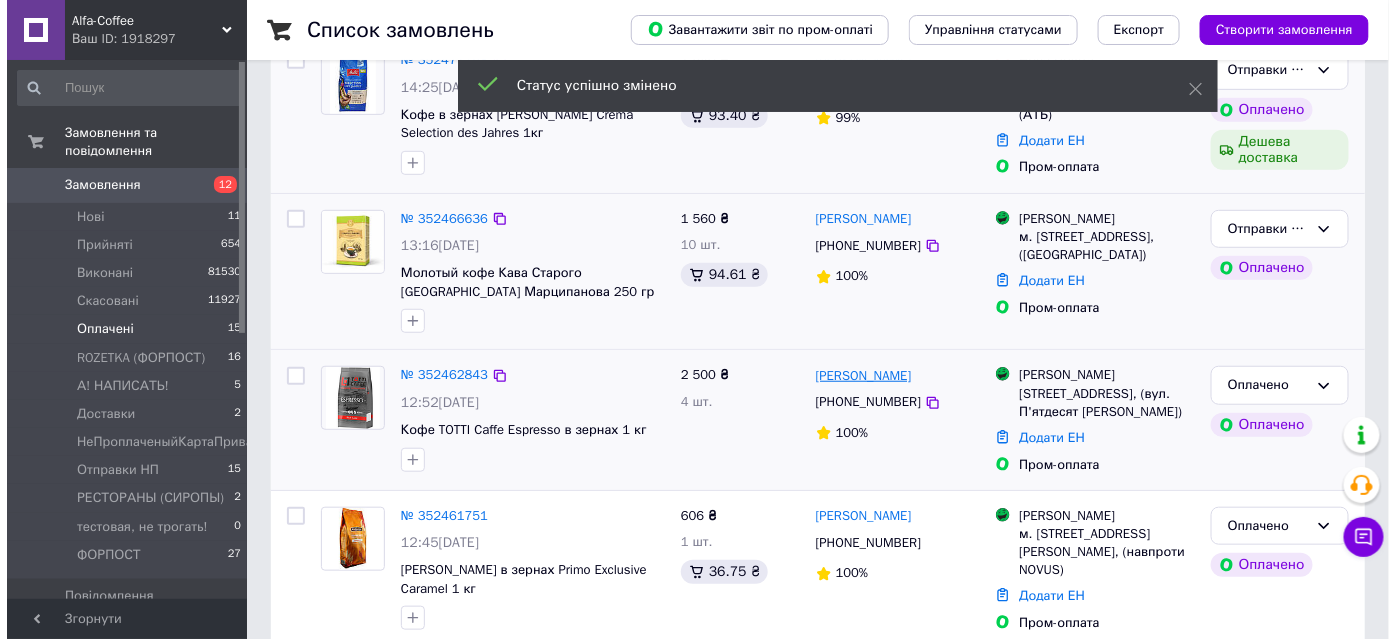scroll, scrollTop: 486, scrollLeft: 0, axis: vertical 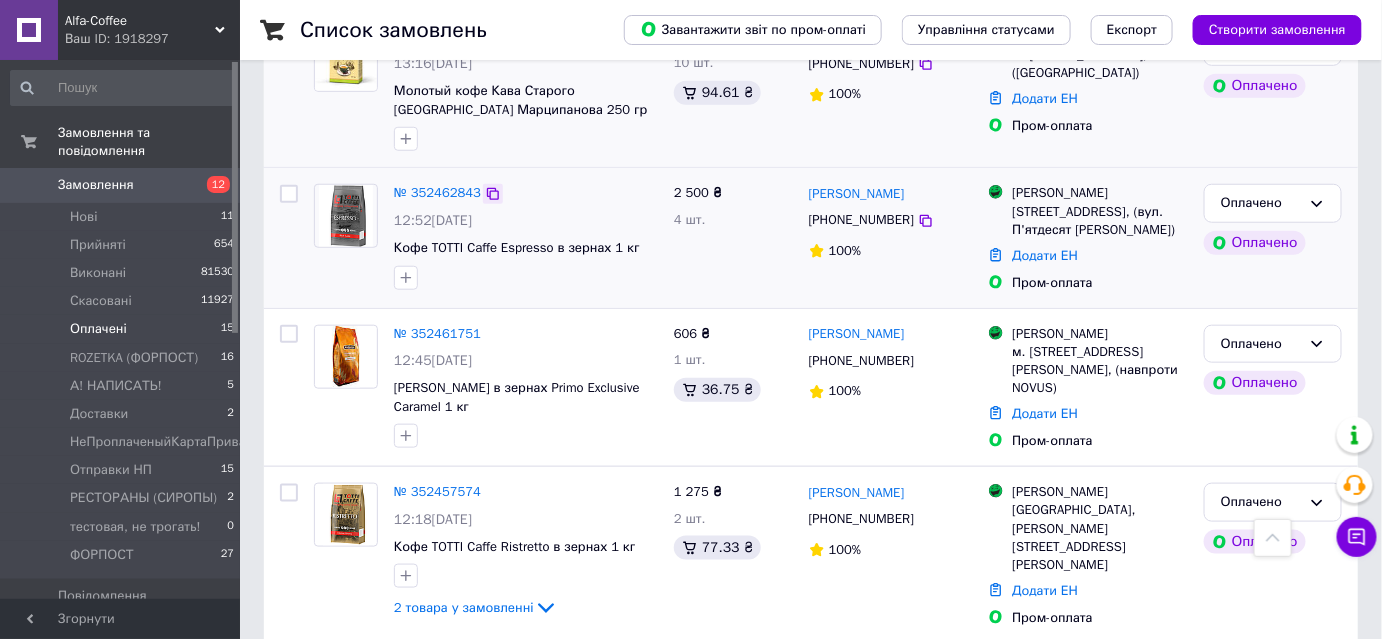 click 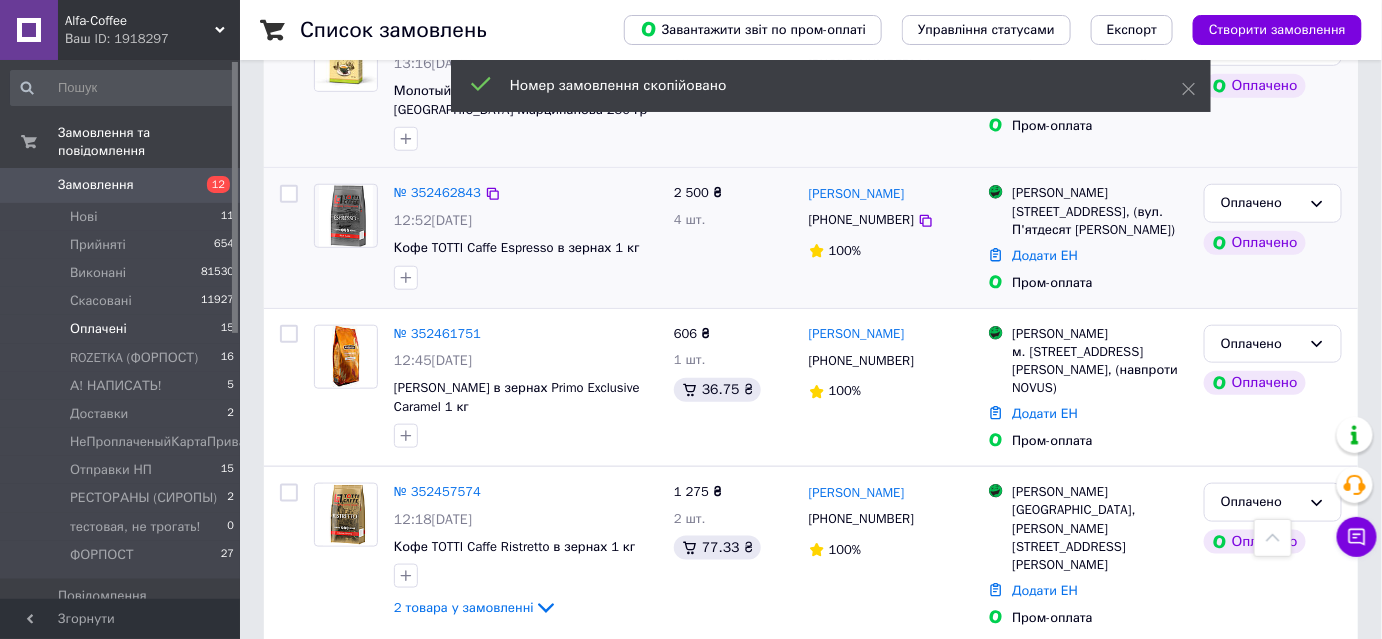 click on "[PHONE_NUMBER]" at bounding box center (861, 219) 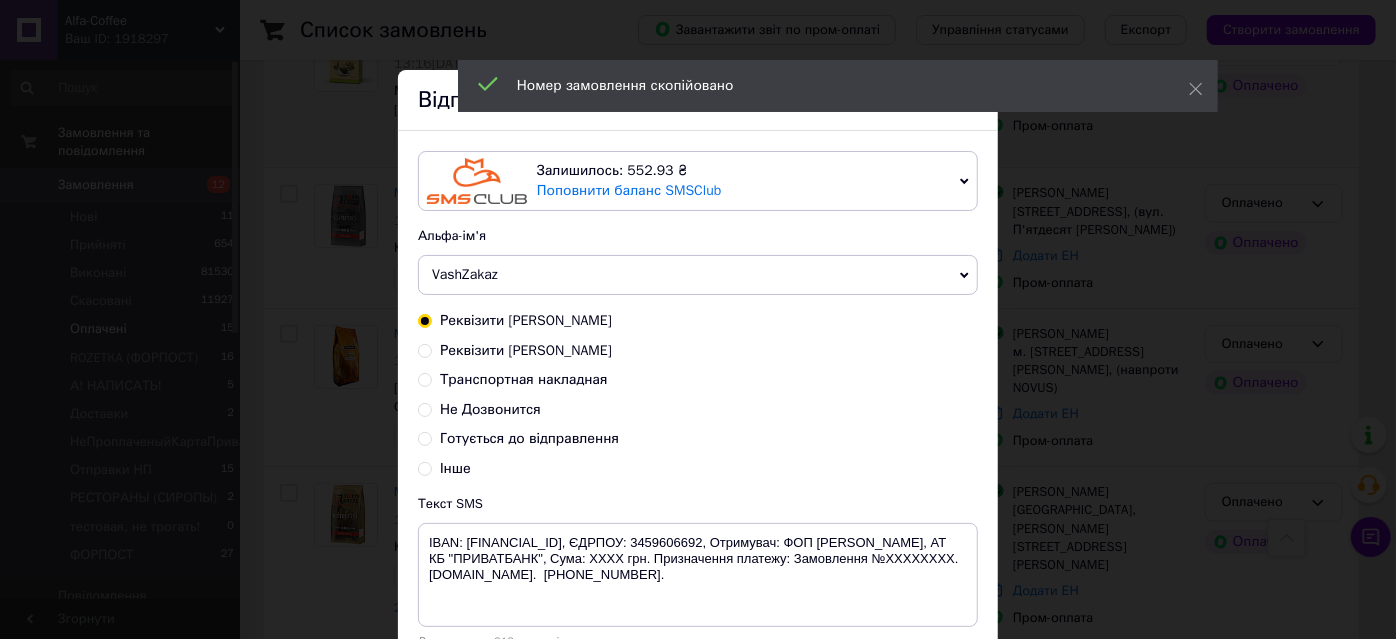 click on "Готується до відправлення" at bounding box center [529, 438] 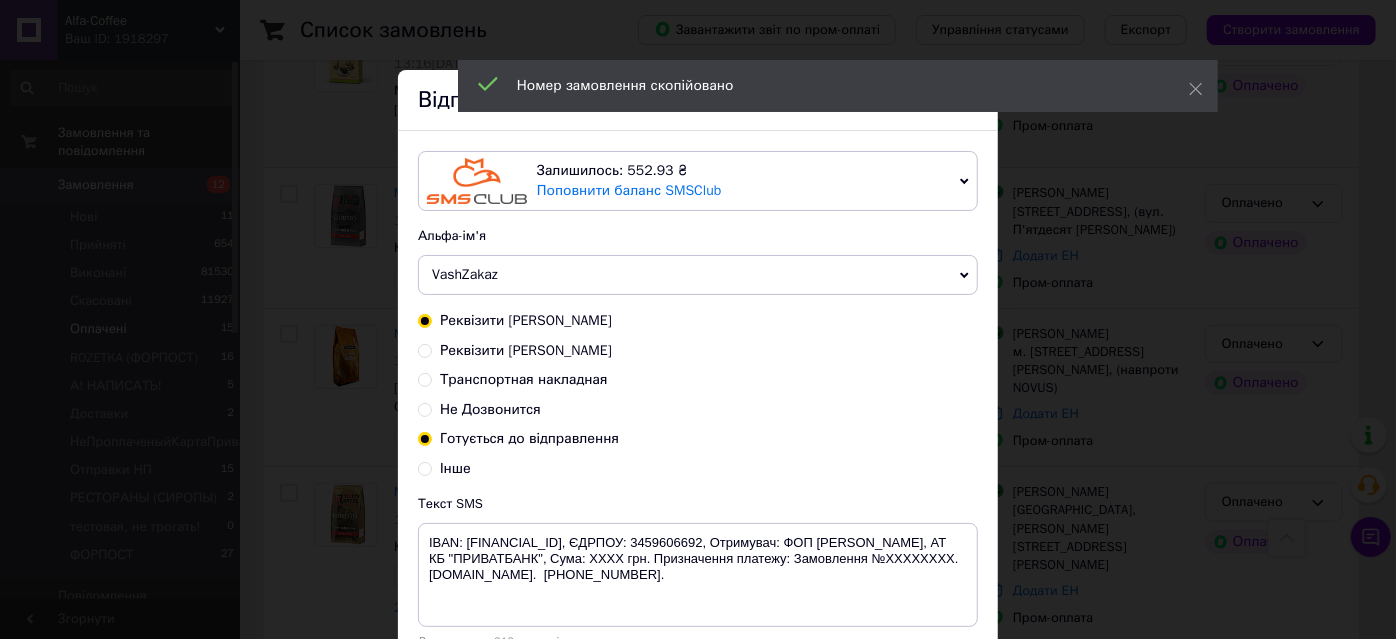 radio on "false" 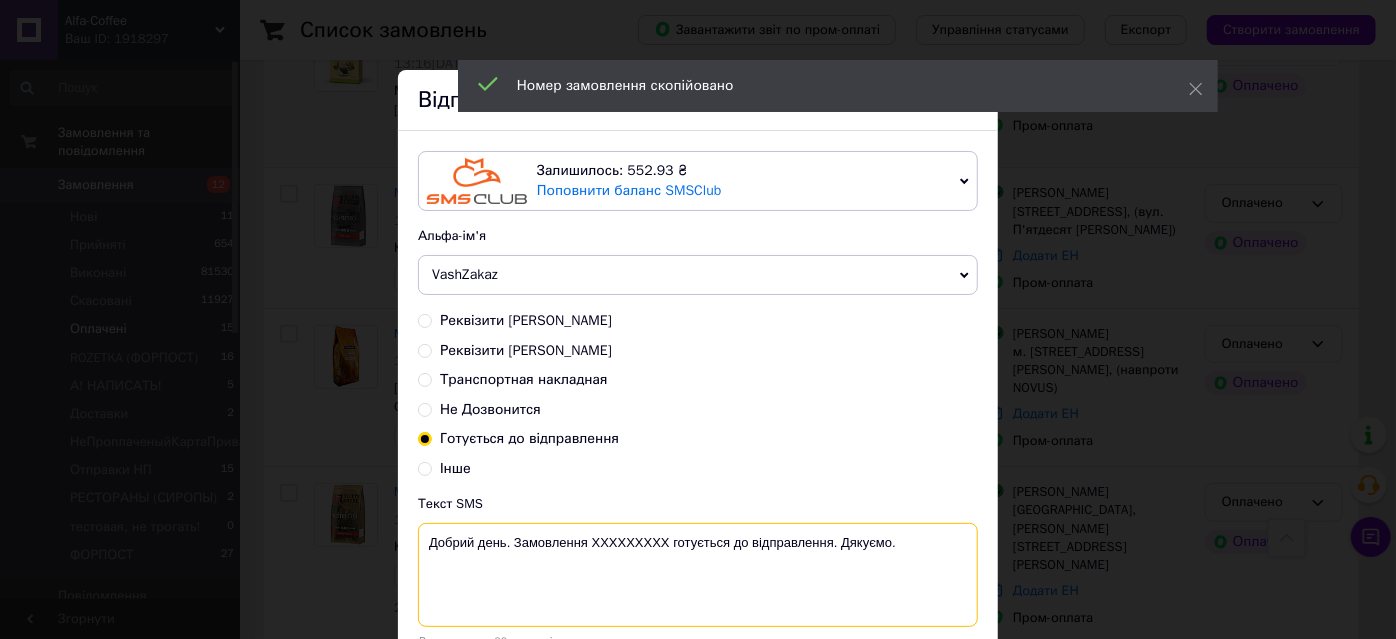 click on "Добрий день. Замовлення ХХХХХХХХХ готується до відправлення. Дякуємо." at bounding box center [698, 575] 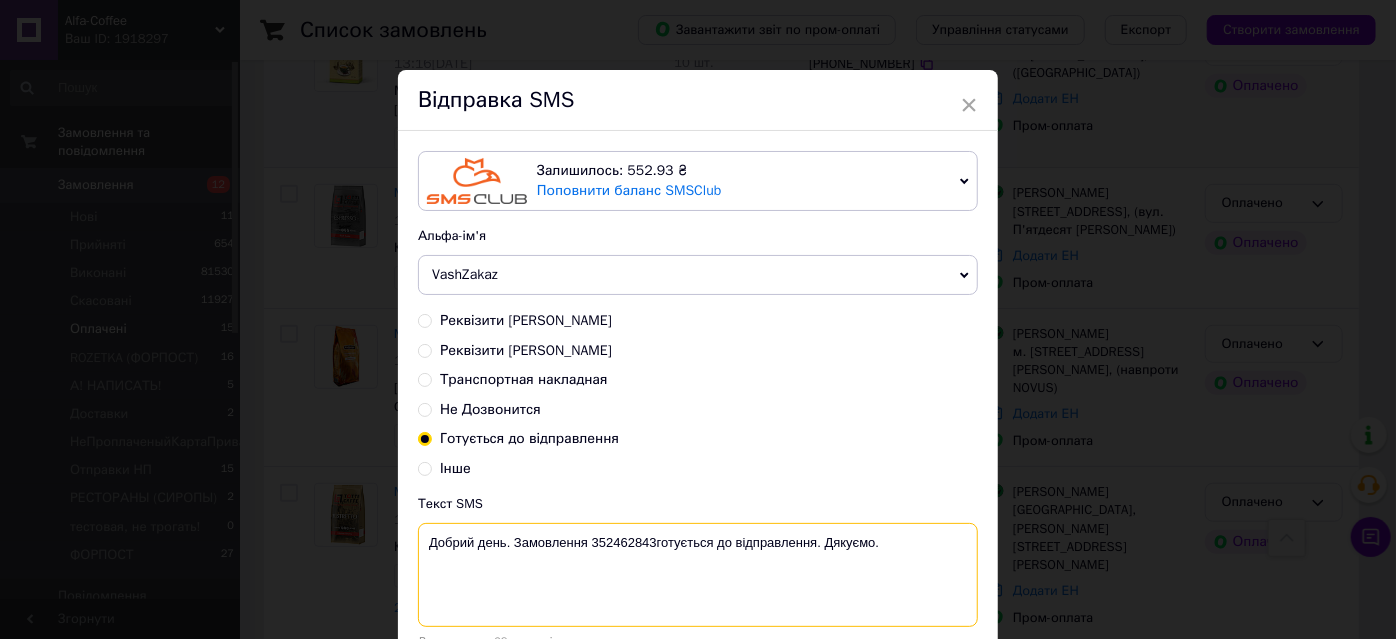 click on "Добрий день. Замовлення 352462843готується до відправлення. Дякуємо." at bounding box center (698, 575) 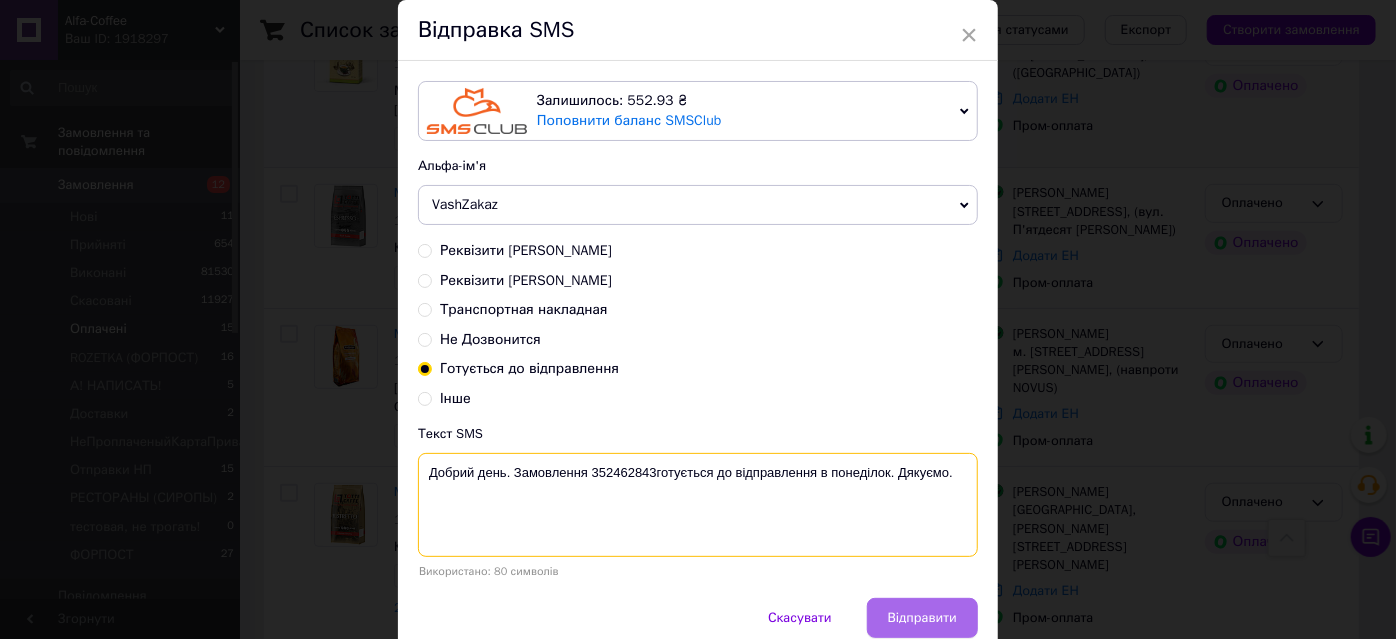 scroll, scrollTop: 154, scrollLeft: 0, axis: vertical 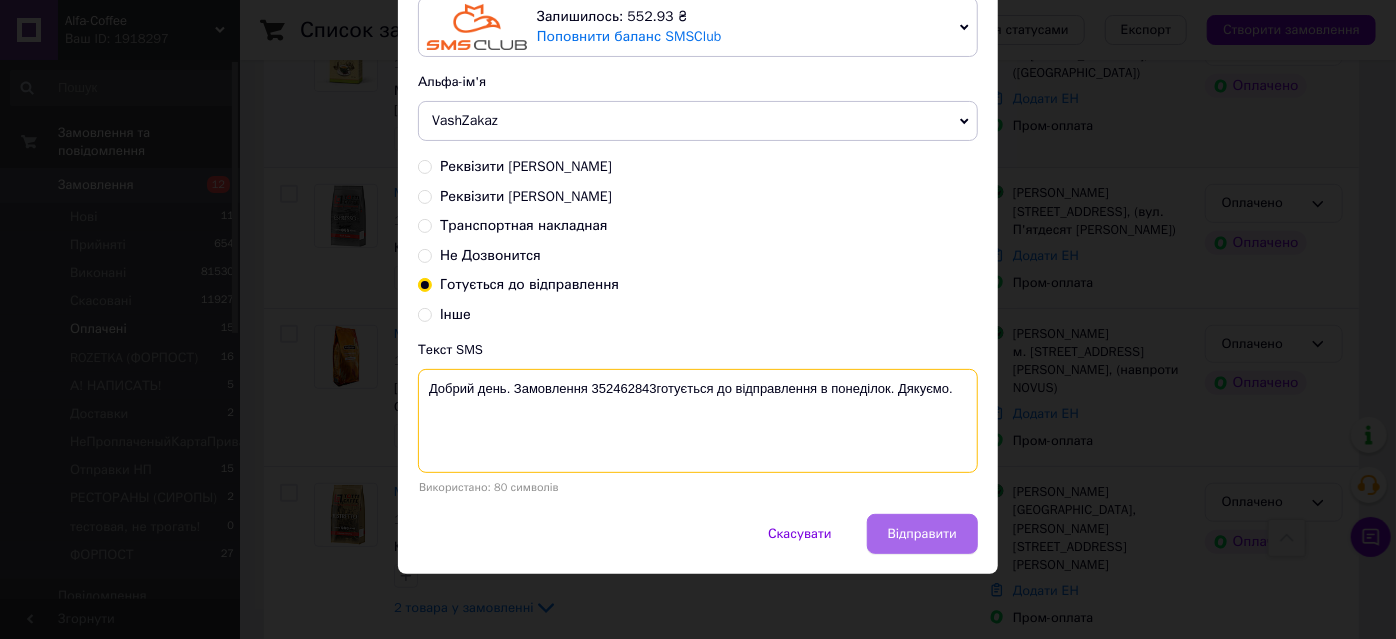 type on "Добрий день. Замовлення 352462843готується до відправлення в понеділок. Дякуємо." 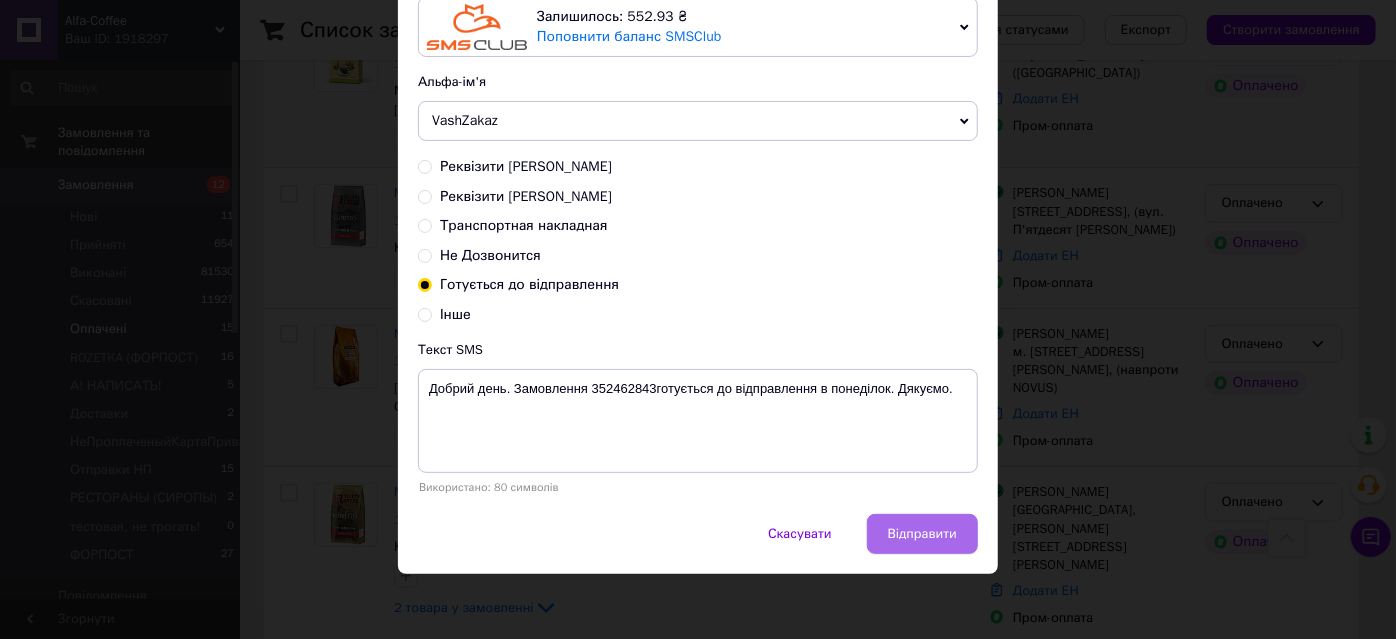 click on "Відправити" at bounding box center [922, 534] 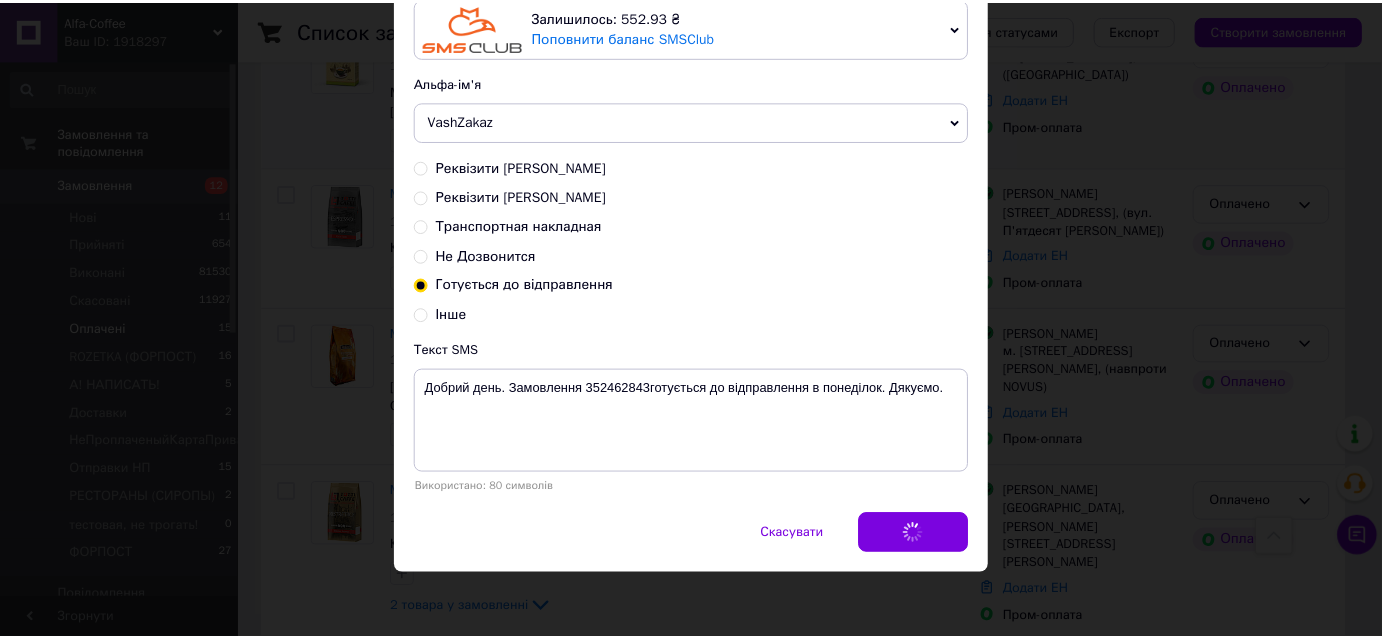 scroll, scrollTop: 0, scrollLeft: 0, axis: both 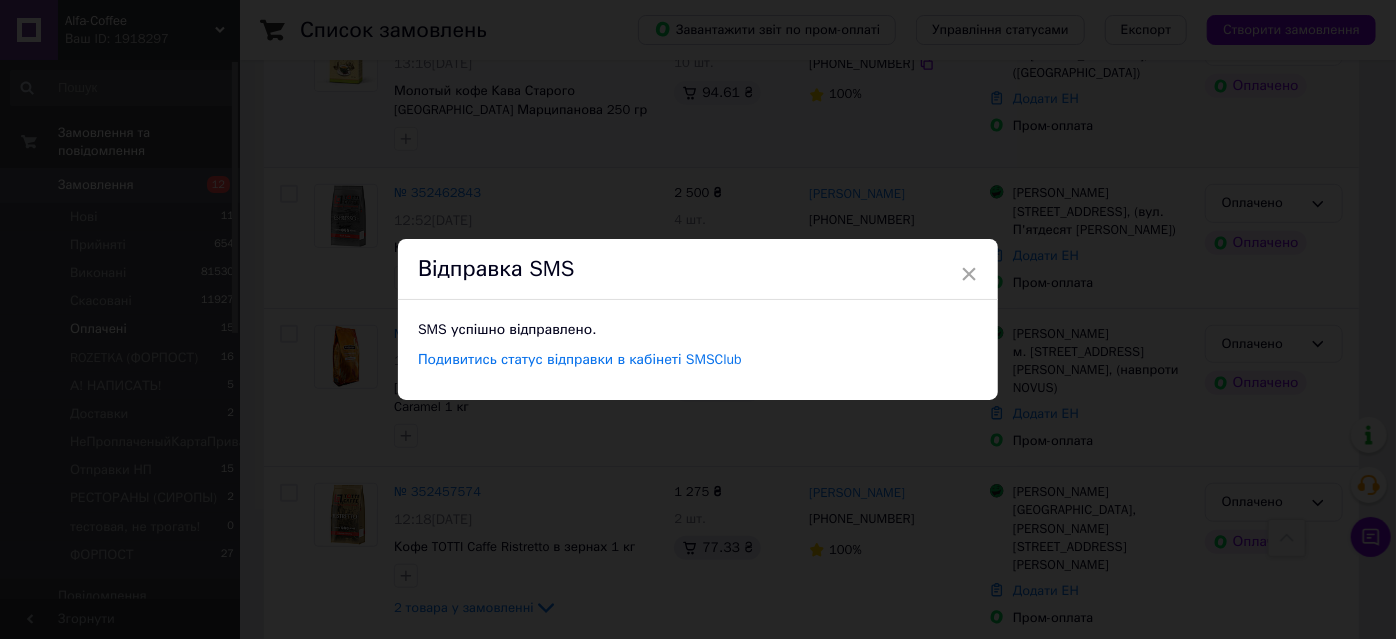 click on "× Відправка SMS SMS успішно відправлено. Подивитись статус відправки в кабінеті SMSClub" at bounding box center (698, 319) 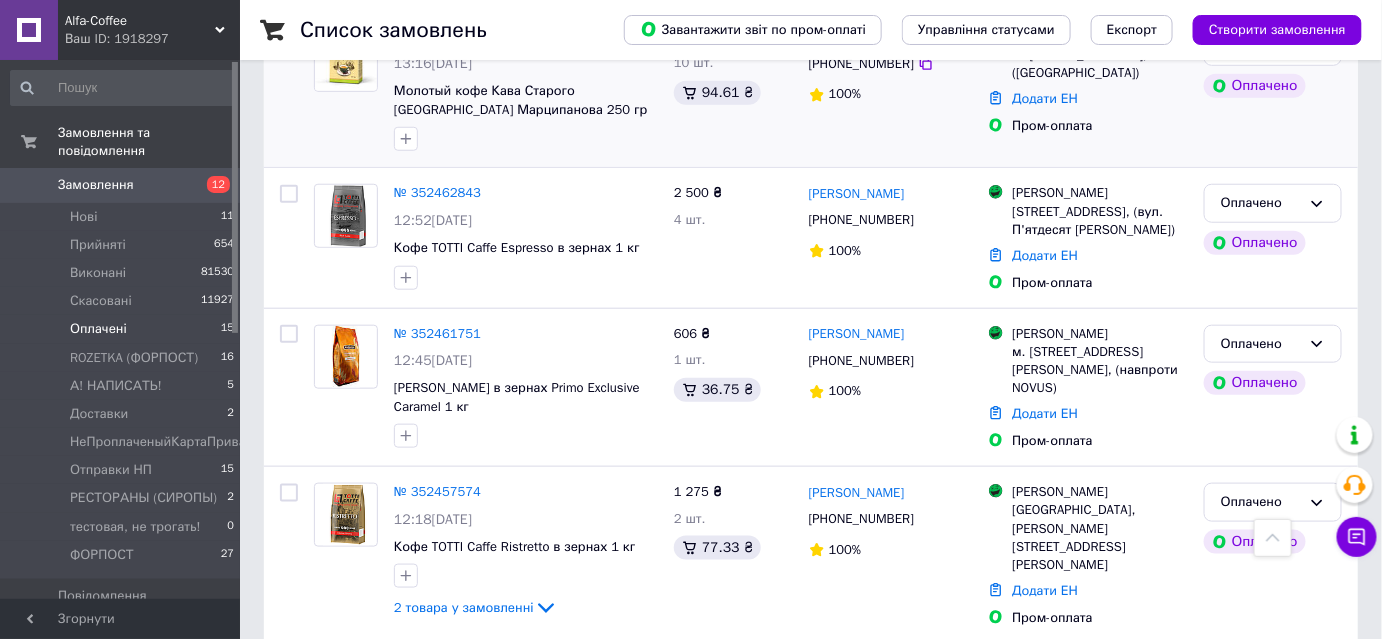 click on "Оплачено" at bounding box center (1261, 203) 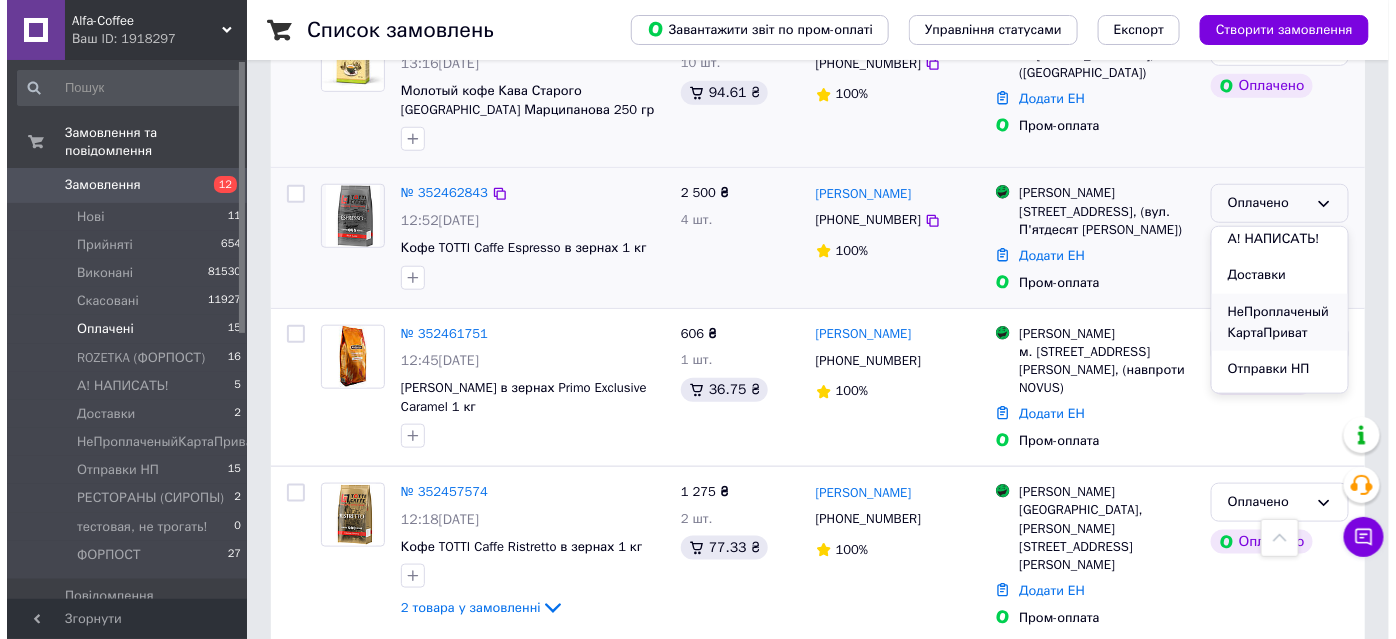 scroll, scrollTop: 181, scrollLeft: 0, axis: vertical 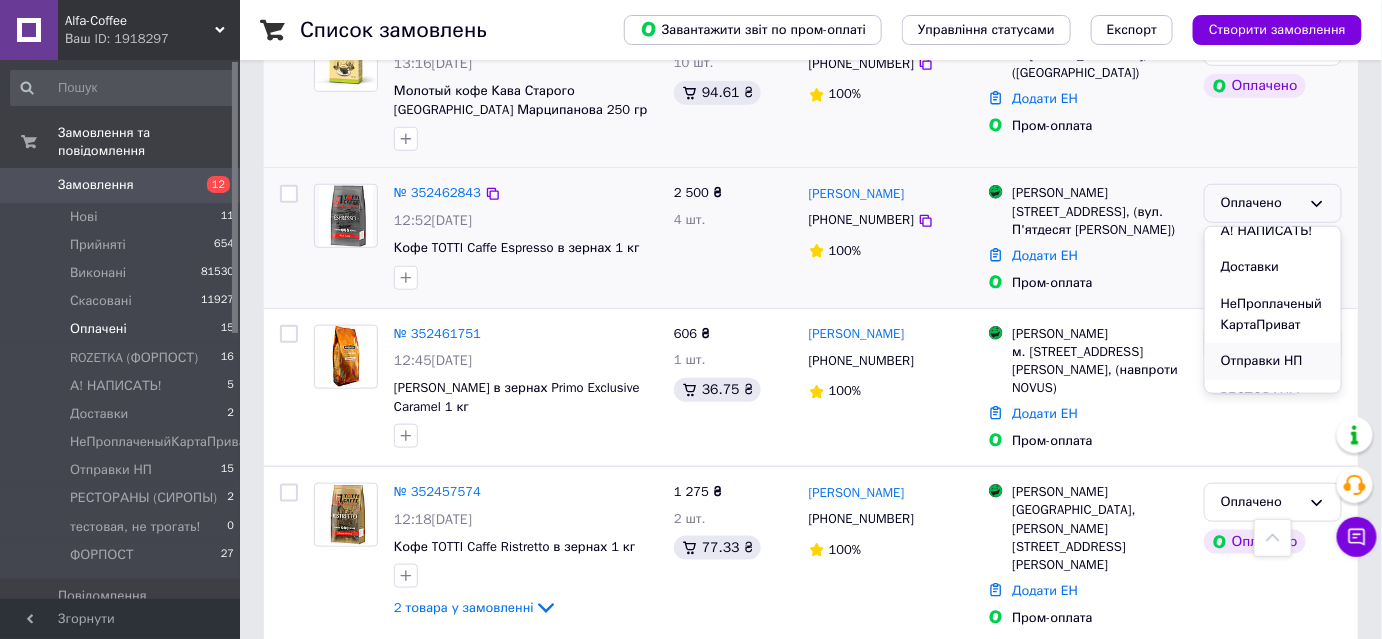 click on "Отправки НП" at bounding box center (1273, 361) 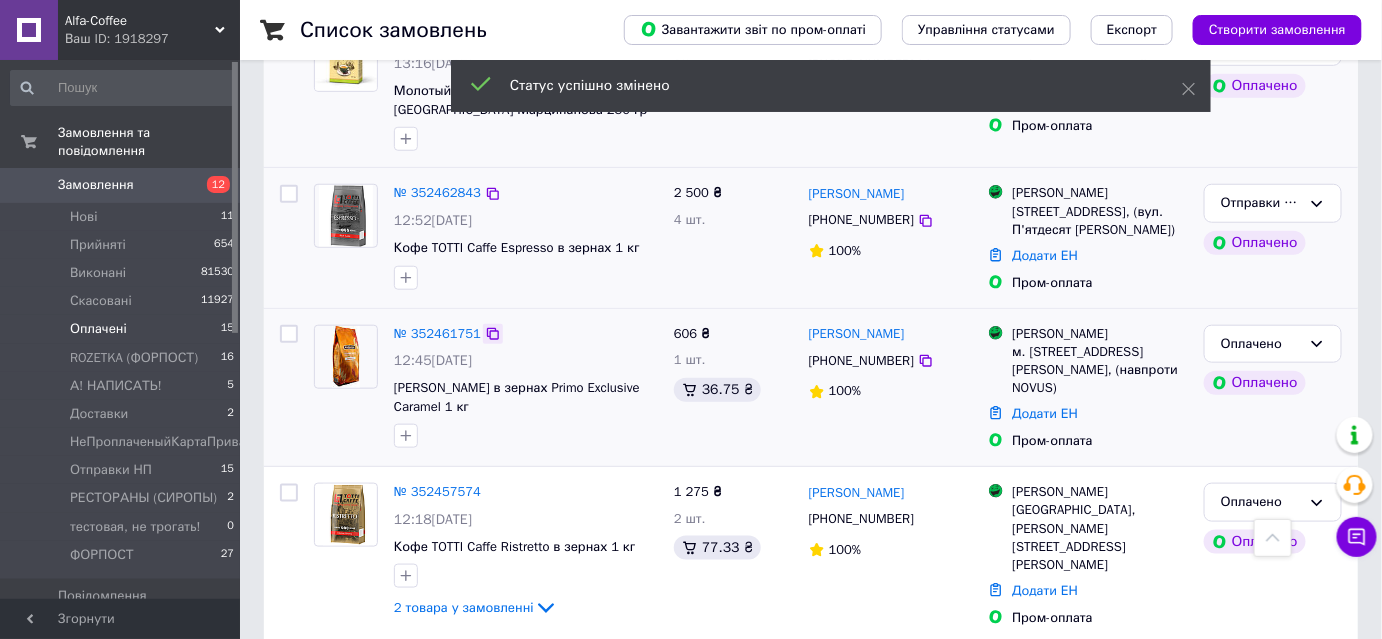 click 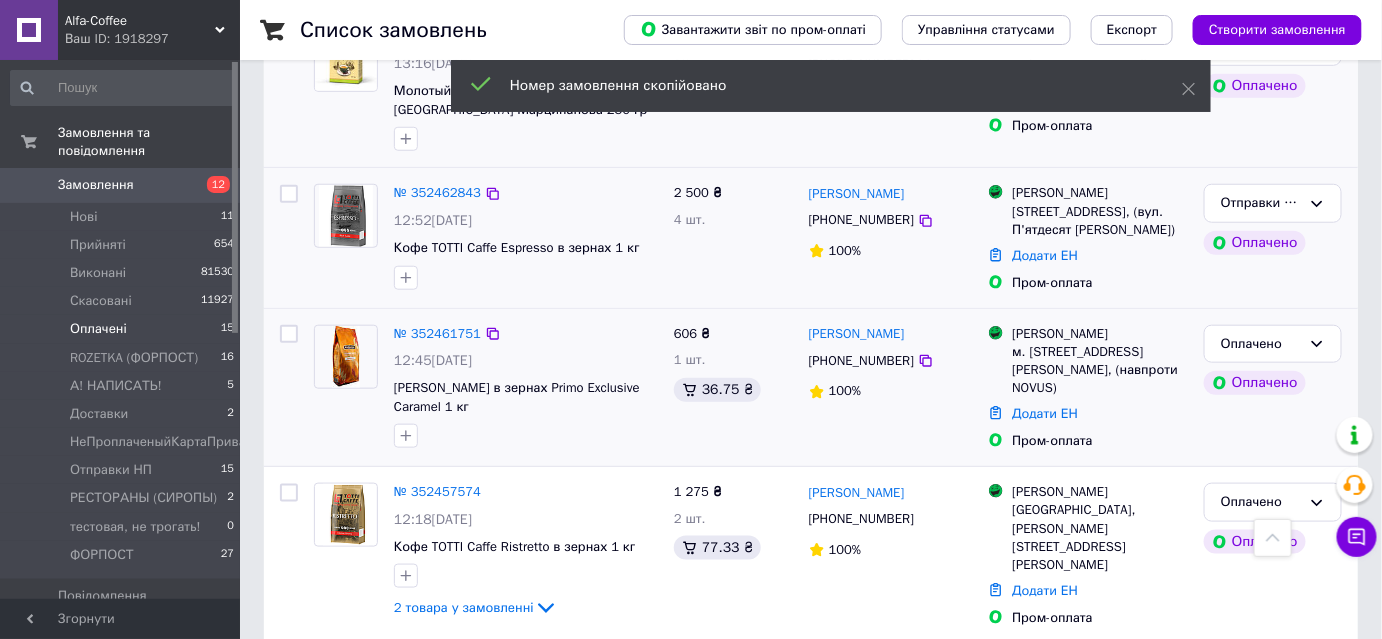 click on "[PHONE_NUMBER]" at bounding box center [861, 360] 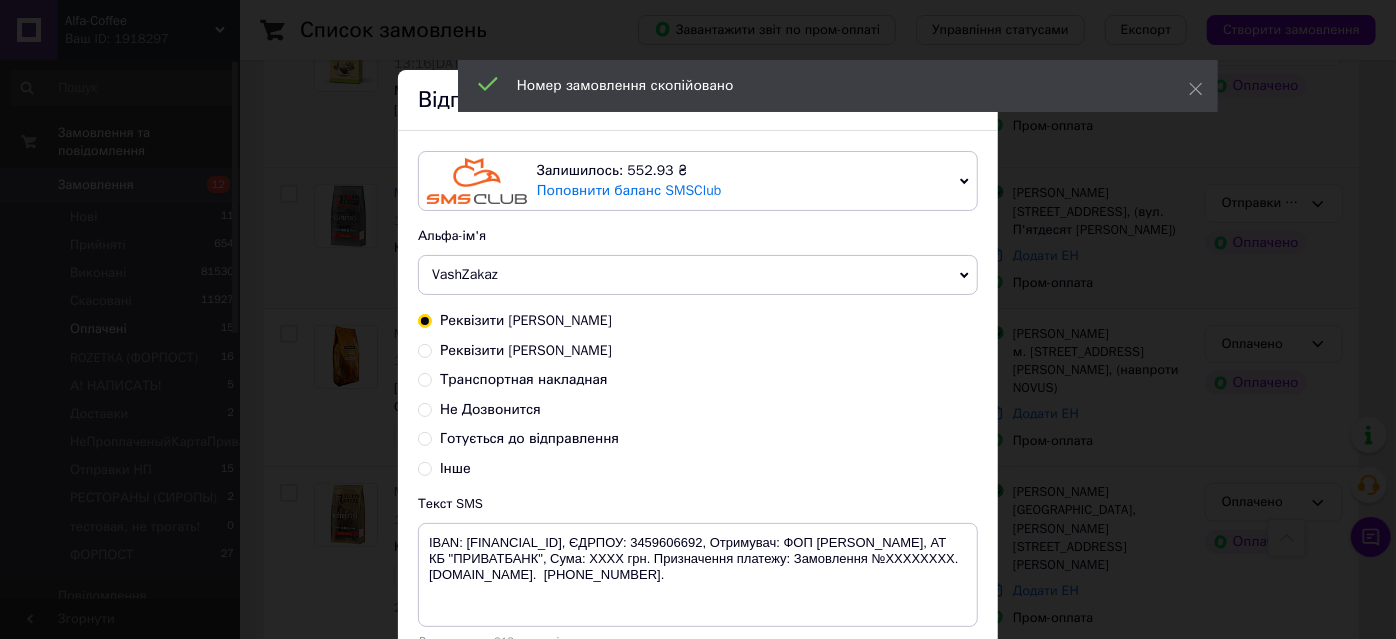 click on "Готується до відправлення" at bounding box center [529, 438] 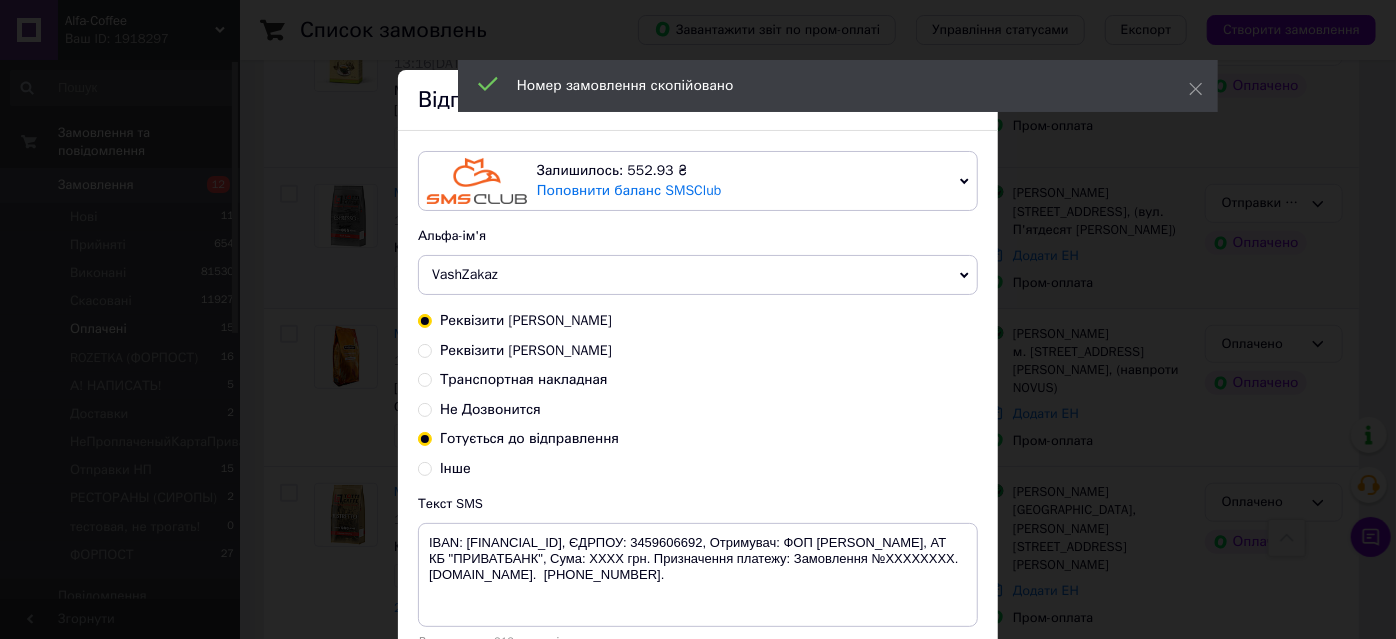 radio on "false" 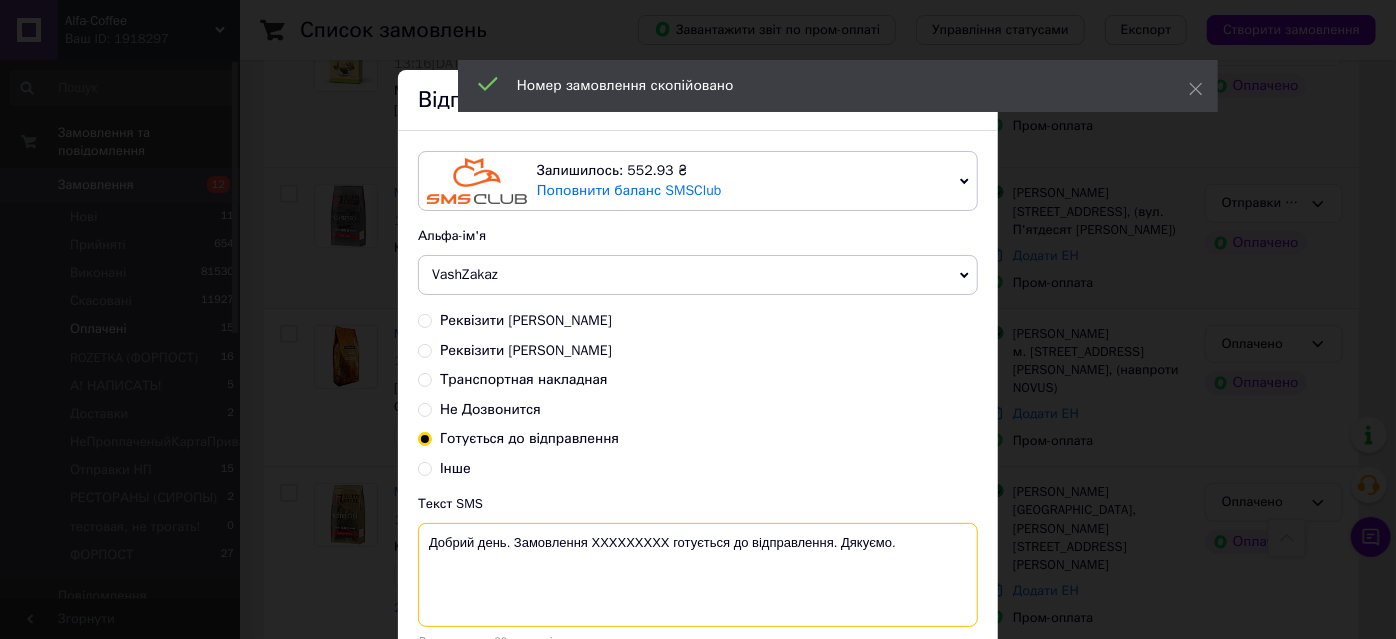 click on "Добрий день. Замовлення ХХХХХХХХХ готується до відправлення. Дякуємо." at bounding box center [698, 575] 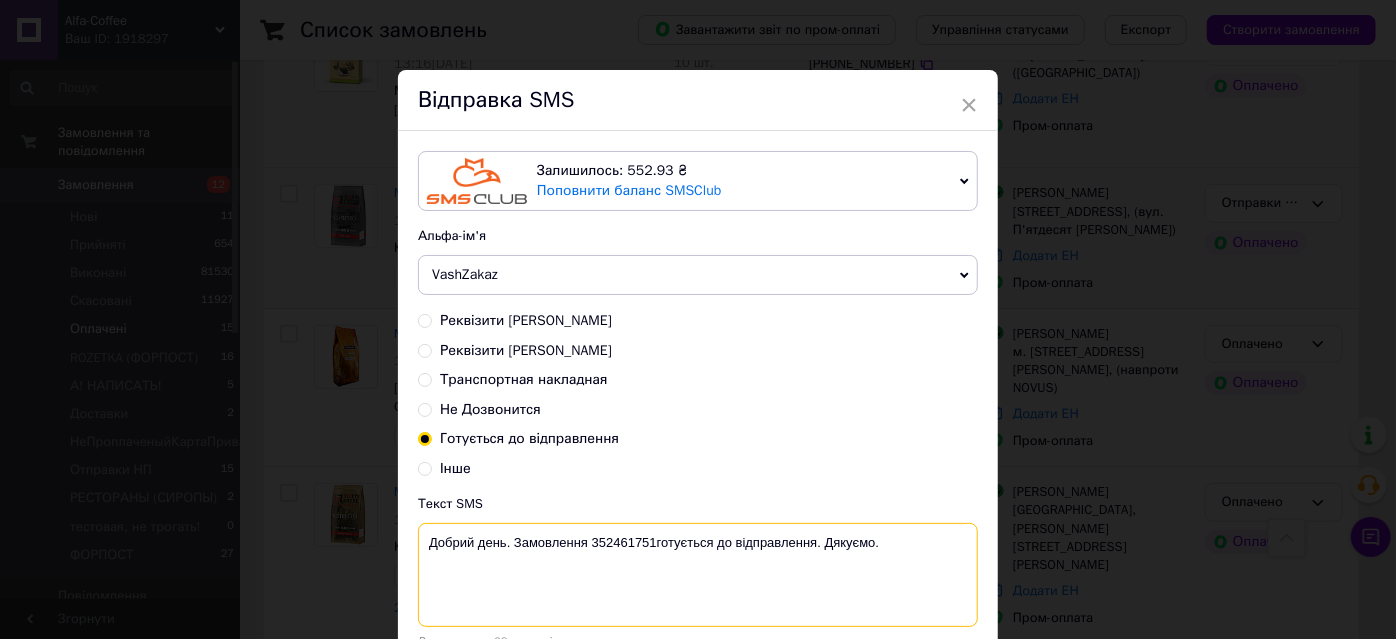 click on "Добрий день. Замовлення 352461751готується до відправлення. Дякуємо." at bounding box center [698, 575] 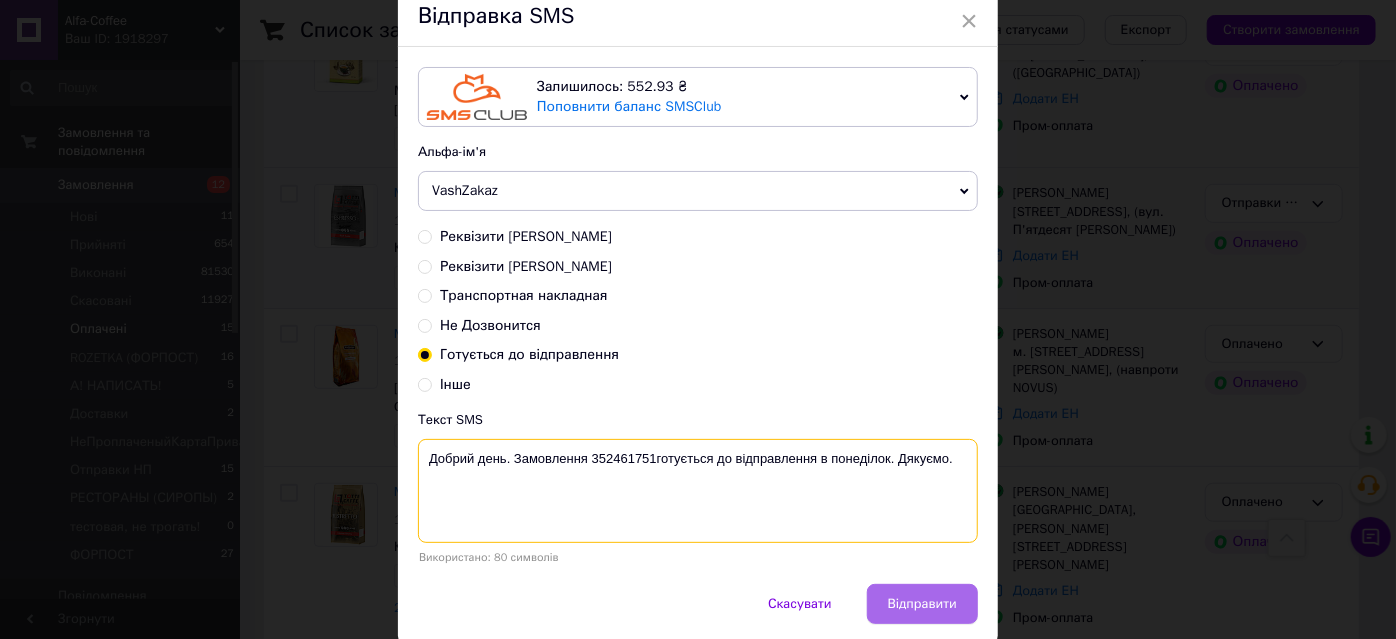 scroll, scrollTop: 154, scrollLeft: 0, axis: vertical 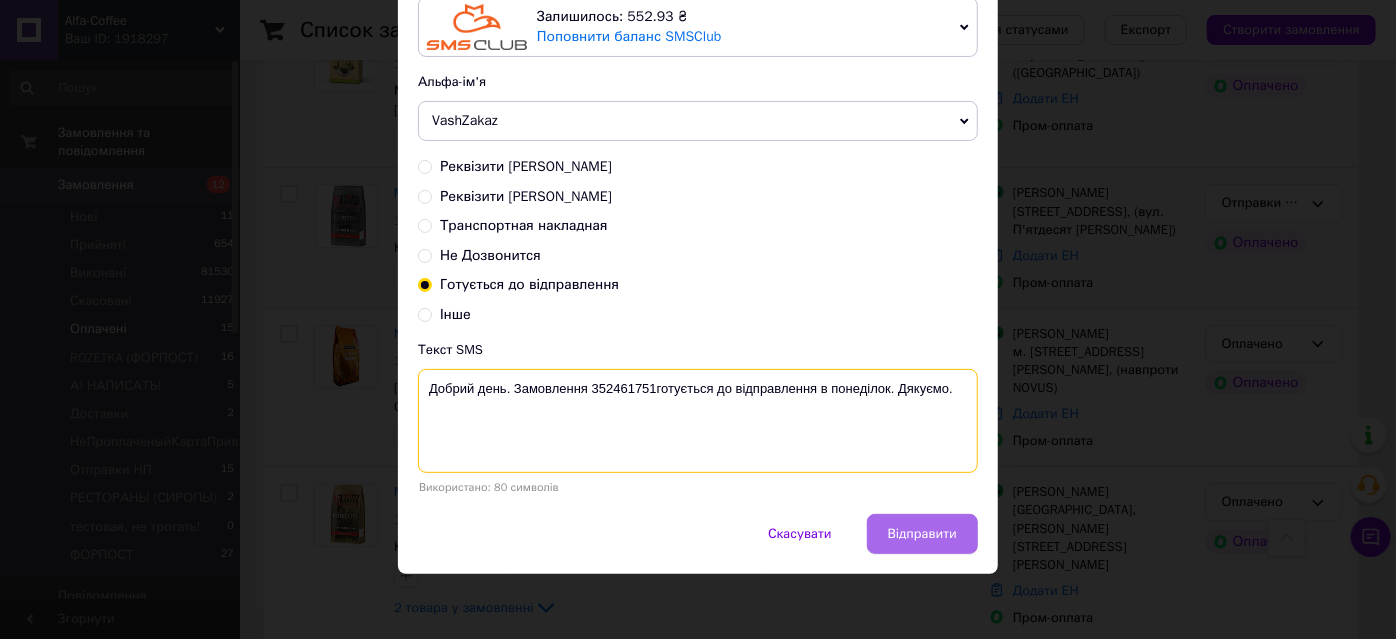 type on "Добрий день. Замовлення 352461751готується до відправлення в понеділок. Дякуємо." 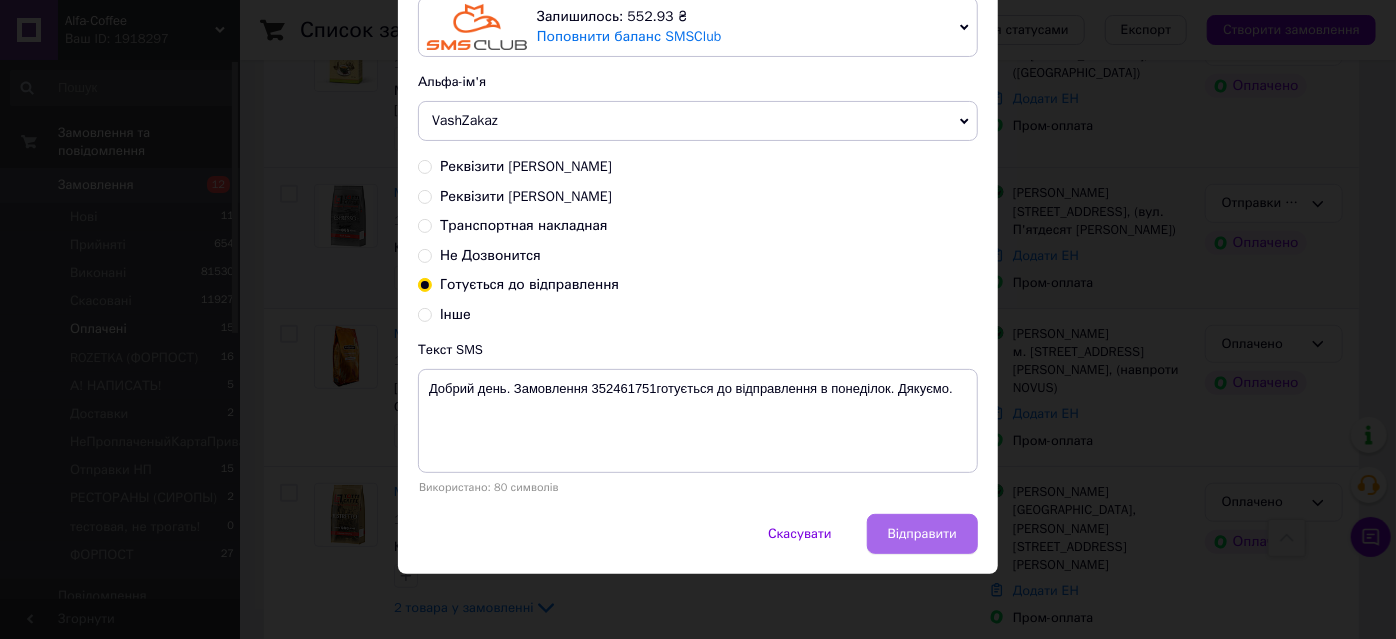 click on "Відправити" at bounding box center [922, 534] 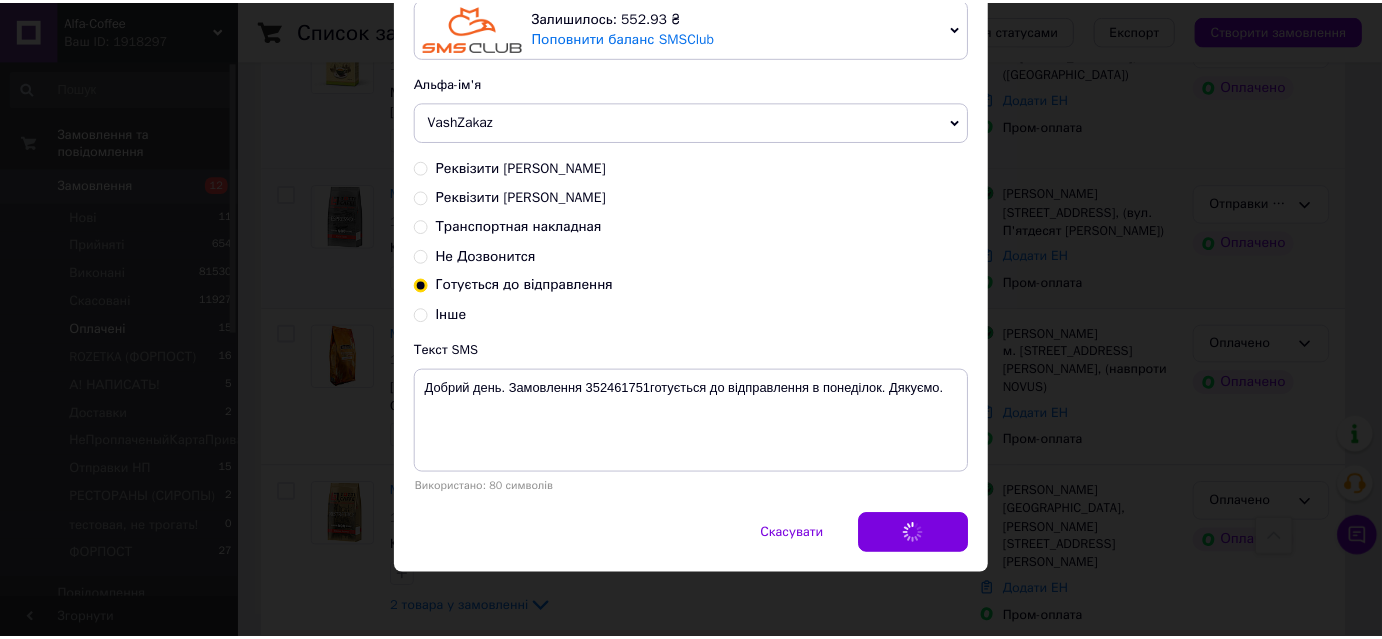 scroll, scrollTop: 0, scrollLeft: 0, axis: both 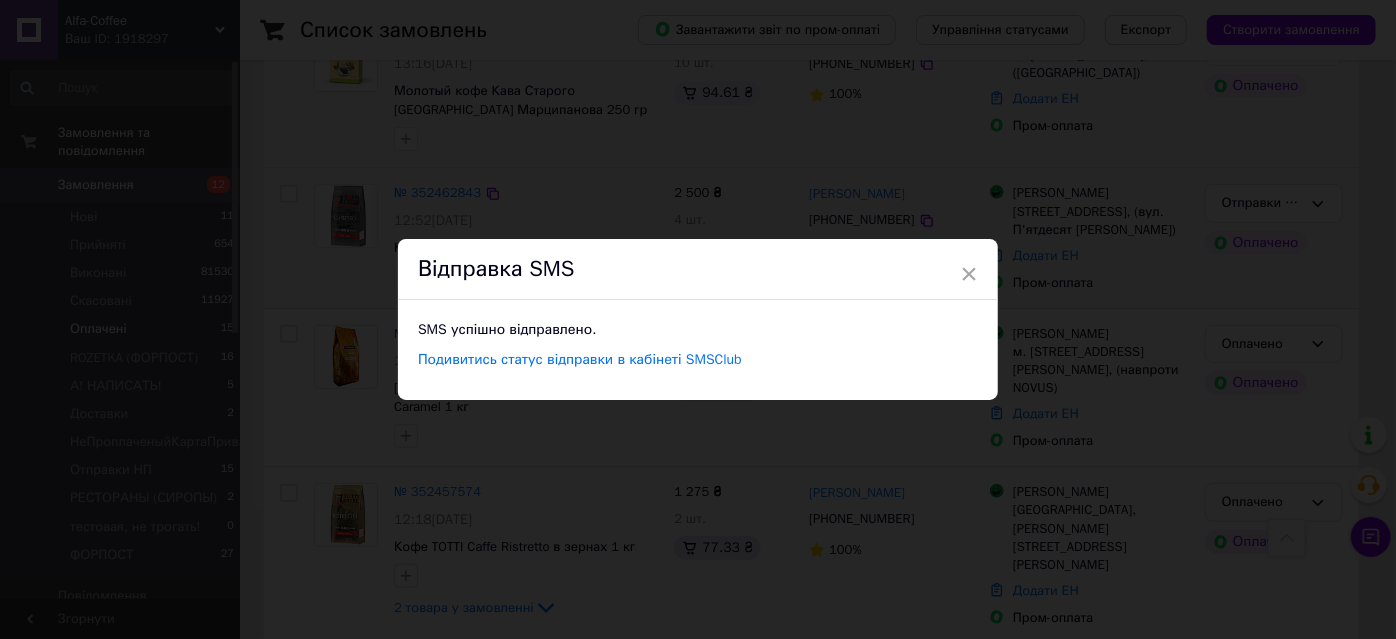 click on "× Відправка SMS SMS успішно відправлено. Подивитись статус відправки в кабінеті SMSClub" at bounding box center [698, 319] 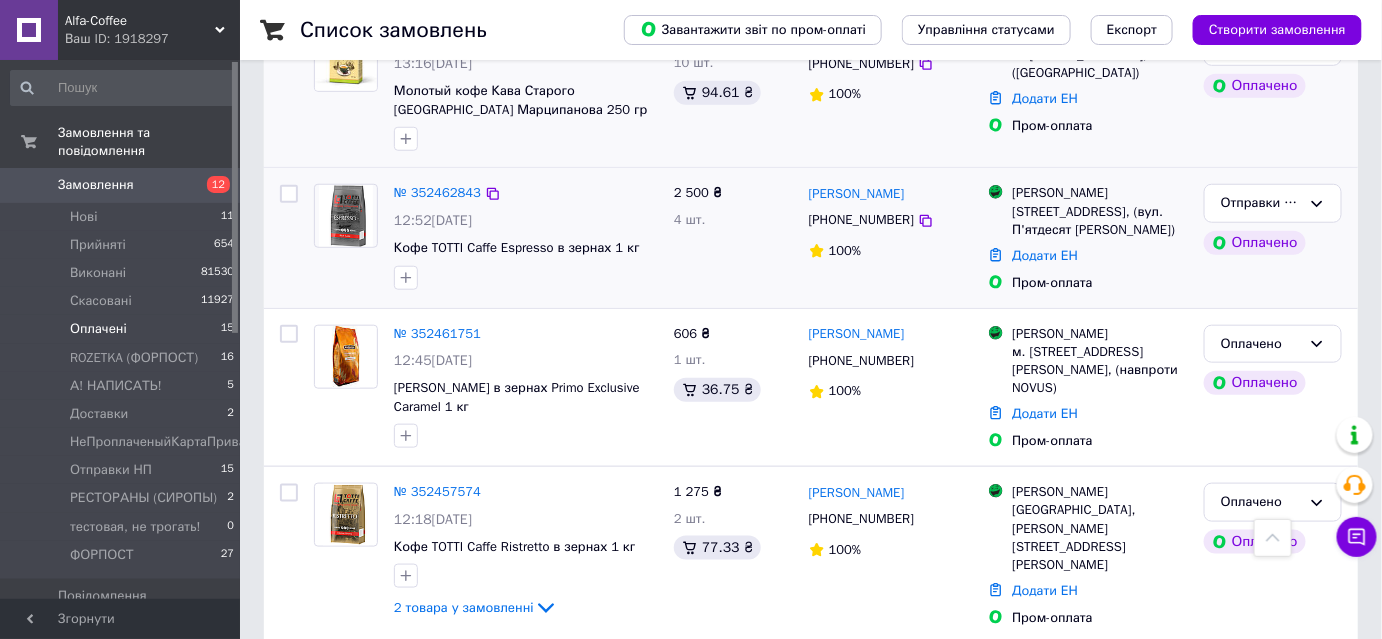 click on "Оплачено" at bounding box center (1261, 344) 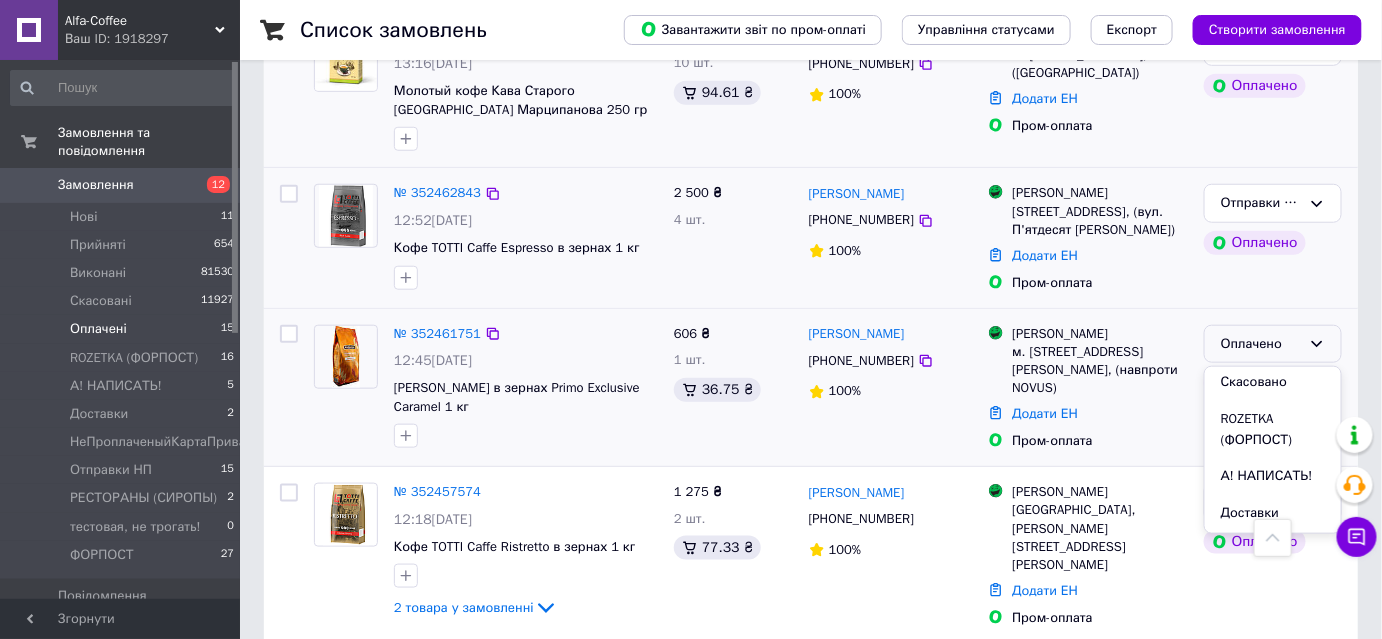 scroll, scrollTop: 181, scrollLeft: 0, axis: vertical 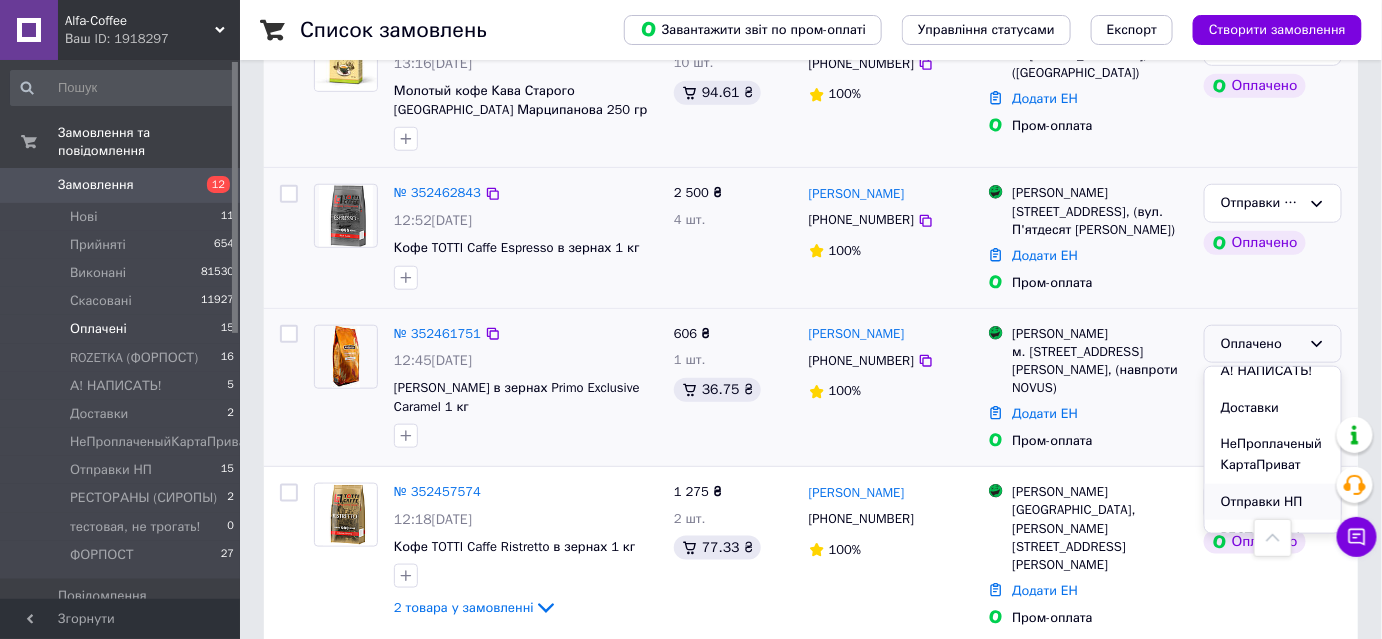 click on "Отправки НП" at bounding box center (1273, 502) 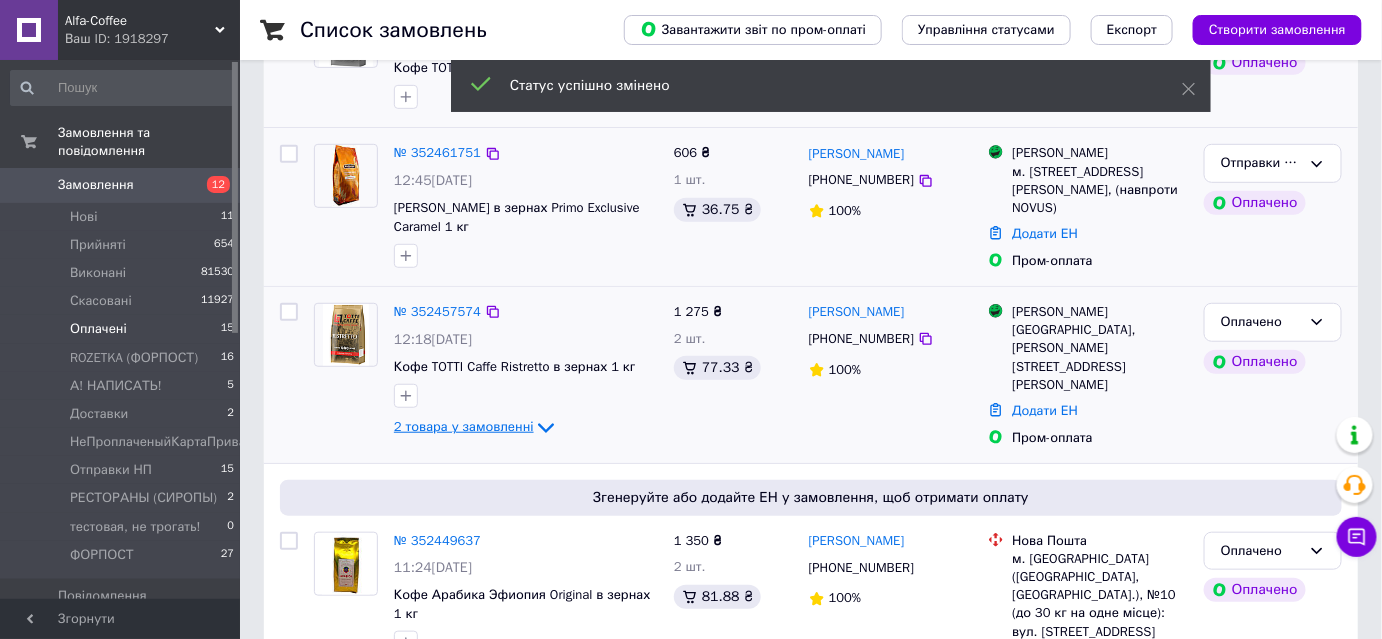 click on "2 товара у замовленні" at bounding box center (464, 427) 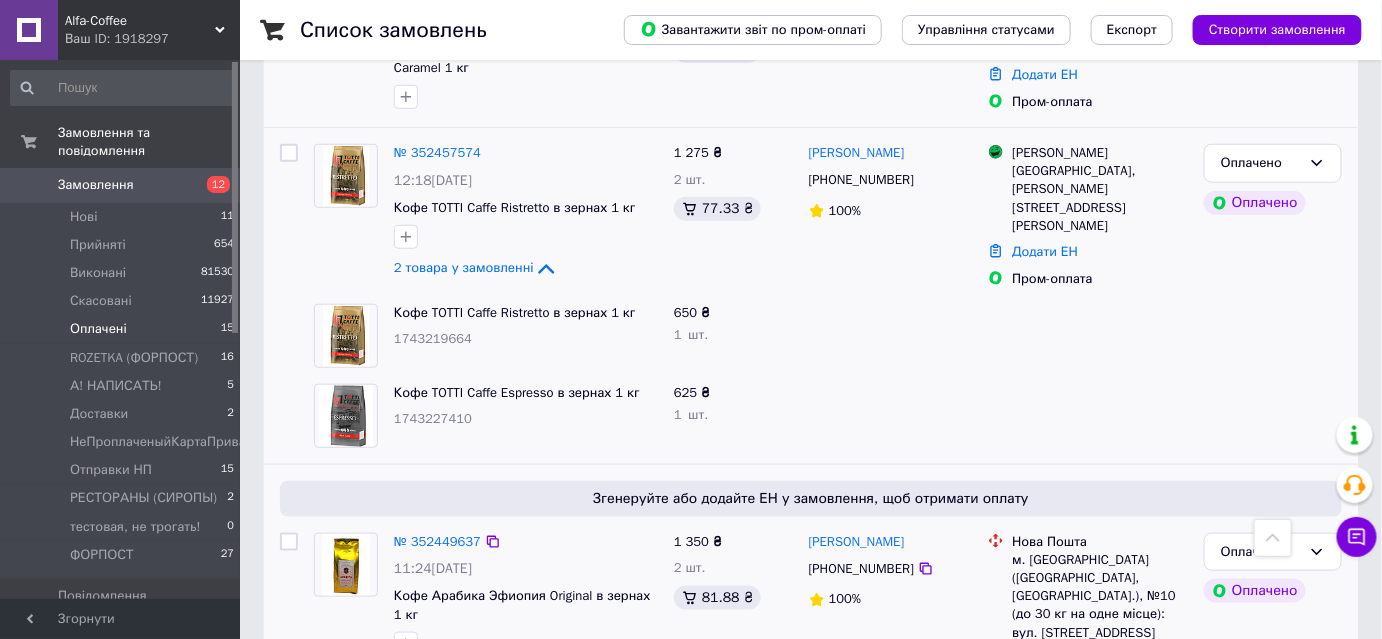 scroll, scrollTop: 481, scrollLeft: 0, axis: vertical 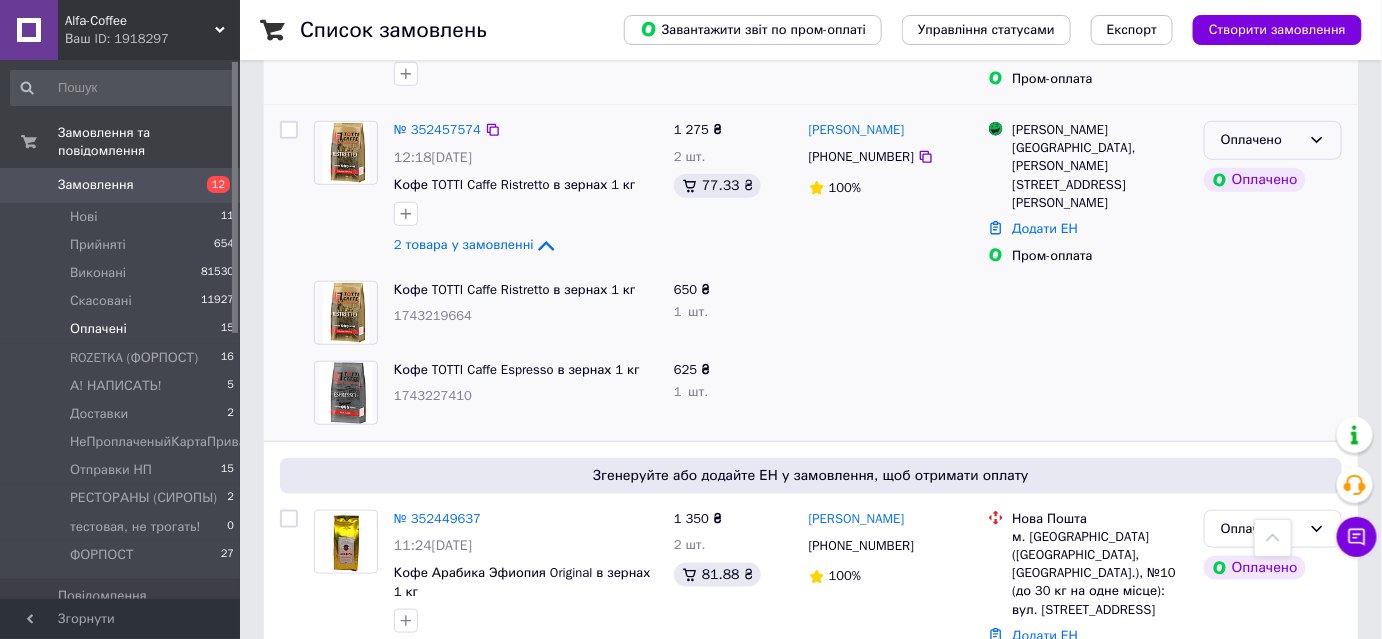 click on "Оплачено" at bounding box center (1261, 140) 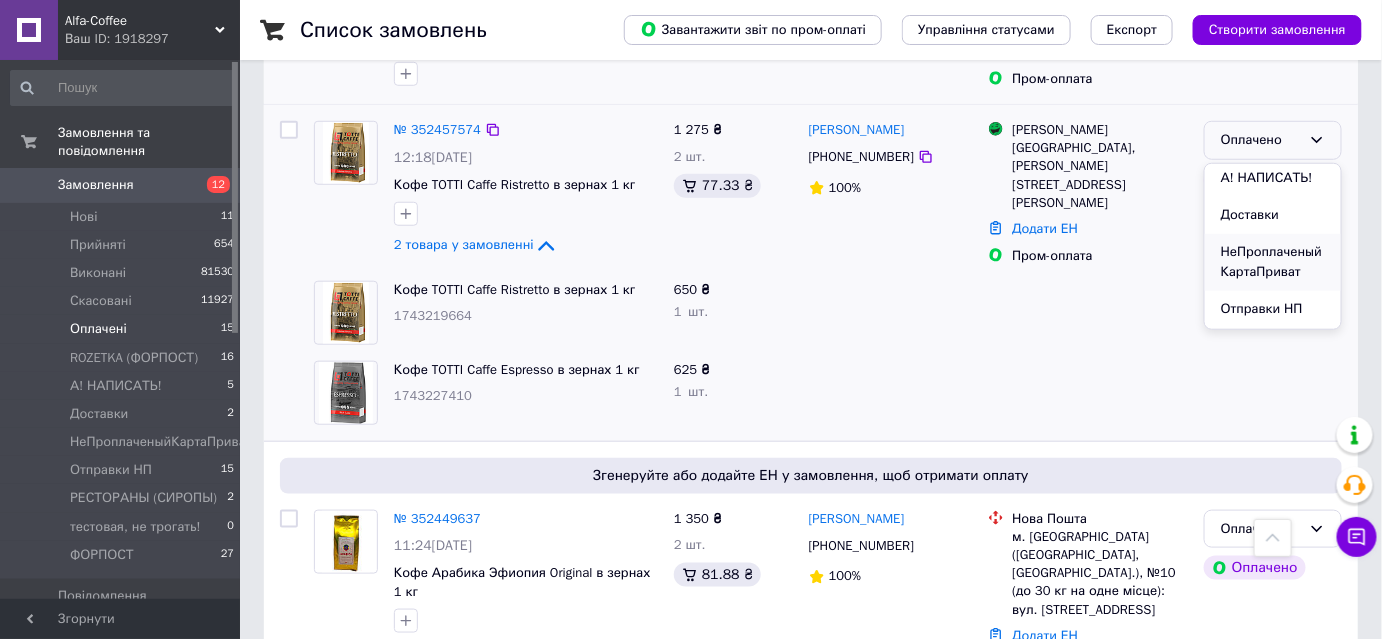scroll, scrollTop: 181, scrollLeft: 0, axis: vertical 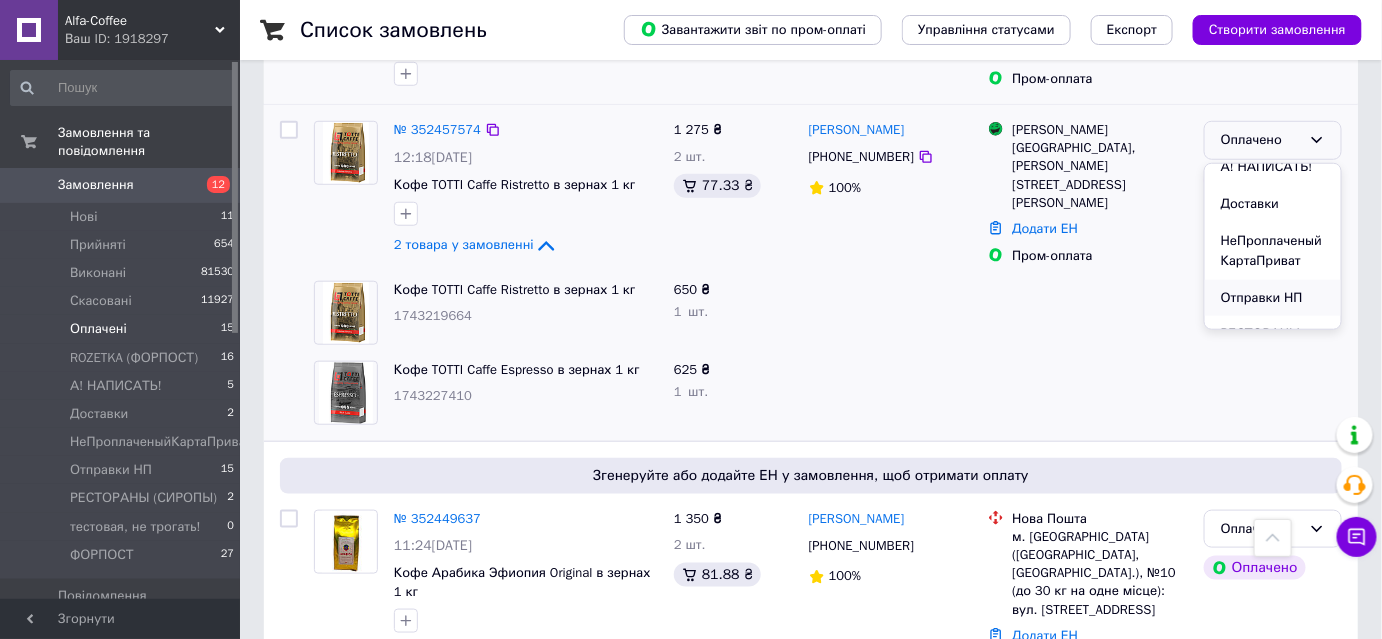 click on "Отправки НП" at bounding box center [1273, 298] 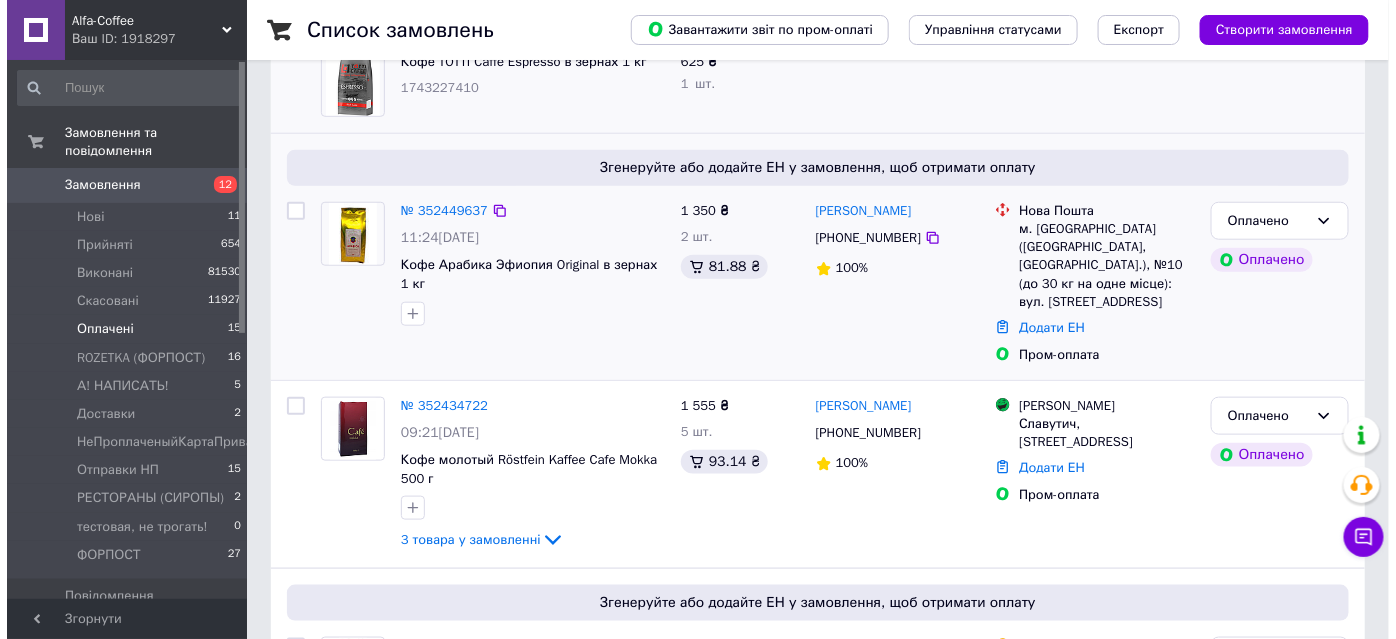 scroll, scrollTop: 528, scrollLeft: 0, axis: vertical 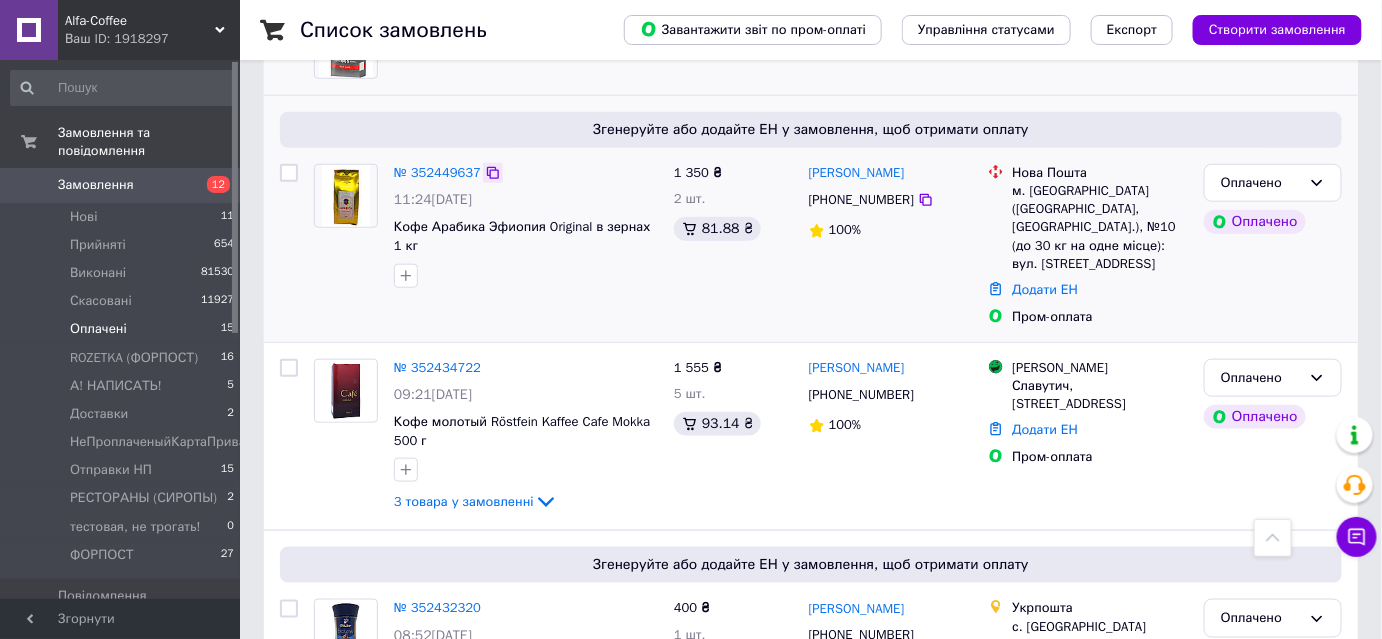 click 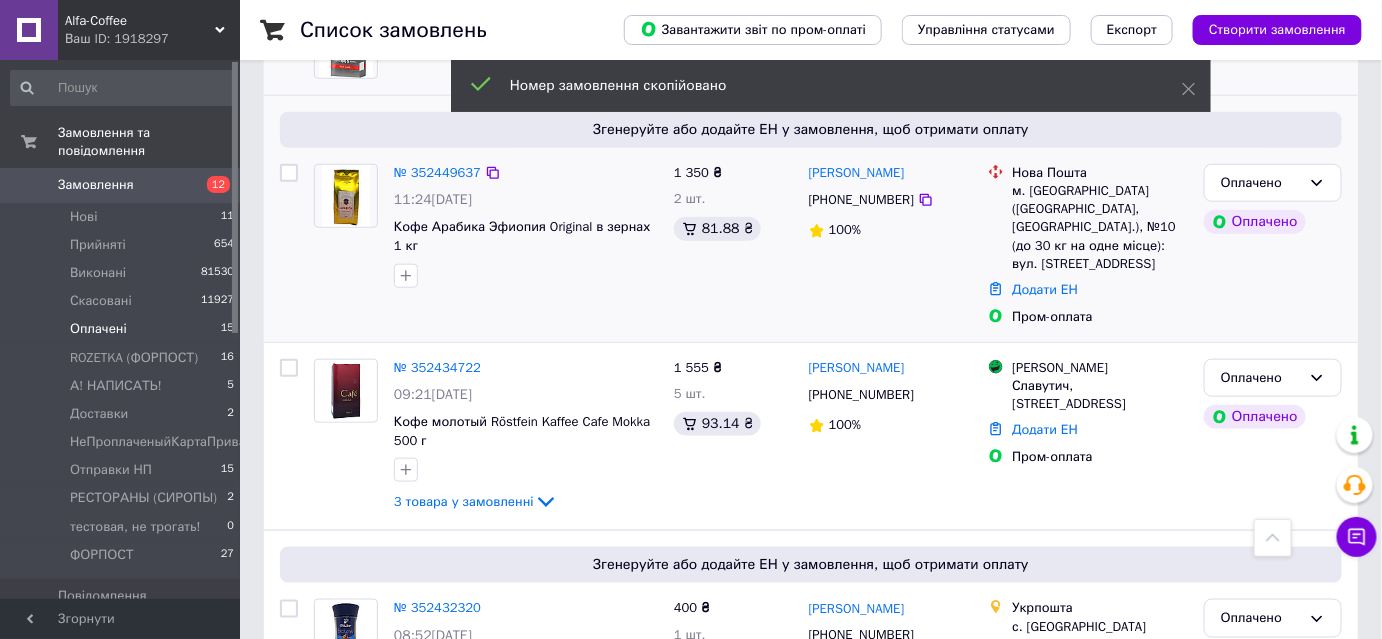 click on "[PHONE_NUMBER]" at bounding box center (861, 199) 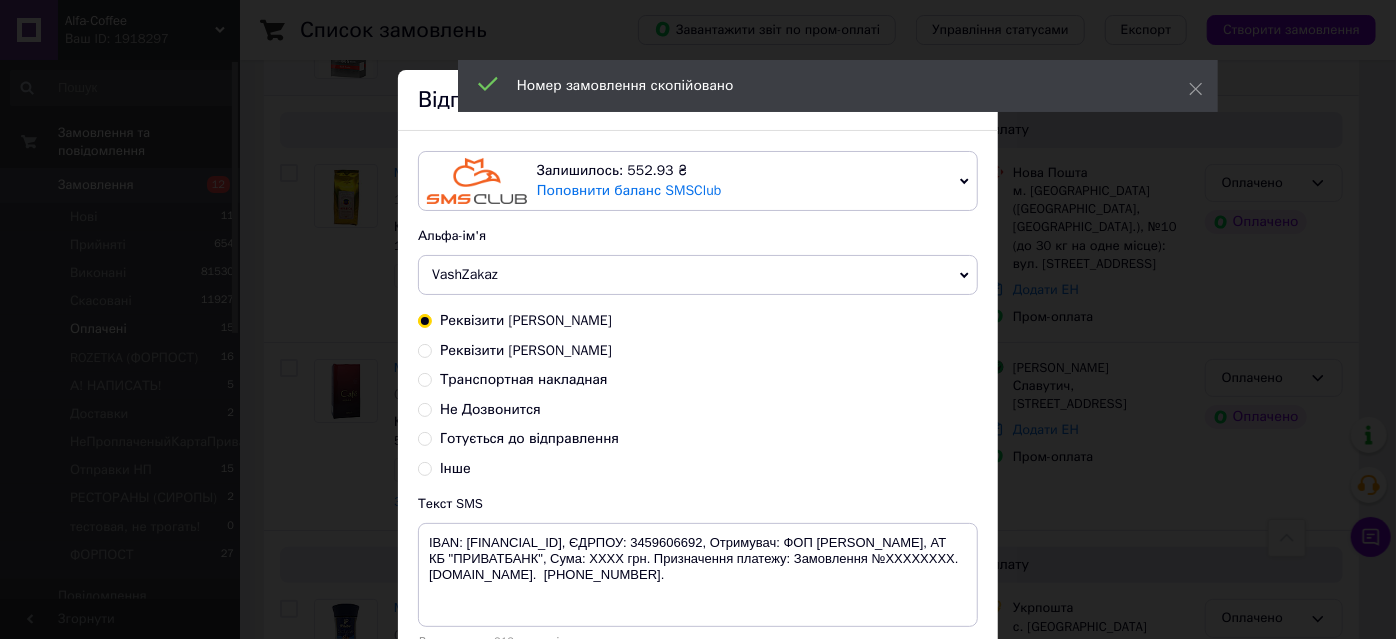 click on "Готується до відправлення" at bounding box center [529, 438] 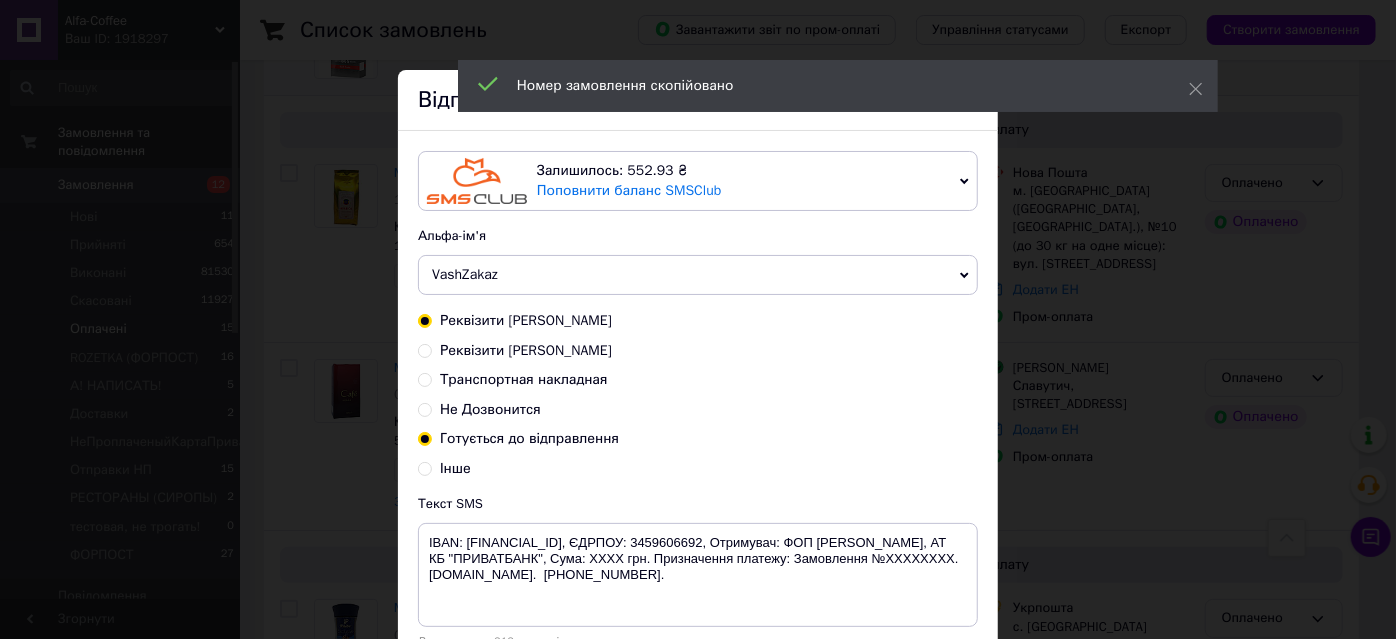 radio on "true" 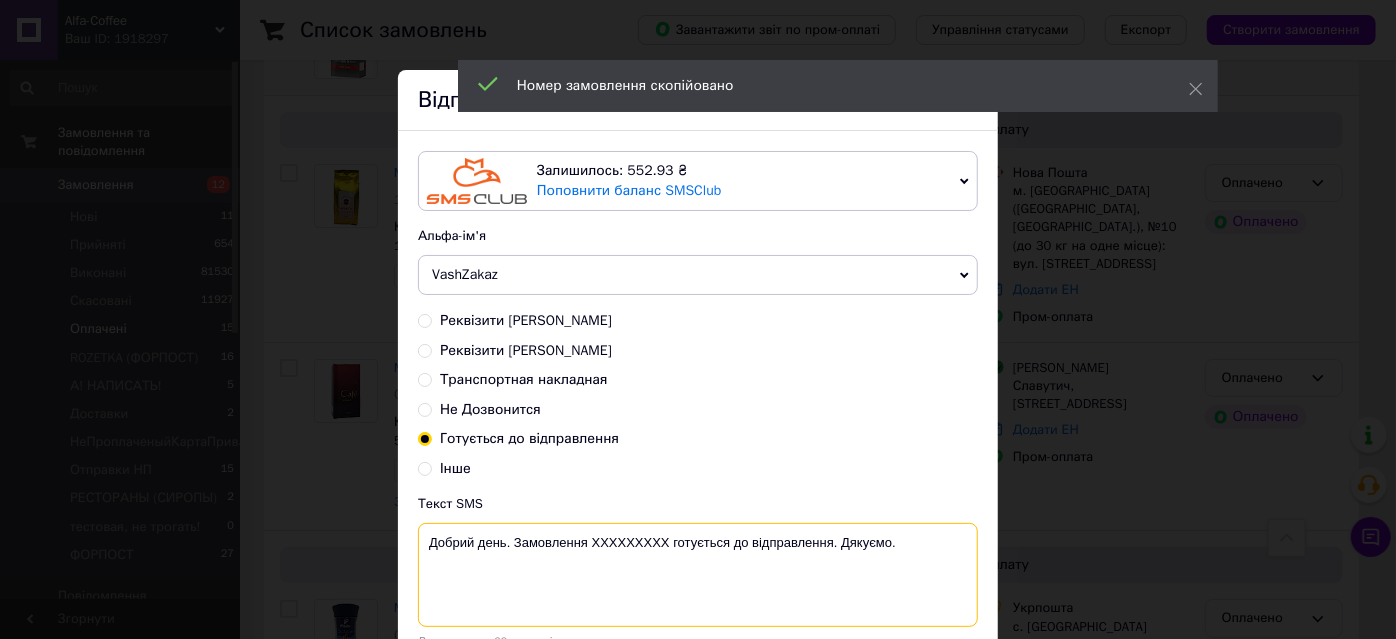 click on "Добрий день. Замовлення ХХХХХХХХХ готується до відправлення. Дякуємо." at bounding box center (698, 575) 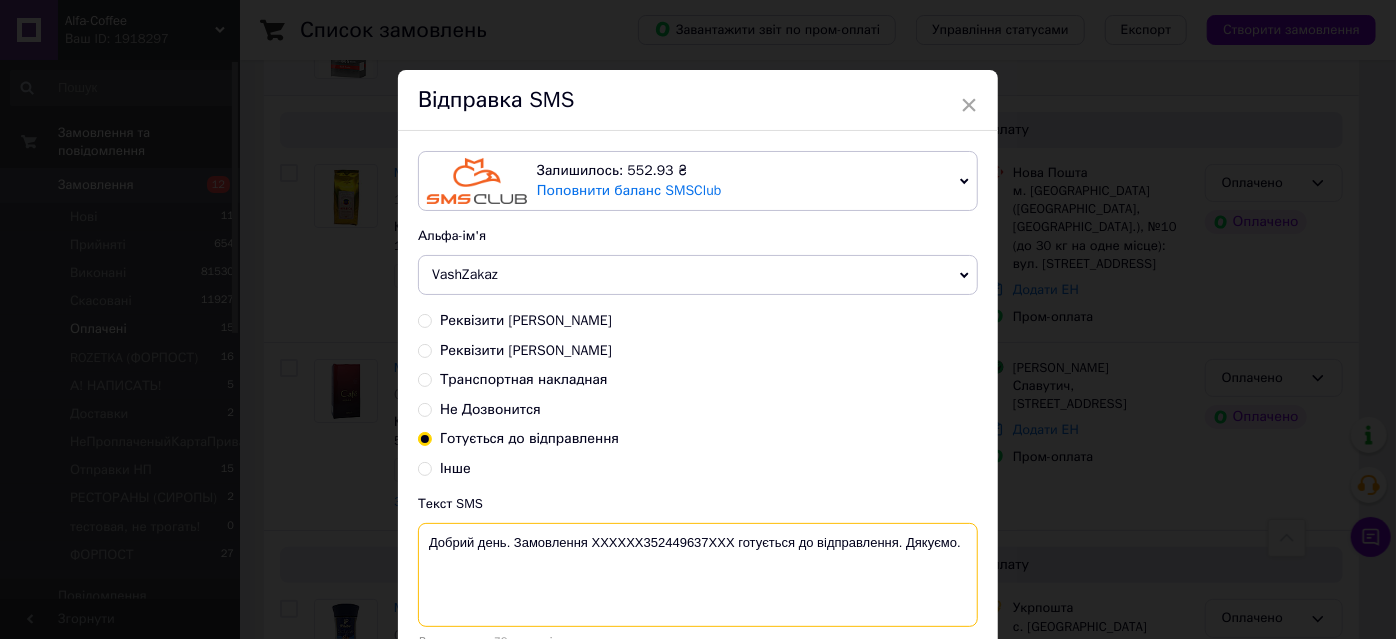 click on "Добрий день. Замовлення ХХХХХХ352449637ХХХ готується до відправлення. Дякуємо." at bounding box center (698, 575) 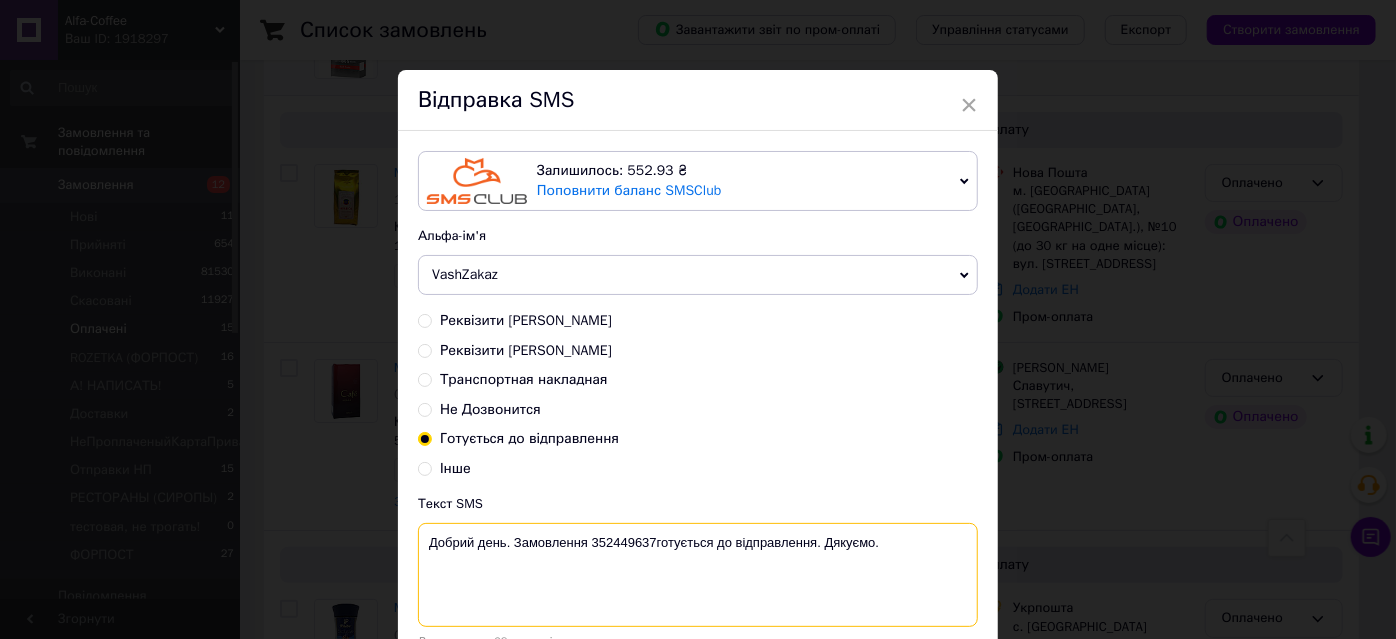 click on "Добрий день. Замовлення 352449637готується до відправлення. Дякуємо." at bounding box center (698, 575) 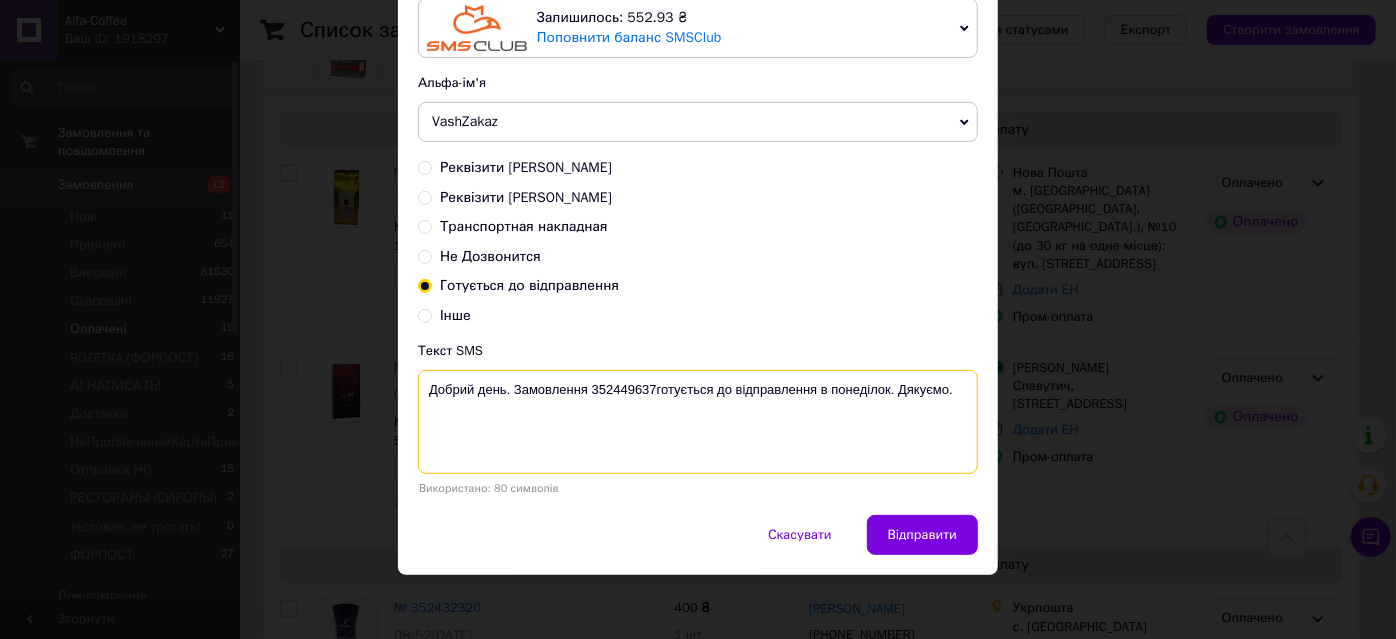 scroll, scrollTop: 154, scrollLeft: 0, axis: vertical 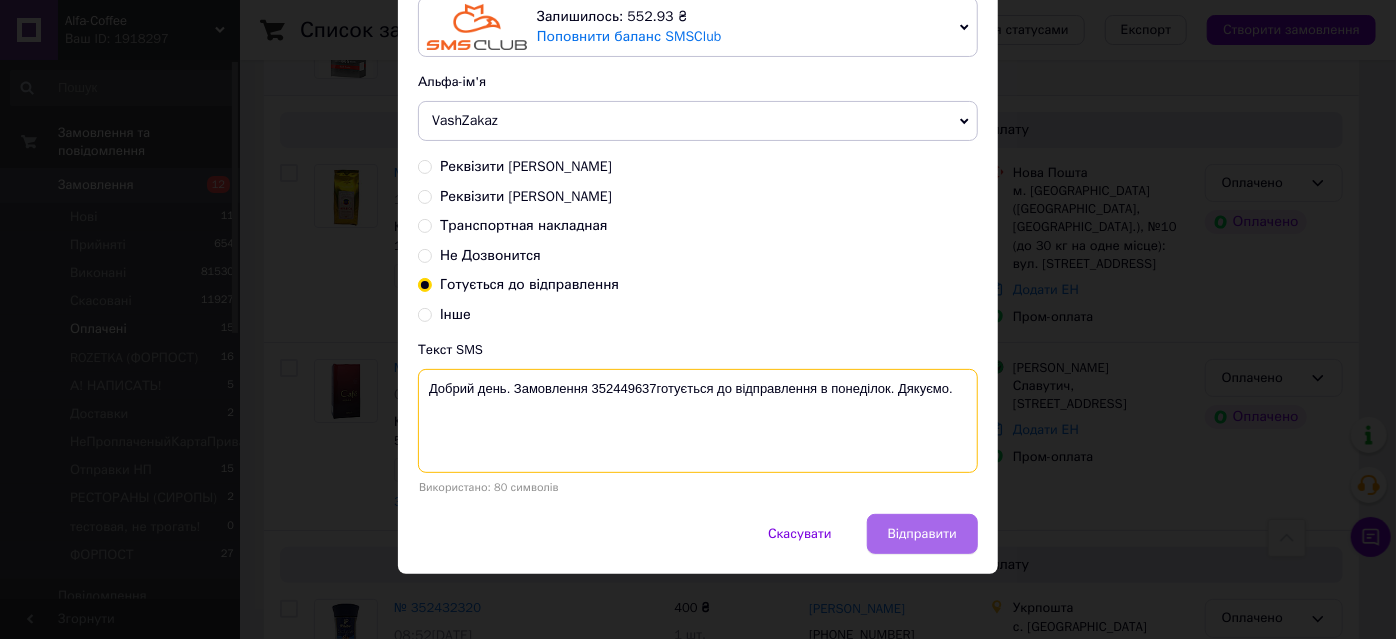 type on "Добрий день. Замовлення 352449637готується до відправлення в понеділок. Дякуємо." 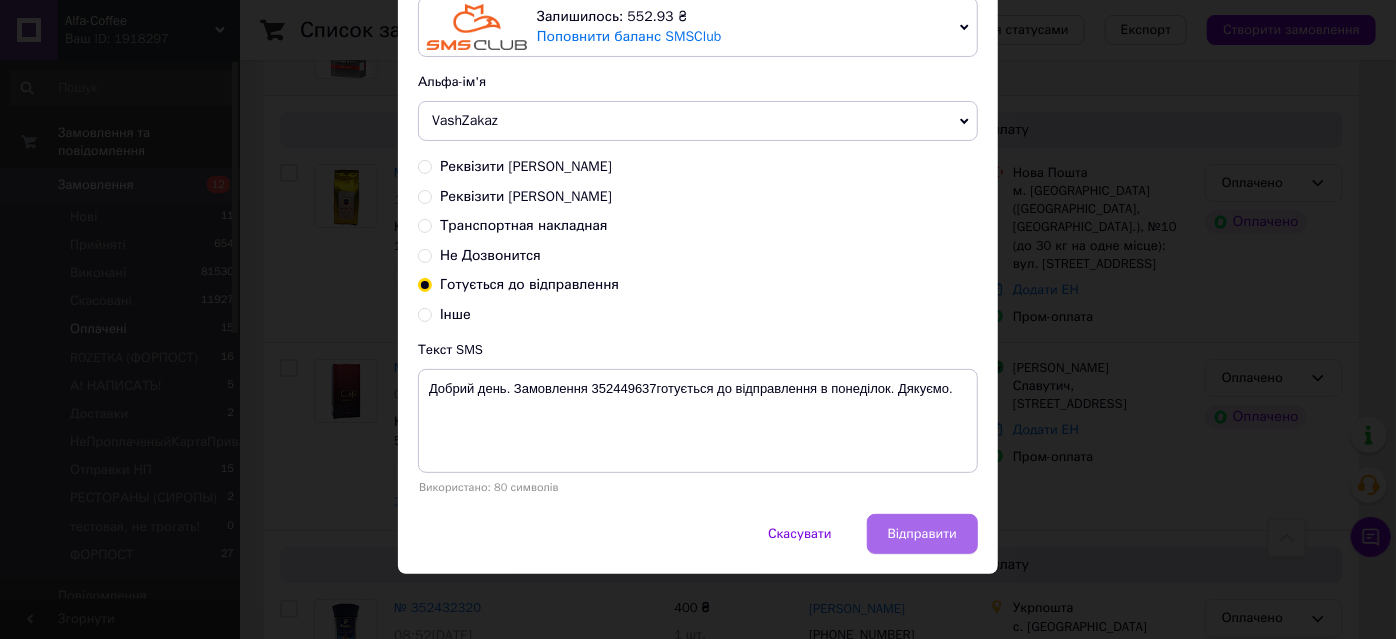 click on "Відправити" at bounding box center [922, 534] 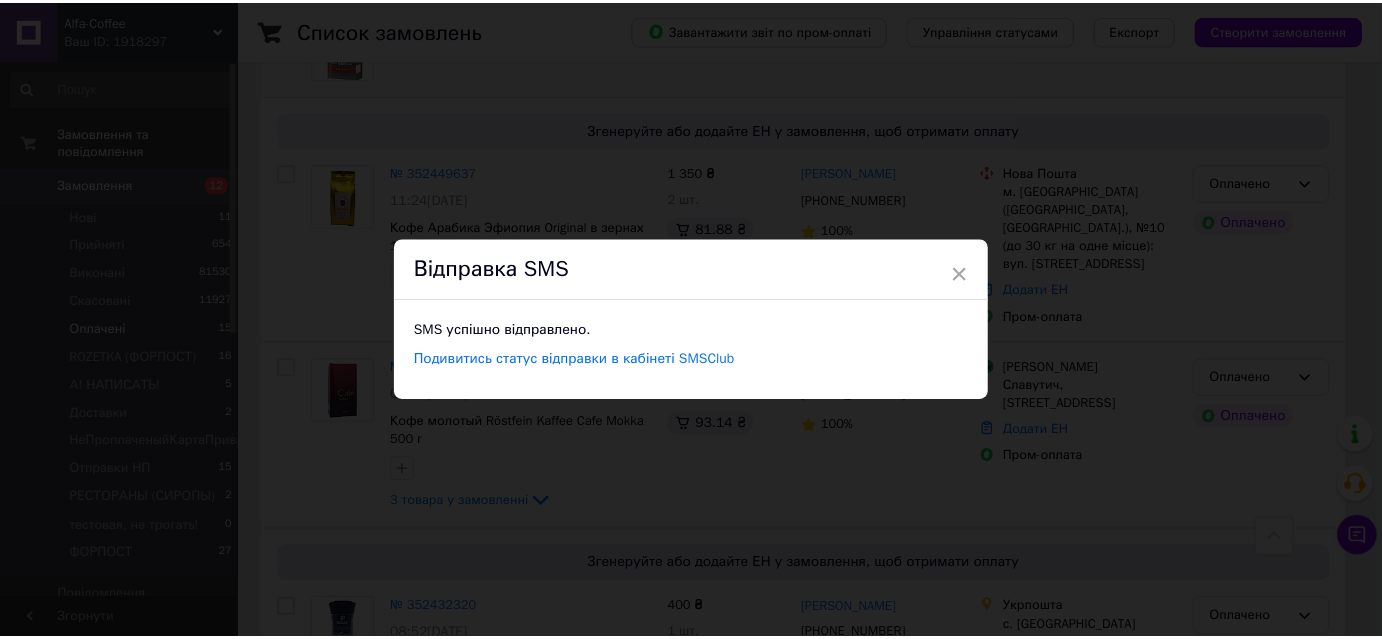 scroll, scrollTop: 0, scrollLeft: 0, axis: both 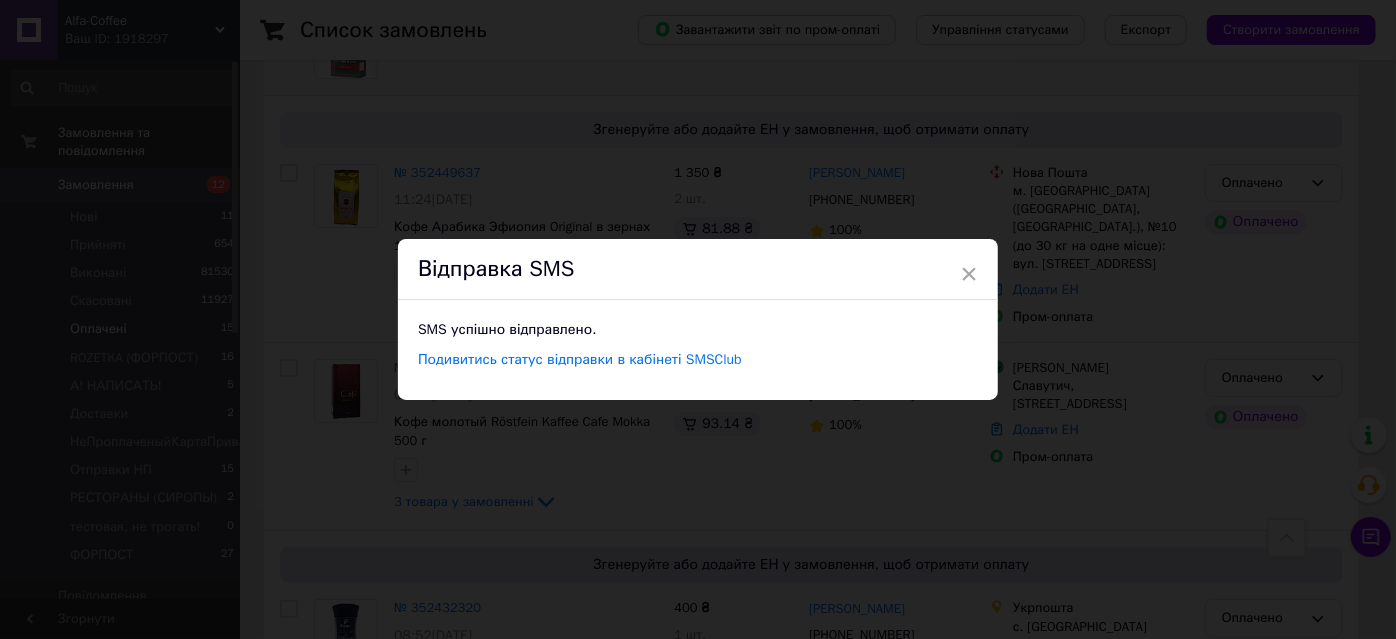 click on "× Відправка SMS SMS успішно відправлено. Подивитись статус відправки в кабінеті SMSClub" at bounding box center (698, 319) 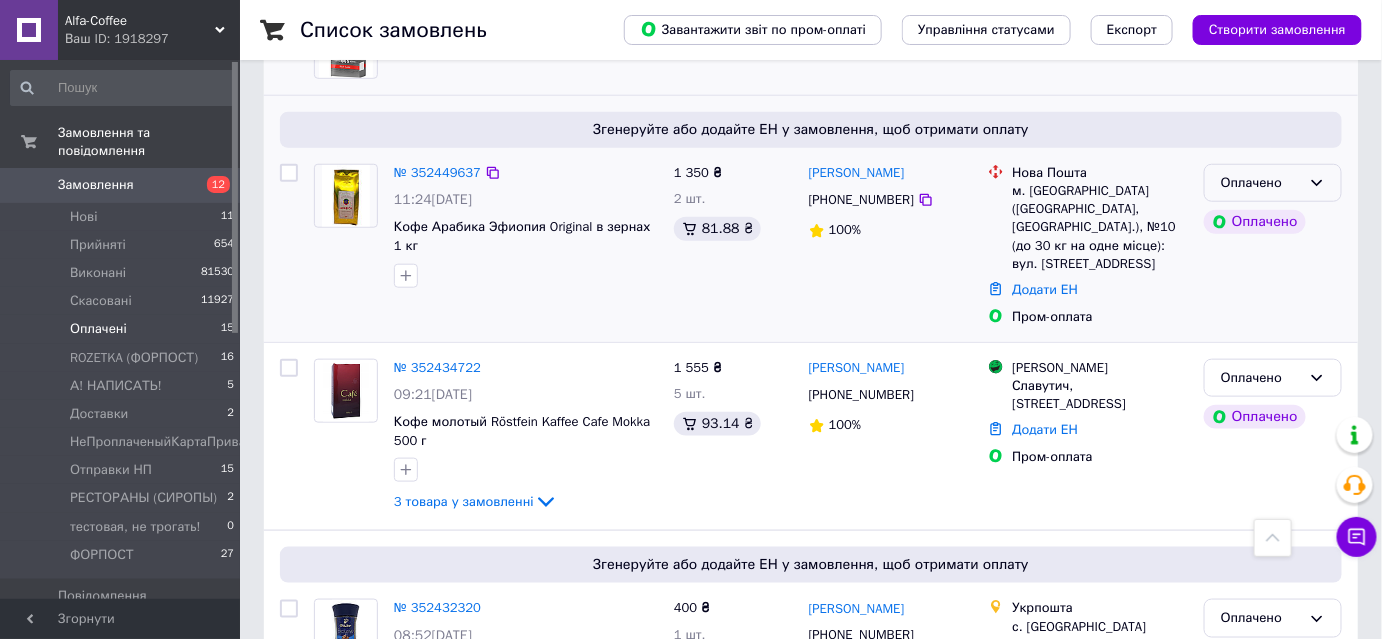 click on "Оплачено" at bounding box center [1261, 183] 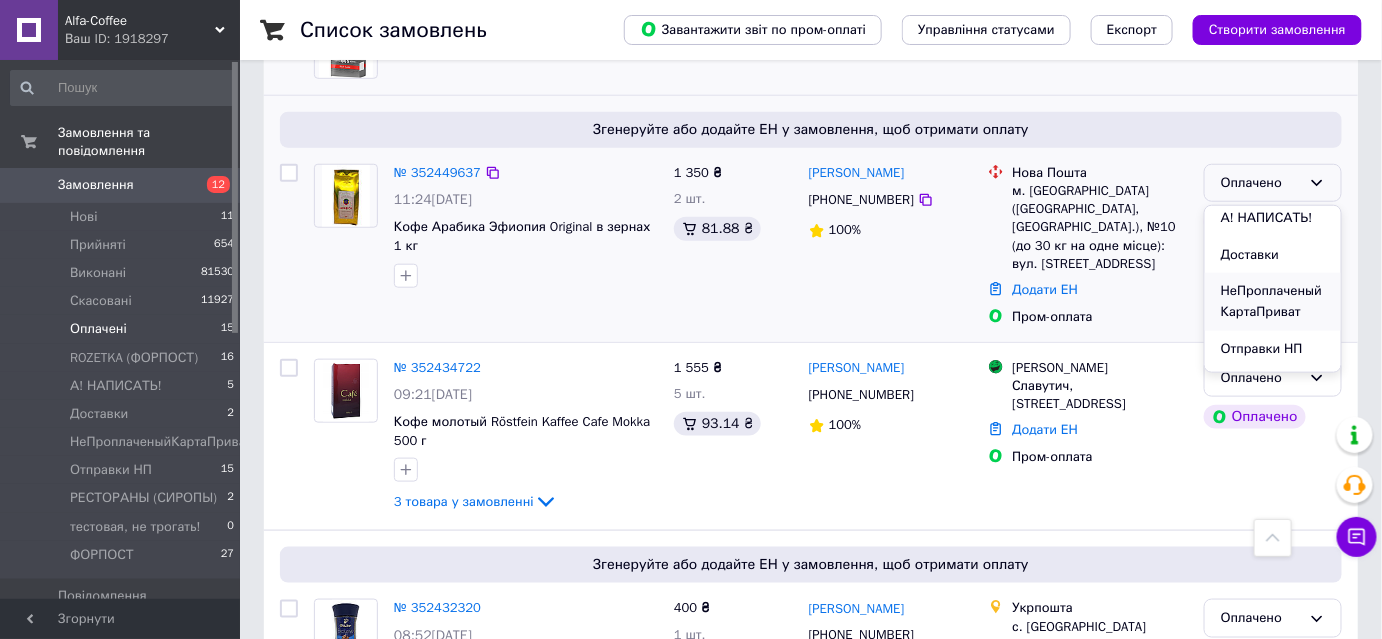 scroll, scrollTop: 181, scrollLeft: 0, axis: vertical 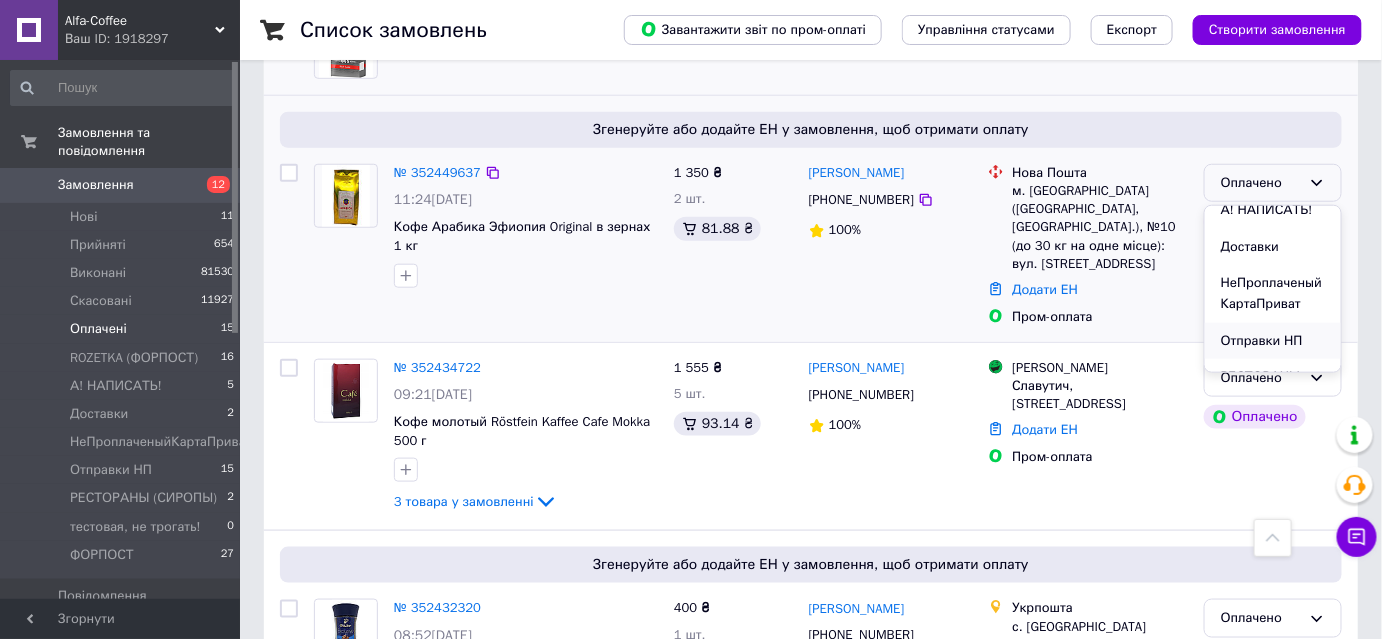 click on "Отправки НП" at bounding box center [1273, 341] 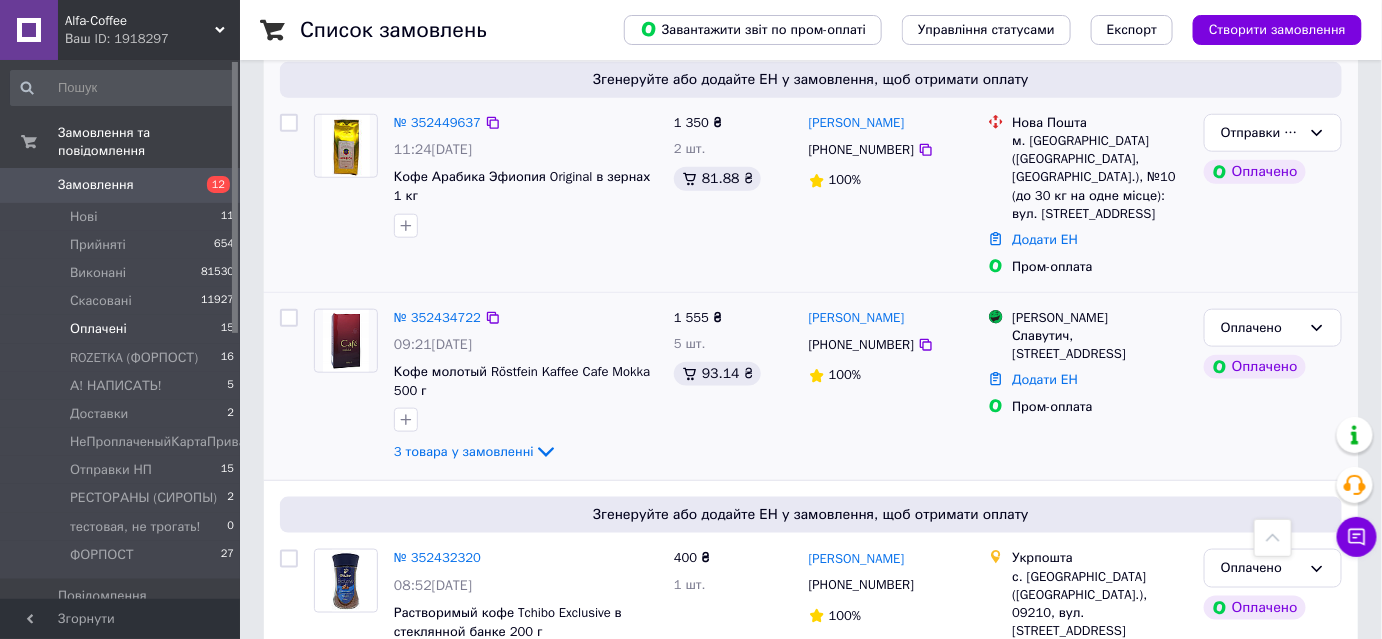 scroll, scrollTop: 619, scrollLeft: 0, axis: vertical 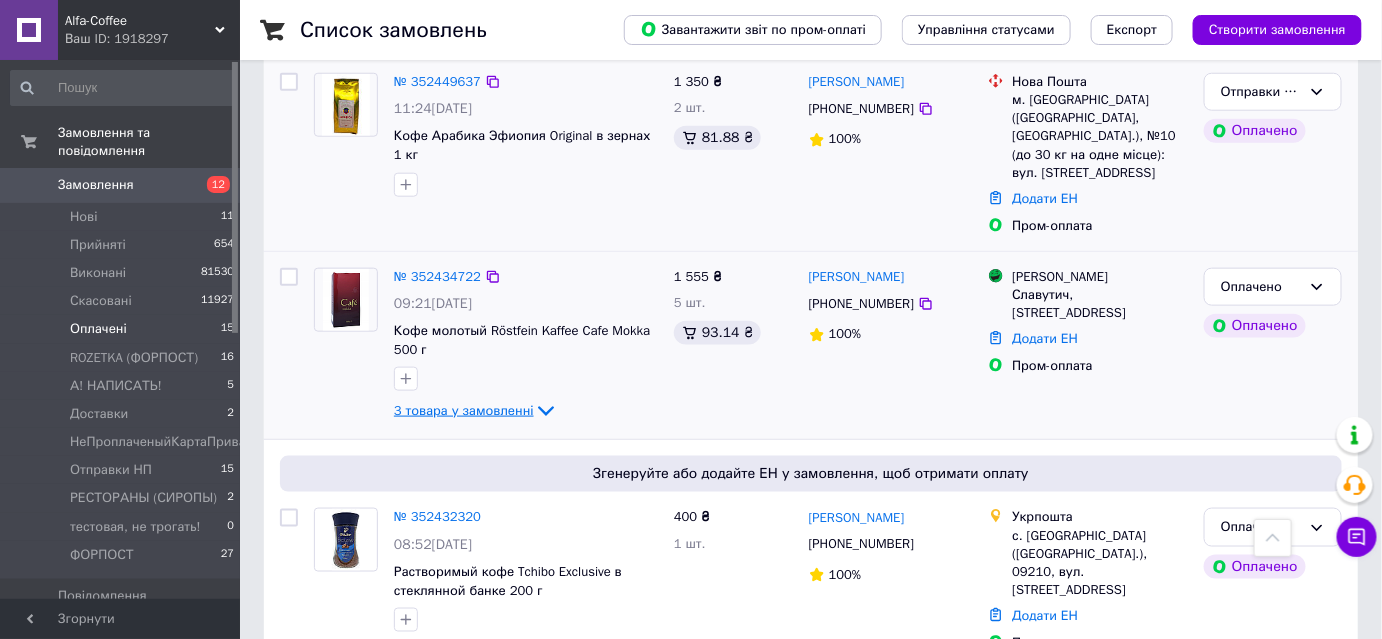 click on "3 товара у замовленні" at bounding box center [464, 410] 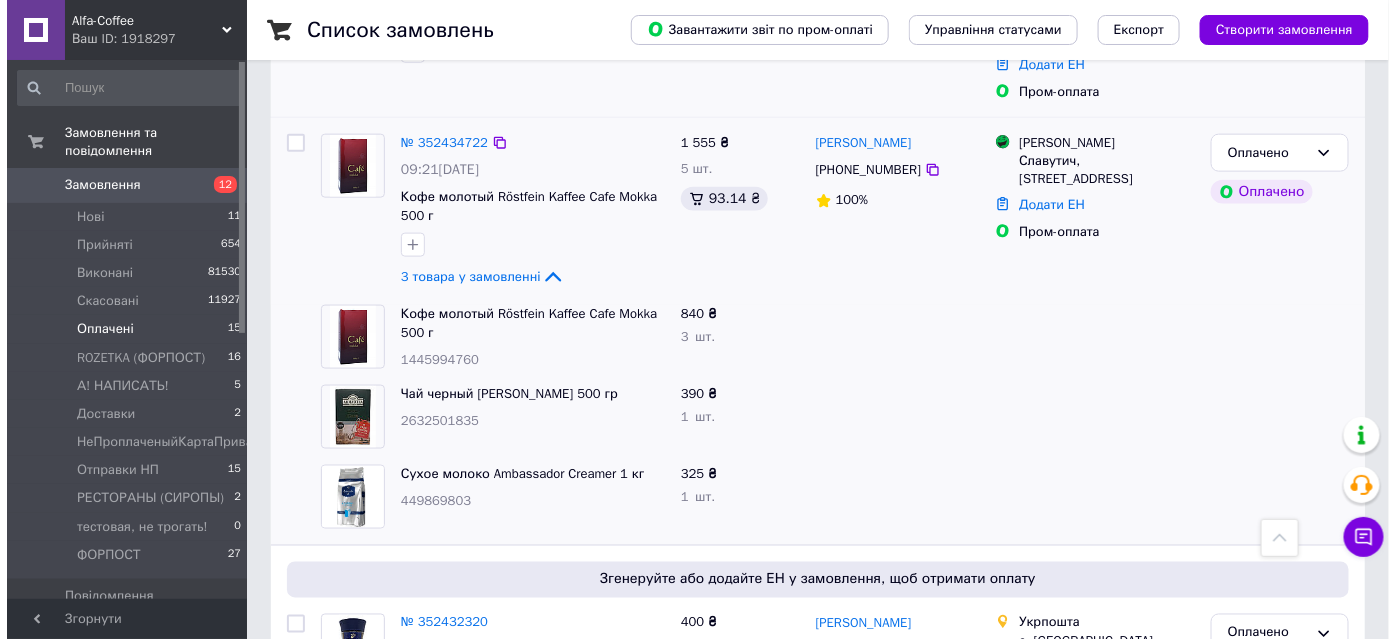 scroll, scrollTop: 710, scrollLeft: 0, axis: vertical 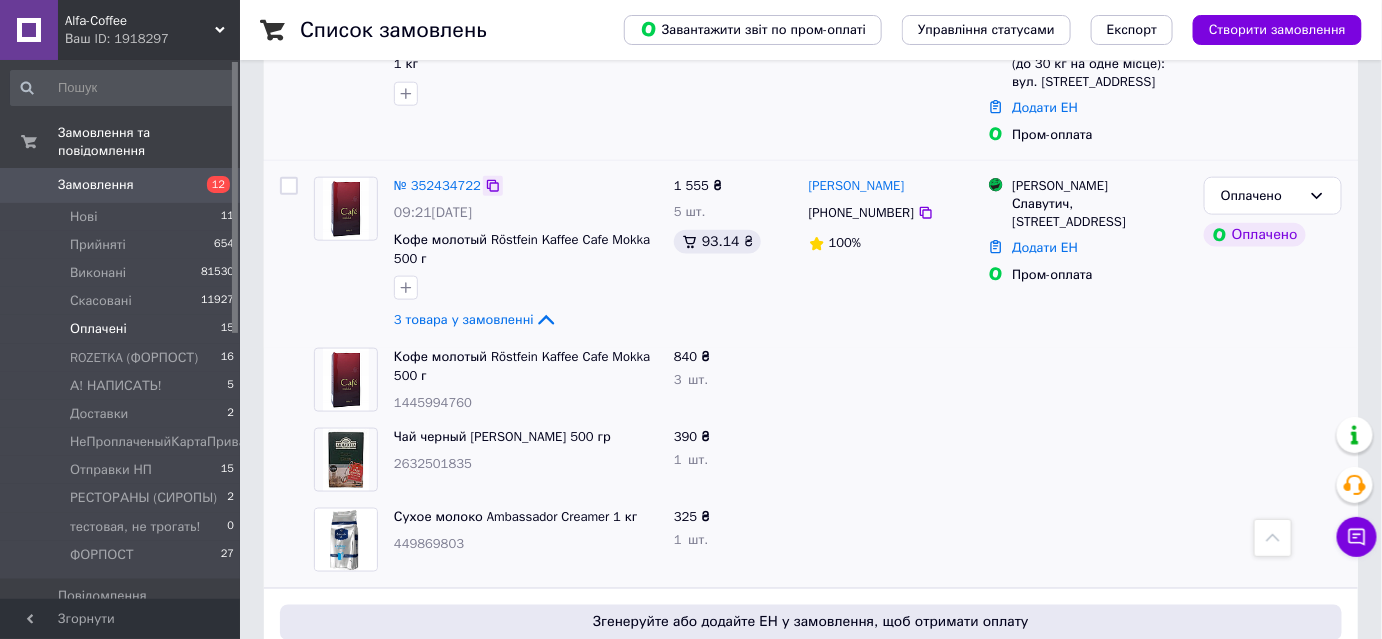 click 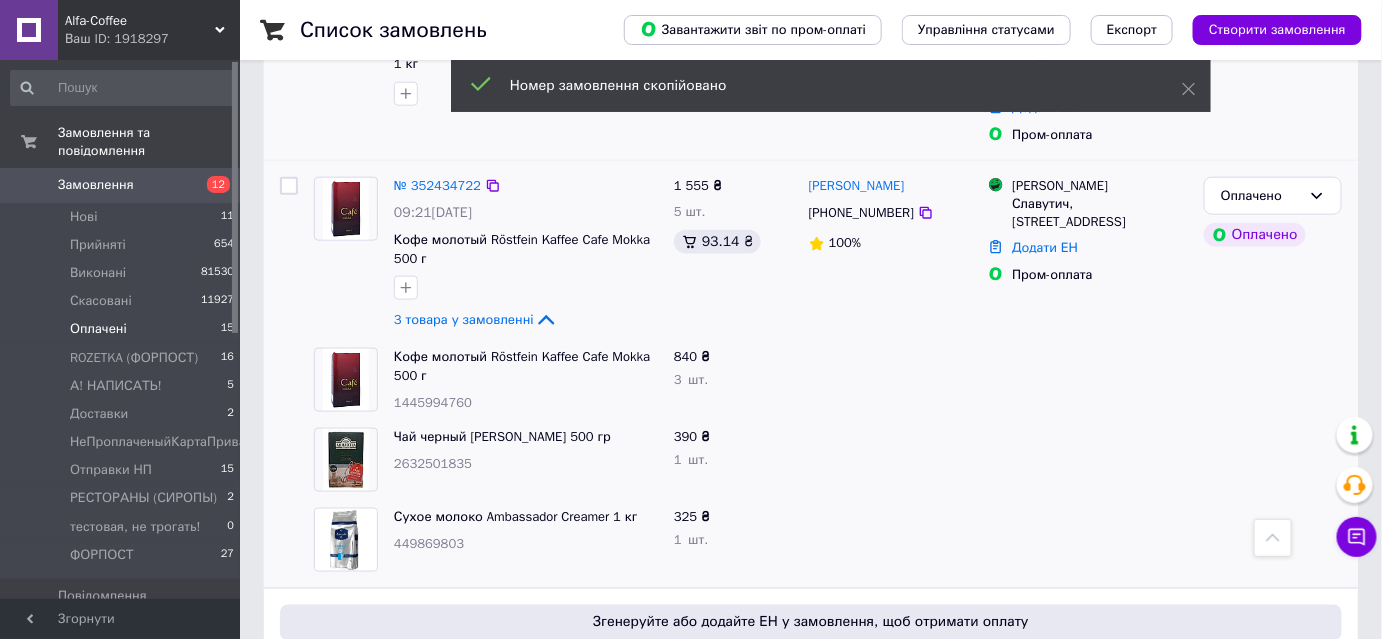 click on "[PHONE_NUMBER]" at bounding box center [861, 212] 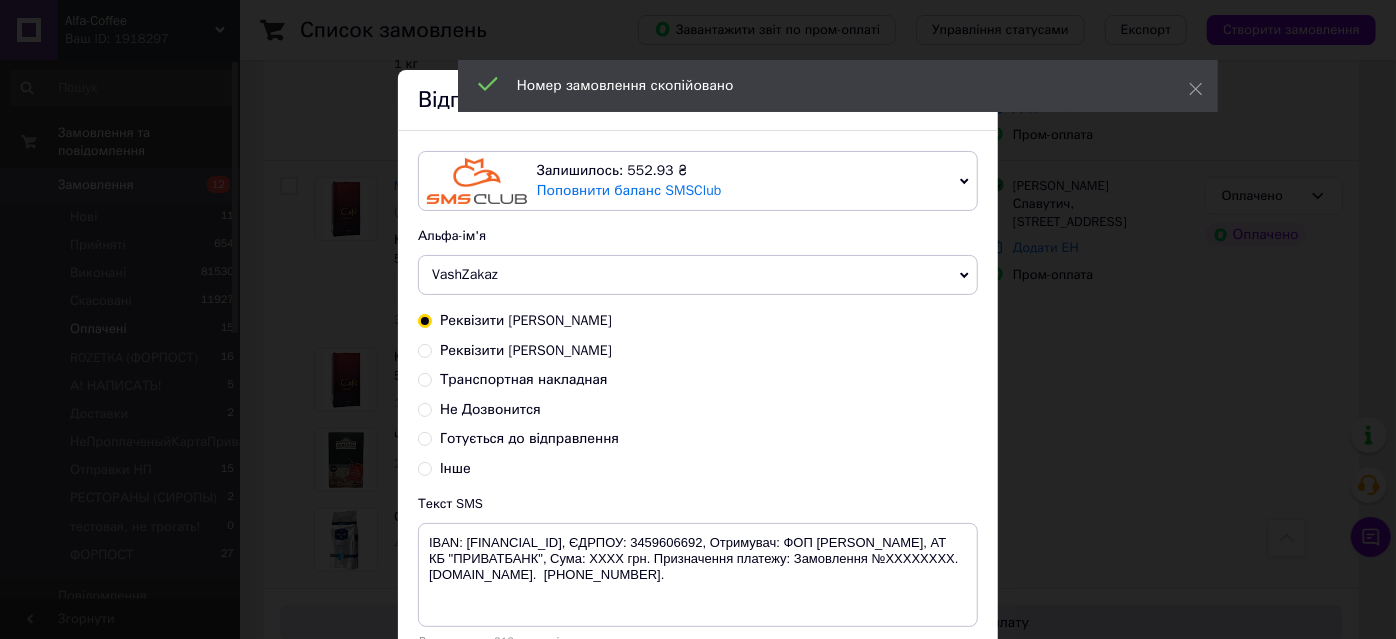 click on "Готується до відправлення" at bounding box center [529, 438] 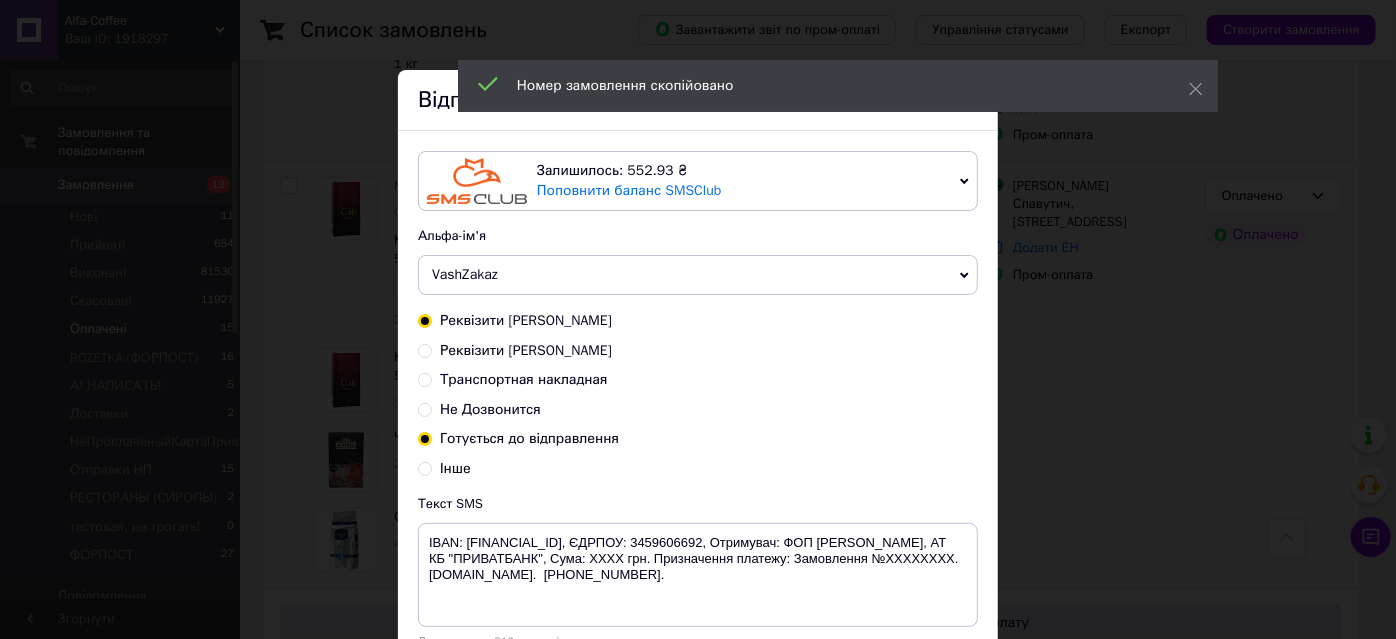 radio on "true" 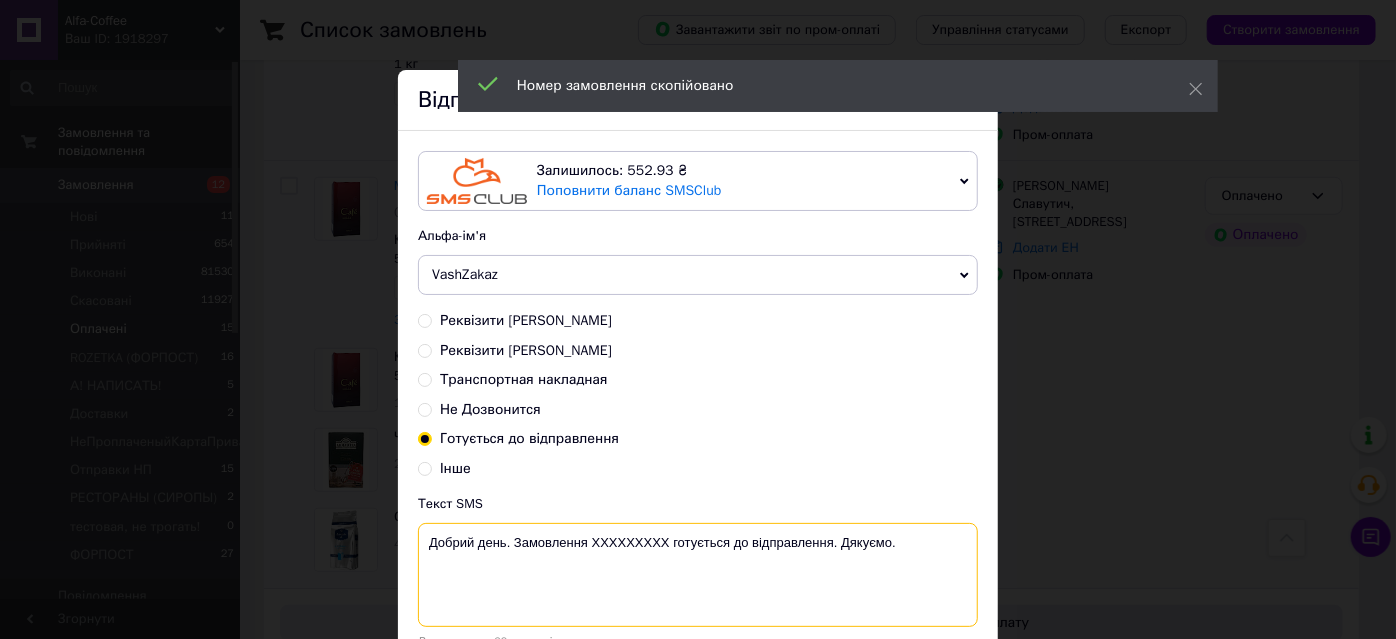 click on "Добрий день. Замовлення ХХХХХХХХХ готується до відправлення. Дякуємо." at bounding box center [698, 575] 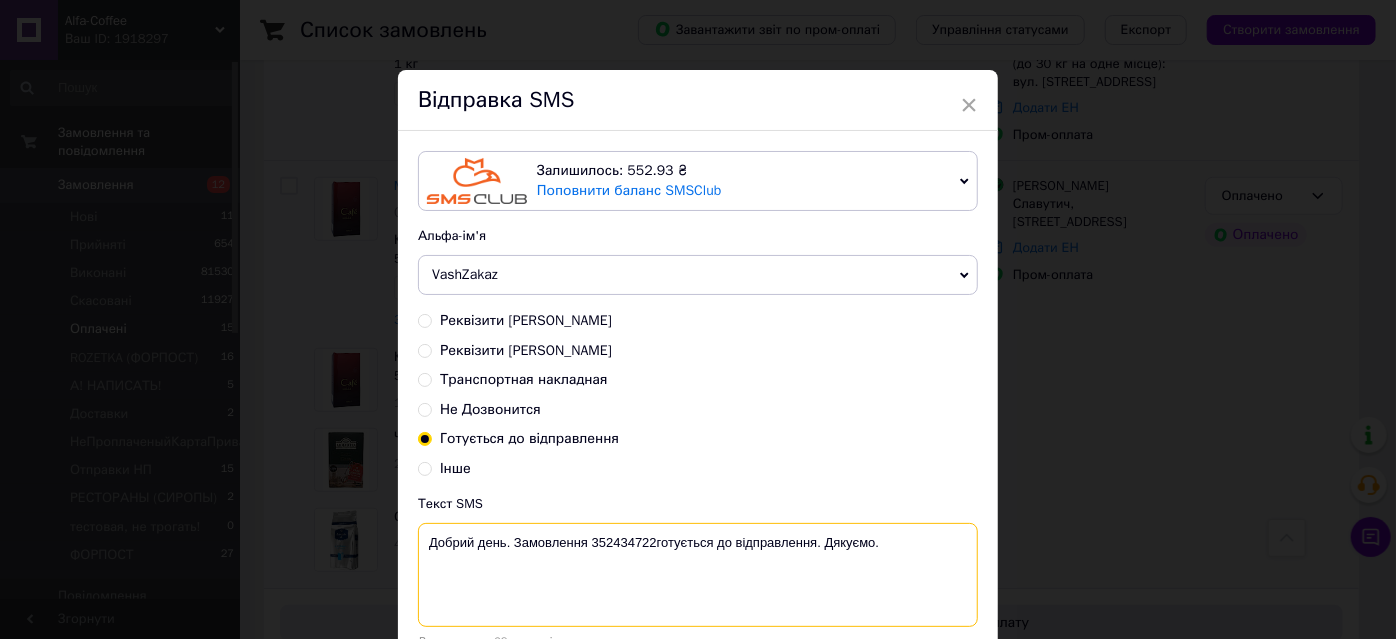 click on "Добрий день. Замовлення 352434722готується до відправлення. Дякуємо." at bounding box center (698, 575) 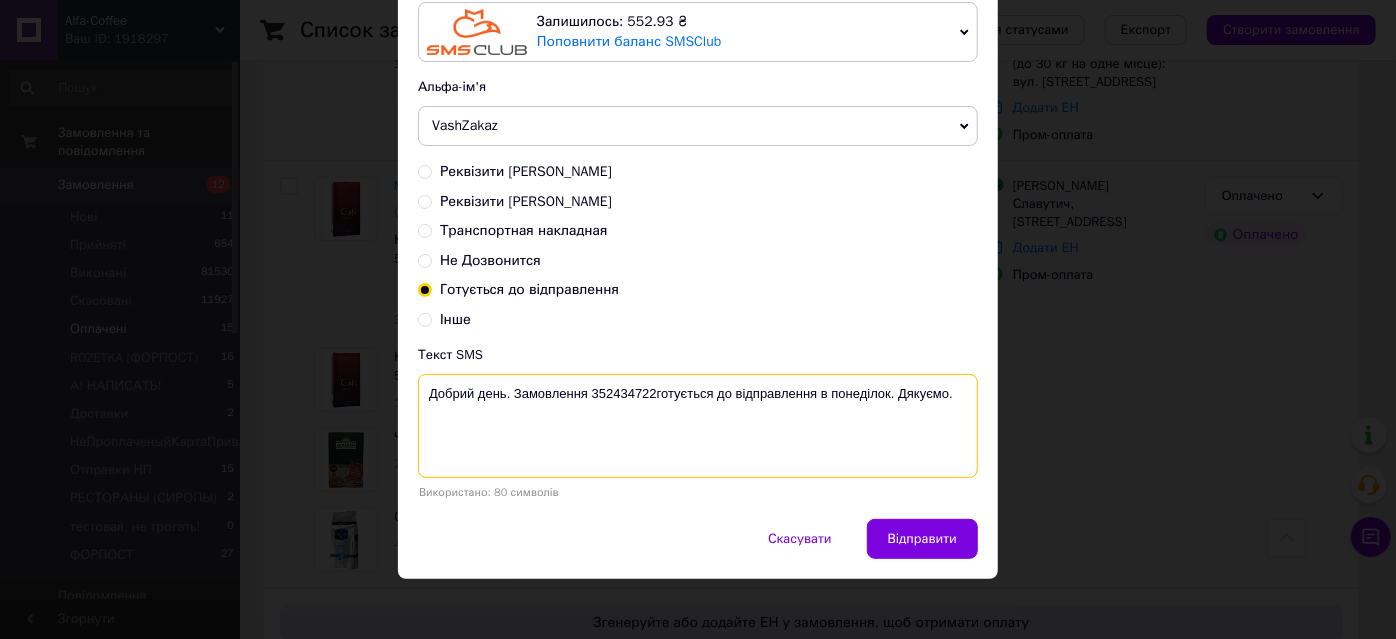 scroll, scrollTop: 154, scrollLeft: 0, axis: vertical 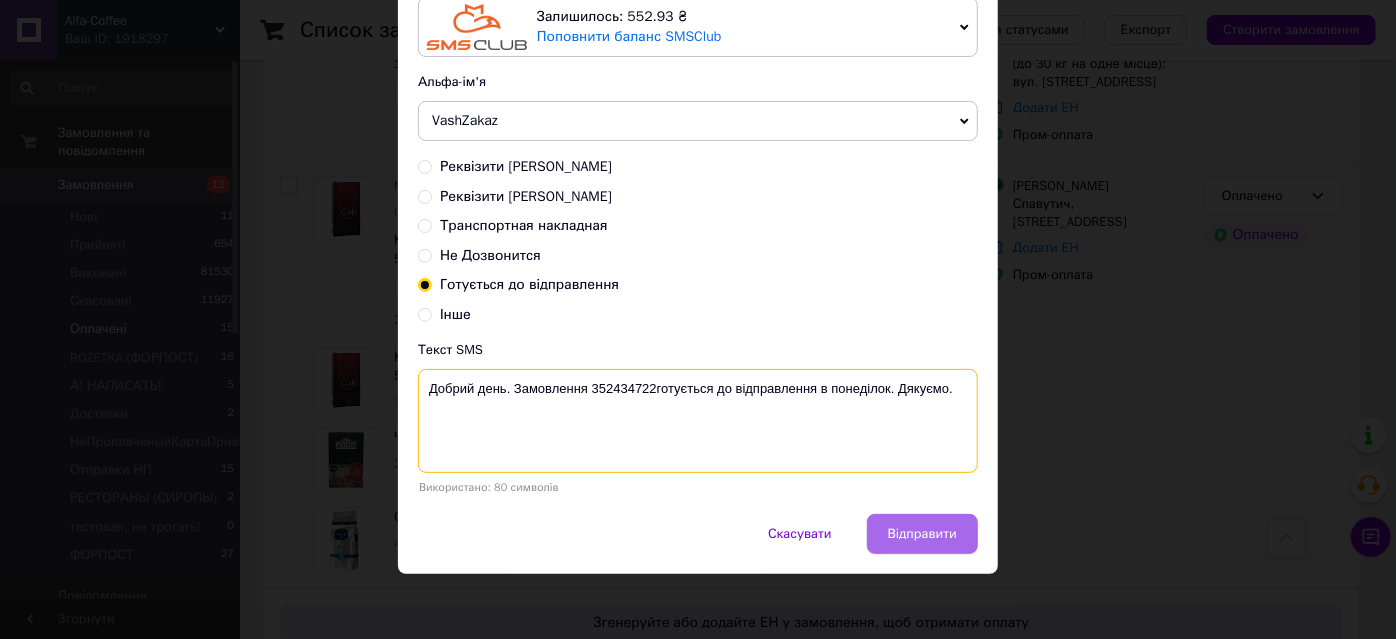 type on "Добрий день. Замовлення 352434722готується до відправлення в понеділок. Дякуємо." 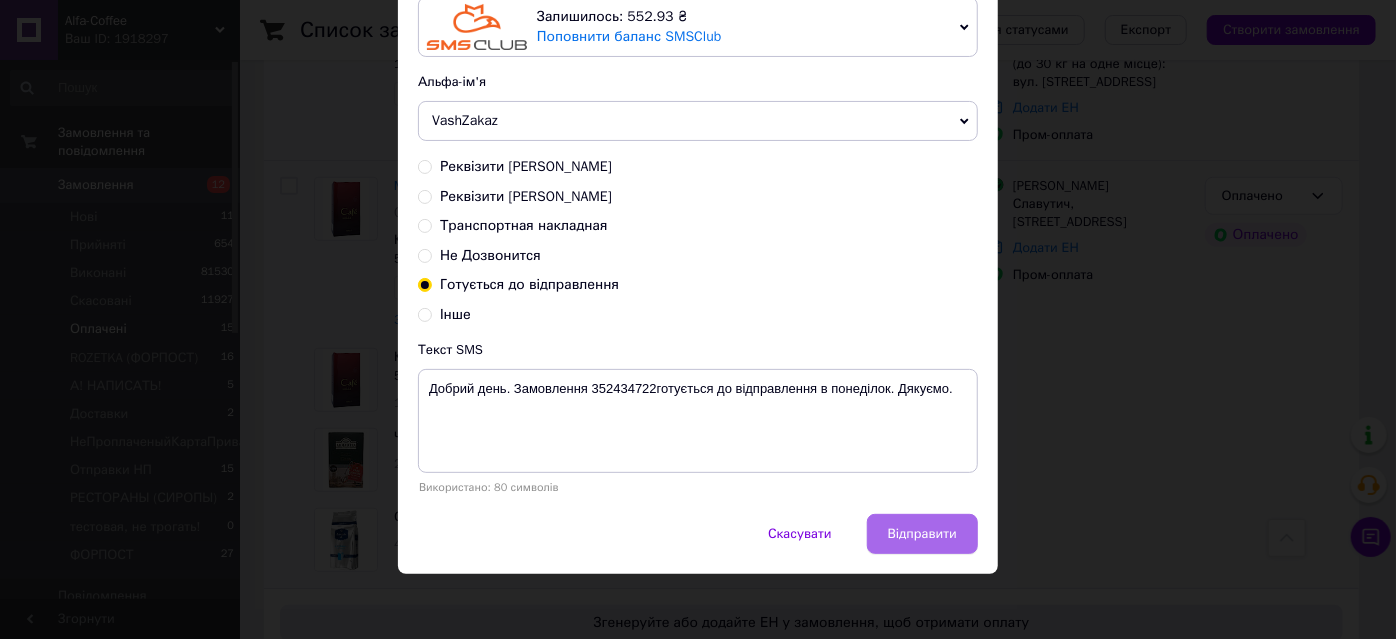 click on "Відправити" at bounding box center (922, 534) 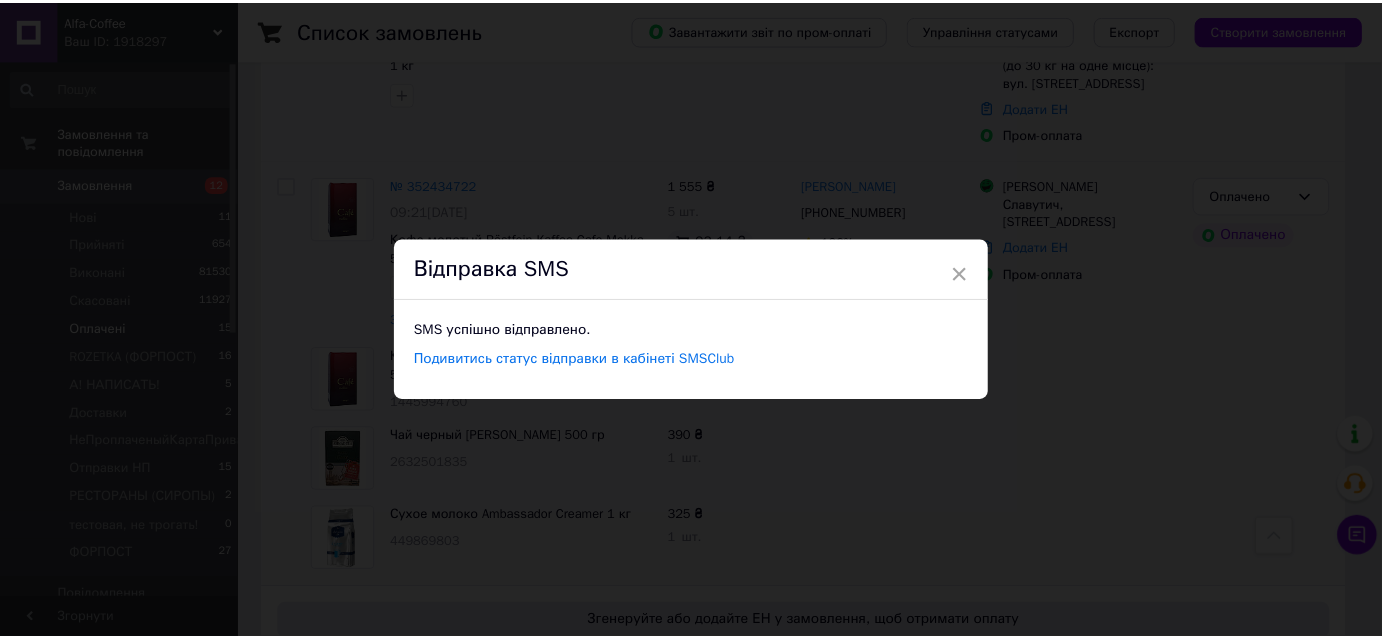 scroll, scrollTop: 0, scrollLeft: 0, axis: both 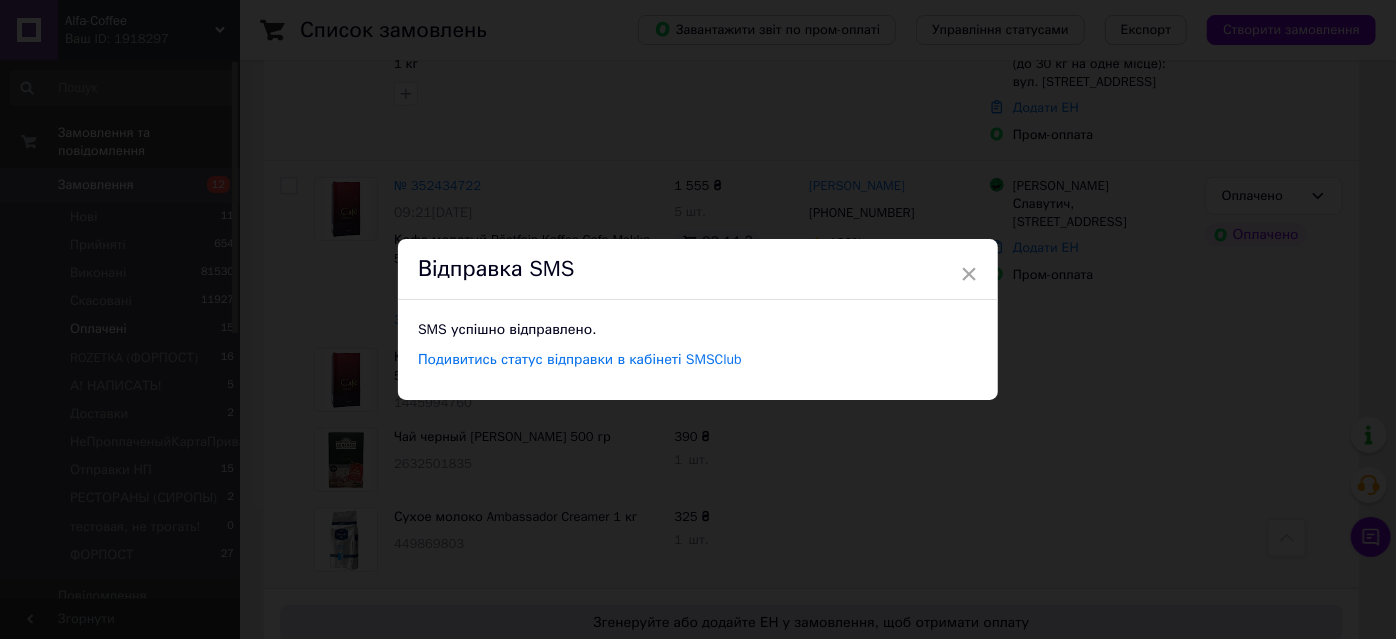 click on "× Відправка SMS SMS успішно відправлено. Подивитись статус відправки в кабінеті SMSClub" at bounding box center [698, 319] 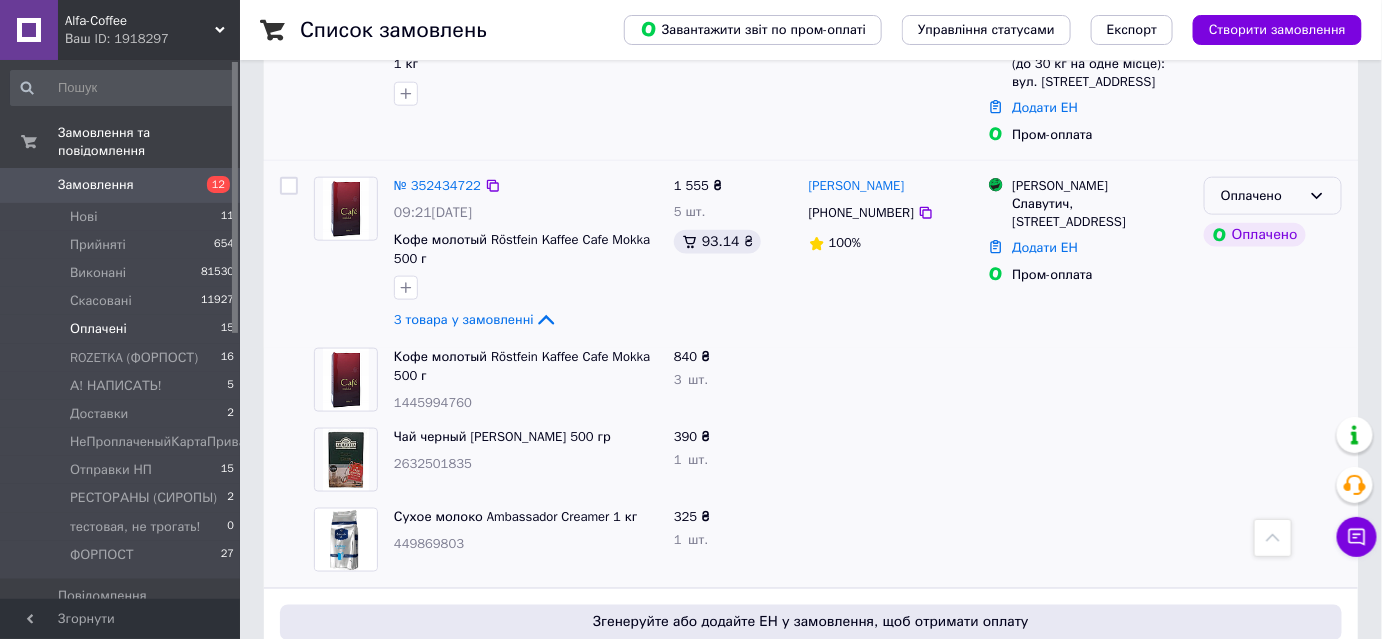 click on "Оплачено" at bounding box center (1273, 196) 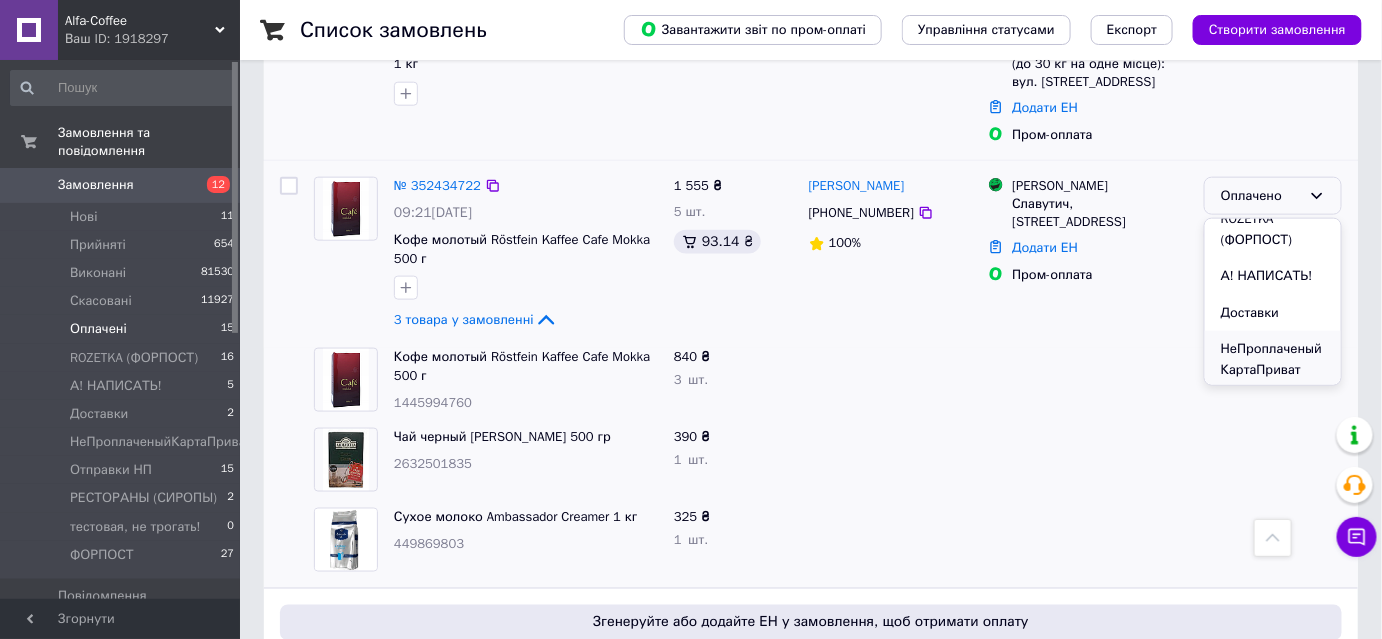 scroll, scrollTop: 181, scrollLeft: 0, axis: vertical 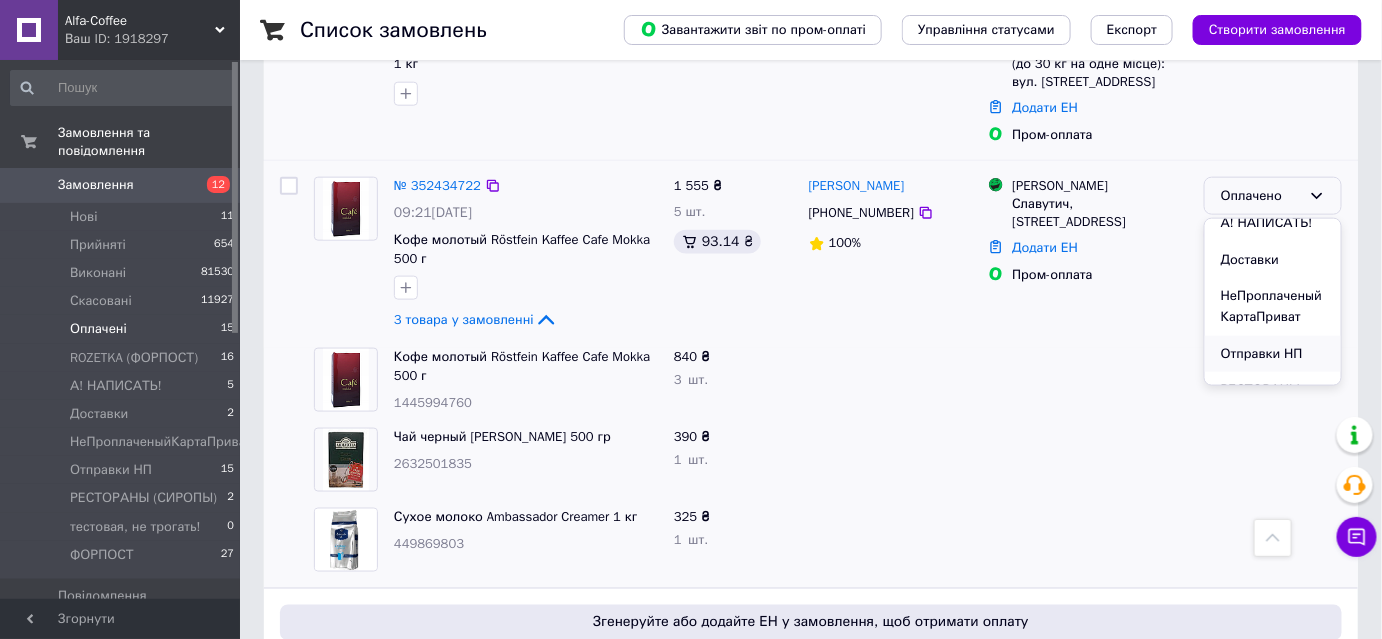 click on "Отправки НП" at bounding box center [1273, 354] 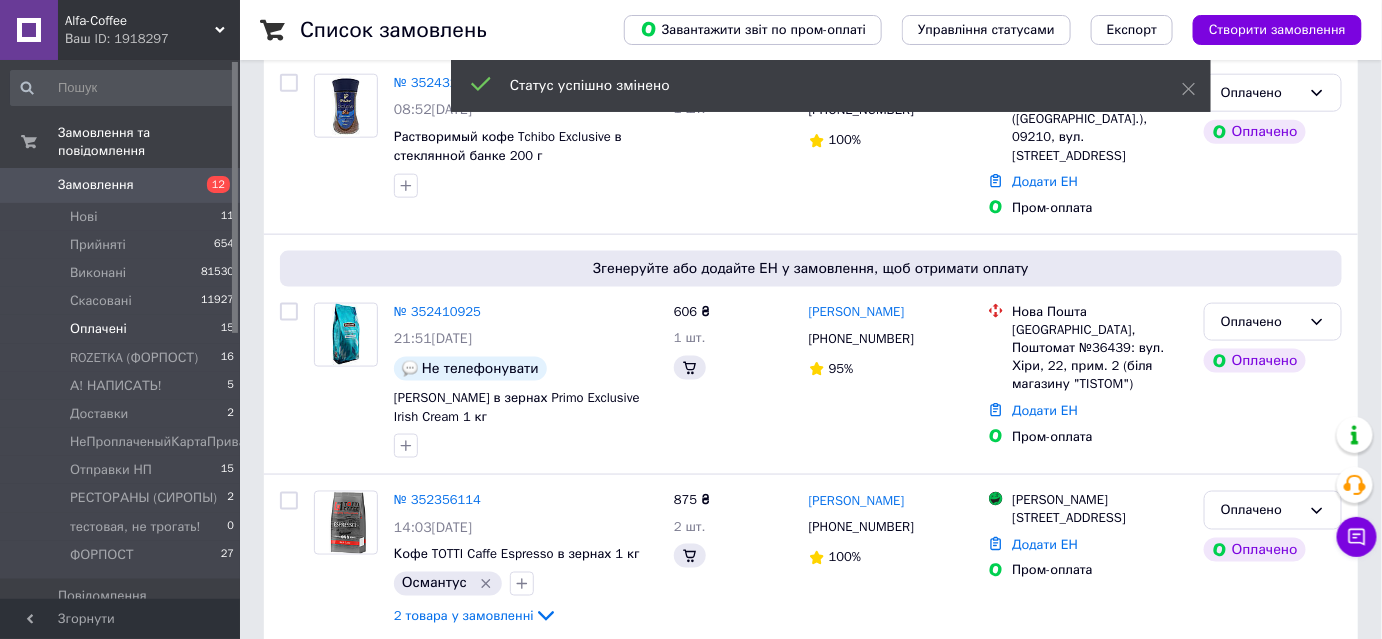 scroll, scrollTop: 152, scrollLeft: 0, axis: vertical 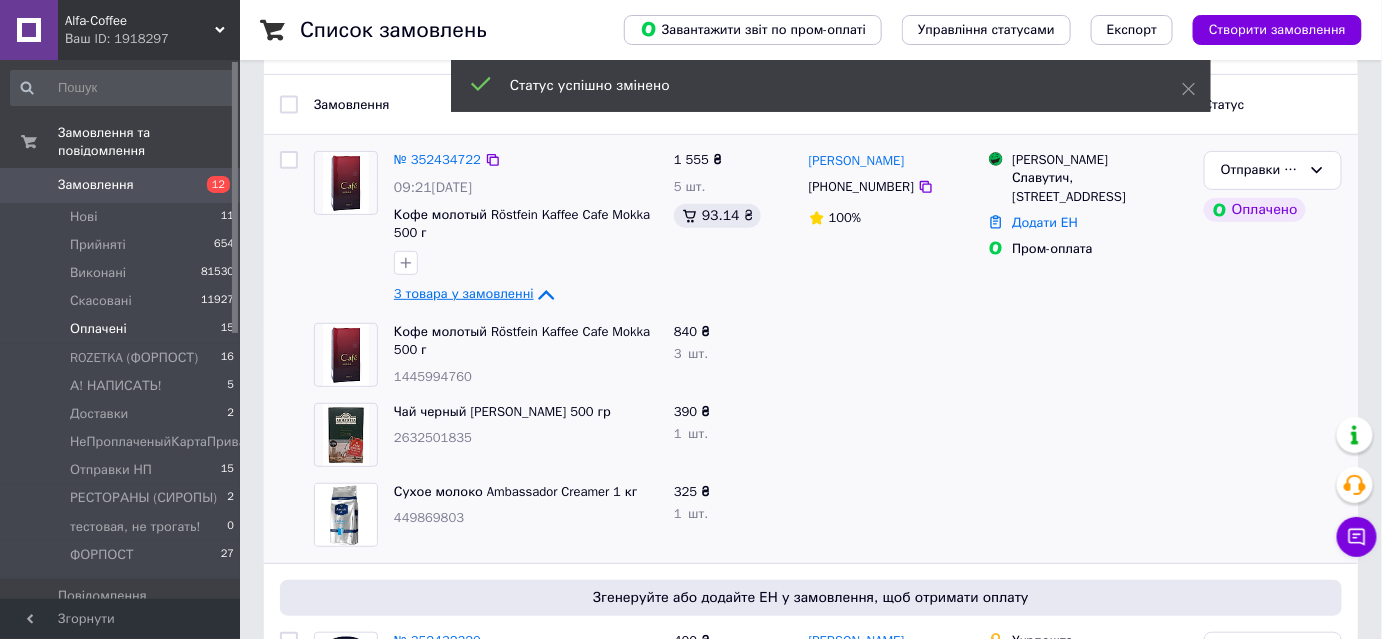 click on "3 товара у замовленні" at bounding box center (464, 294) 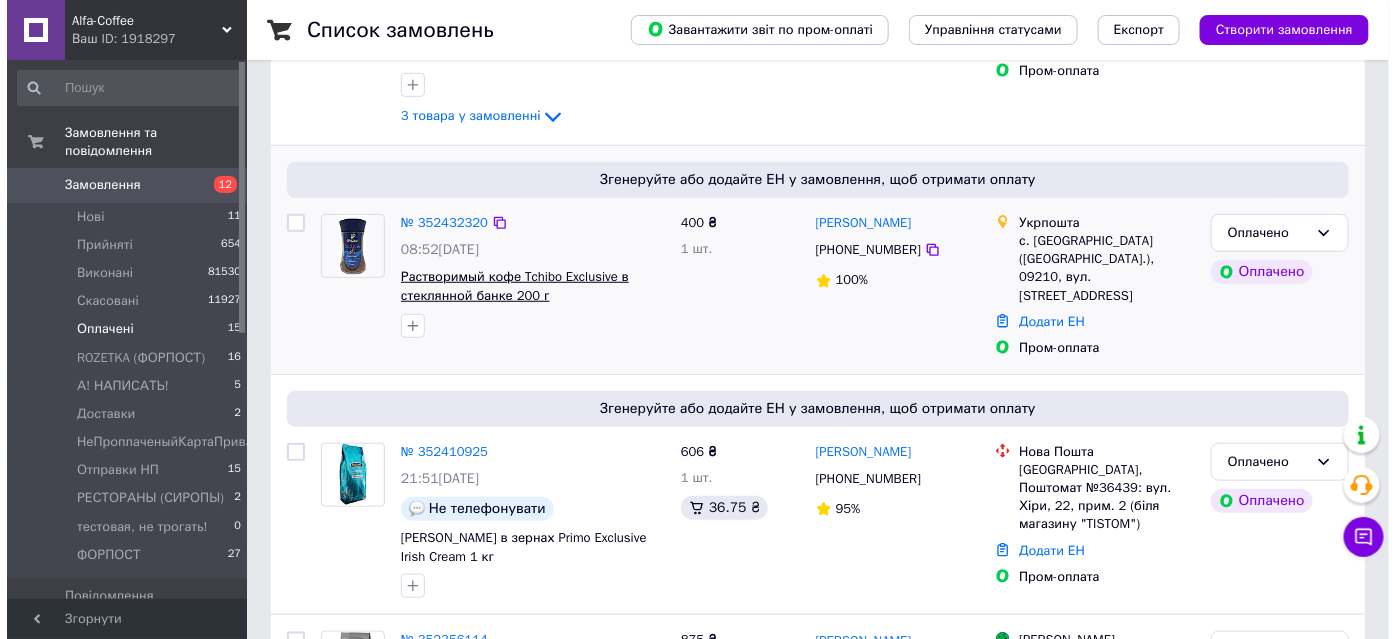 scroll, scrollTop: 334, scrollLeft: 0, axis: vertical 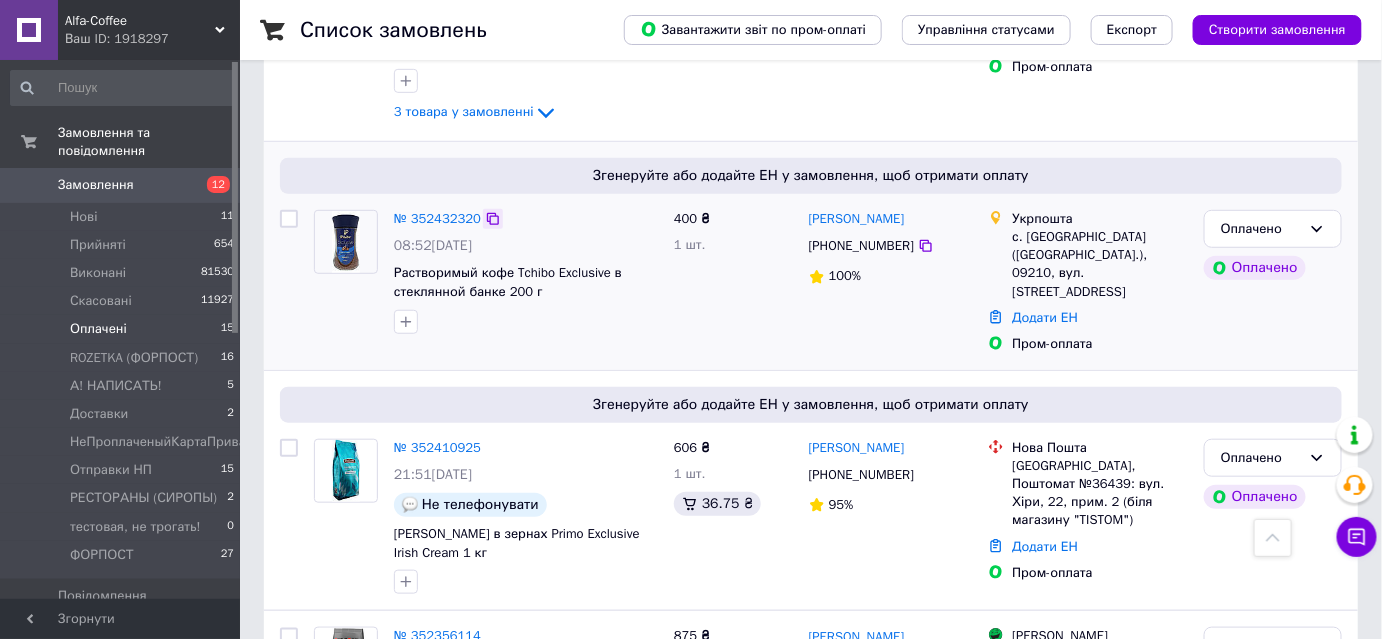 click 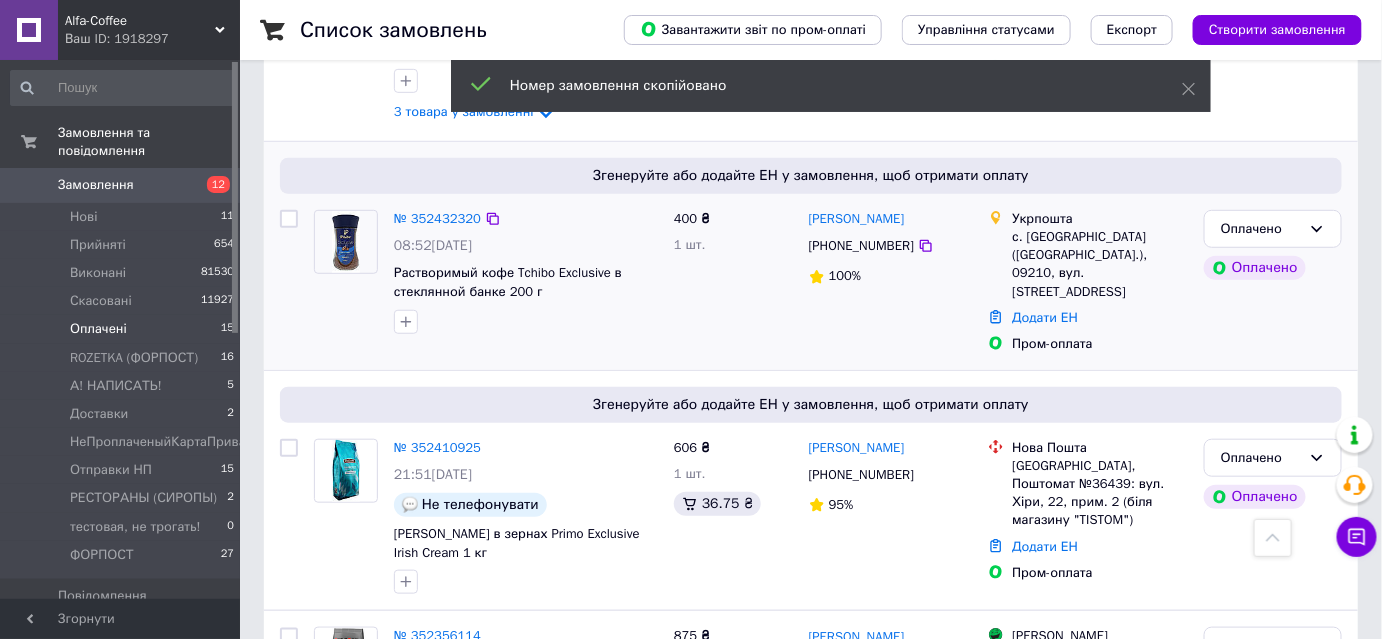 click on "[PHONE_NUMBER]" at bounding box center [861, 245] 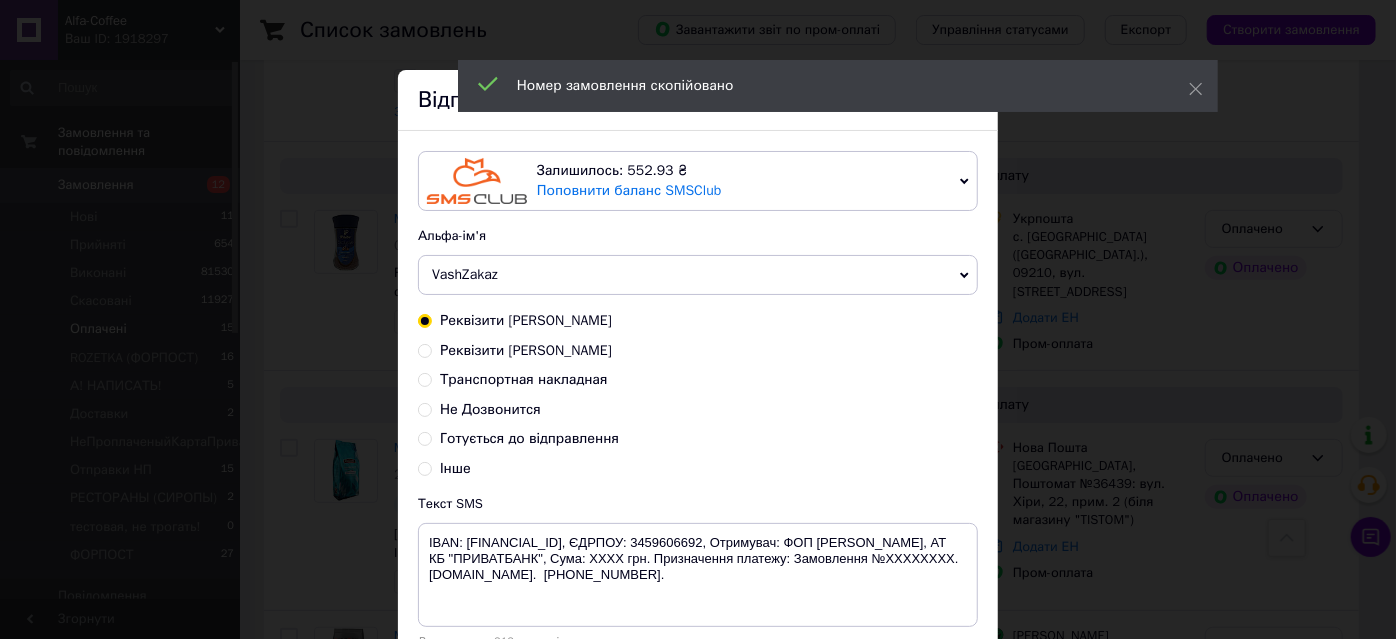 click on "Готується до відправлення" at bounding box center [529, 438] 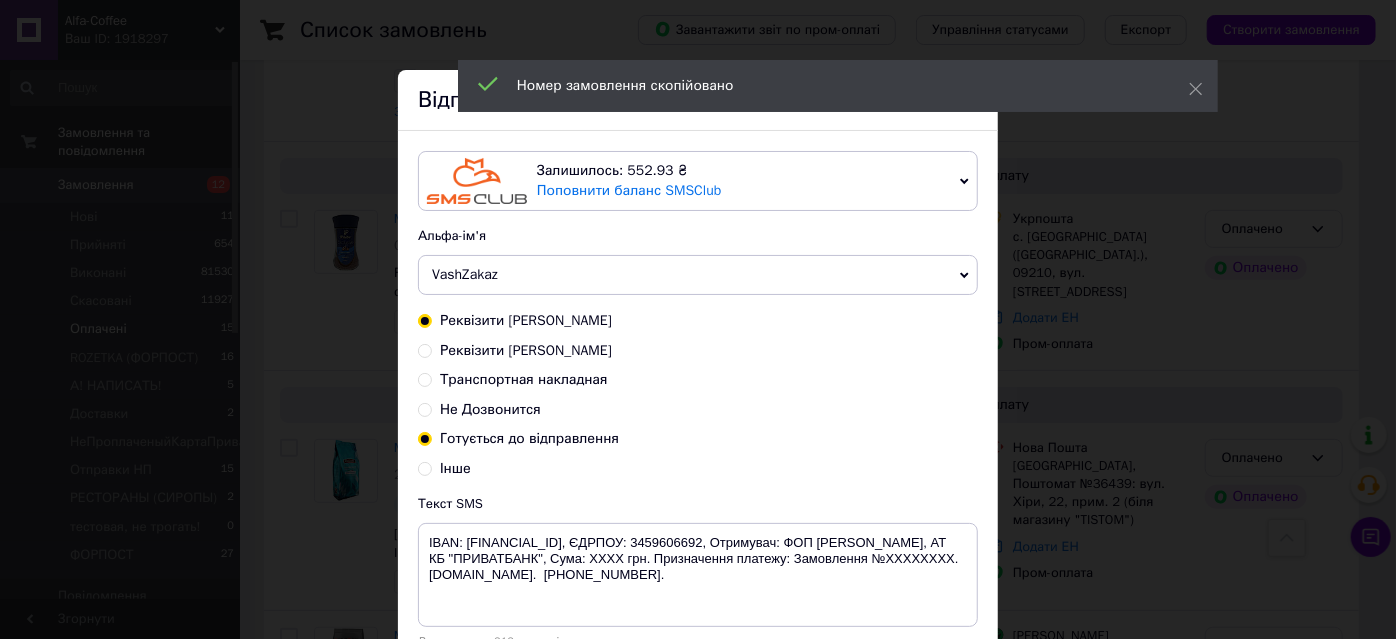 radio on "true" 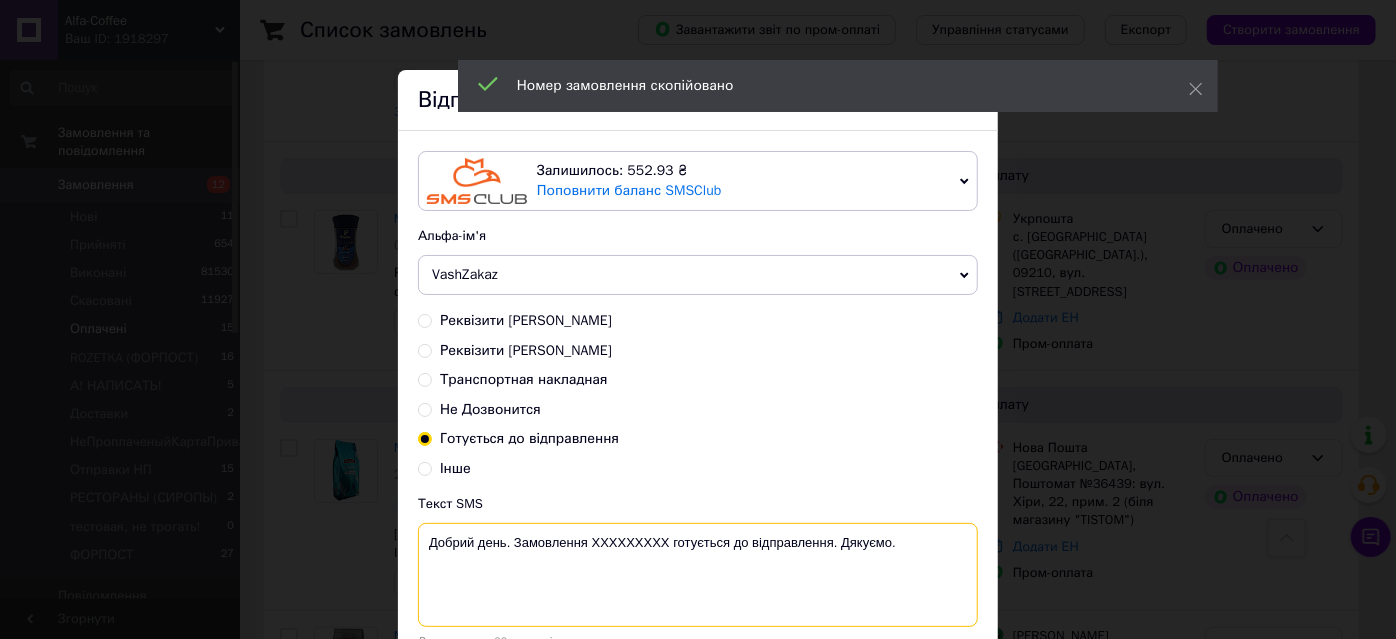 click on "Добрий день. Замовлення ХХХХХХХХХ готується до відправлення. Дякуємо." at bounding box center [698, 575] 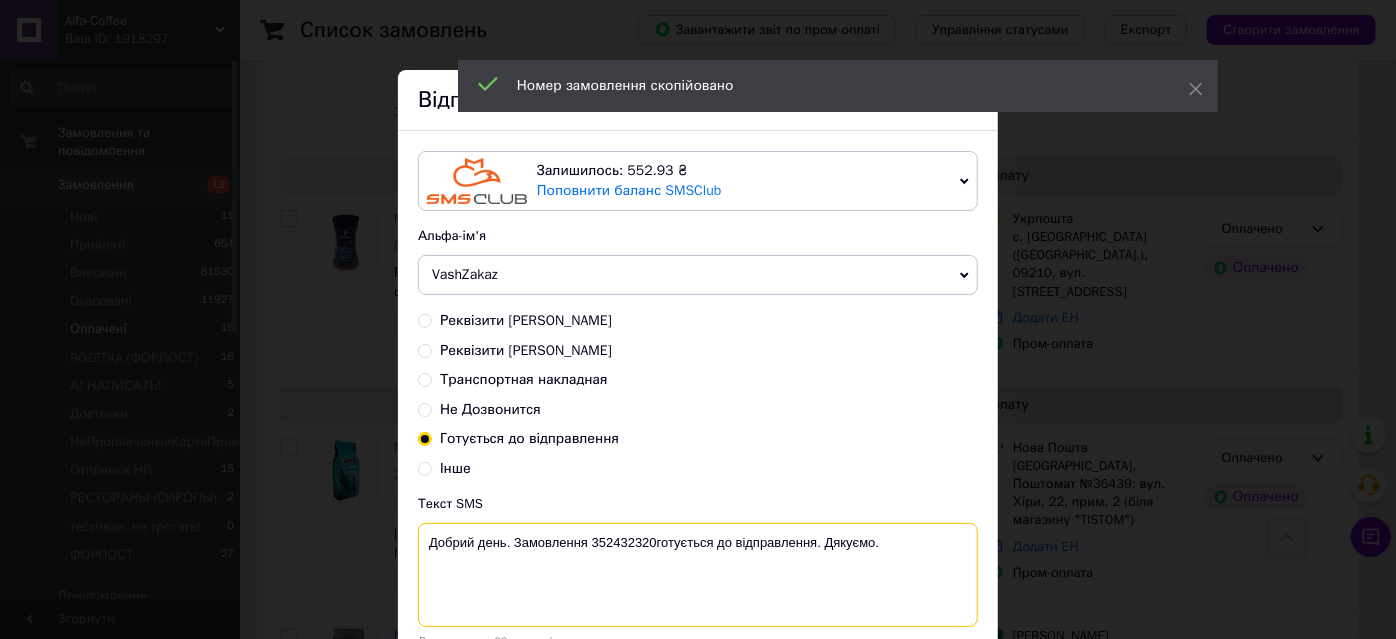 click on "Добрий день. Замовлення 352432320готується до відправлення. Дякуємо." at bounding box center [698, 575] 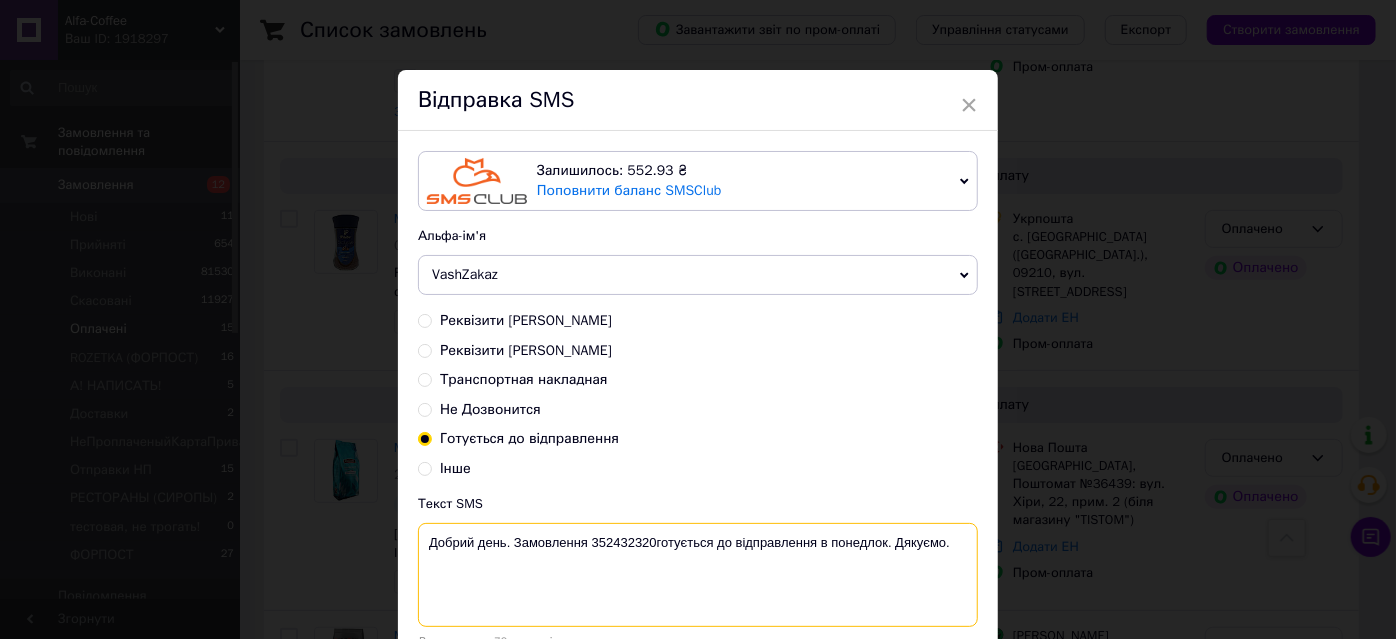 click on "Добрий день. Замовлення 352432320готується до відправлення в понедлок. Дякуємо." at bounding box center [698, 575] 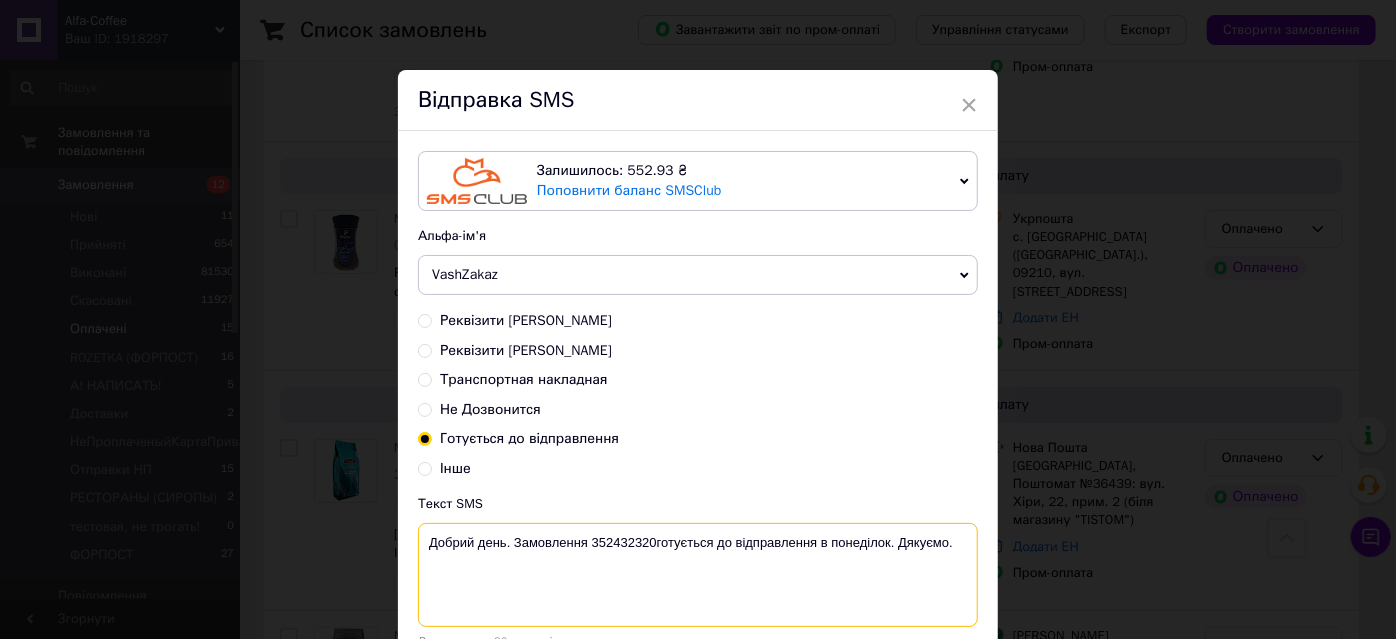 scroll, scrollTop: 154, scrollLeft: 0, axis: vertical 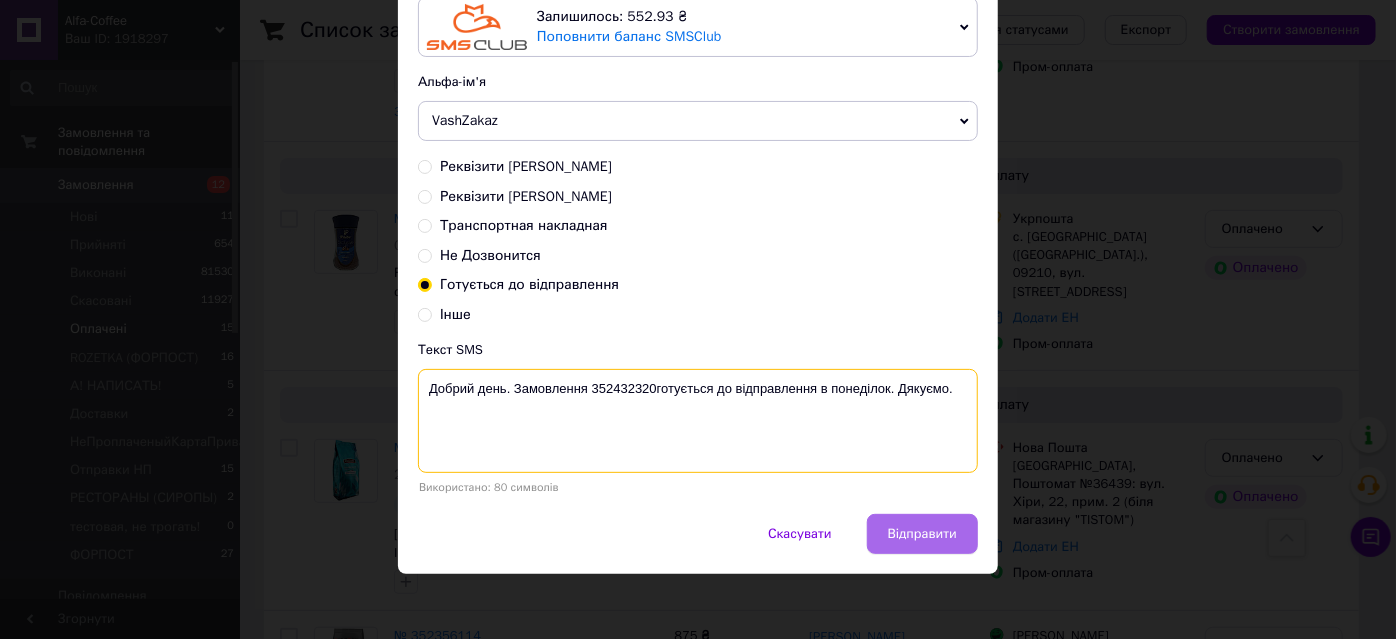 type on "Добрий день. Замовлення 352432320готується до відправлення в понеділок. Дякуємо." 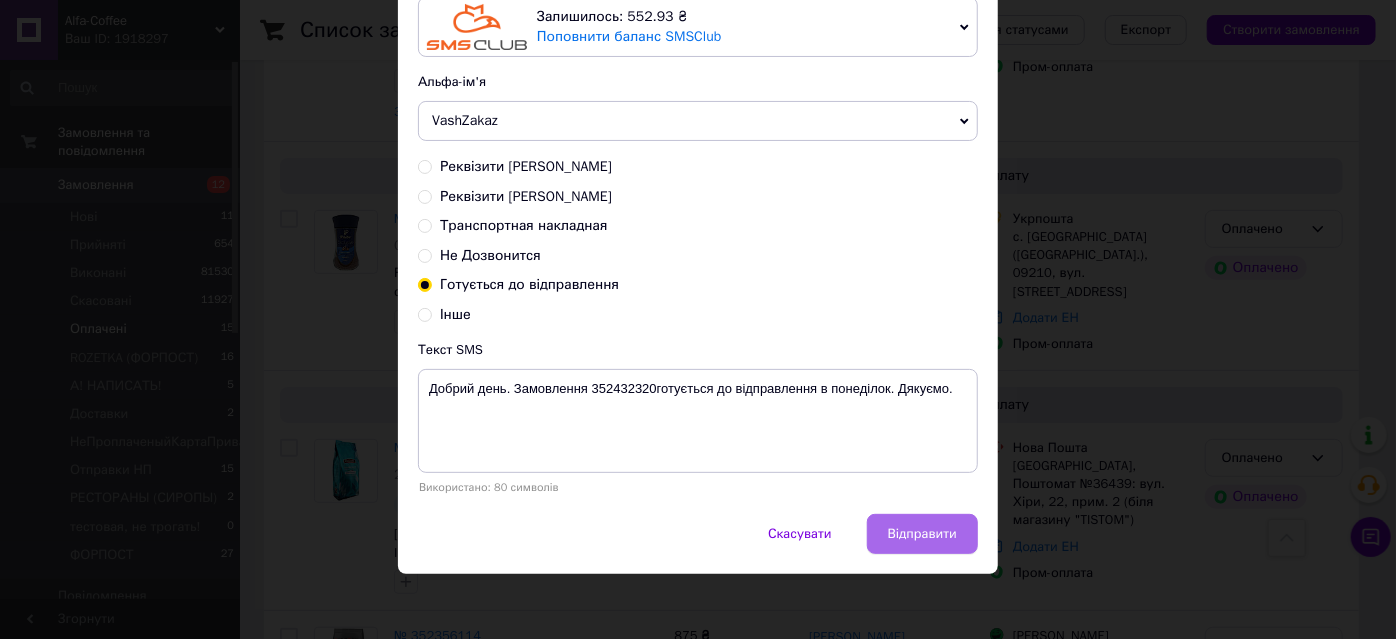 click on "Відправити" at bounding box center [922, 534] 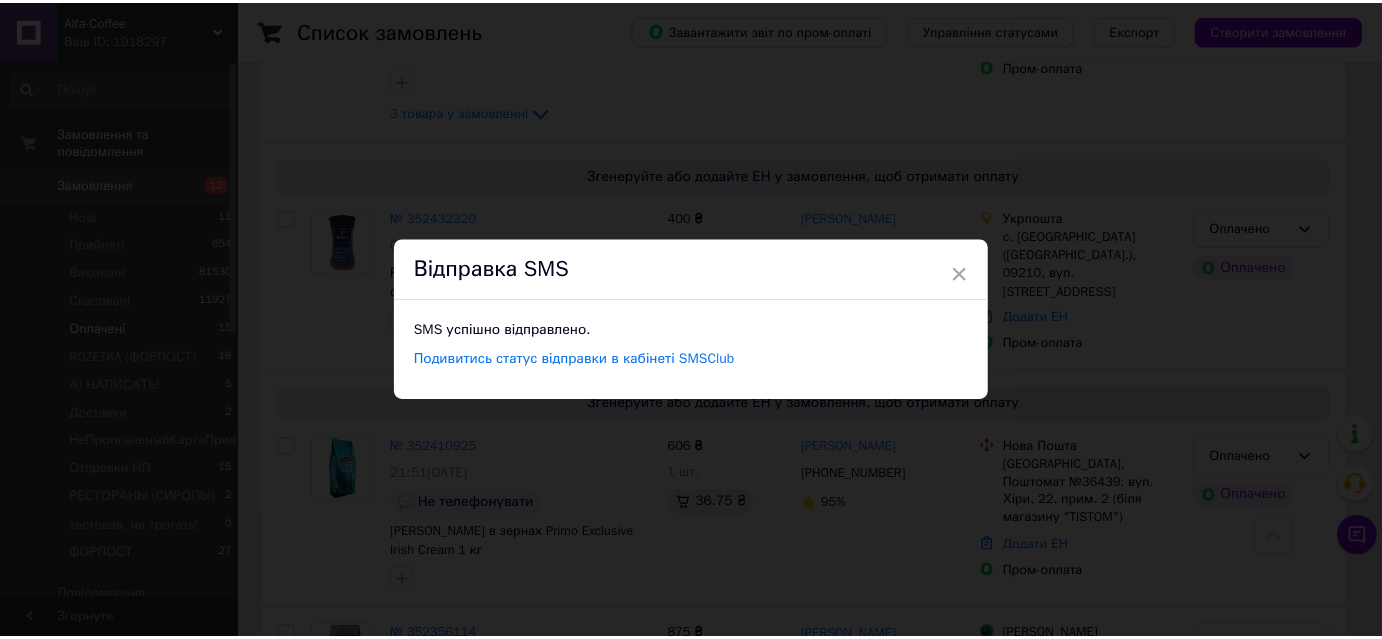 scroll, scrollTop: 0, scrollLeft: 0, axis: both 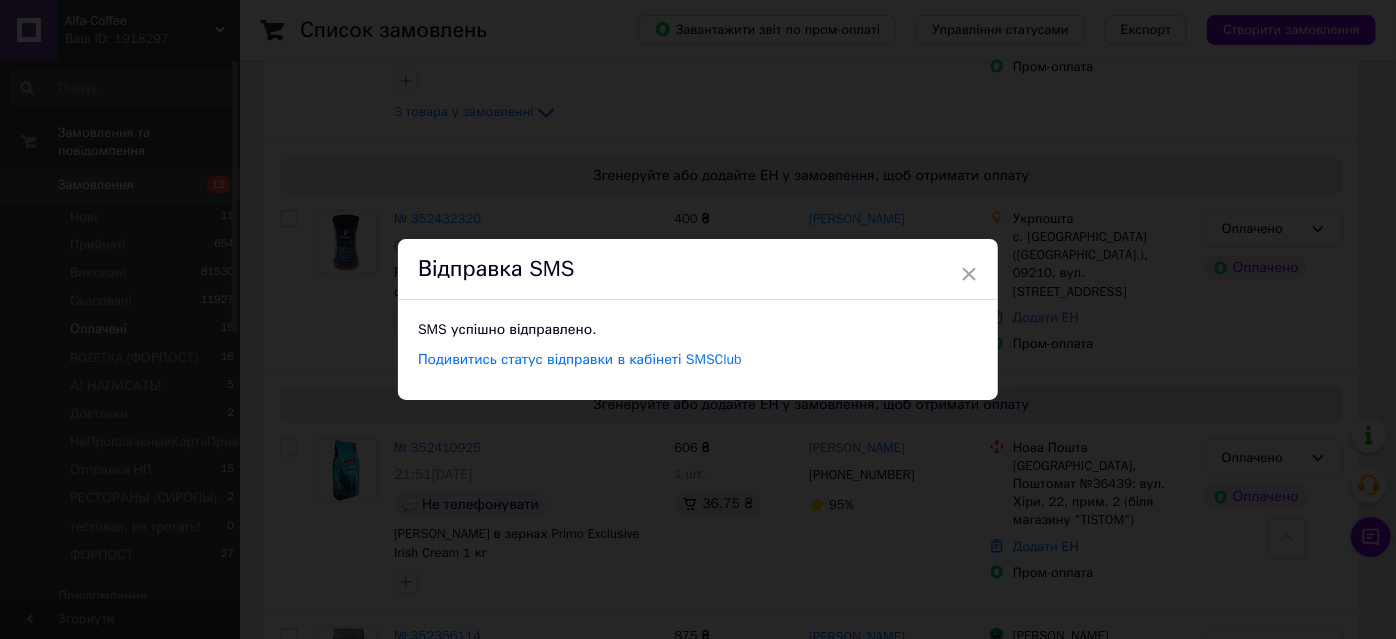 click on "× Відправка SMS SMS успішно відправлено. Подивитись статус відправки в кабінеті SMSClub" at bounding box center [698, 319] 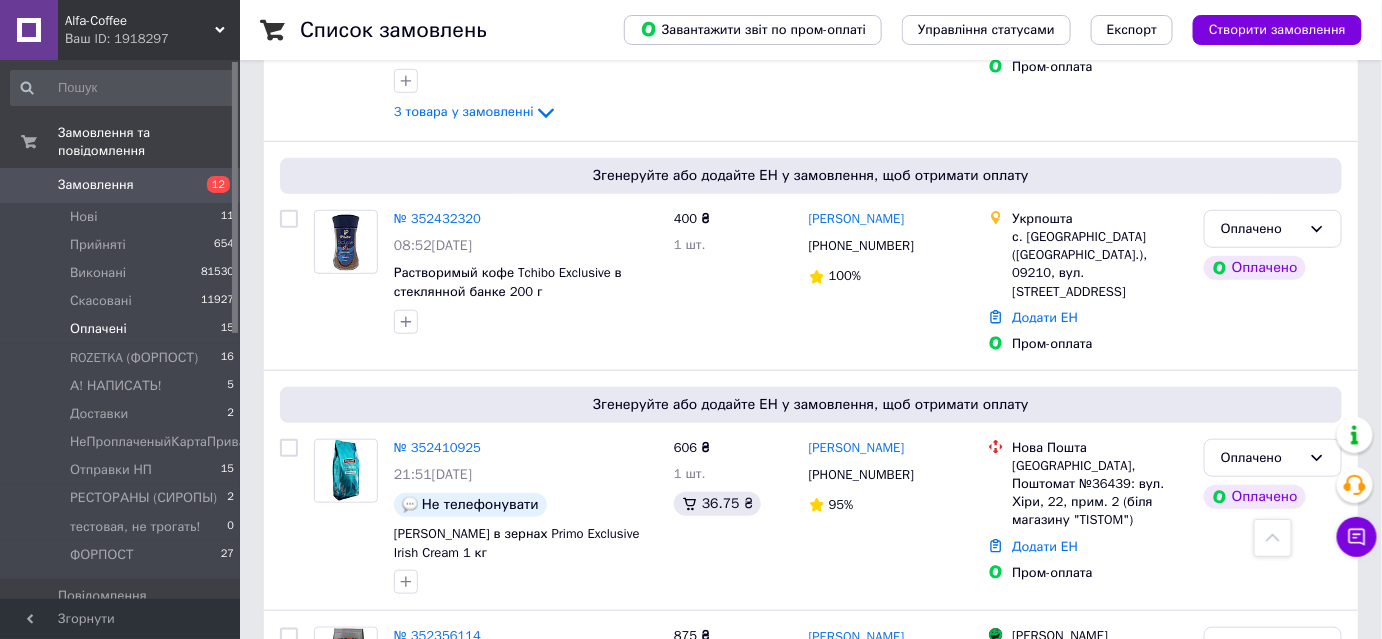 click on "Оплачено" at bounding box center [1261, 229] 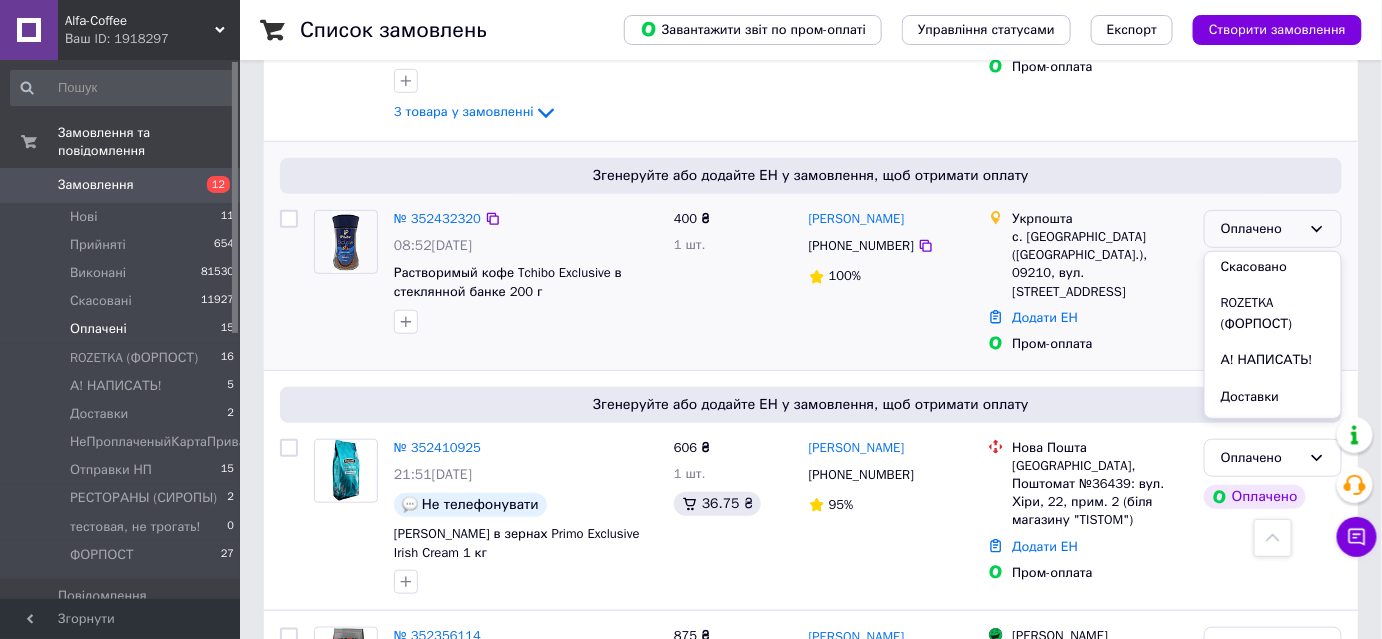 scroll, scrollTop: 181, scrollLeft: 0, axis: vertical 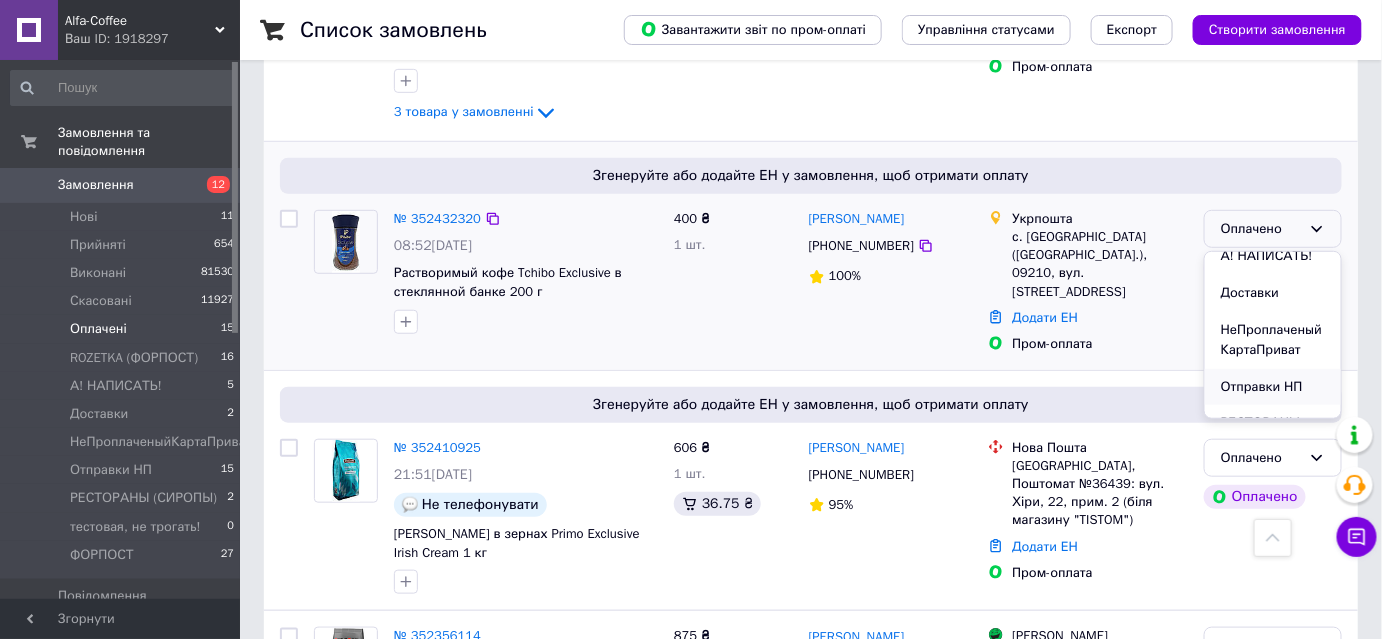 click on "Отправки НП" at bounding box center [1273, 387] 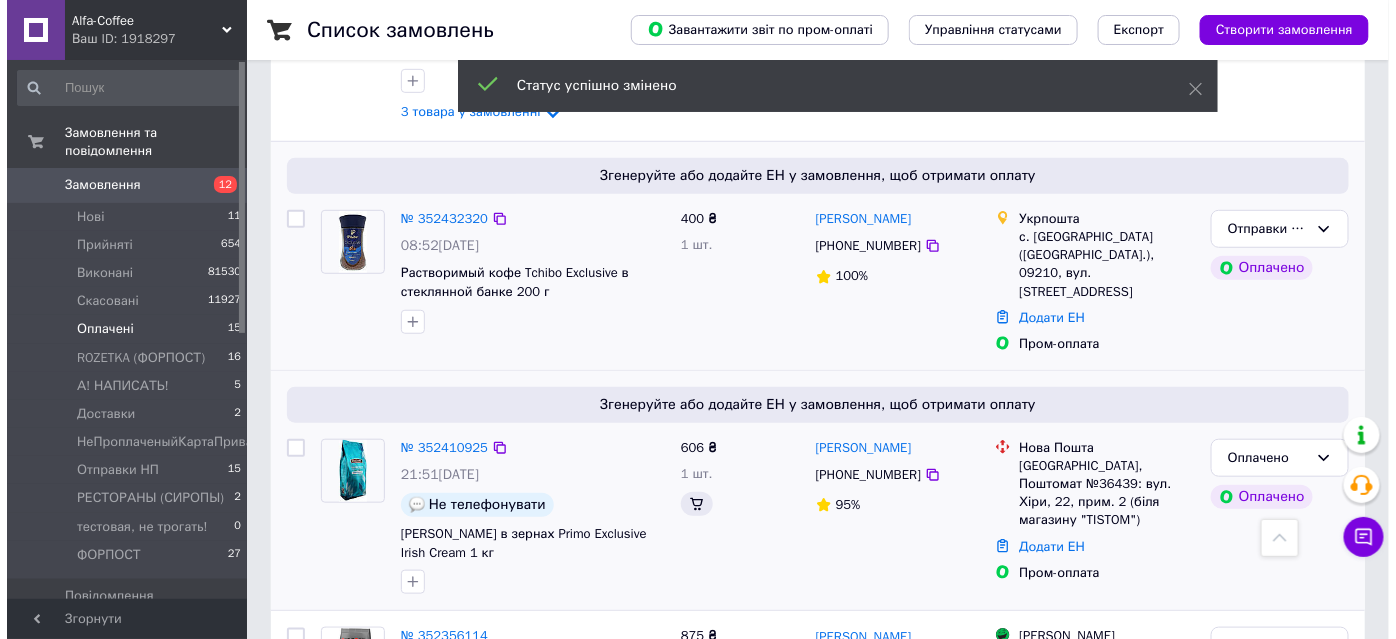 scroll, scrollTop: 425, scrollLeft: 0, axis: vertical 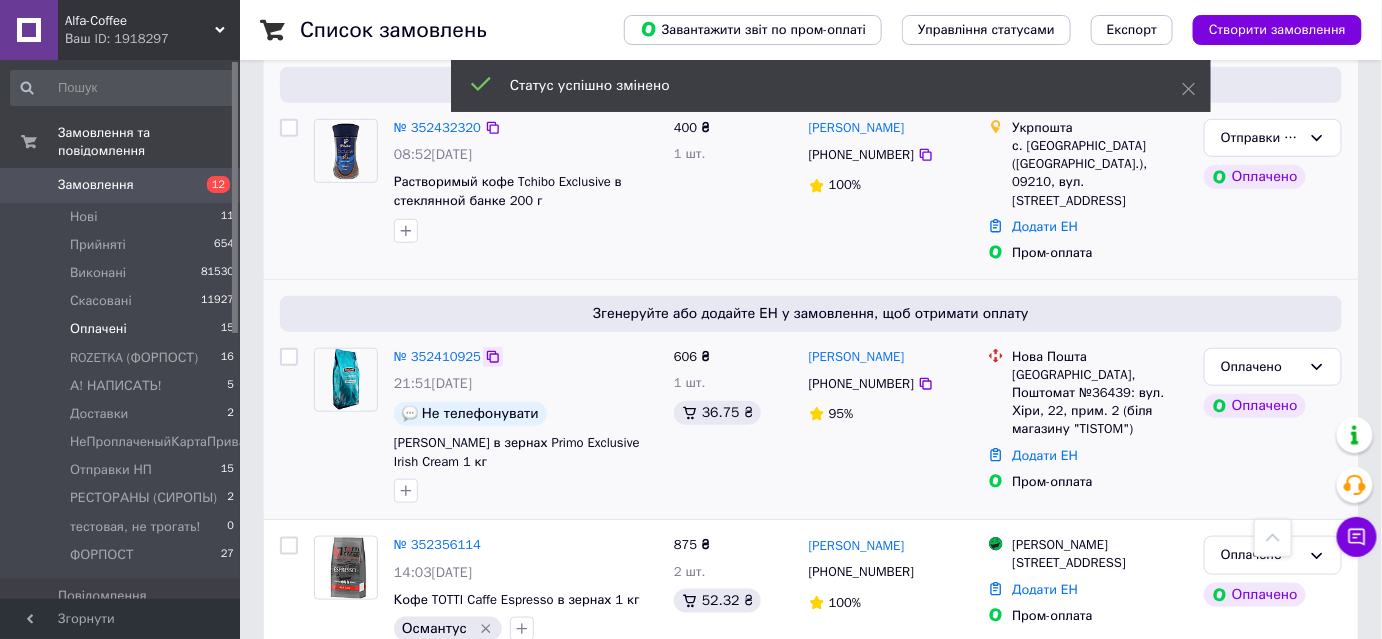 click 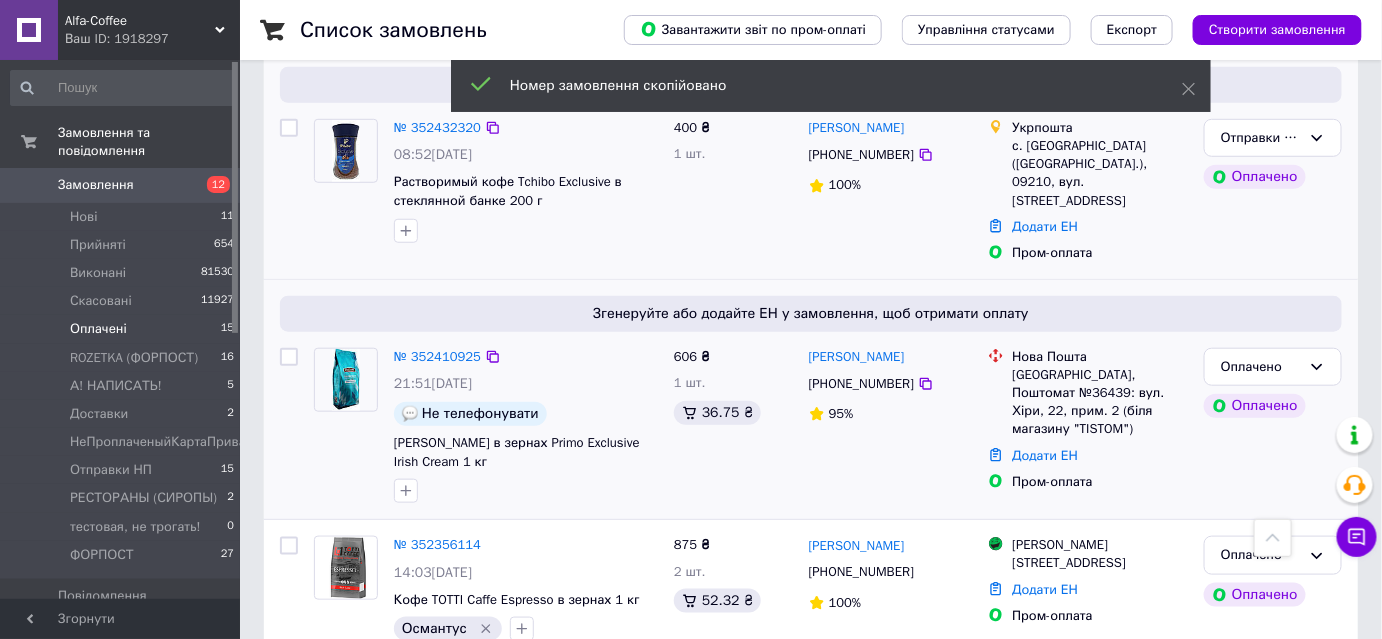 click on "[PHONE_NUMBER]" at bounding box center (861, 383) 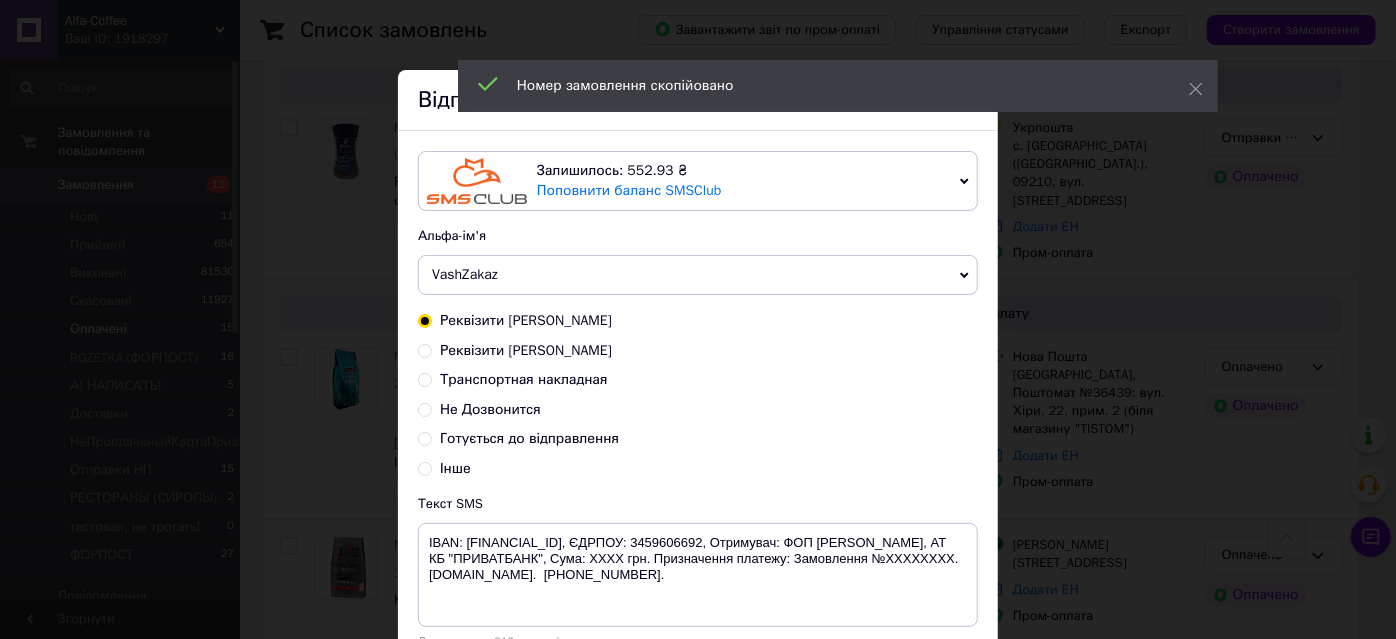 drag, startPoint x: 574, startPoint y: 437, endPoint x: 589, endPoint y: 455, distance: 23.43075 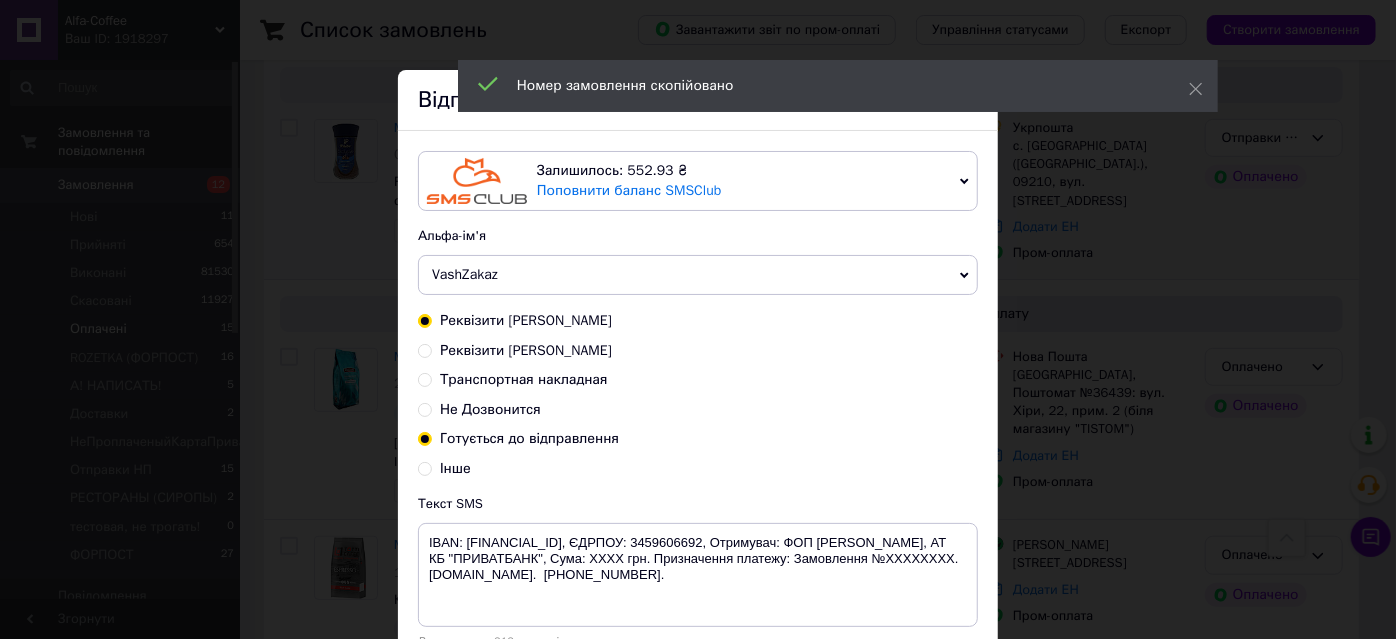 radio on "false" 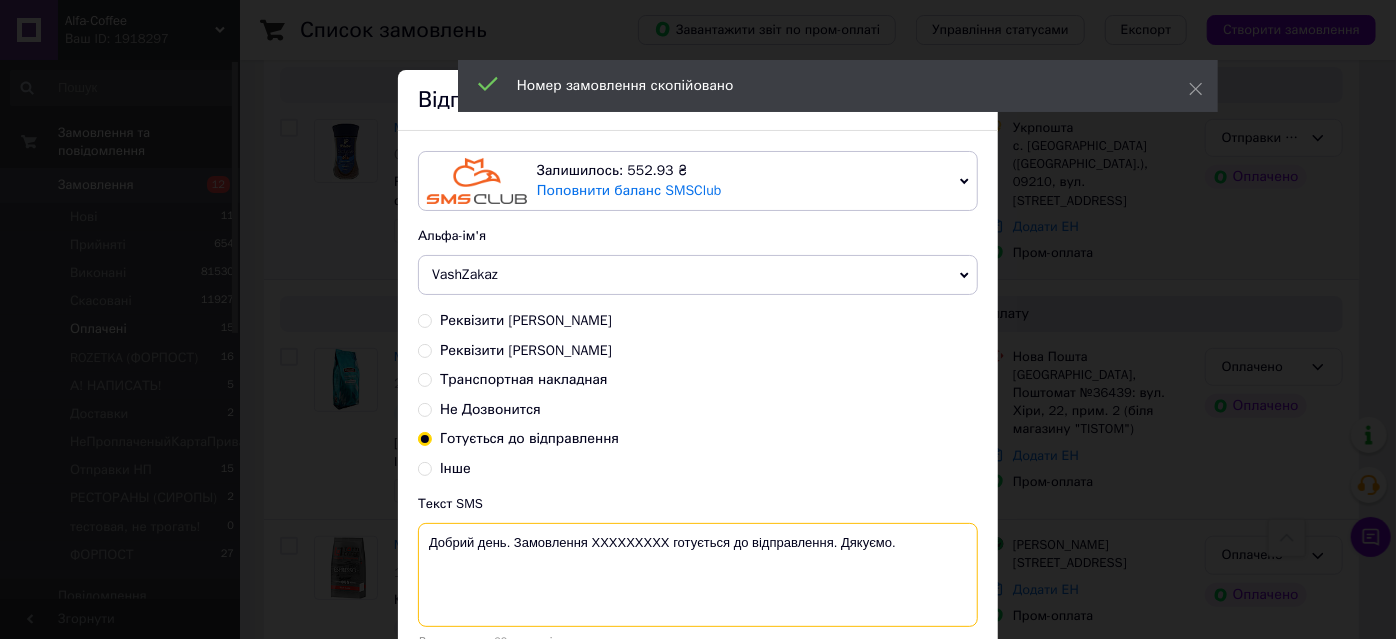 click on "Добрий день. Замовлення ХХХХХХХХХ готується до відправлення. Дякуємо." at bounding box center [698, 575] 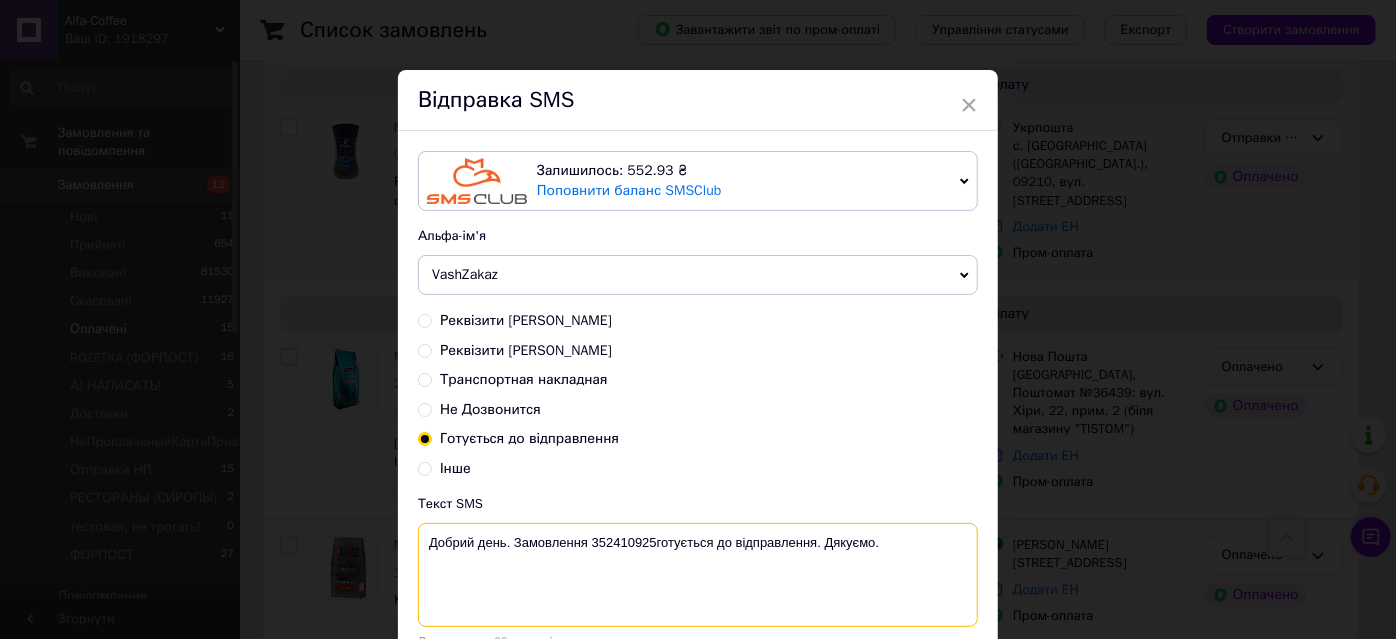 click on "Добрий день. Замовлення 352410925готується до відправлення. Дякуємо." at bounding box center (698, 575) 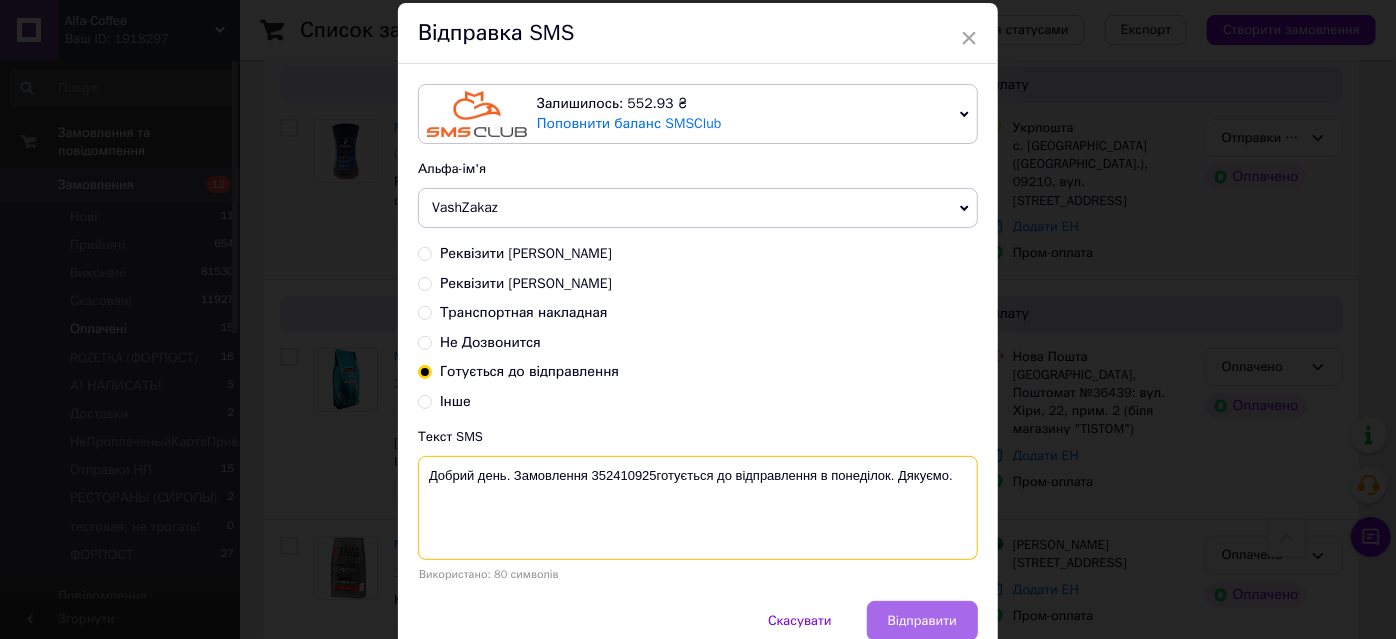 scroll, scrollTop: 154, scrollLeft: 0, axis: vertical 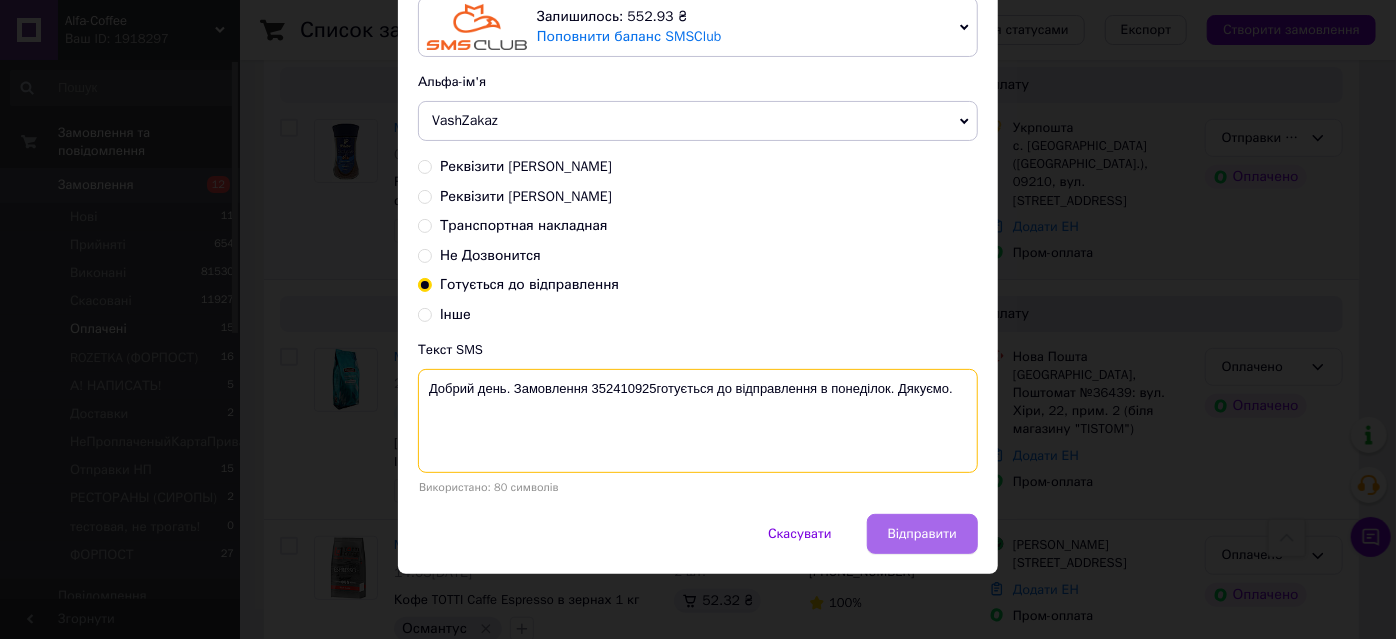 type on "Добрий день. Замовлення 352410925готується до відправлення в понеділок. Дякуємо." 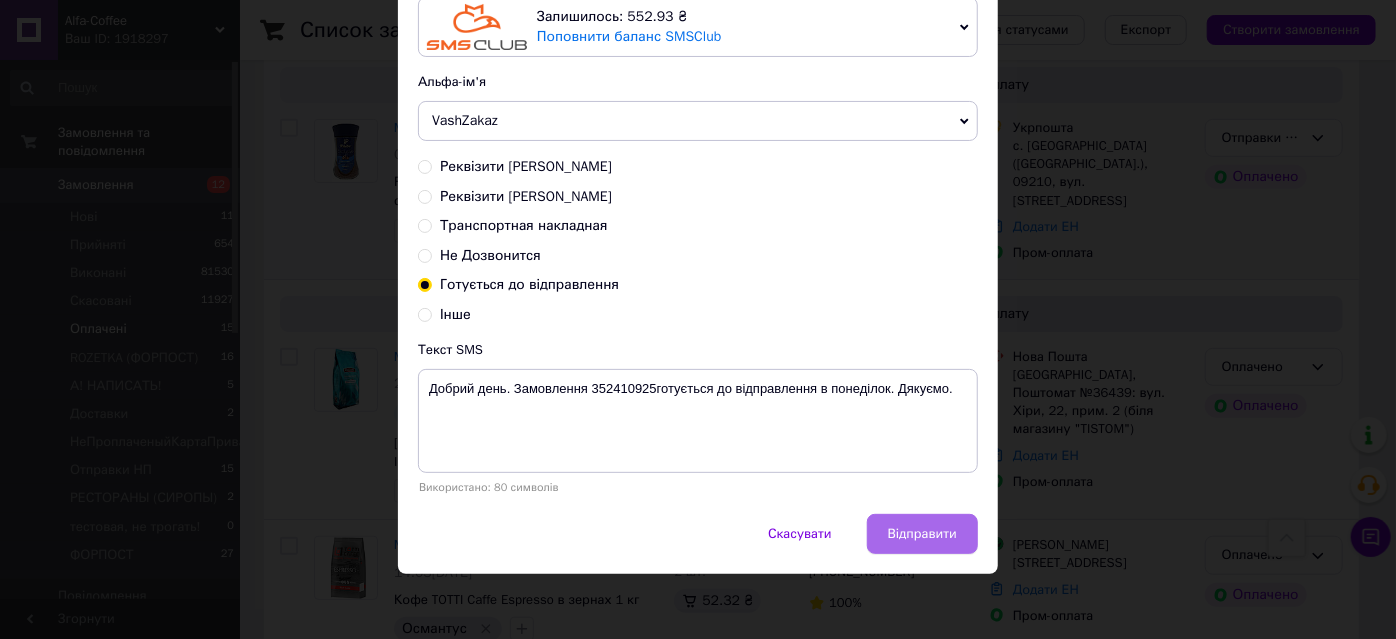 drag, startPoint x: 914, startPoint y: 521, endPoint x: 1207, endPoint y: 426, distance: 308.01624 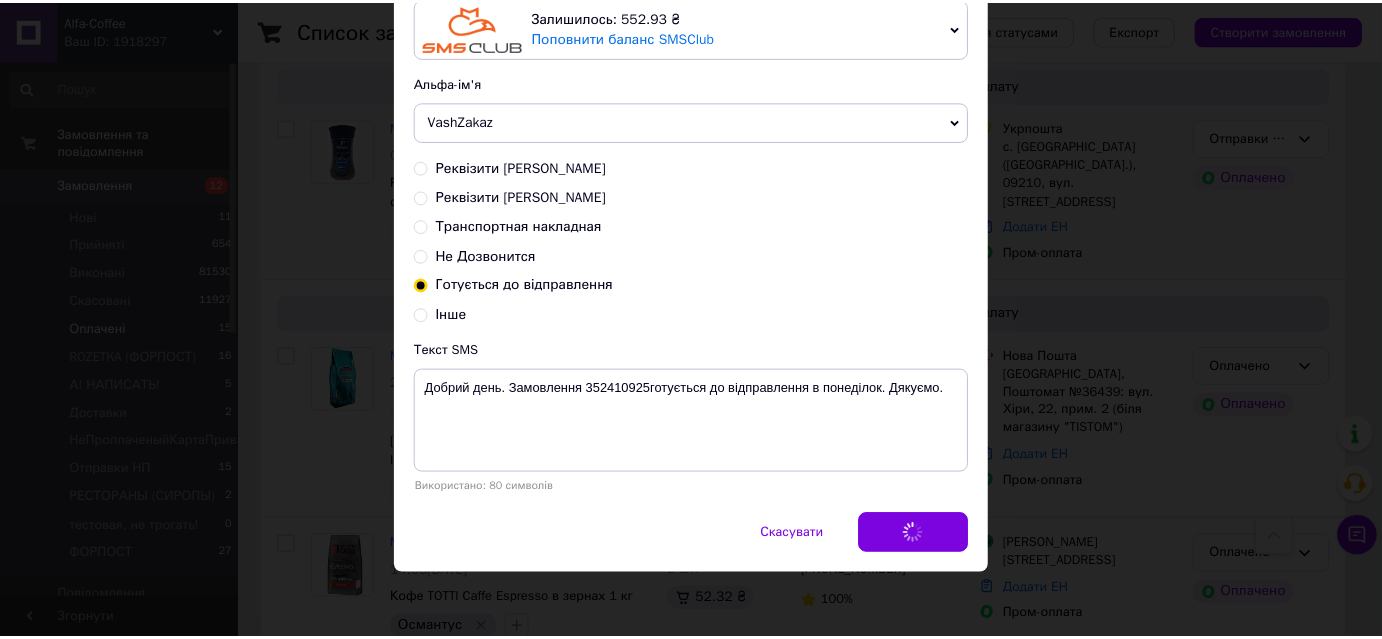 scroll, scrollTop: 0, scrollLeft: 0, axis: both 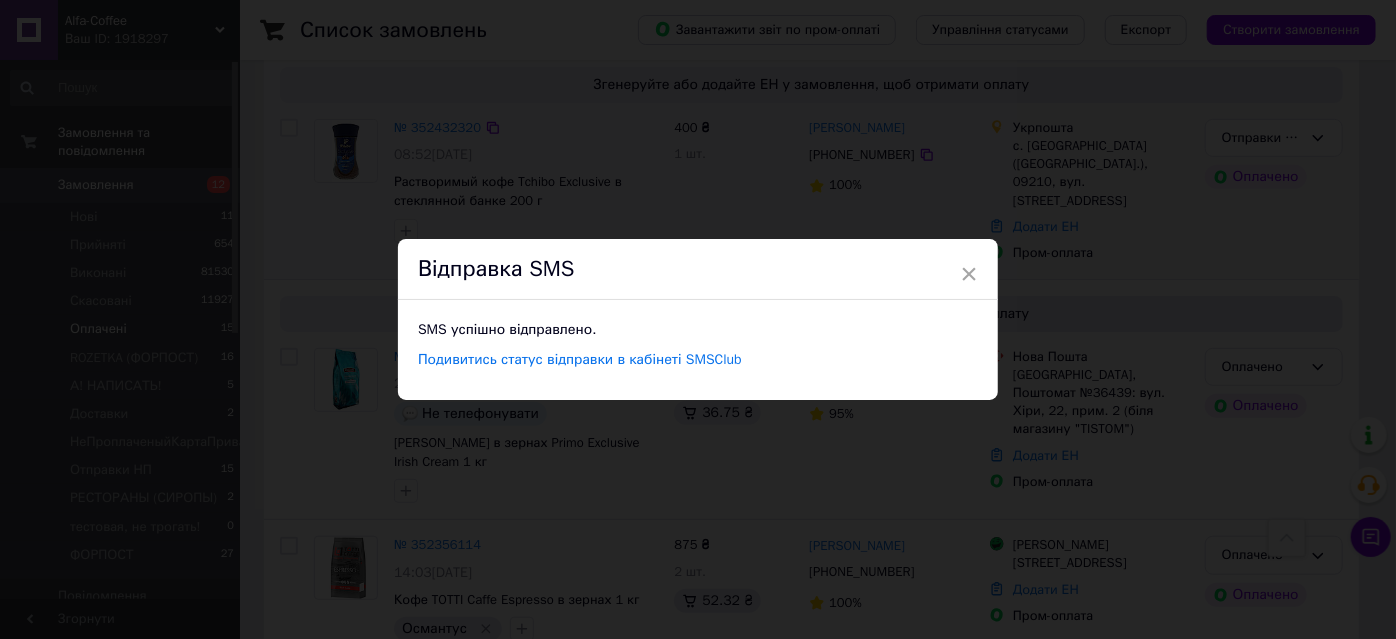 click on "× Відправка SMS SMS успішно відправлено. Подивитись статус відправки в кабінеті SMSClub" at bounding box center [698, 319] 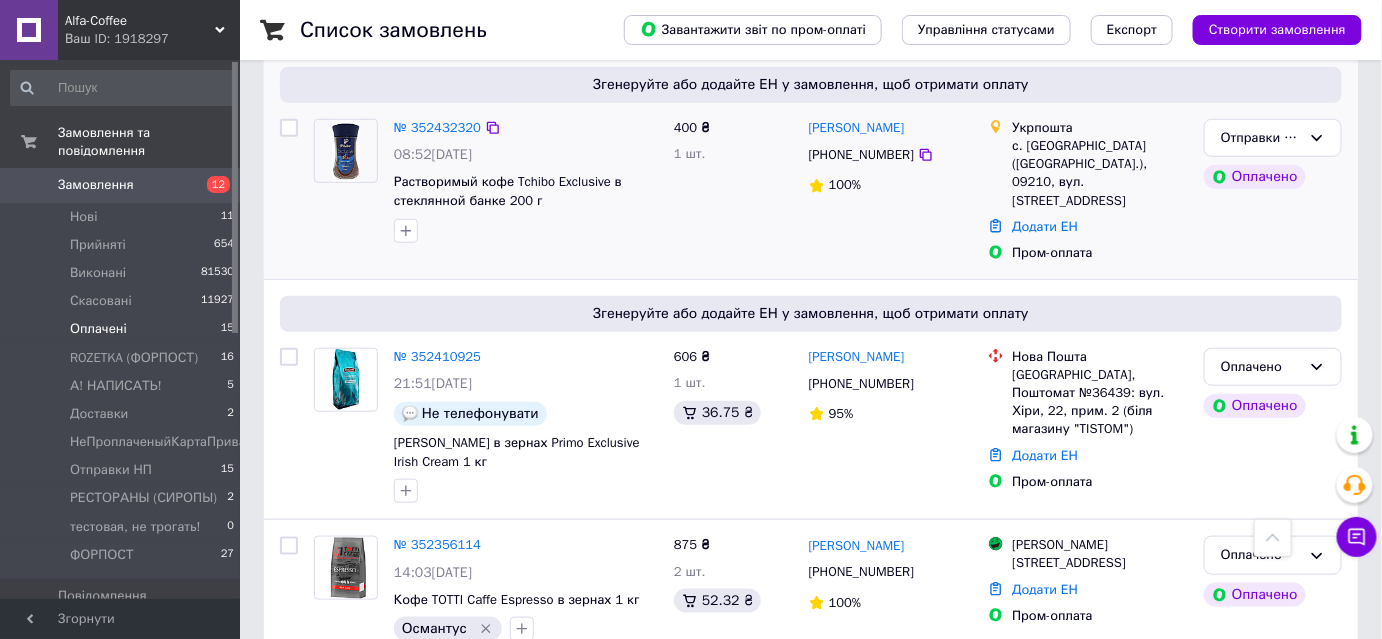 click on "Оплачено" at bounding box center [1261, 367] 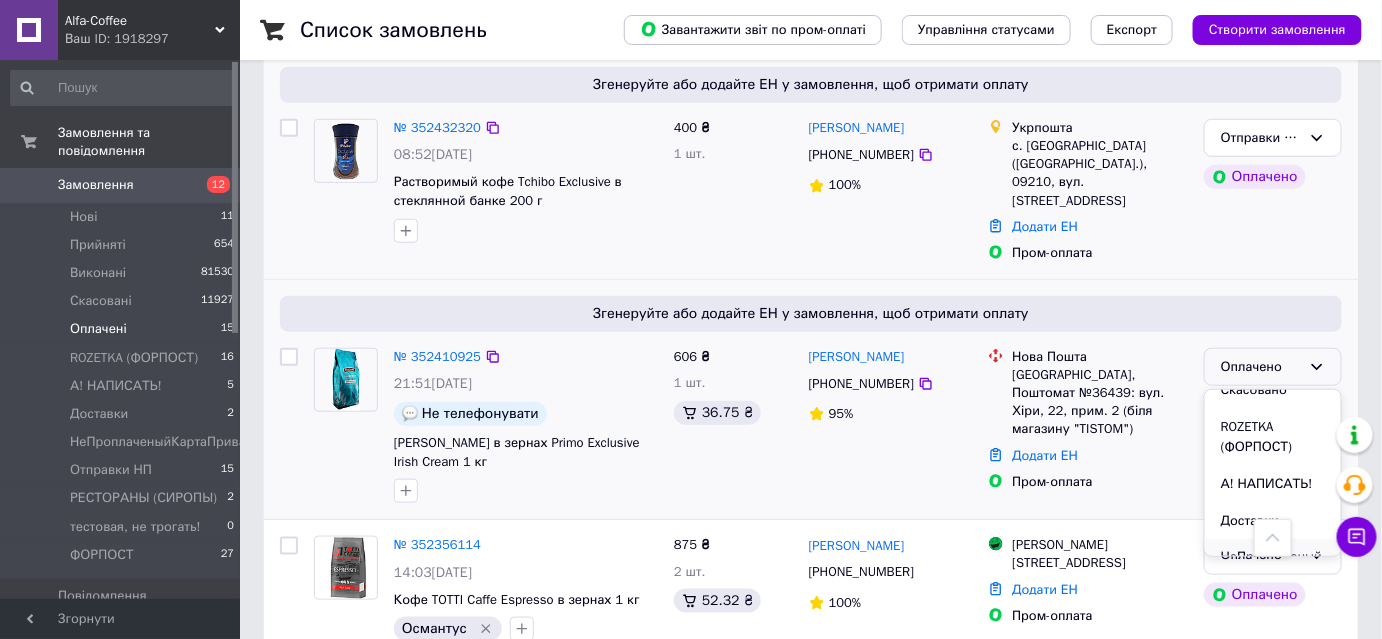 scroll, scrollTop: 181, scrollLeft: 0, axis: vertical 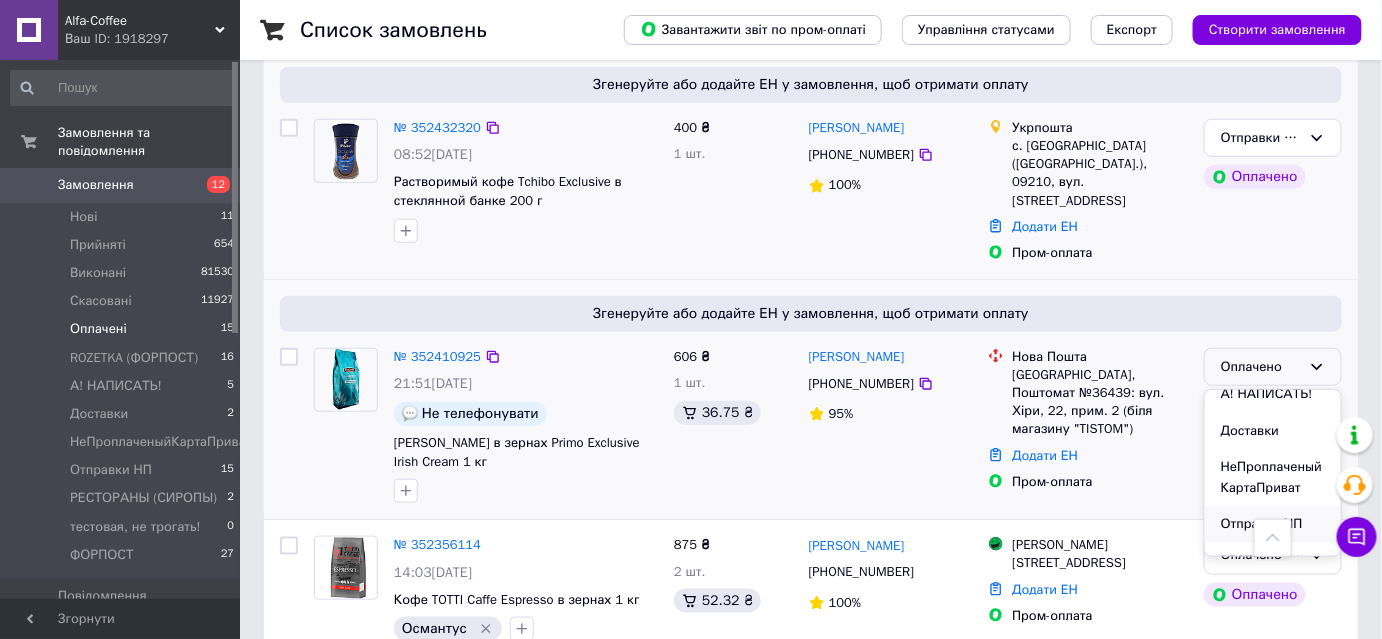 click on "Отправки НП" at bounding box center [1273, 524] 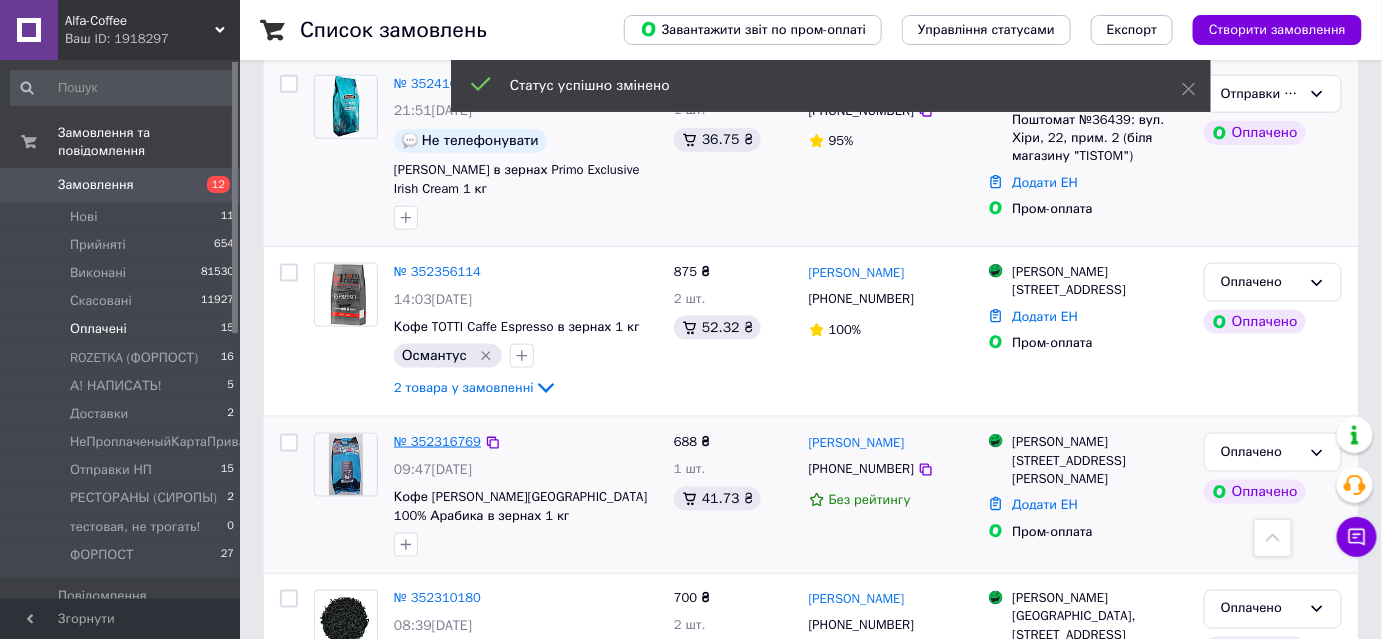 scroll, scrollTop: 789, scrollLeft: 0, axis: vertical 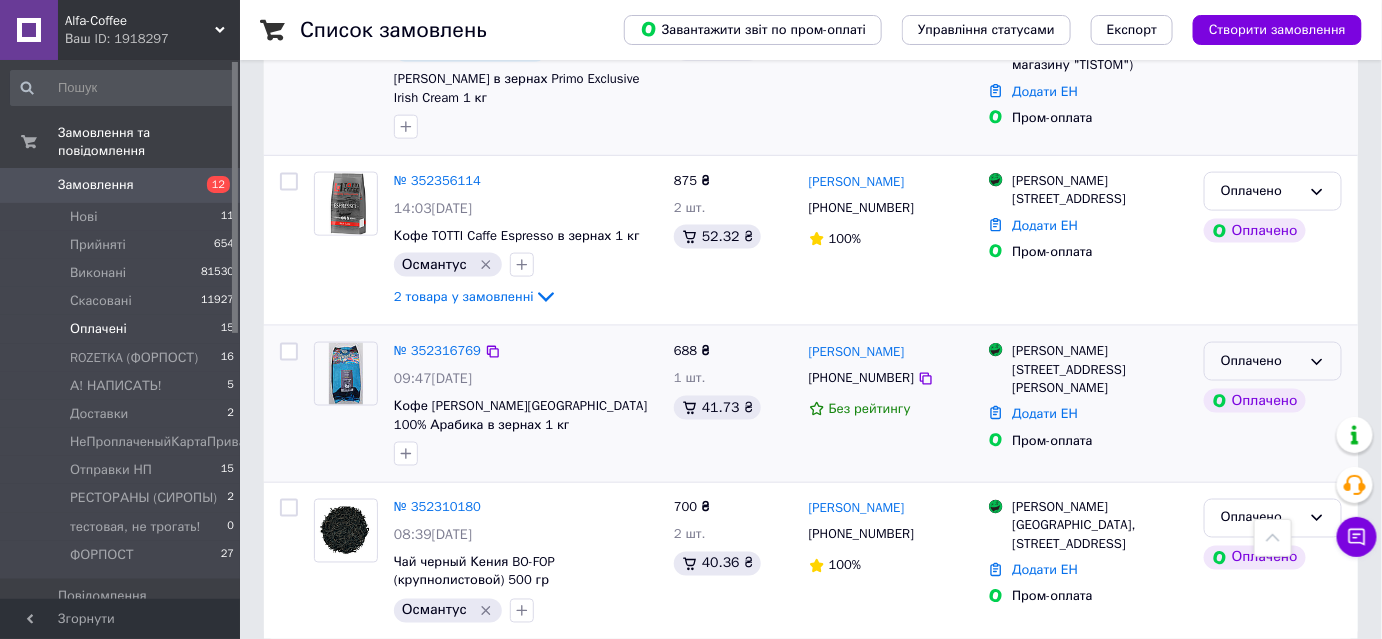 click 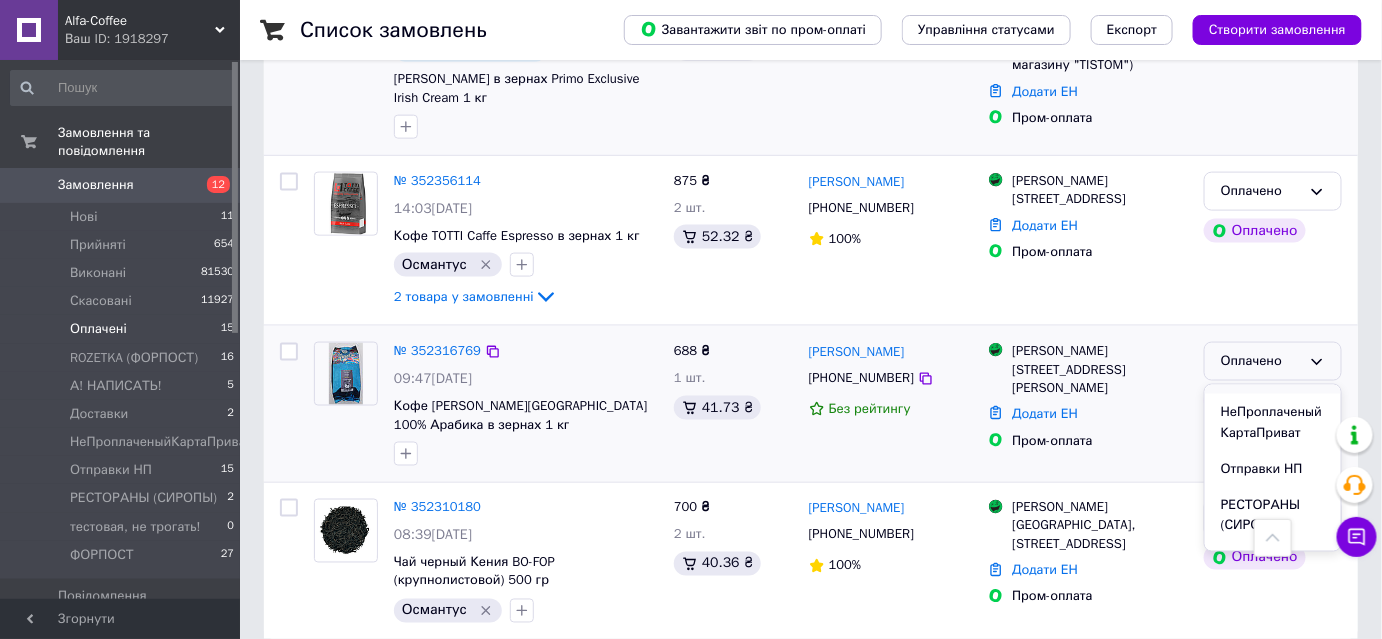 scroll, scrollTop: 272, scrollLeft: 0, axis: vertical 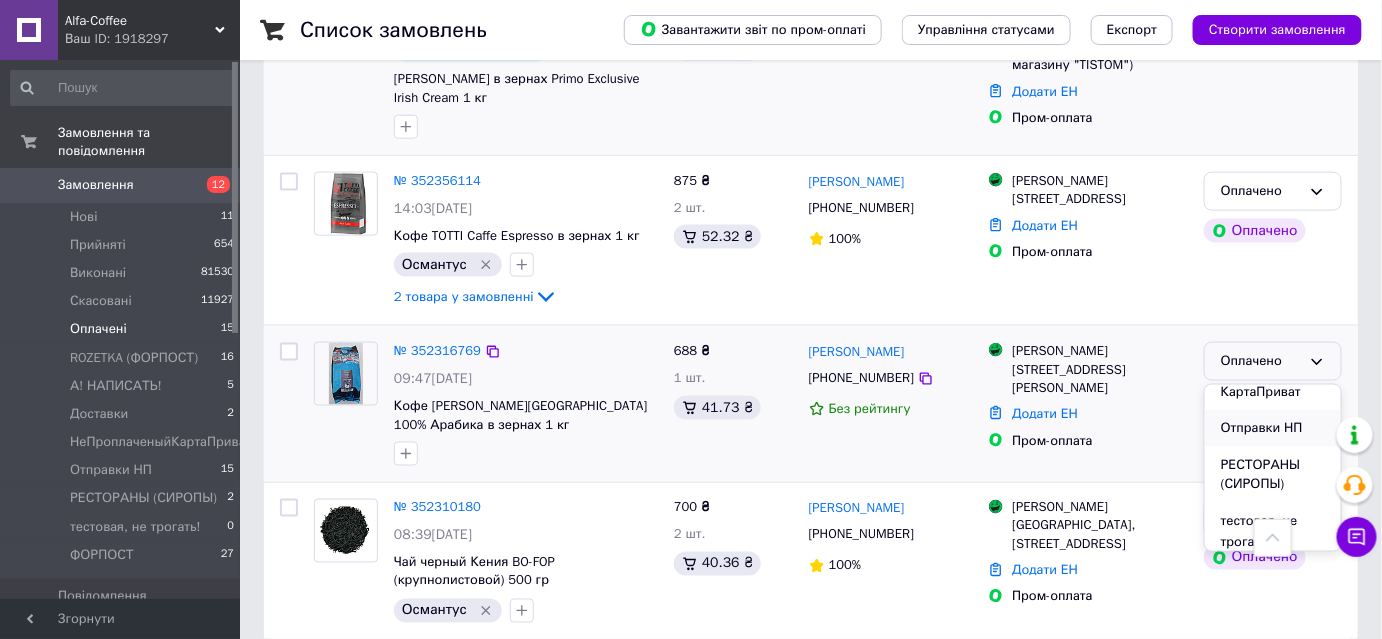 click on "Отправки НП" at bounding box center (1273, 428) 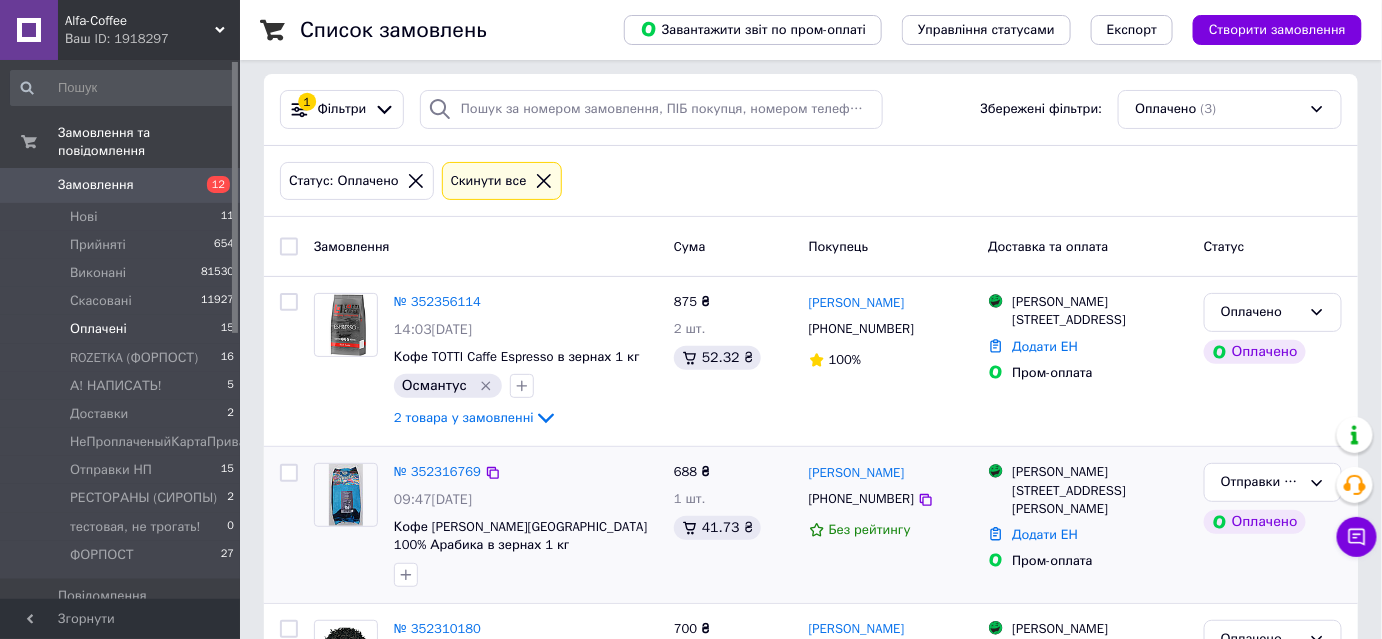 scroll, scrollTop: 0, scrollLeft: 0, axis: both 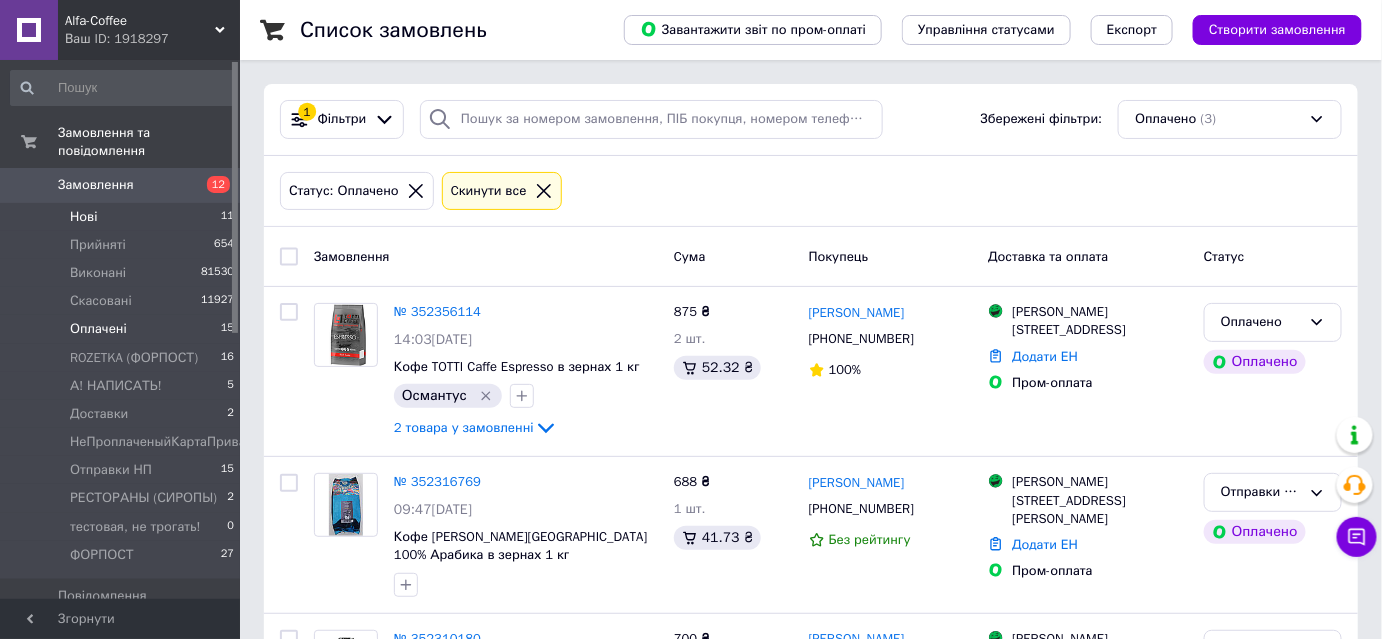 click on "Нові" at bounding box center (83, 217) 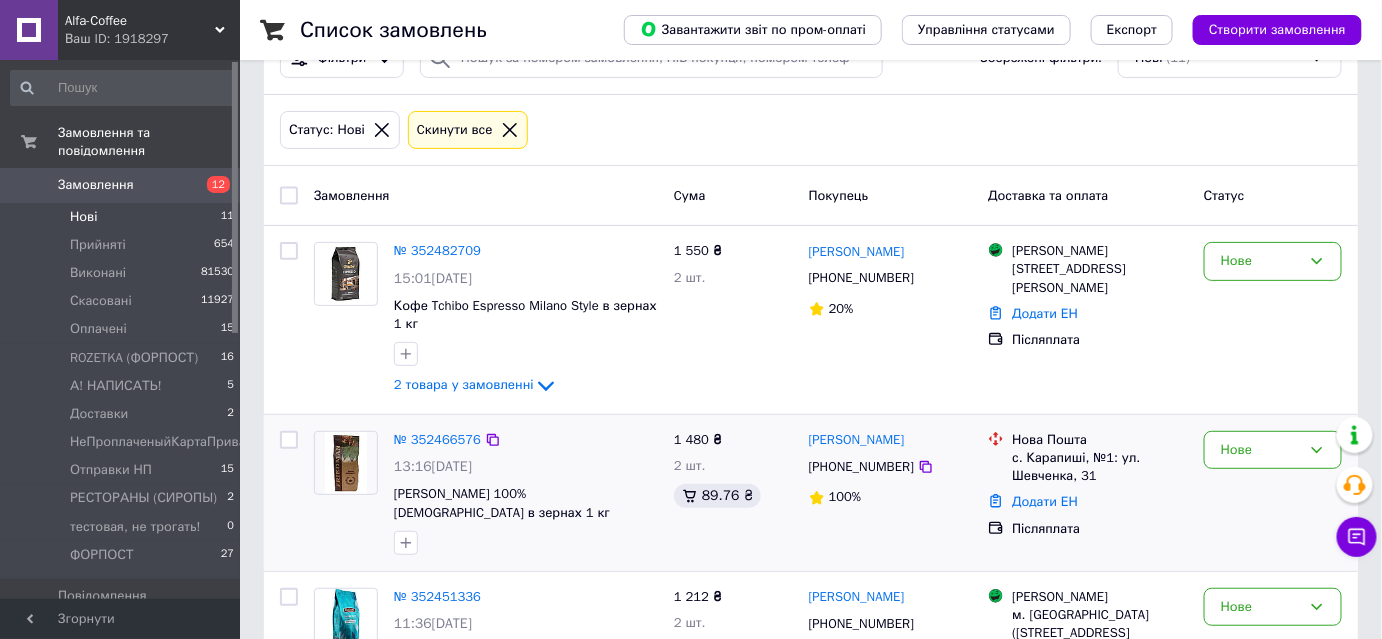 scroll, scrollTop: 90, scrollLeft: 0, axis: vertical 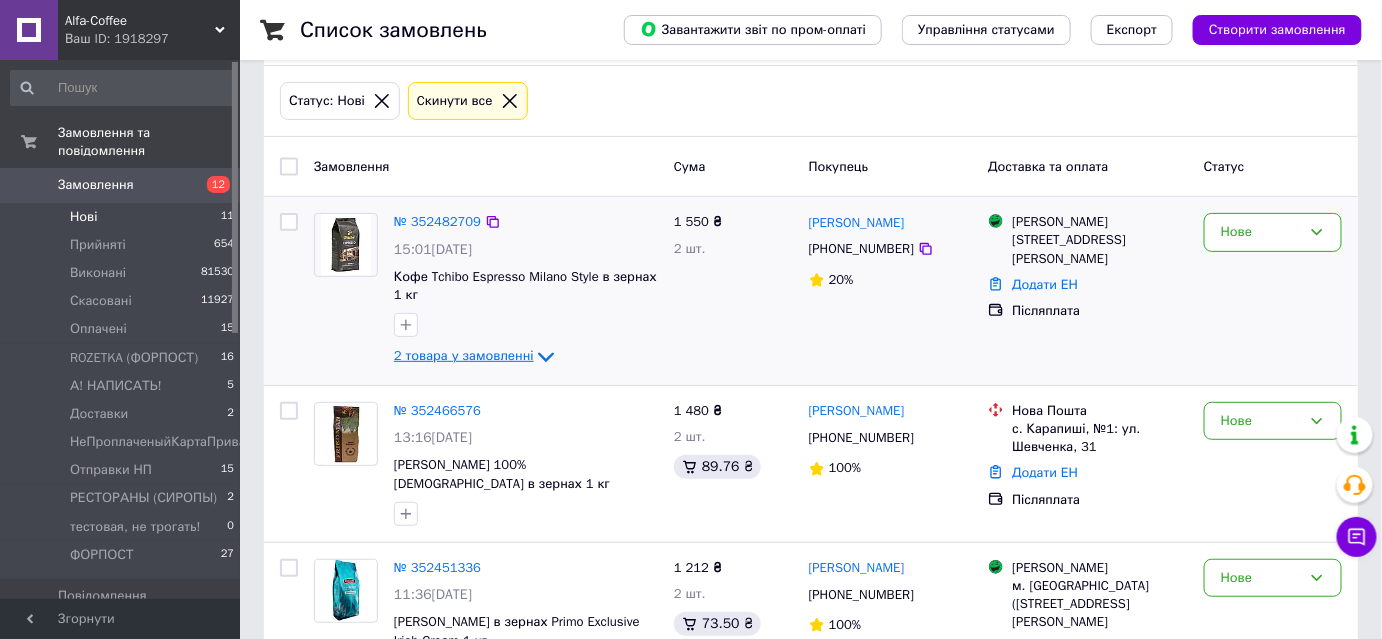 click on "2 товара у замовленні" at bounding box center (464, 356) 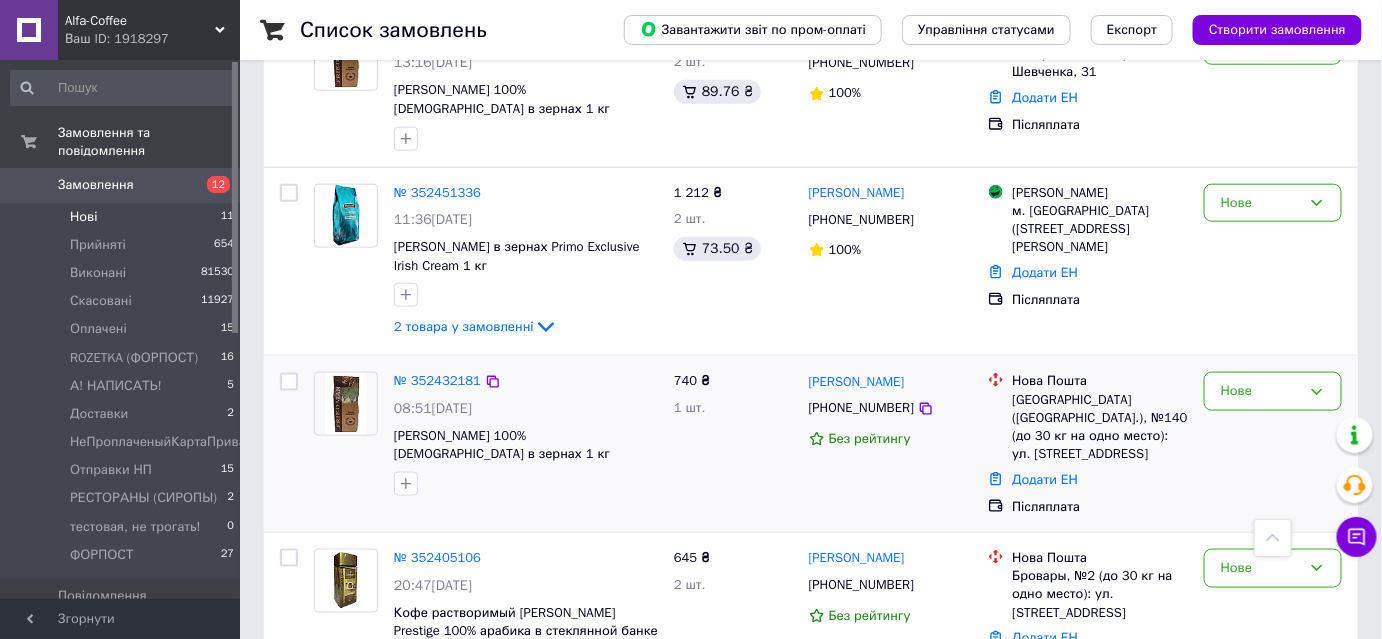 scroll, scrollTop: 636, scrollLeft: 0, axis: vertical 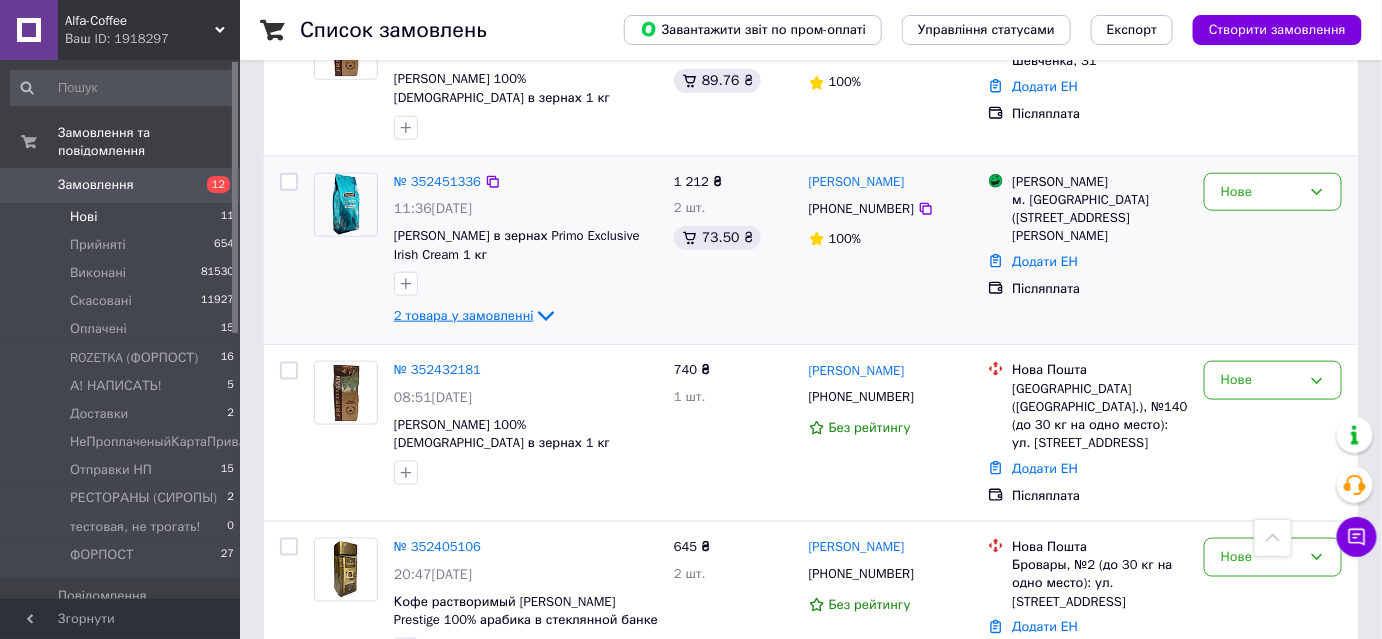 click on "2 товара у замовленні" at bounding box center [464, 315] 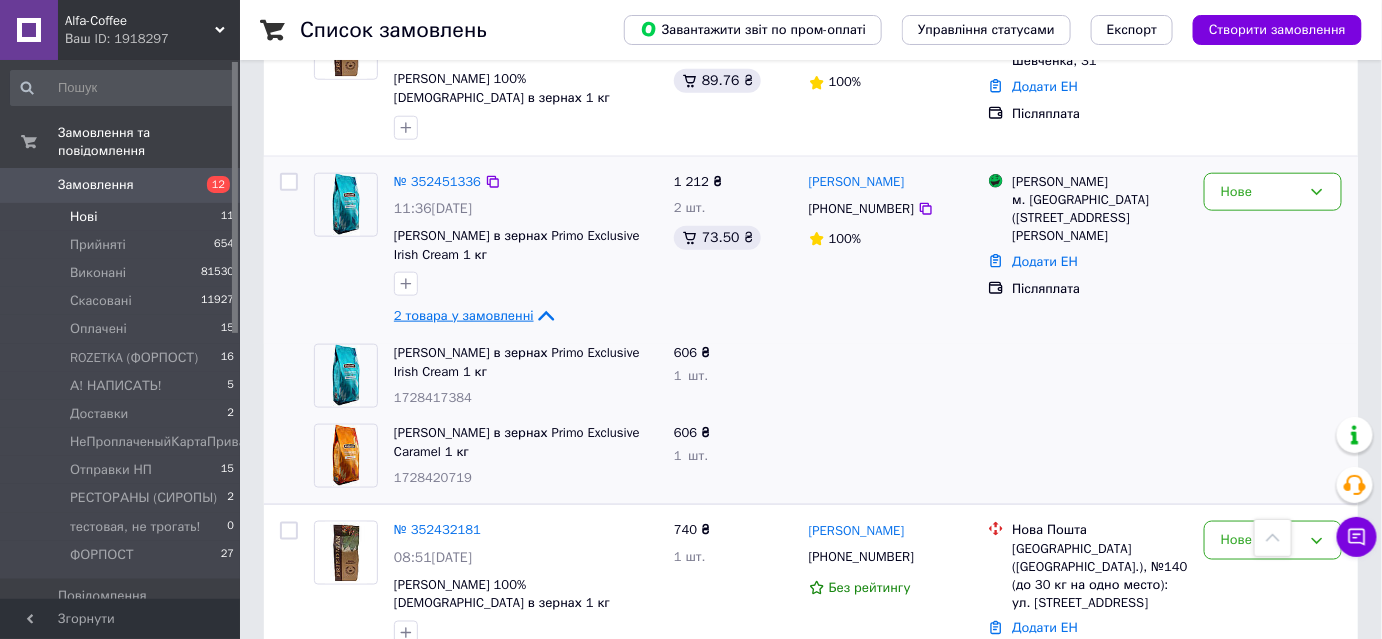 click on "2 товара у замовленні" at bounding box center [464, 315] 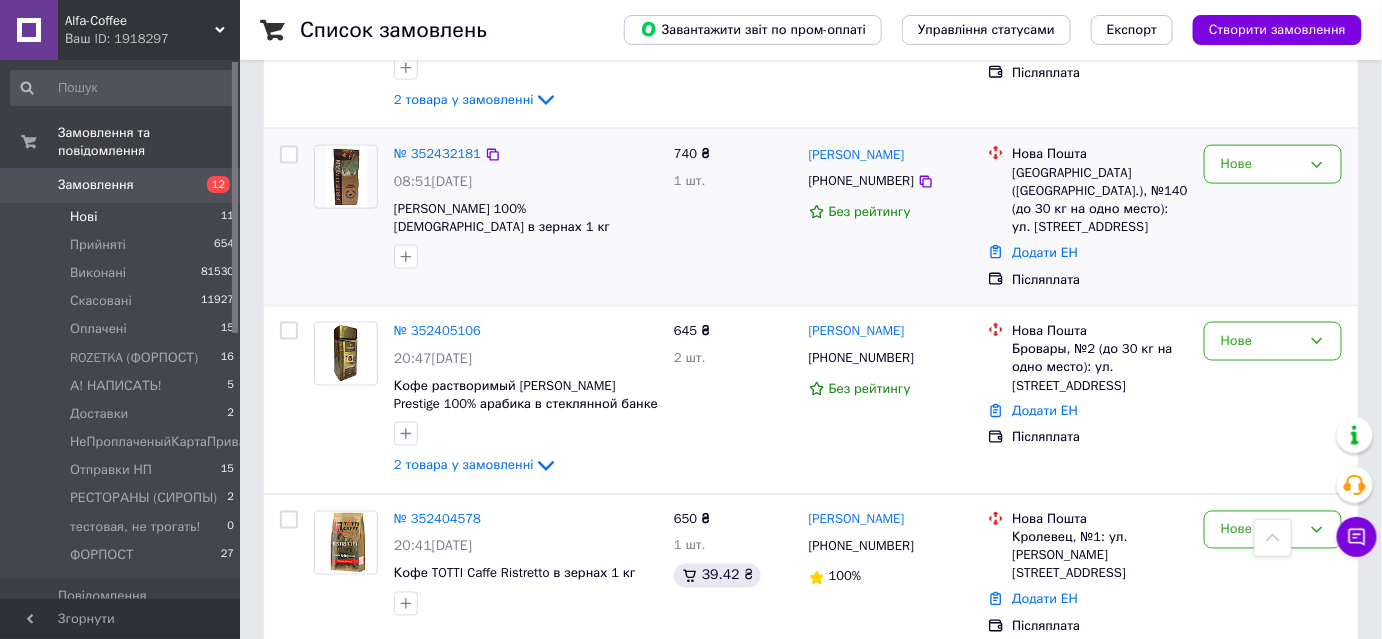 scroll, scrollTop: 909, scrollLeft: 0, axis: vertical 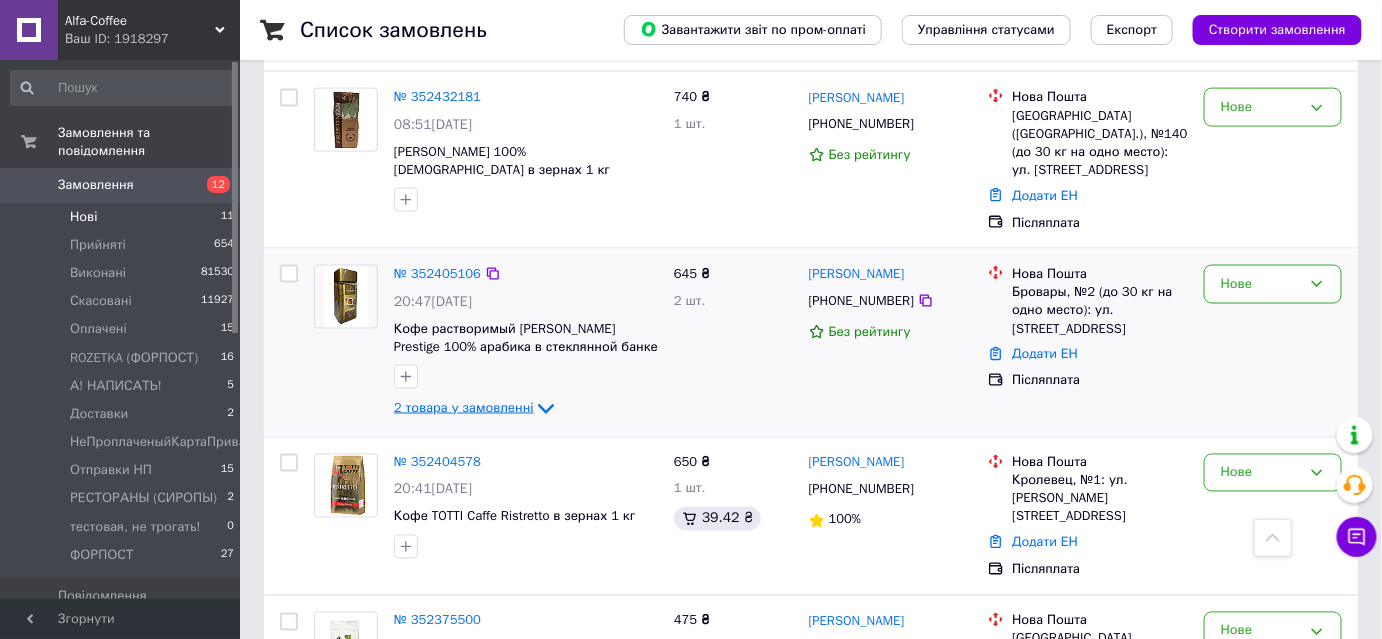 click on "2 товара у замовленні" at bounding box center (464, 407) 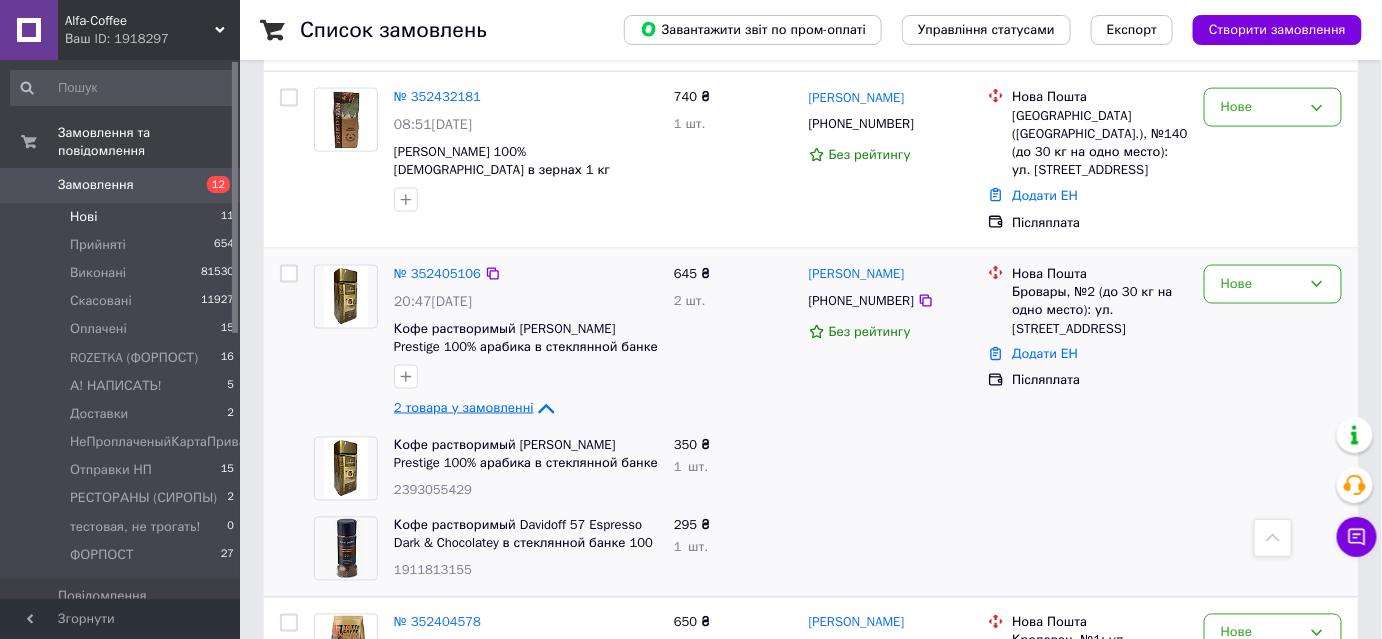 click on "2 товара у замовленні" at bounding box center [464, 407] 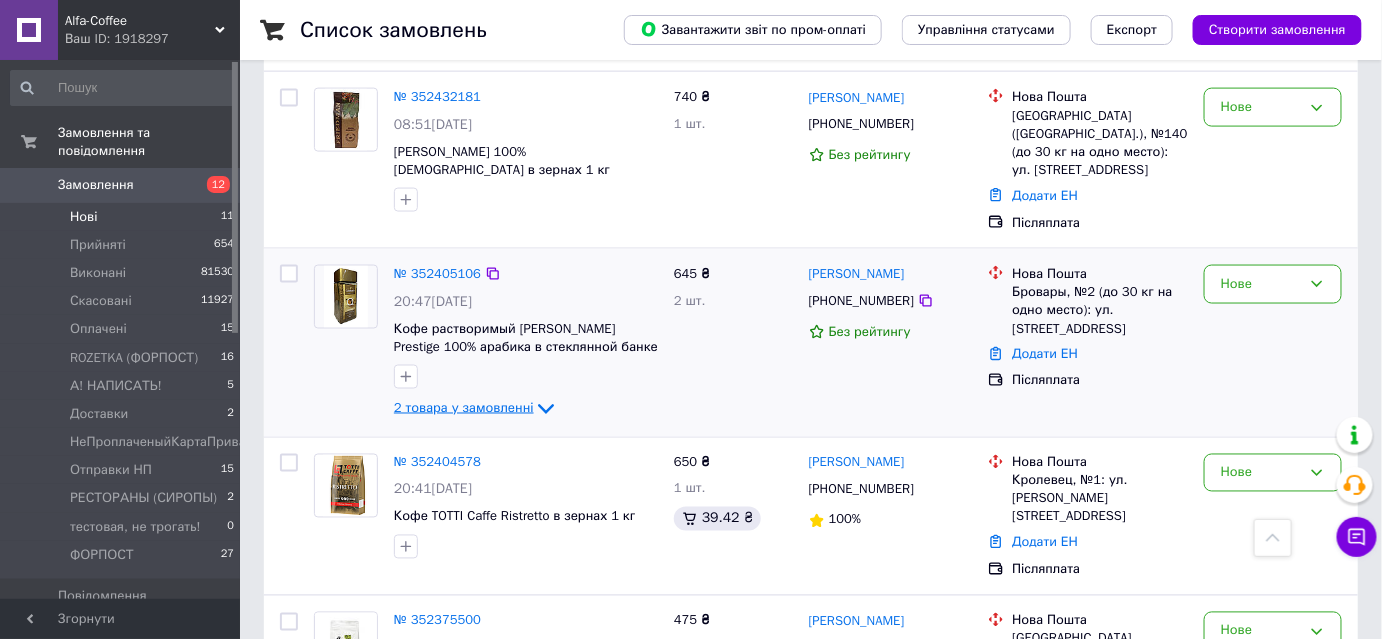scroll, scrollTop: 1000, scrollLeft: 0, axis: vertical 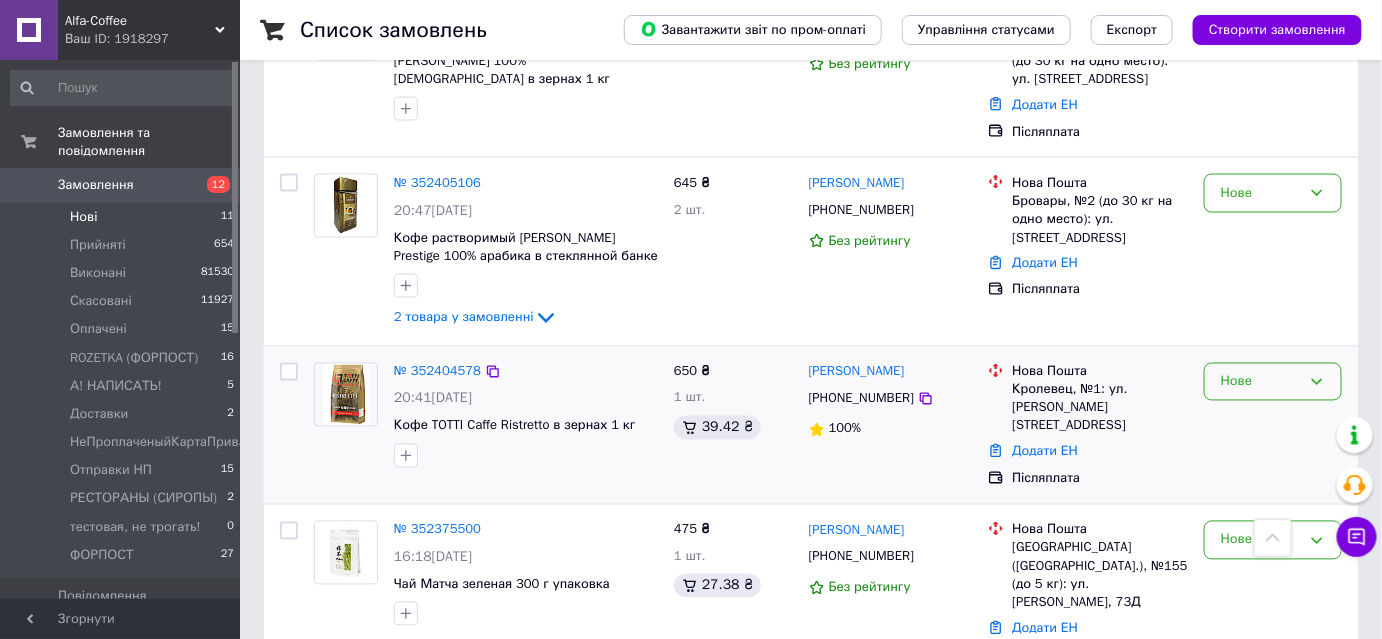 click on "Нове" at bounding box center [1261, 382] 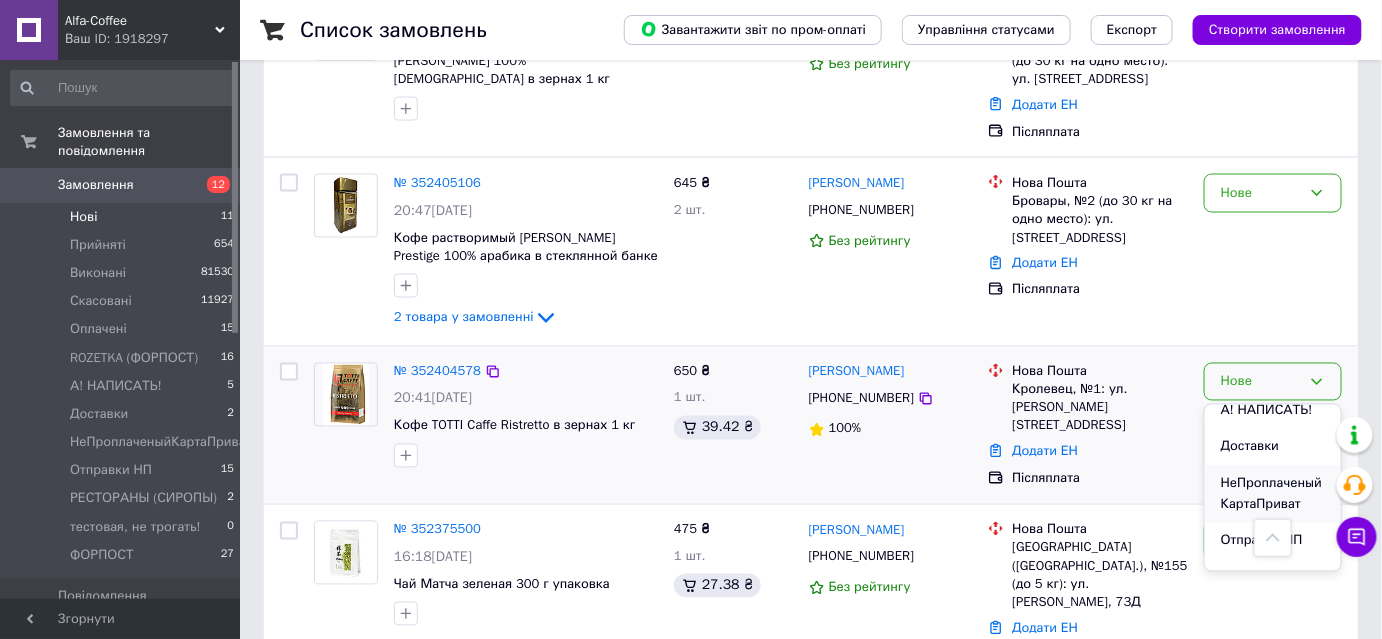 scroll, scrollTop: 272, scrollLeft: 0, axis: vertical 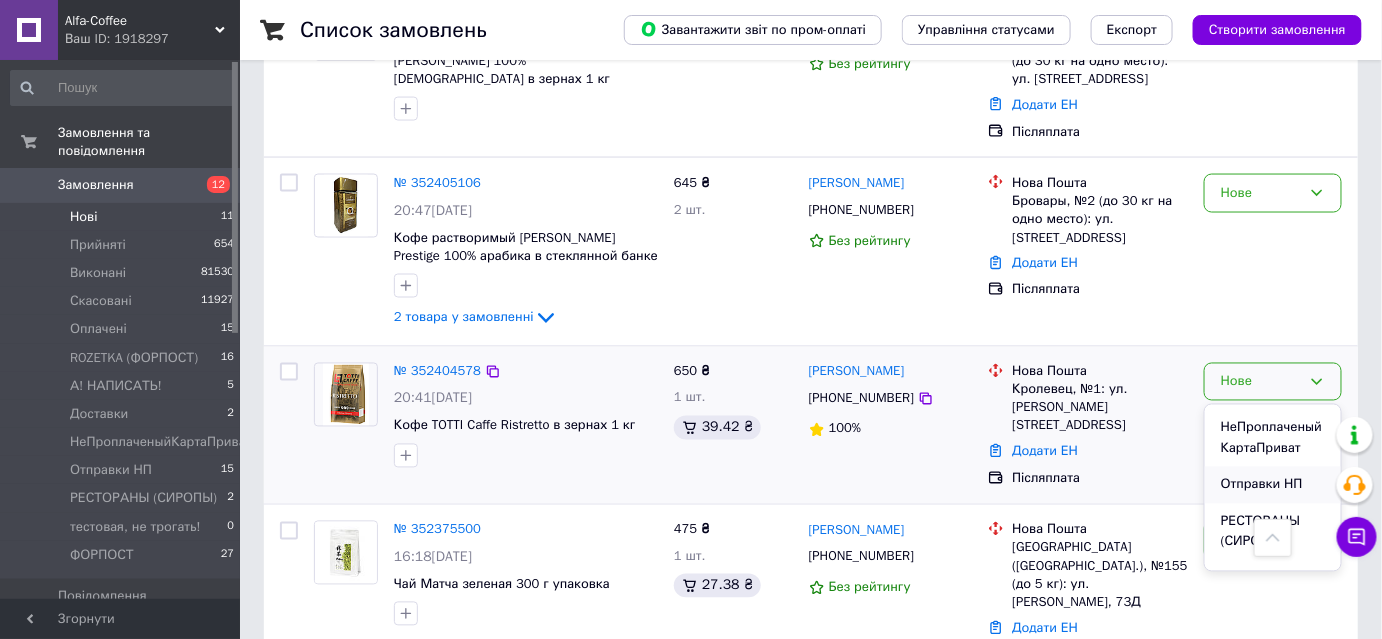 click on "Отправки НП" at bounding box center [1273, 485] 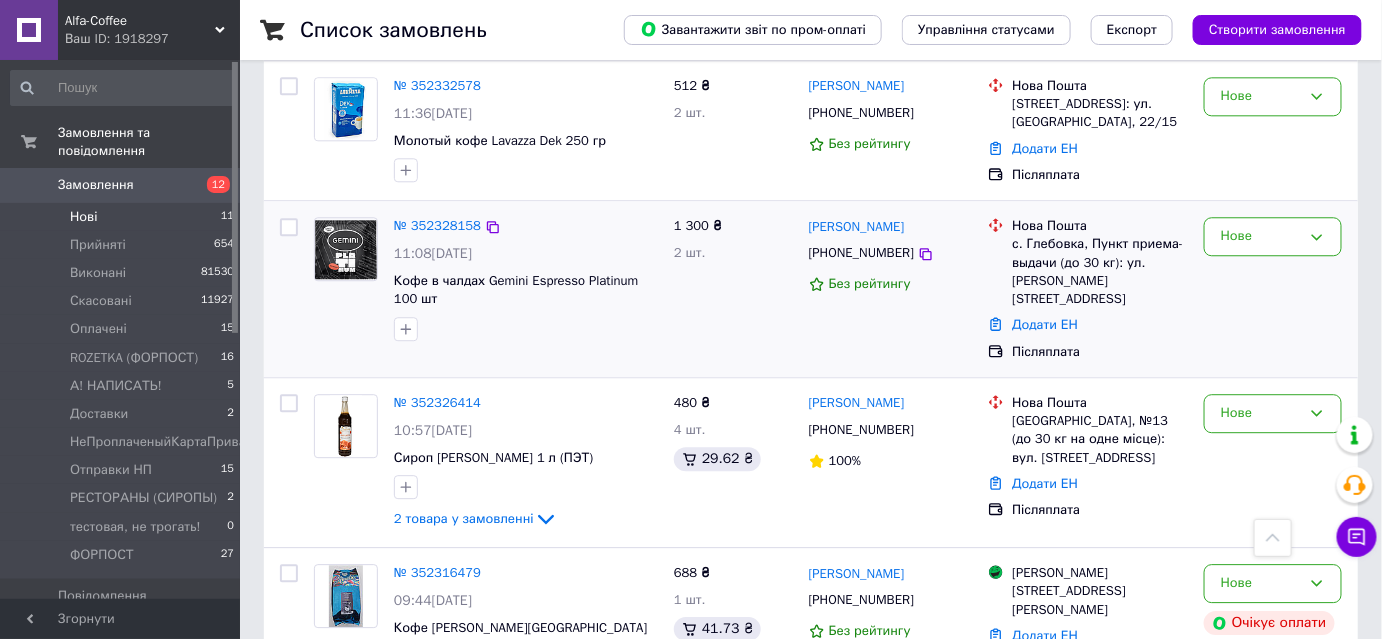 scroll, scrollTop: 1452, scrollLeft: 0, axis: vertical 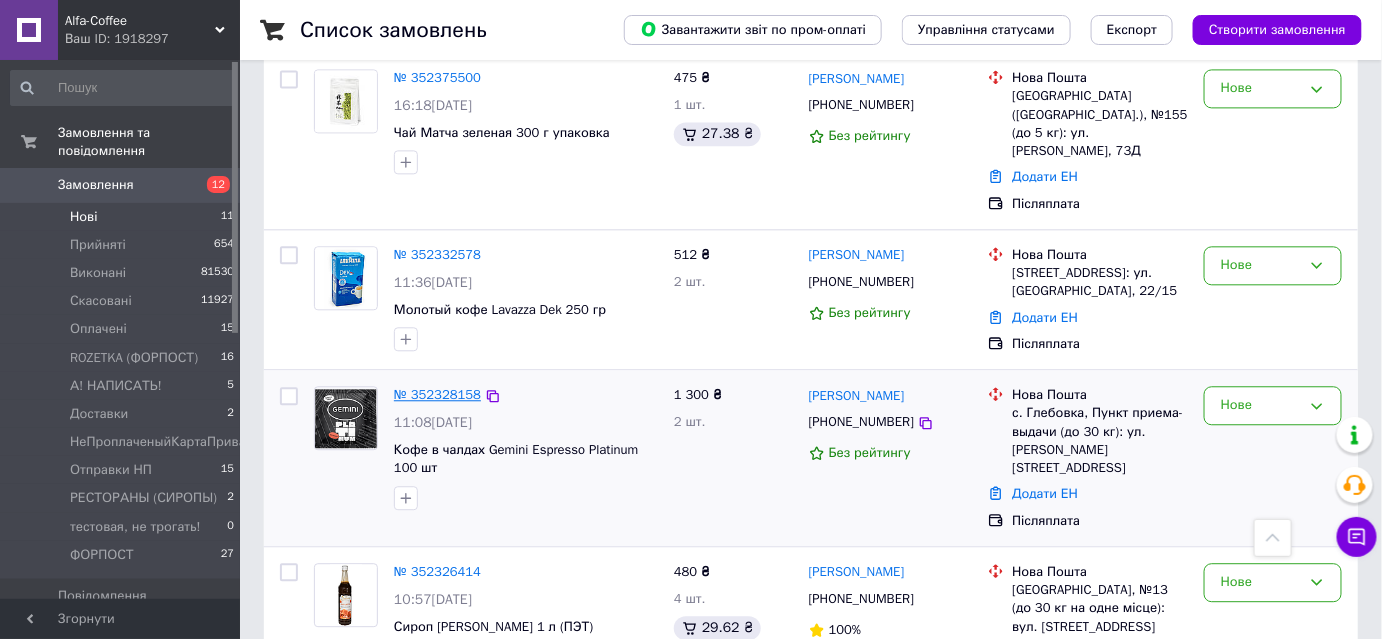 click on "№ 352328158" at bounding box center [437, 394] 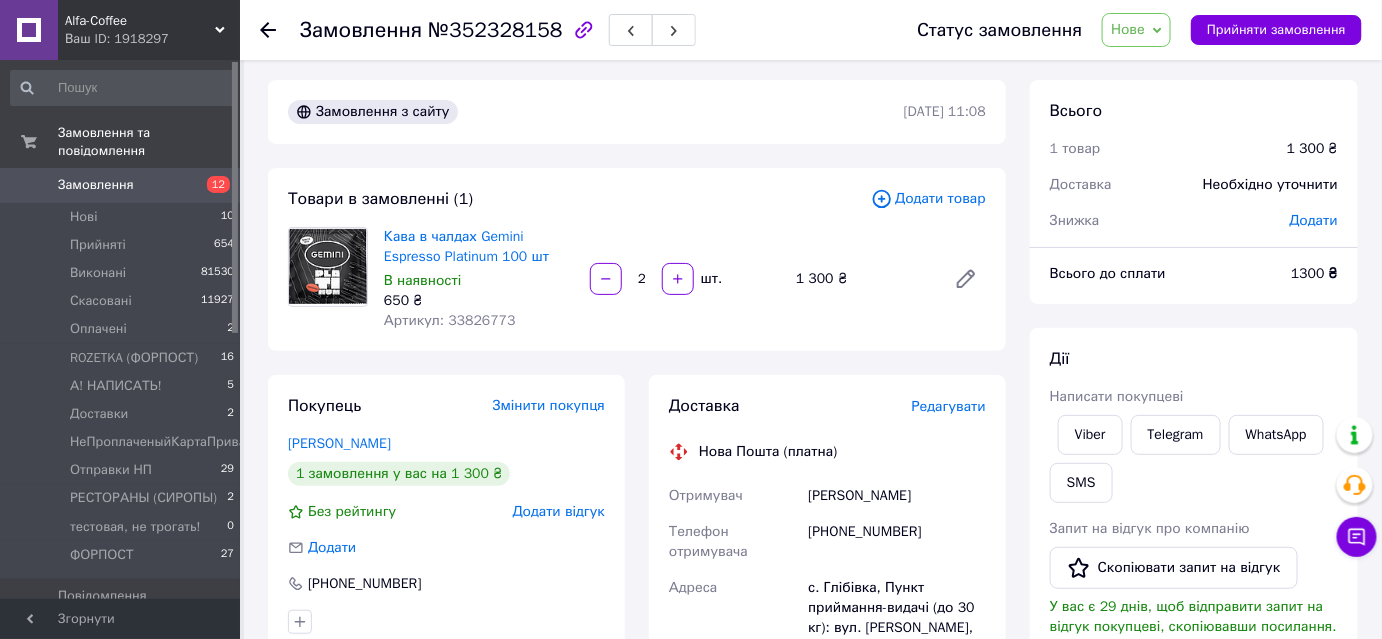 scroll, scrollTop: 0, scrollLeft: 0, axis: both 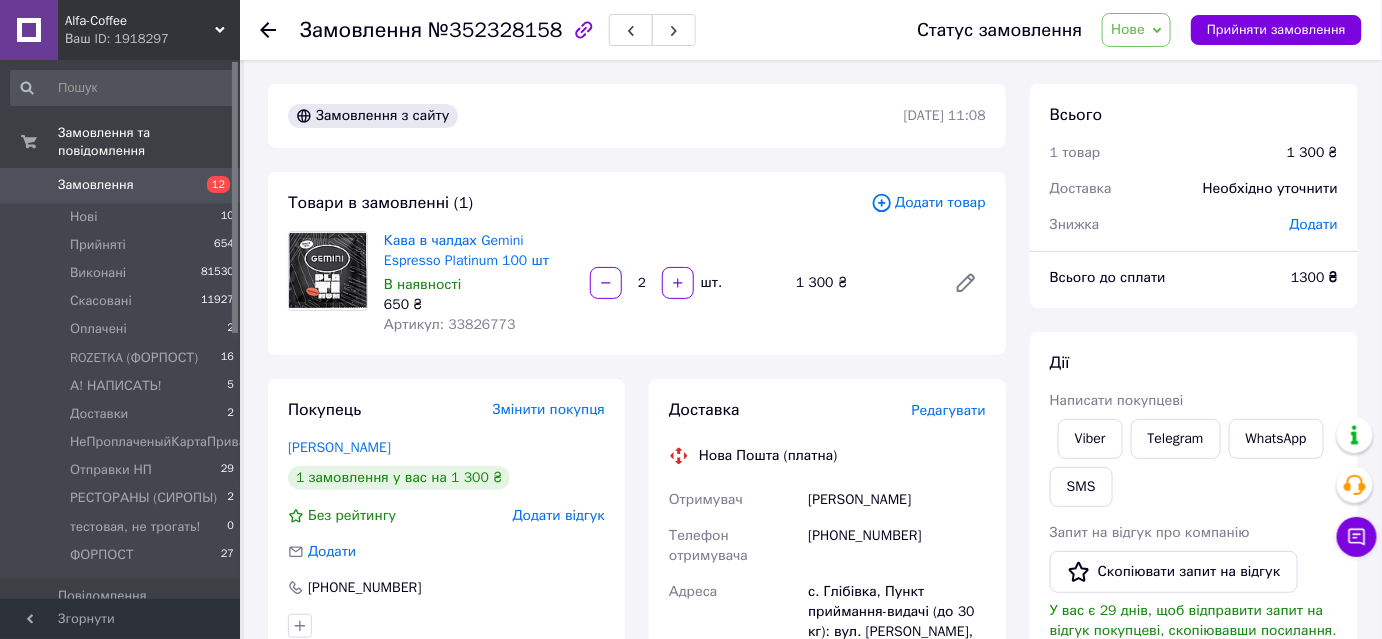 click on "Нове" at bounding box center [1128, 29] 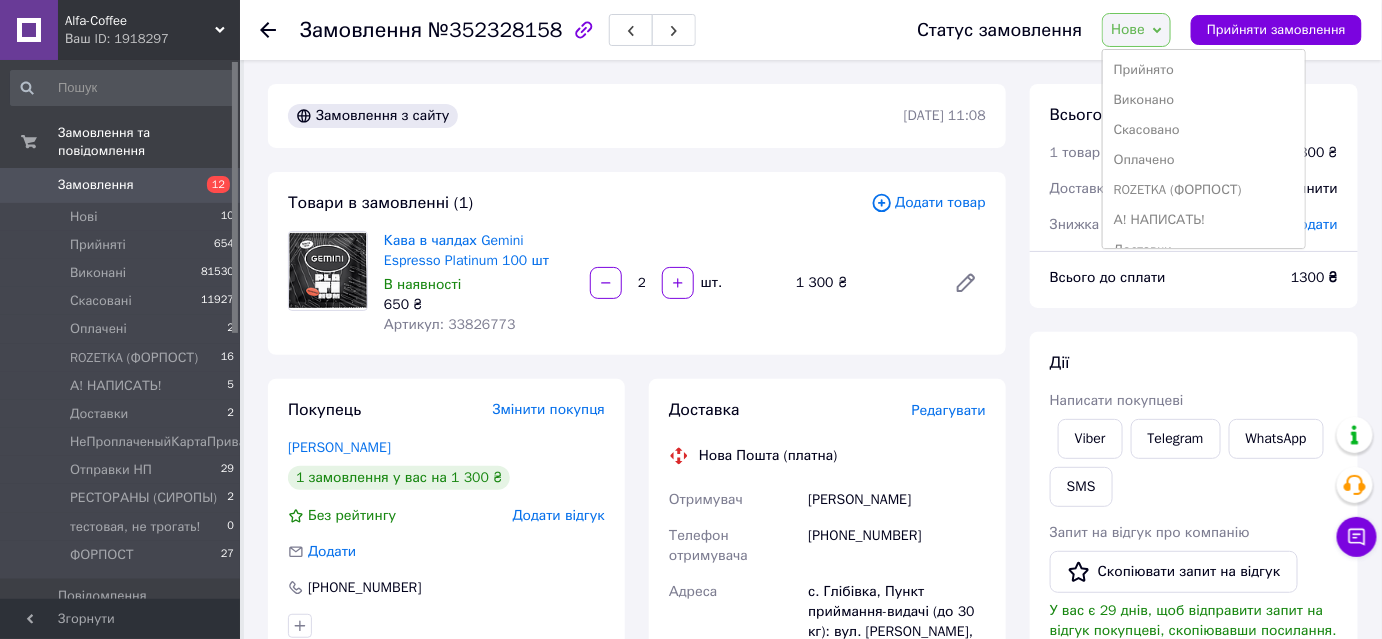 click on "Прийнято" at bounding box center (1203, 70) 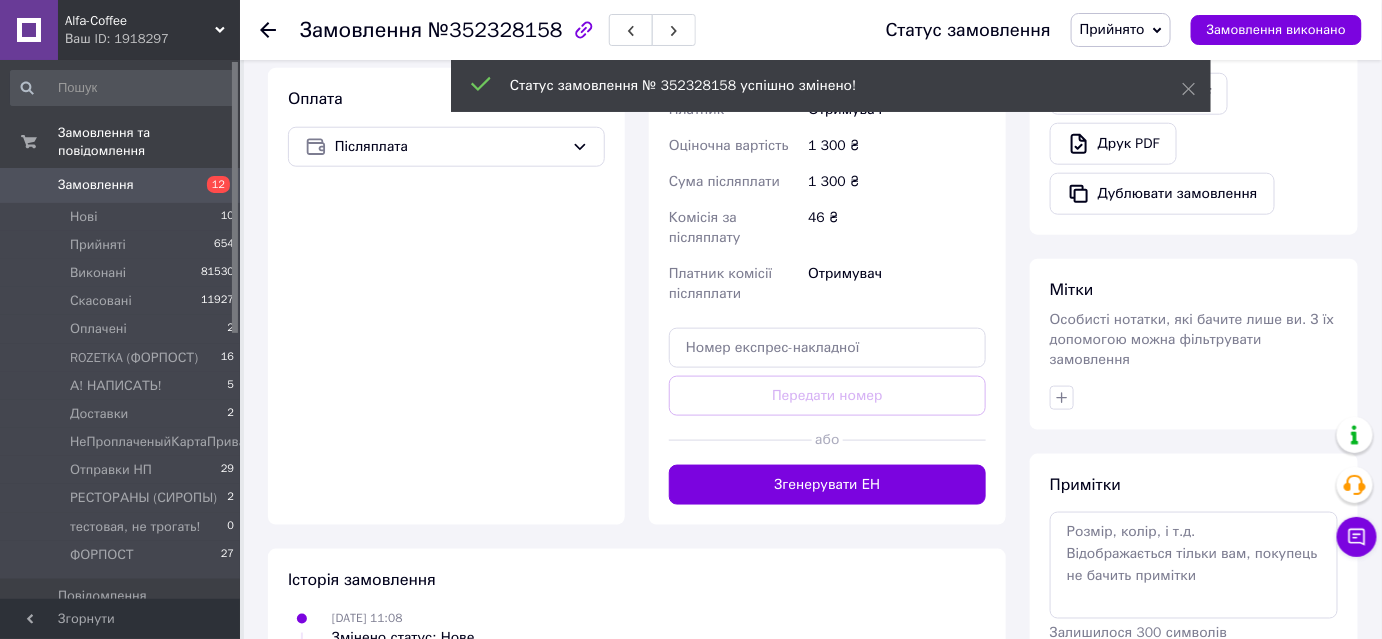 scroll, scrollTop: 693, scrollLeft: 0, axis: vertical 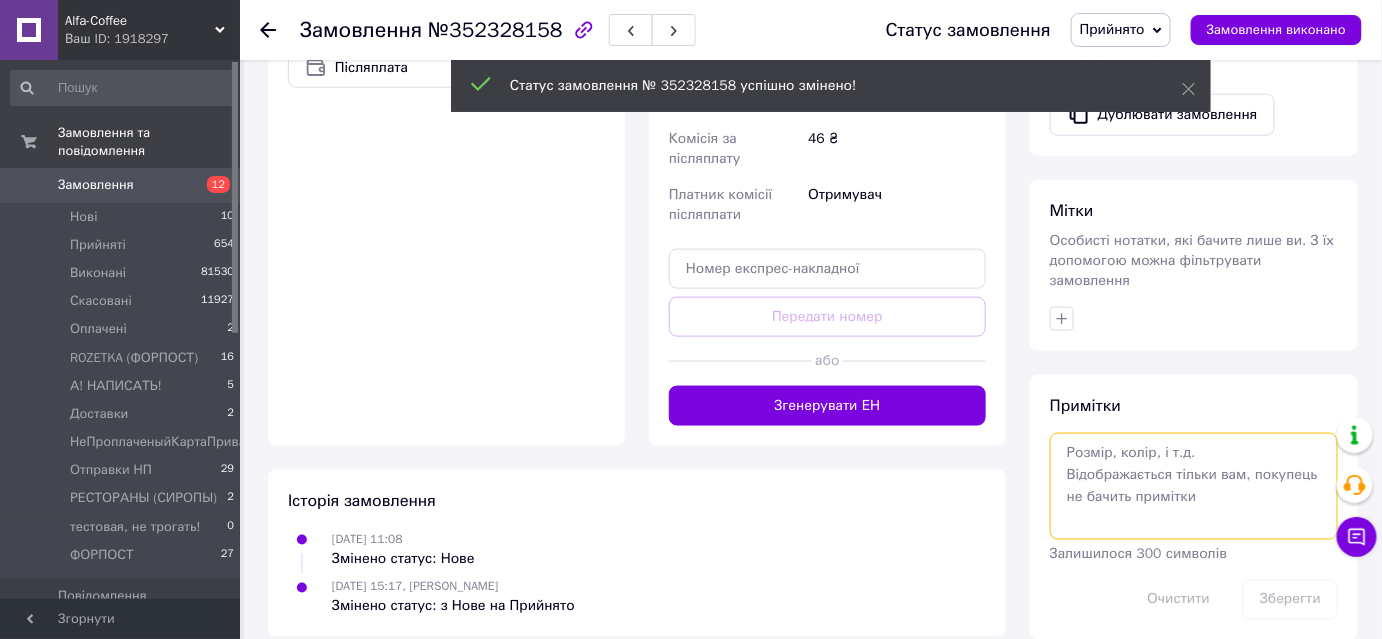 click at bounding box center (1194, 486) 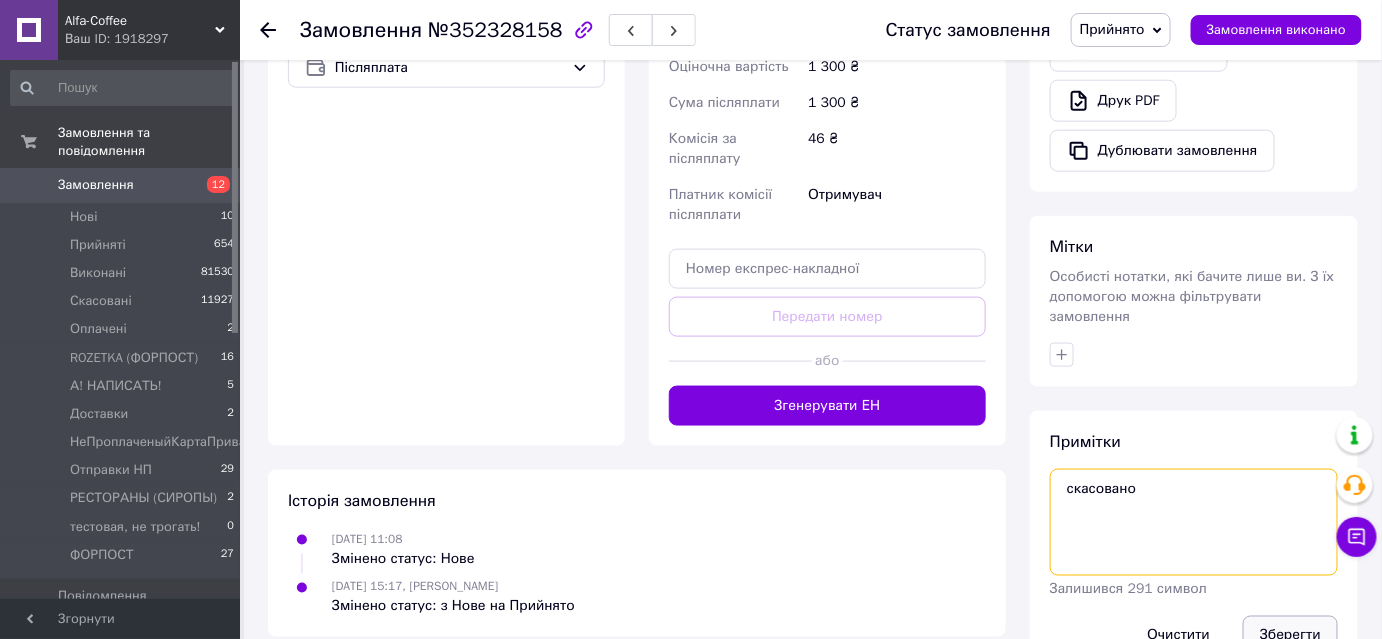 type on "скасовано" 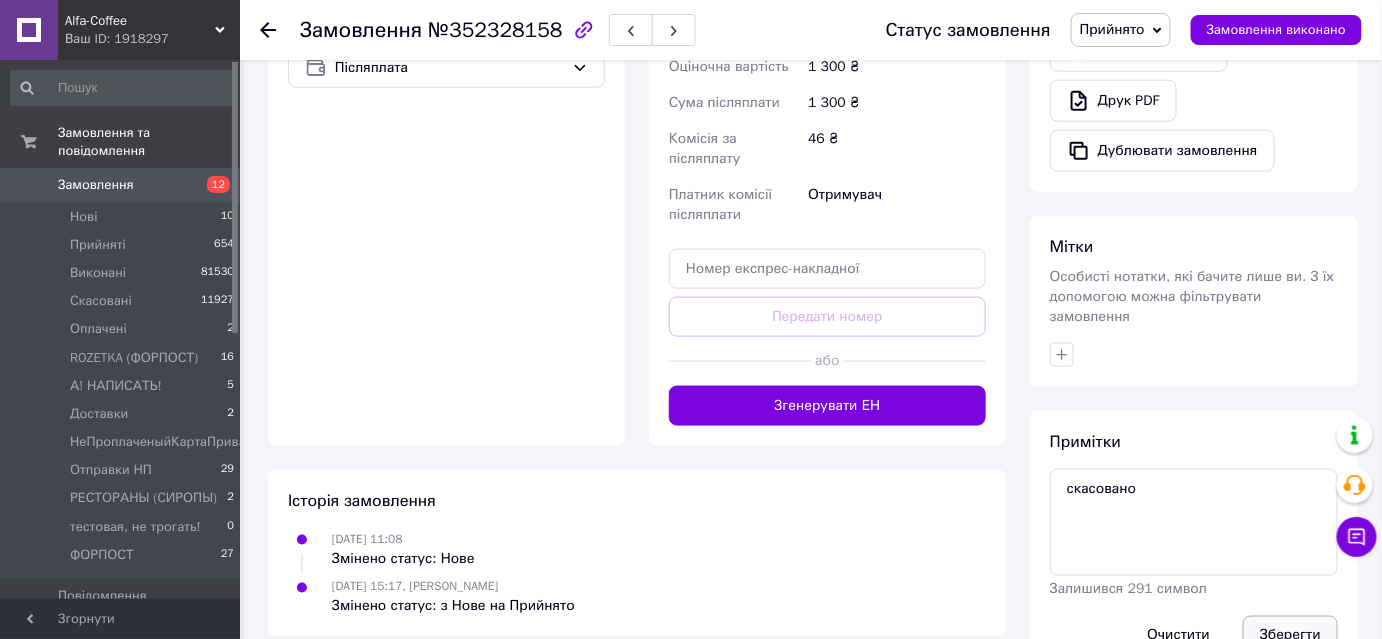 click on "Зберегти" at bounding box center (1290, 636) 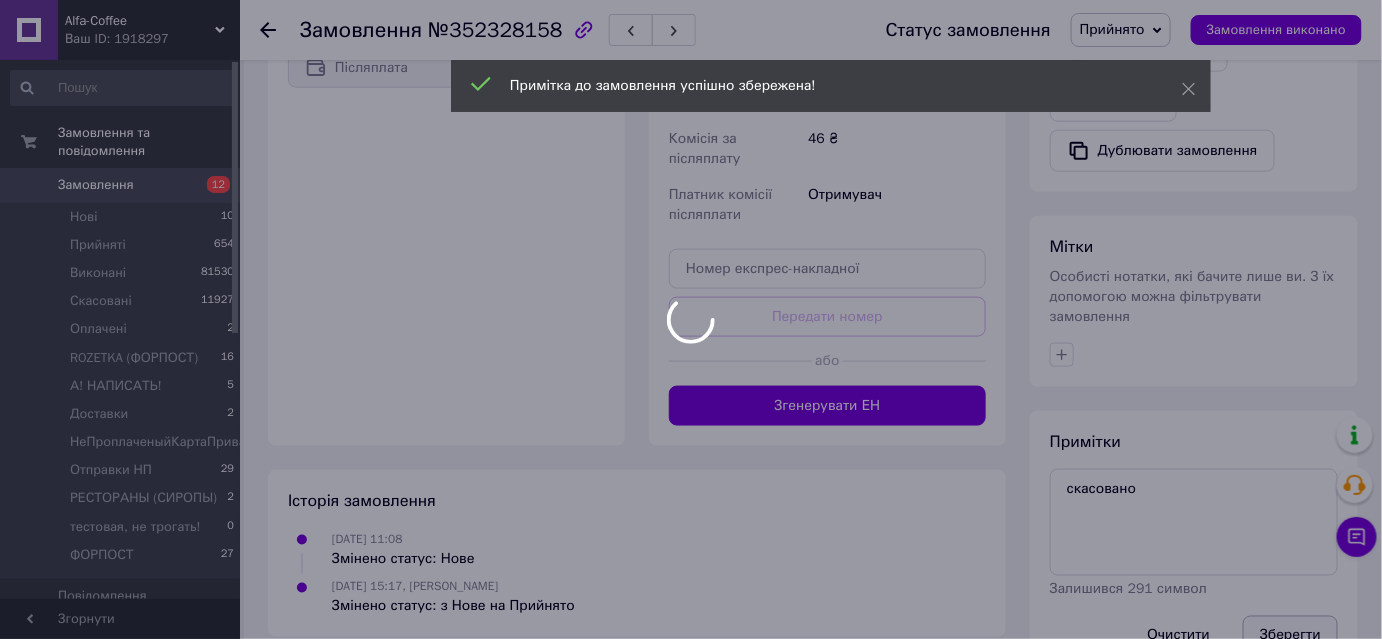 click on "Зберегти" at bounding box center (1290, 636) 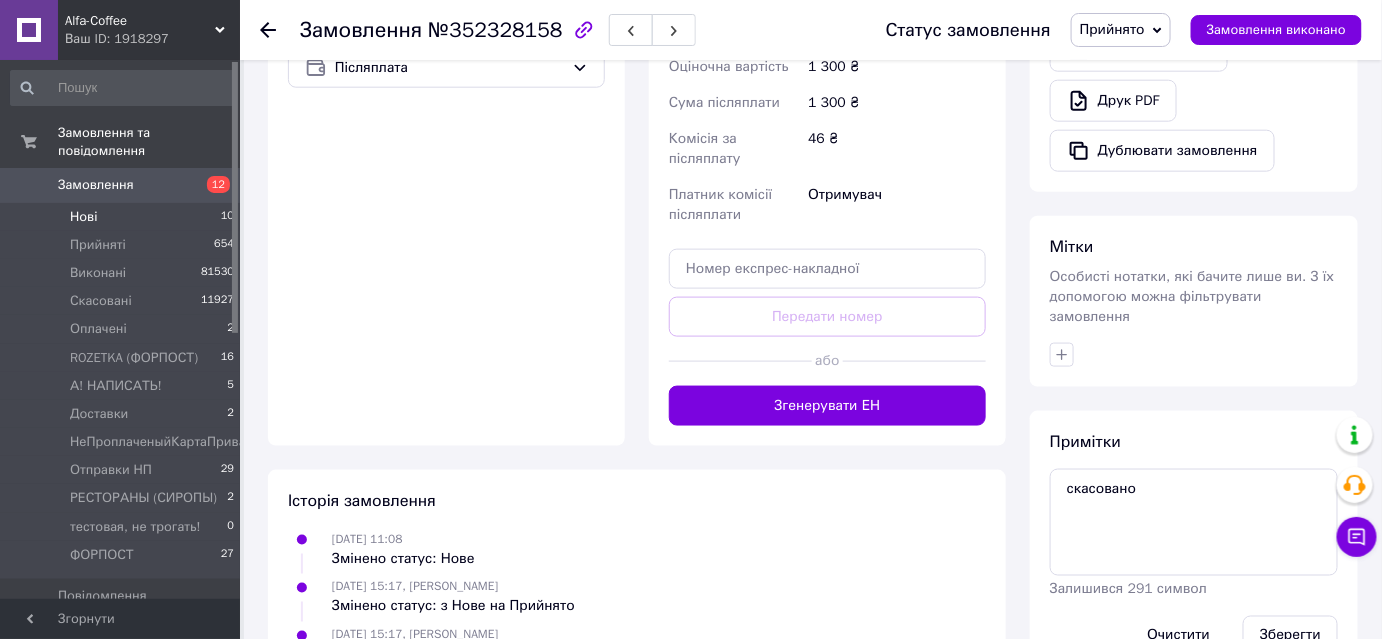click on "Нові" at bounding box center [83, 217] 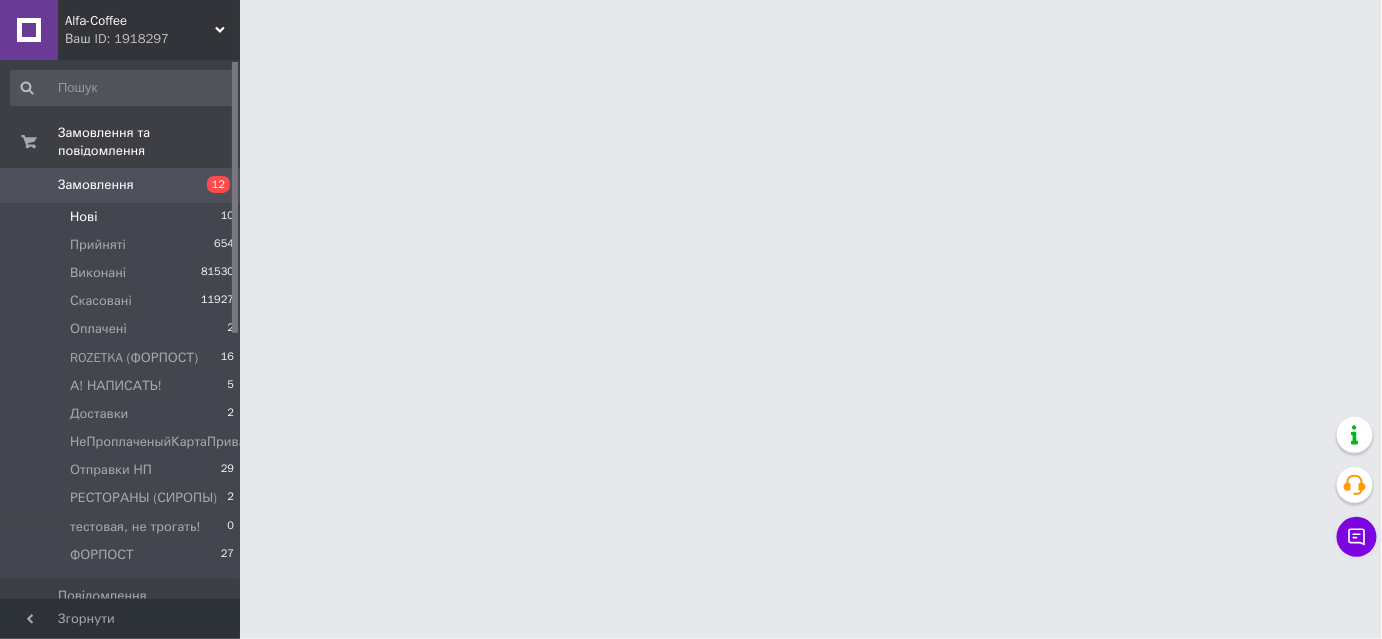 scroll, scrollTop: 0, scrollLeft: 0, axis: both 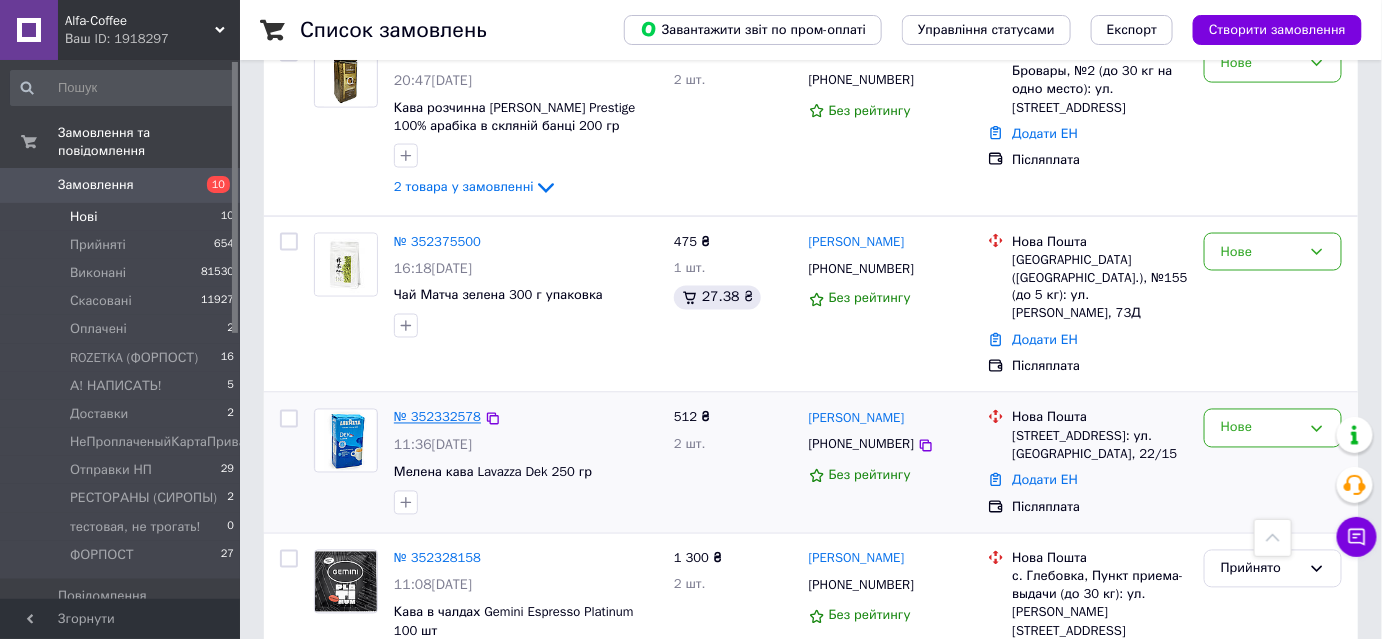 click on "№ 352332578" at bounding box center [437, 417] 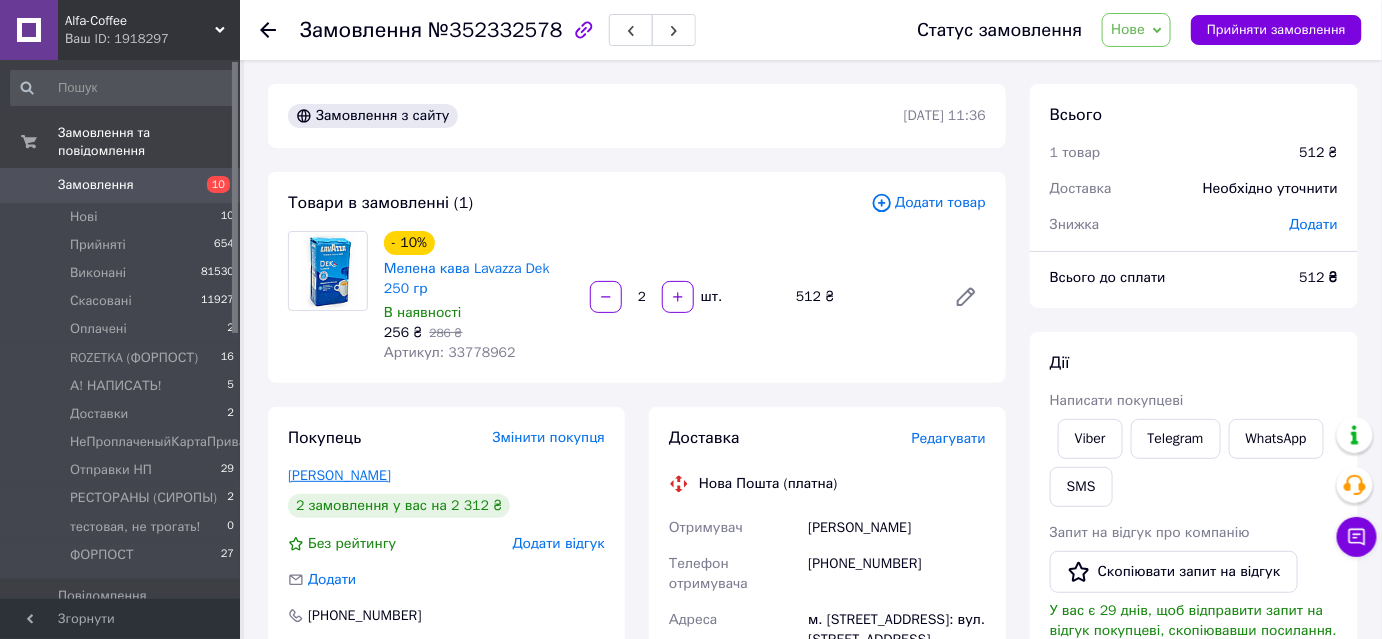click on "[PERSON_NAME]" at bounding box center [339, 475] 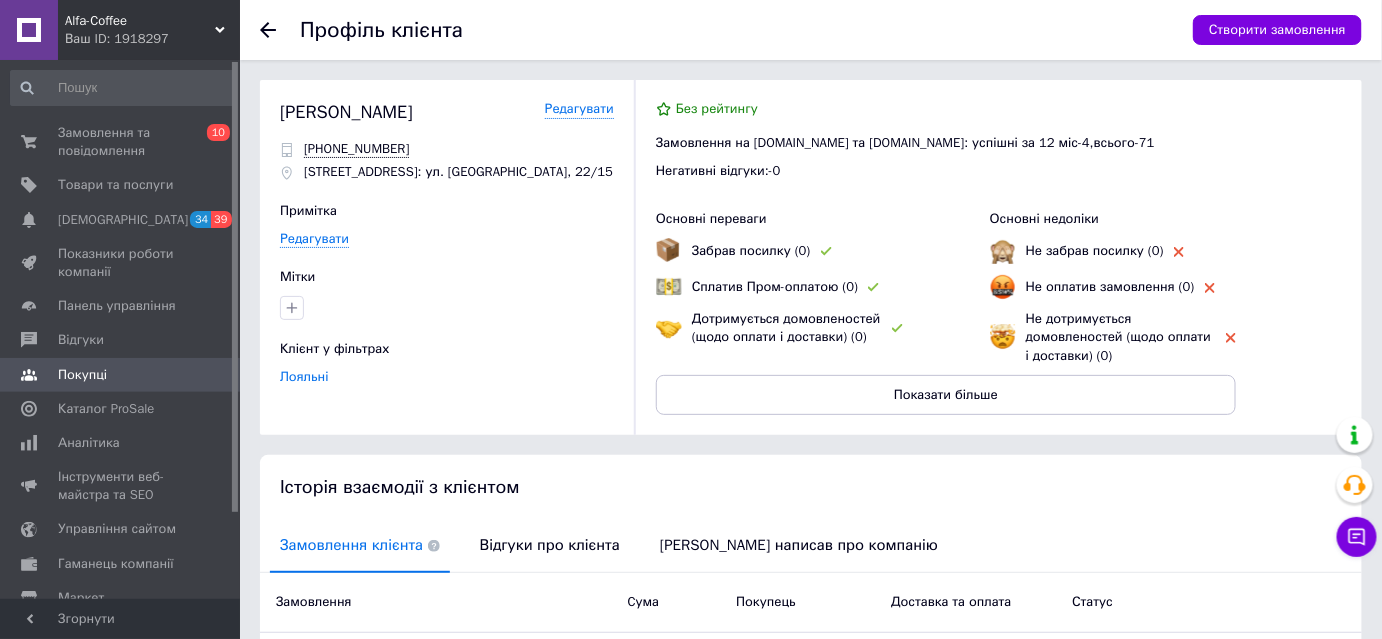 scroll, scrollTop: 511, scrollLeft: 0, axis: vertical 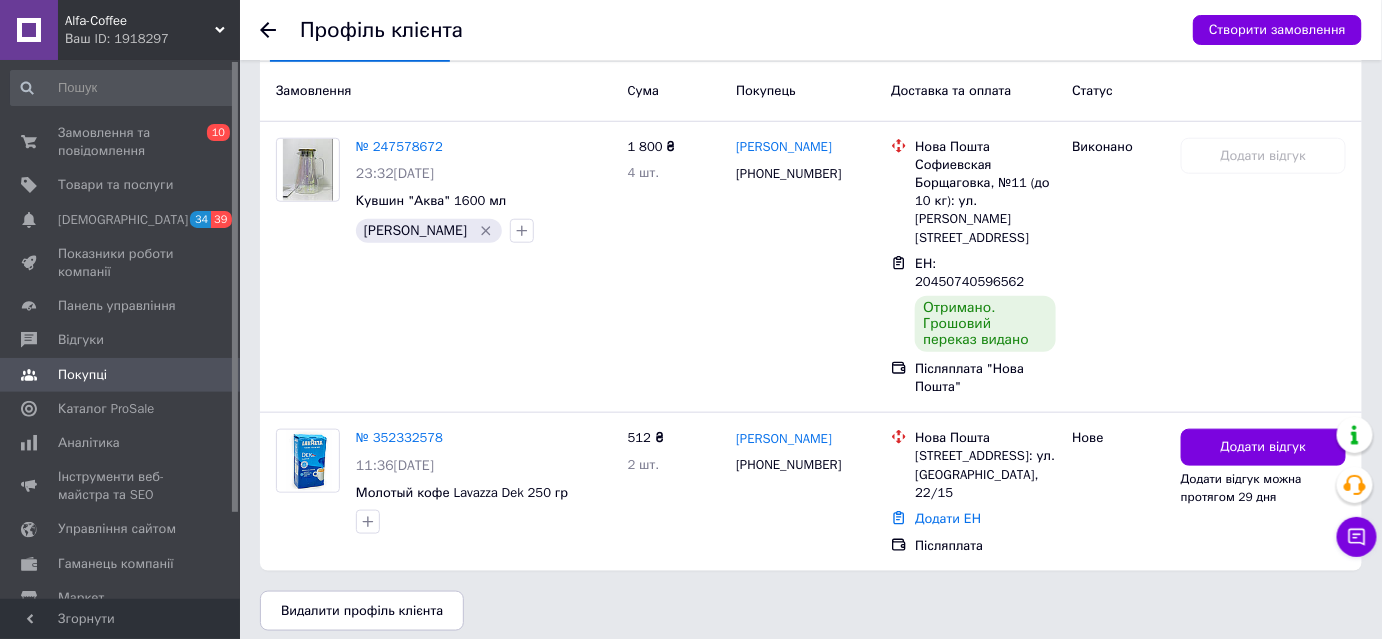 click 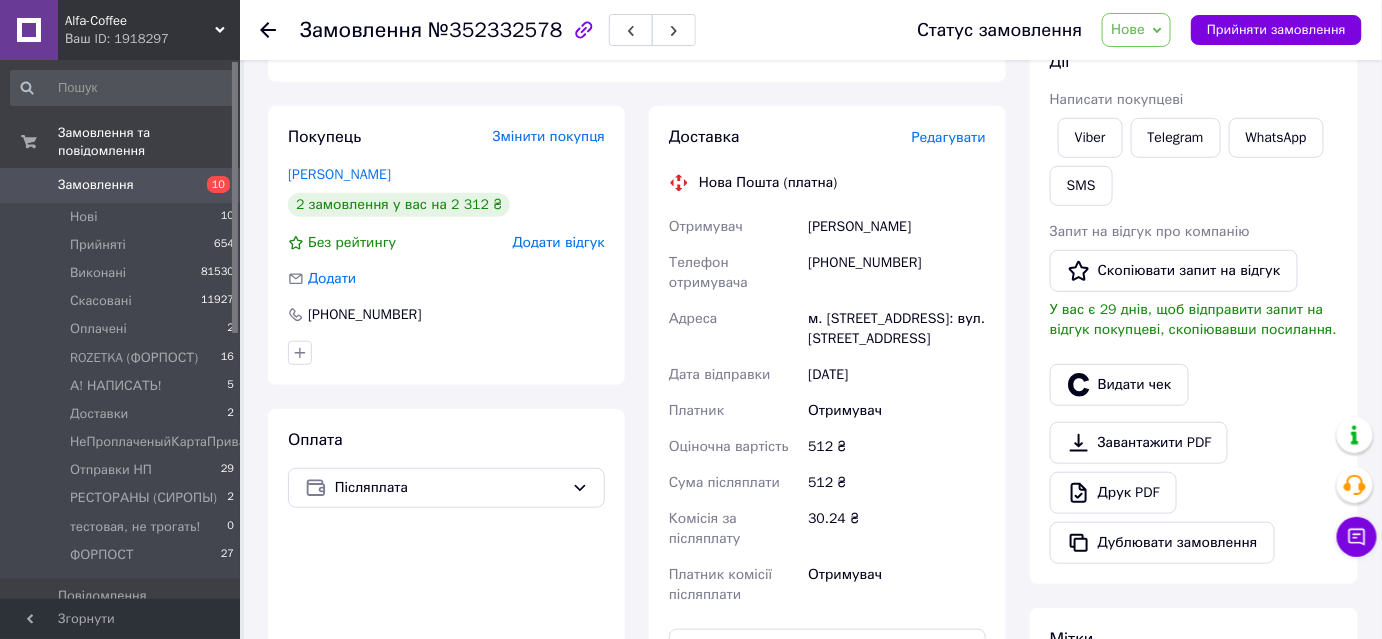scroll, scrollTop: 272, scrollLeft: 0, axis: vertical 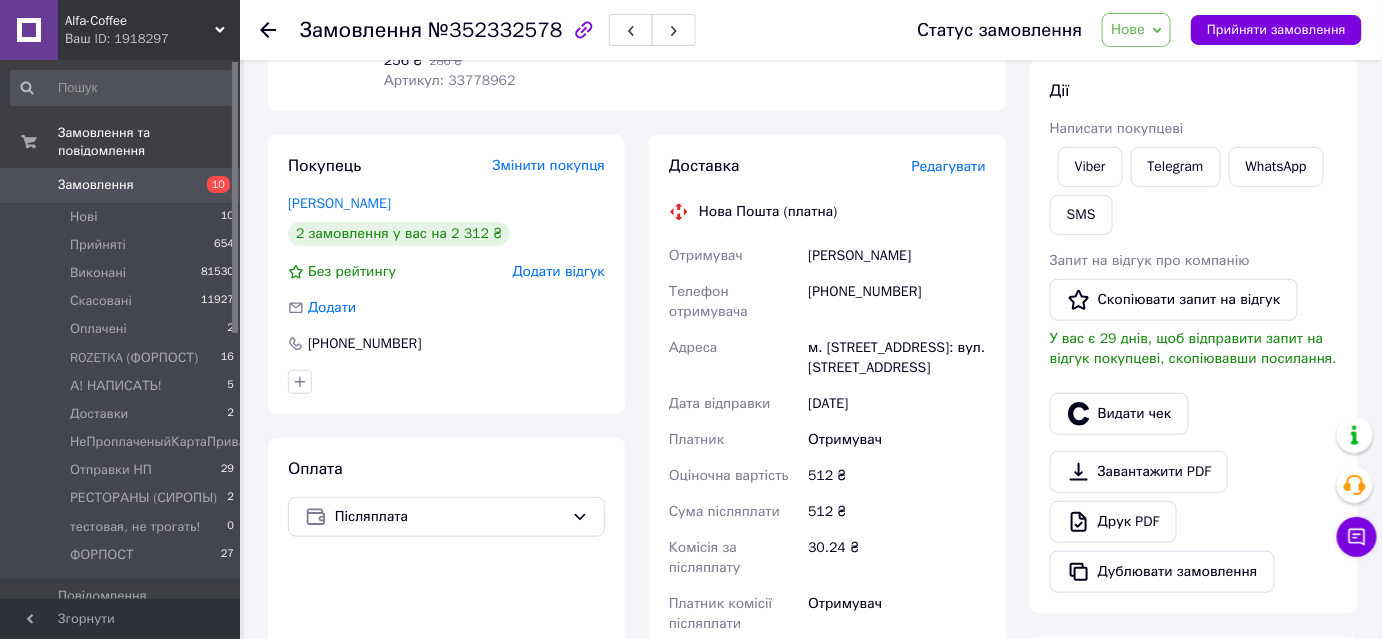 click on "Нове" at bounding box center (1128, 29) 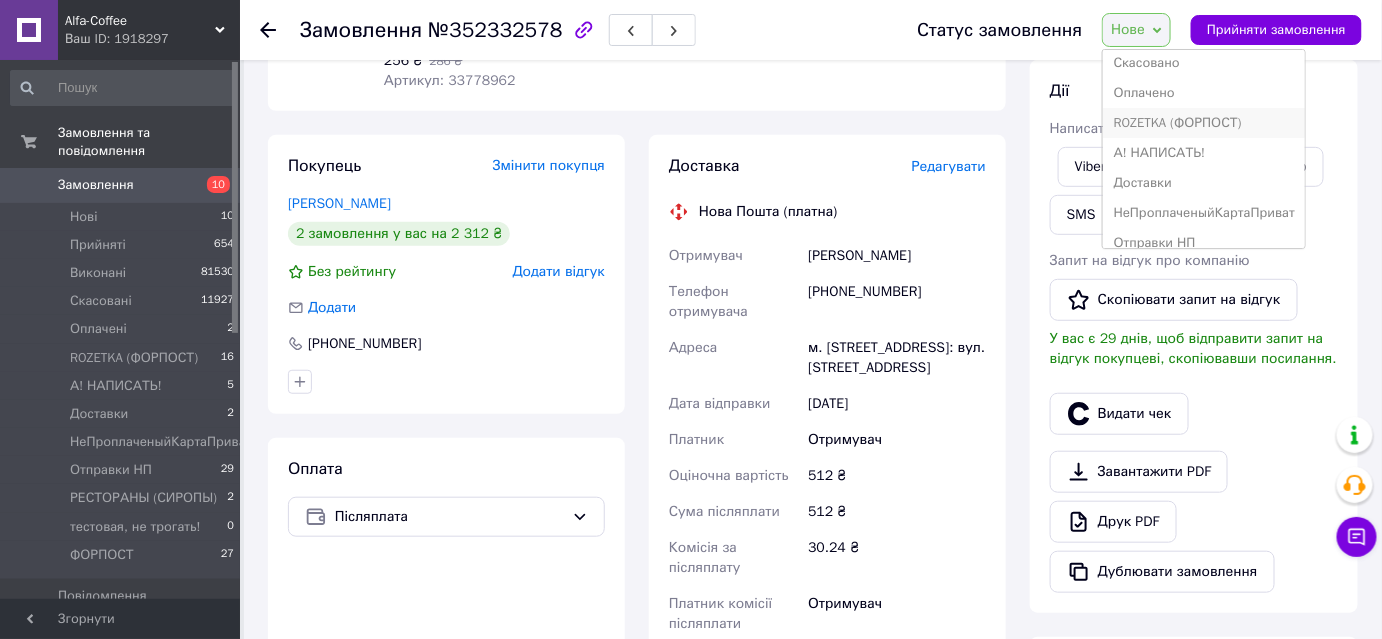 scroll, scrollTop: 171, scrollLeft: 0, axis: vertical 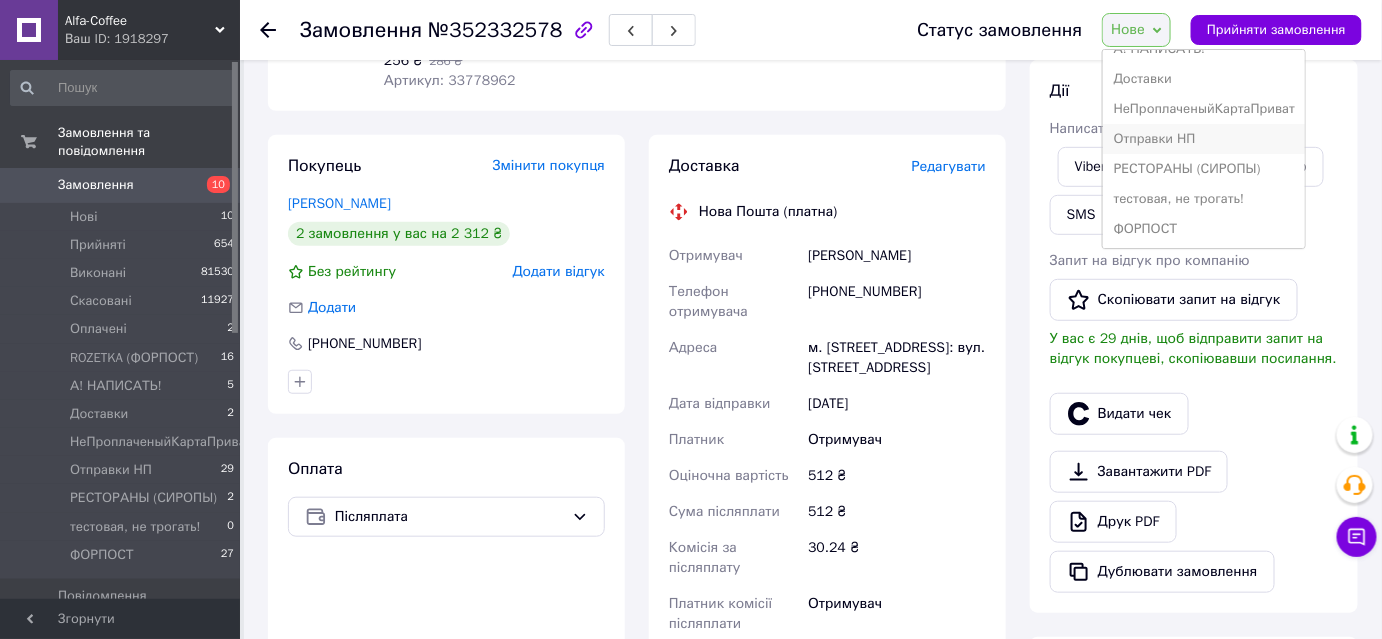 click on "Отправки НП" at bounding box center [1203, 139] 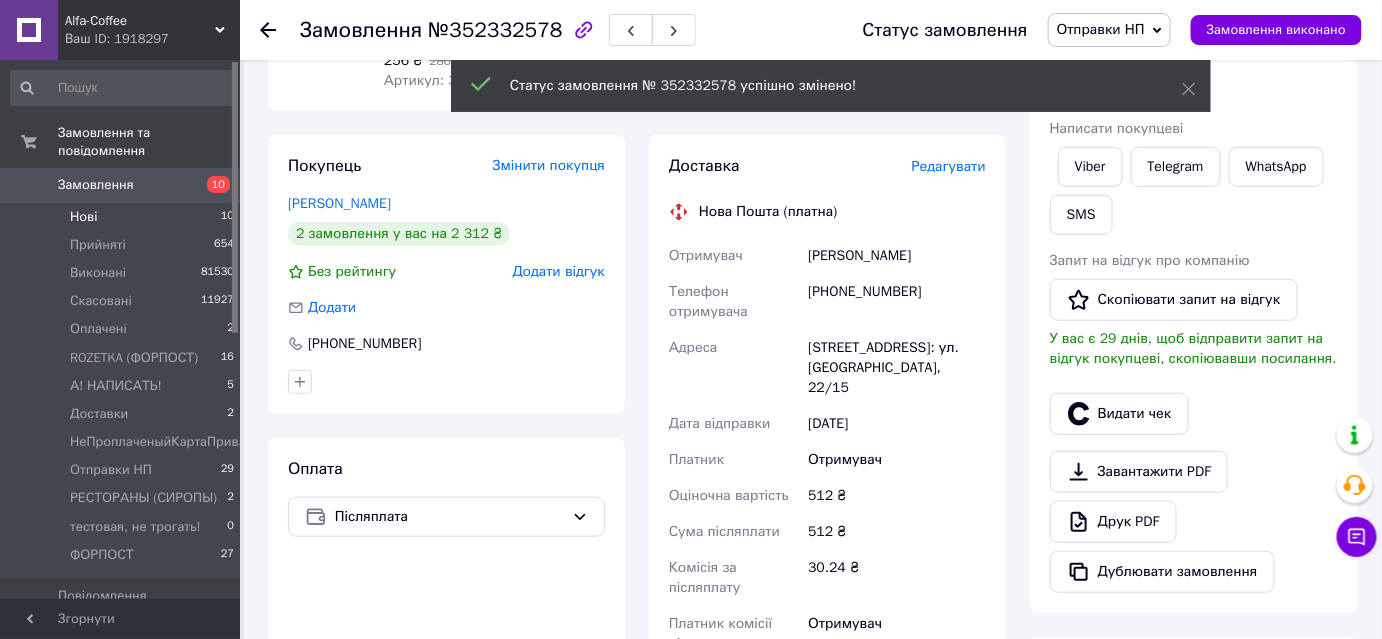 click on "Нові" at bounding box center [83, 217] 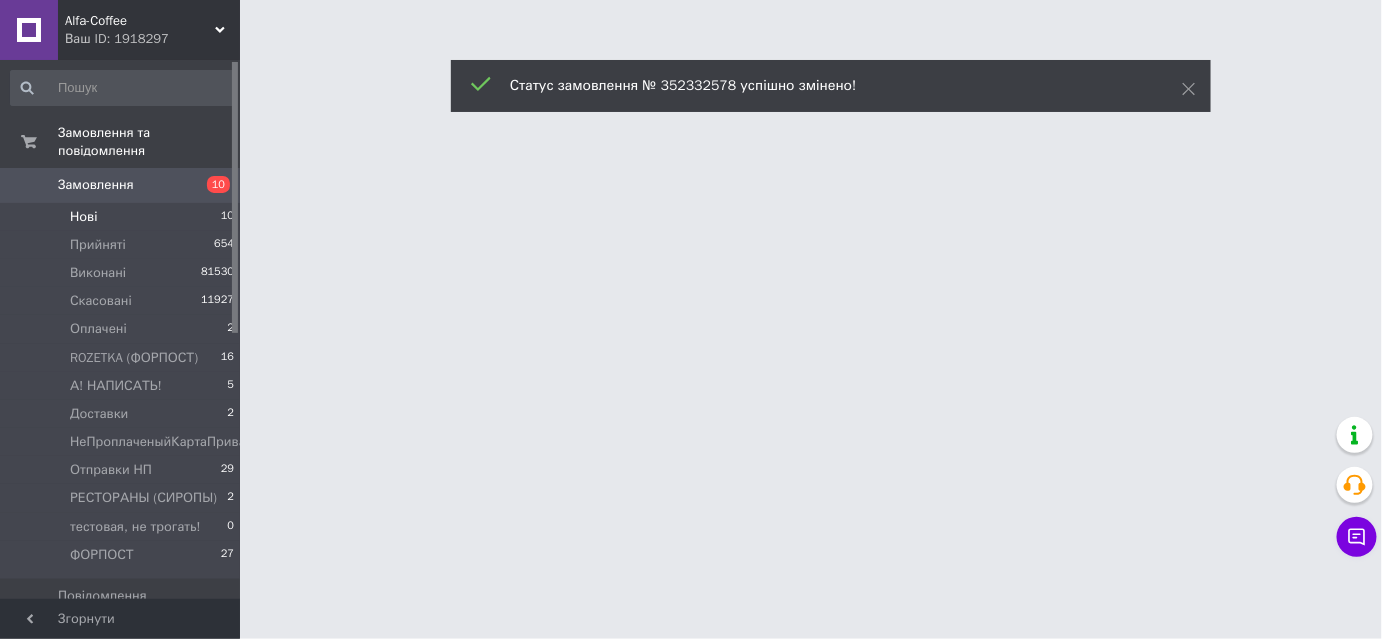 scroll, scrollTop: 0, scrollLeft: 0, axis: both 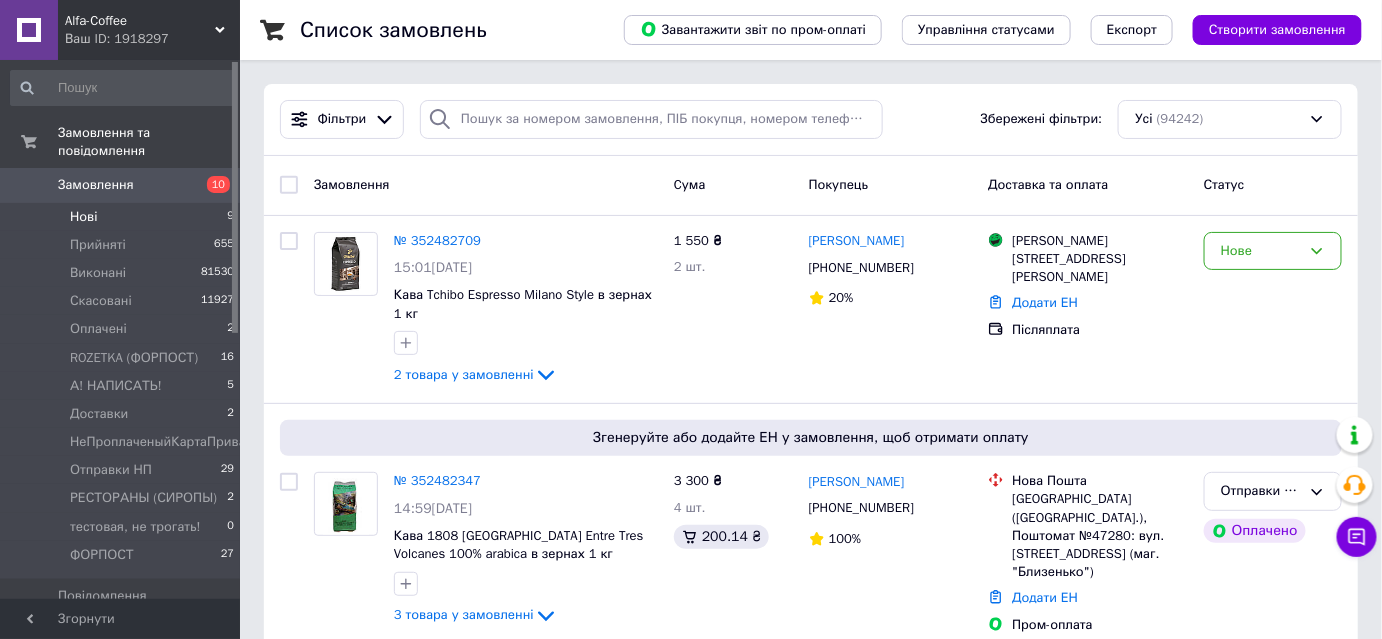 click on "Нові" at bounding box center (83, 217) 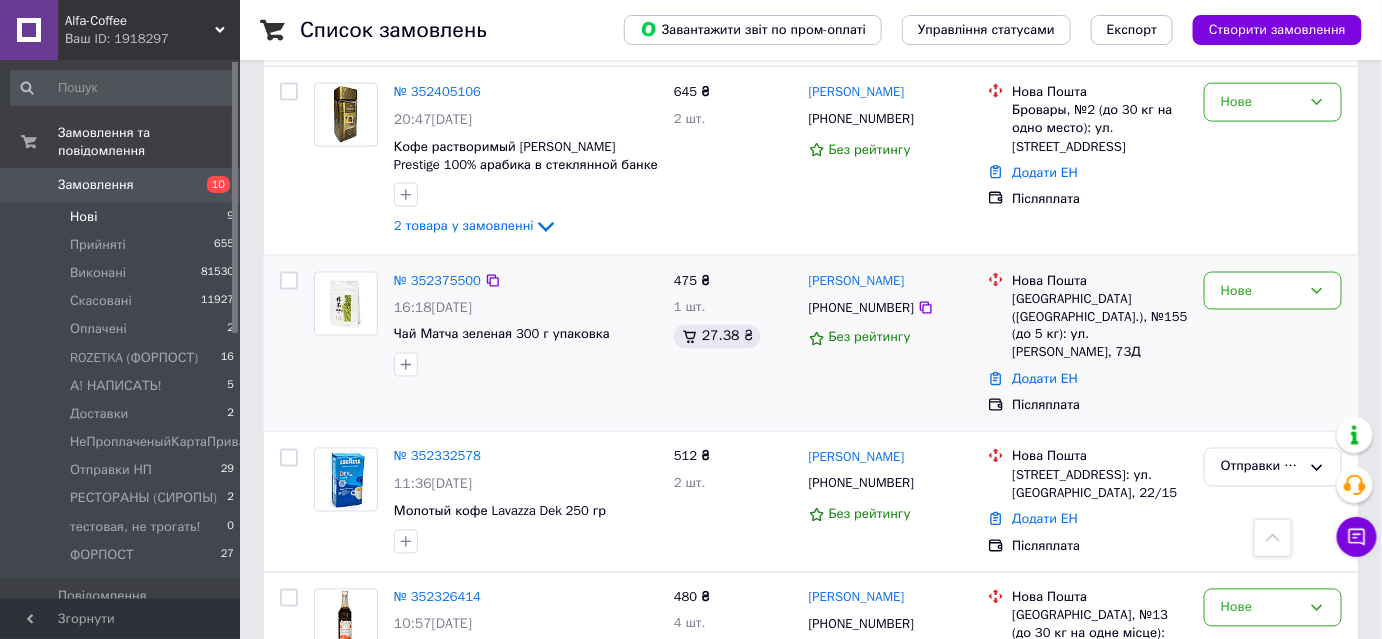 scroll, scrollTop: 903, scrollLeft: 0, axis: vertical 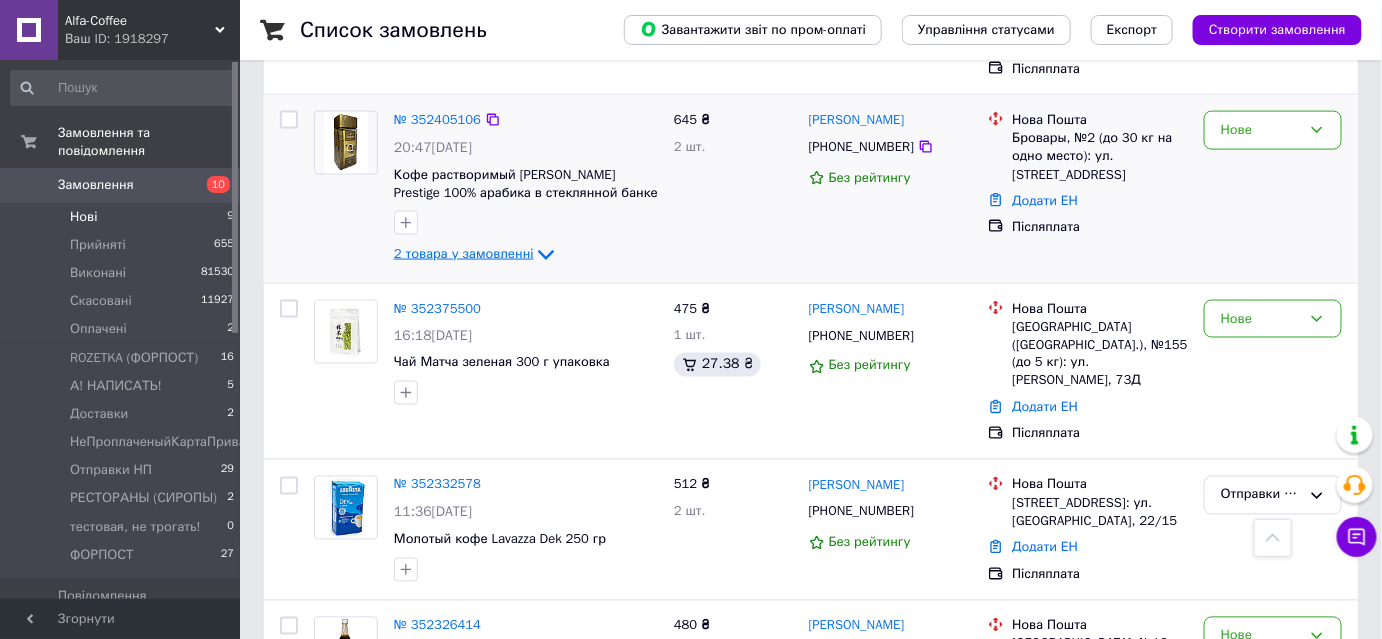 click on "2 товара у замовленні" at bounding box center (464, 253) 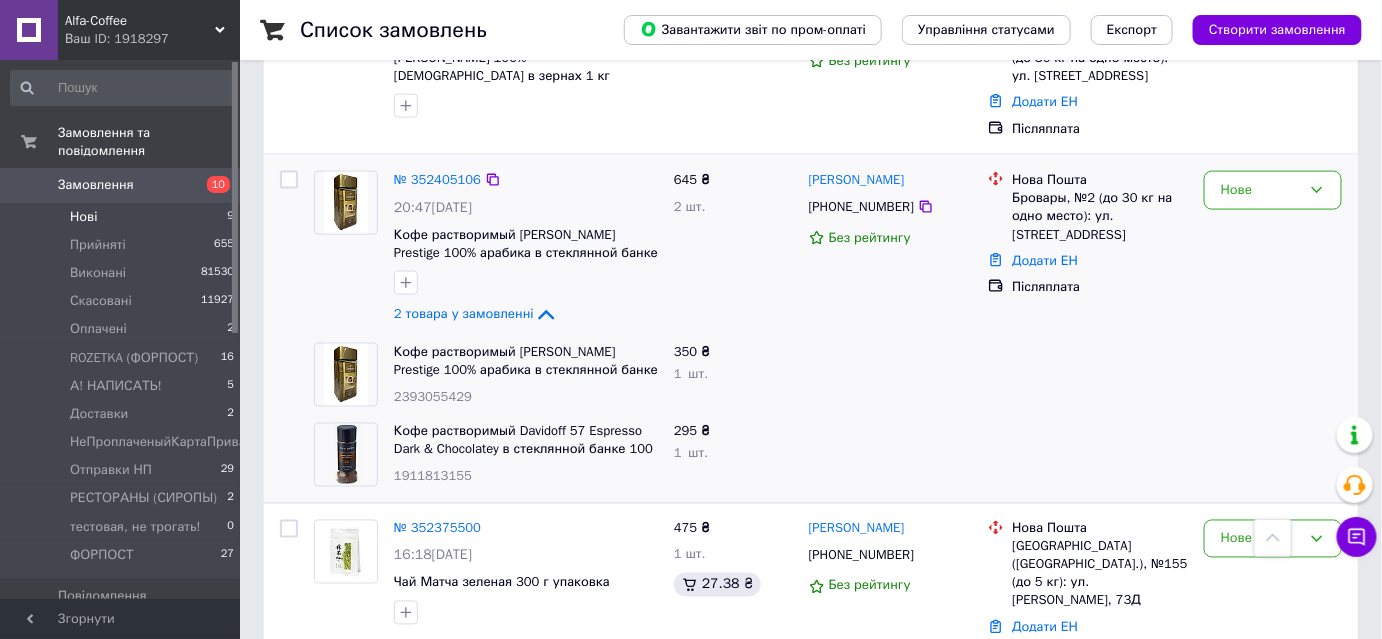 scroll, scrollTop: 812, scrollLeft: 0, axis: vertical 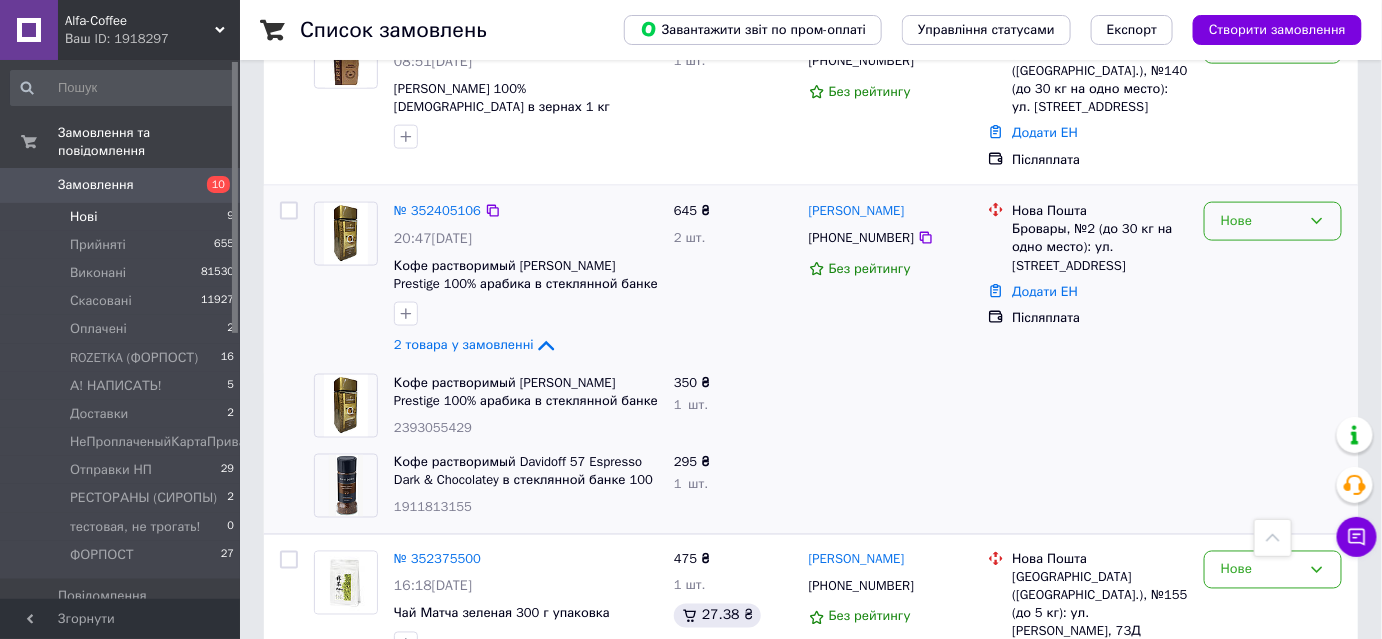 click on "Нове" at bounding box center [1261, 221] 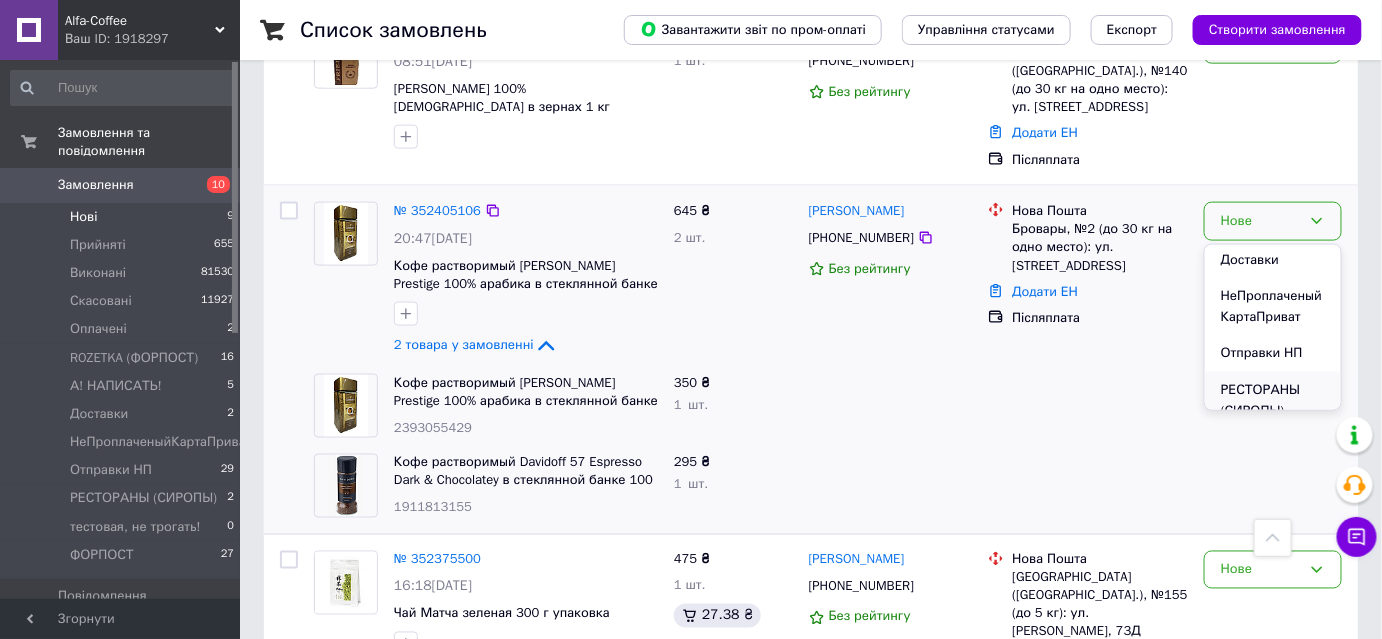 scroll, scrollTop: 272, scrollLeft: 0, axis: vertical 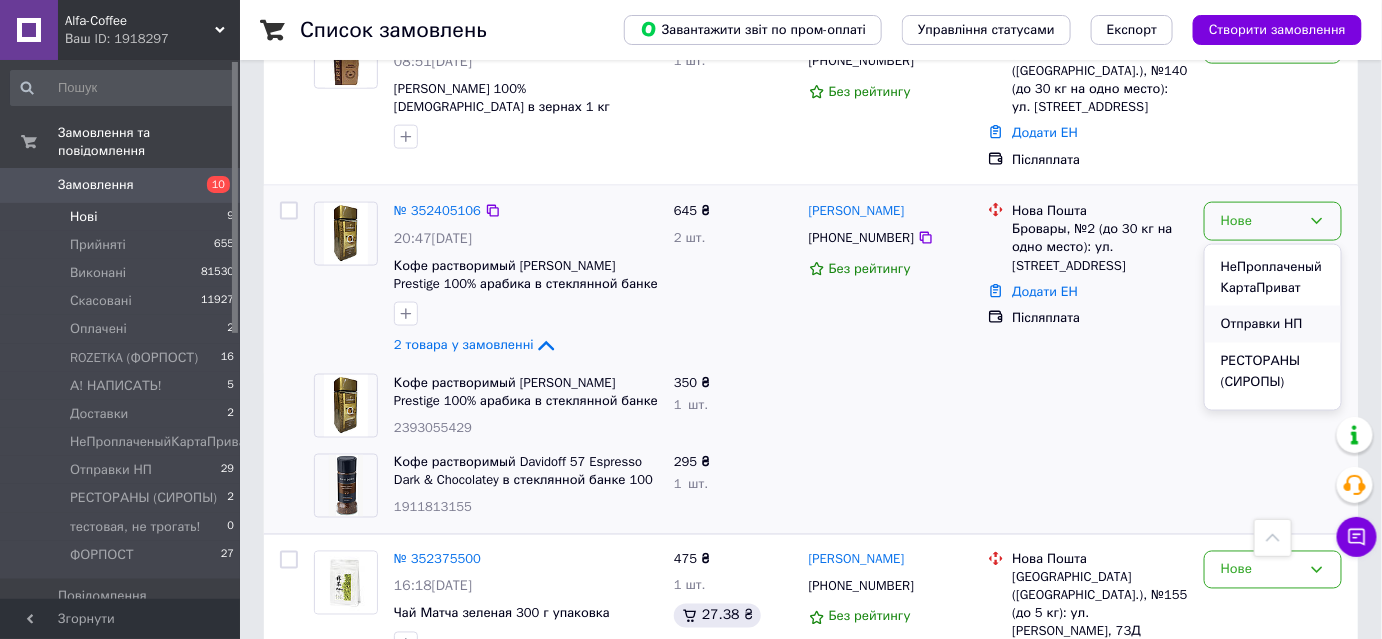 click on "Отправки НП" at bounding box center [1273, 324] 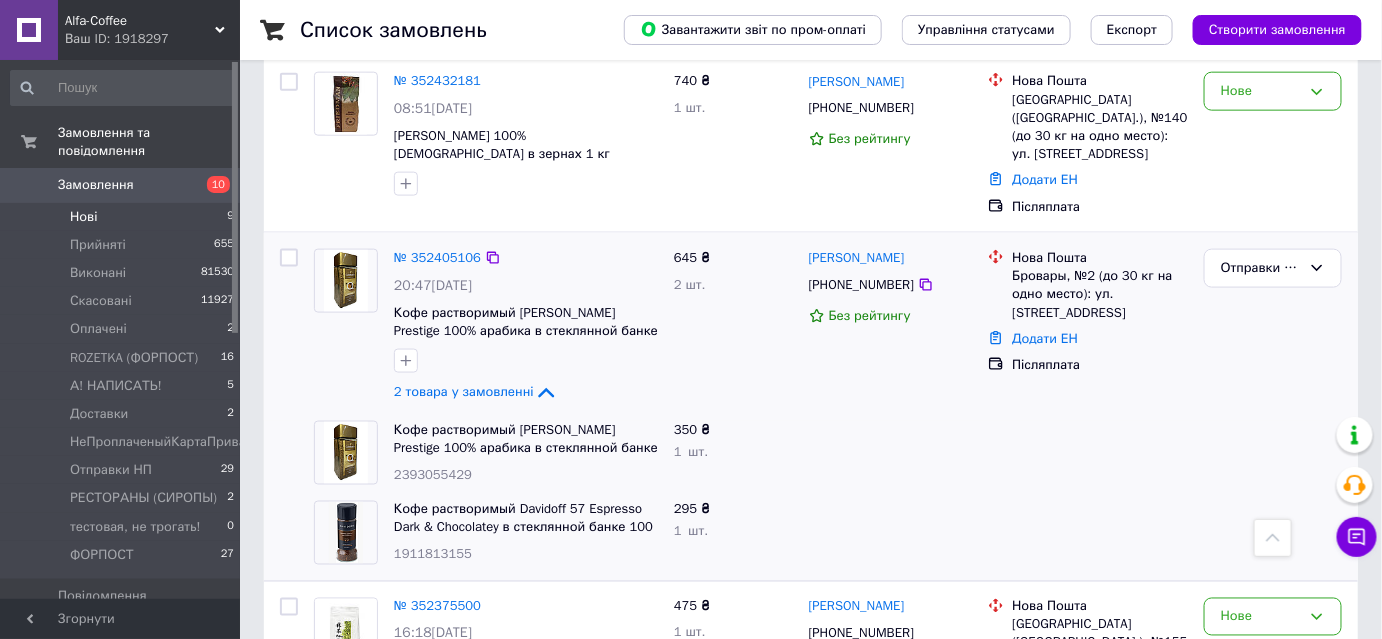 scroll, scrollTop: 721, scrollLeft: 0, axis: vertical 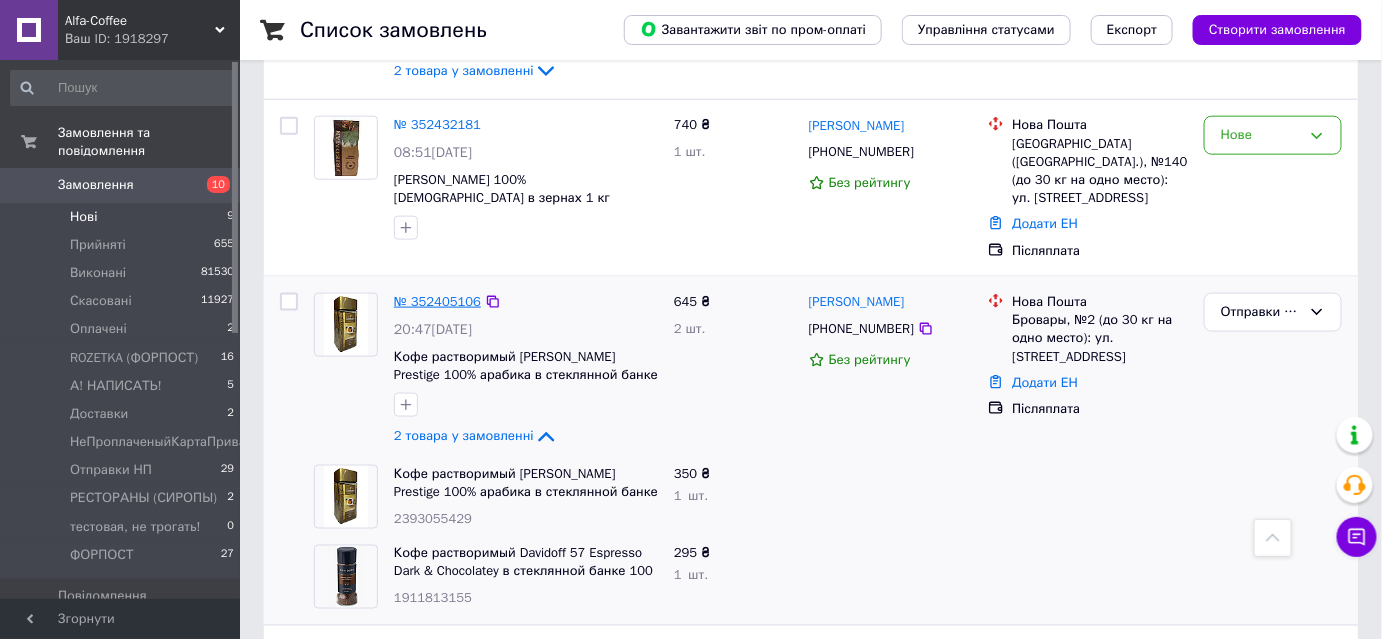 click on "№ 352405106" at bounding box center (437, 301) 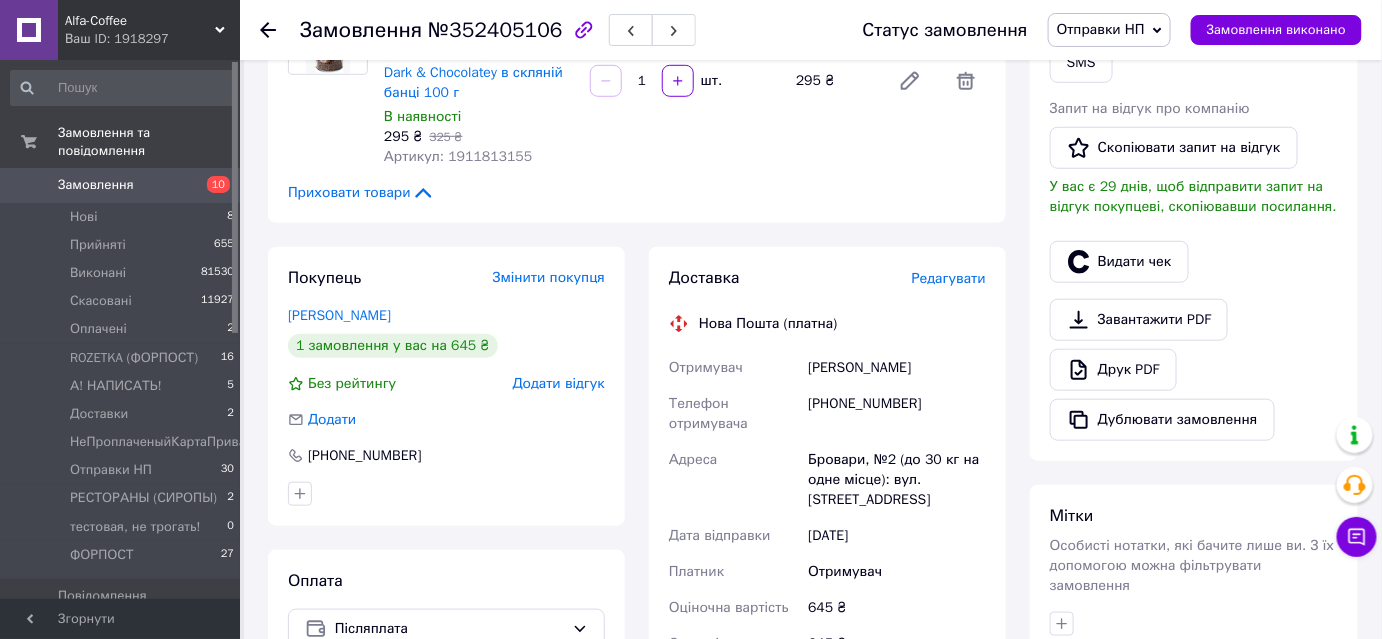 scroll, scrollTop: 448, scrollLeft: 0, axis: vertical 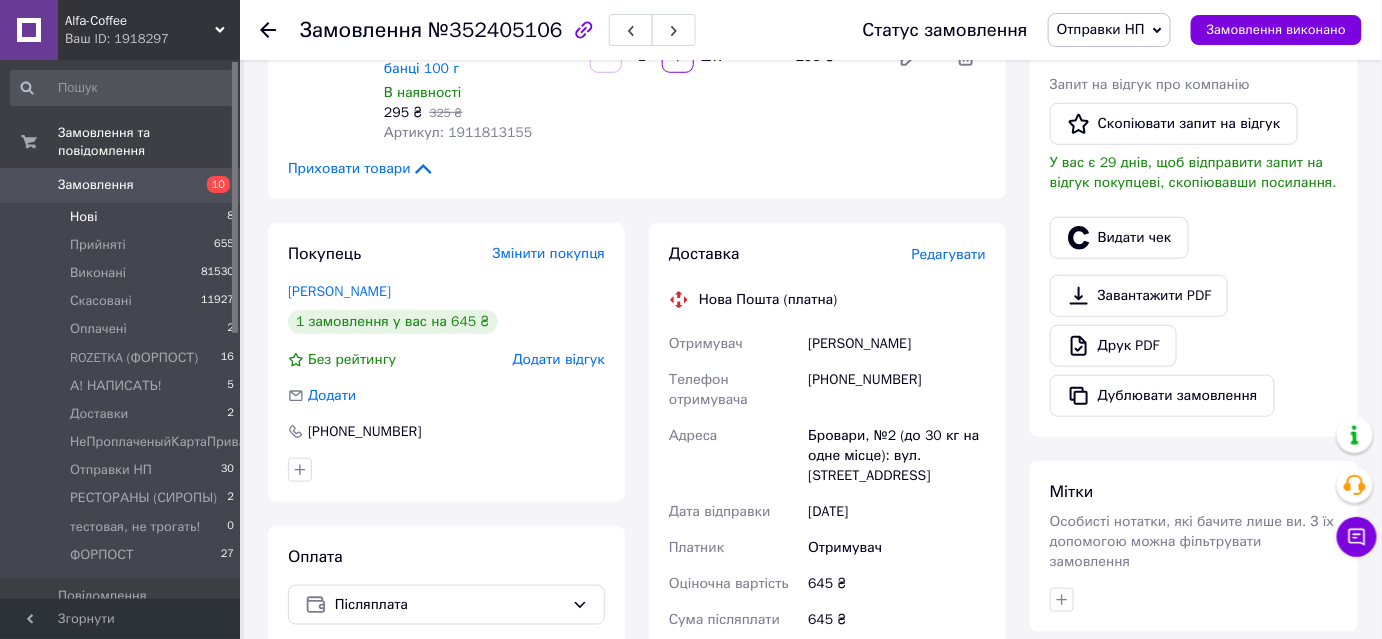 click on "Нові" at bounding box center [83, 217] 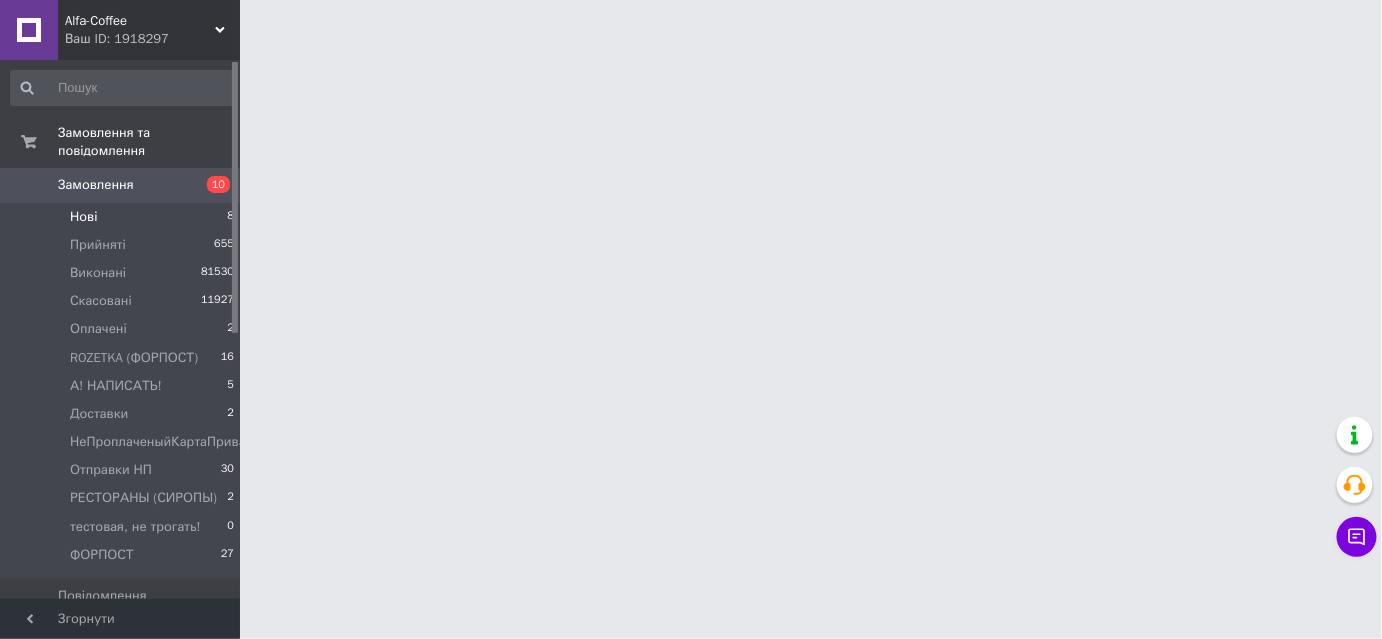 scroll, scrollTop: 0, scrollLeft: 0, axis: both 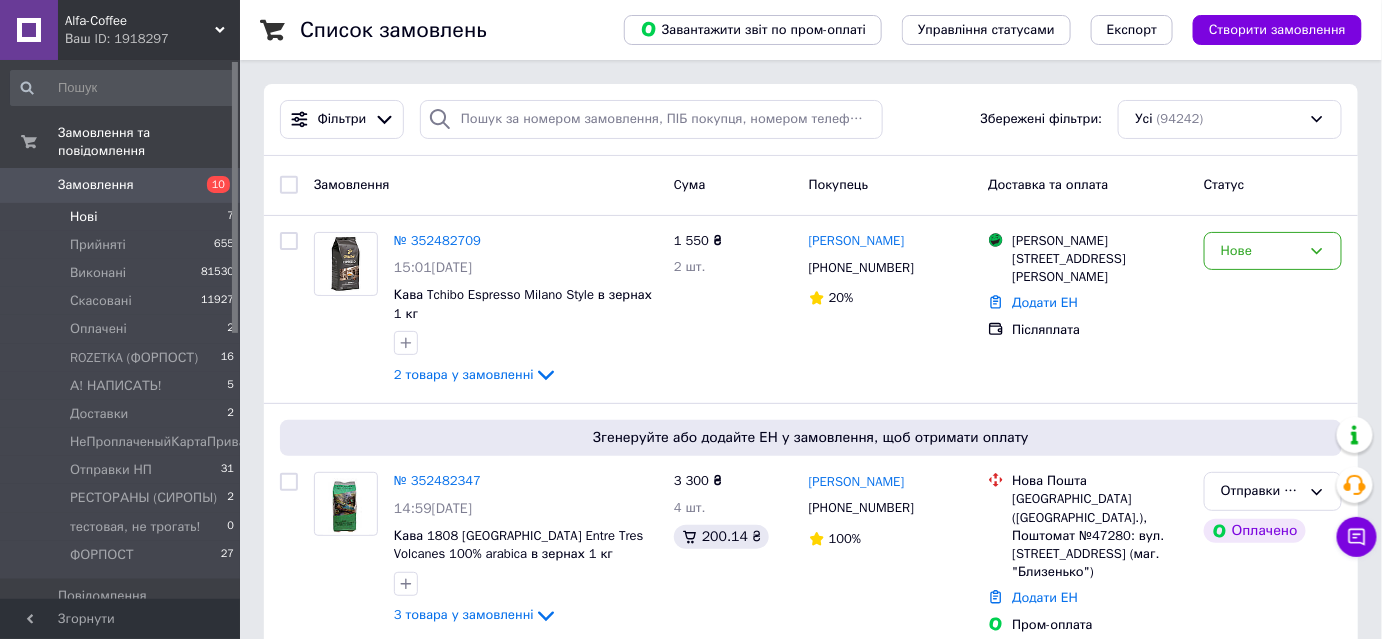 click on "Нові" at bounding box center (83, 217) 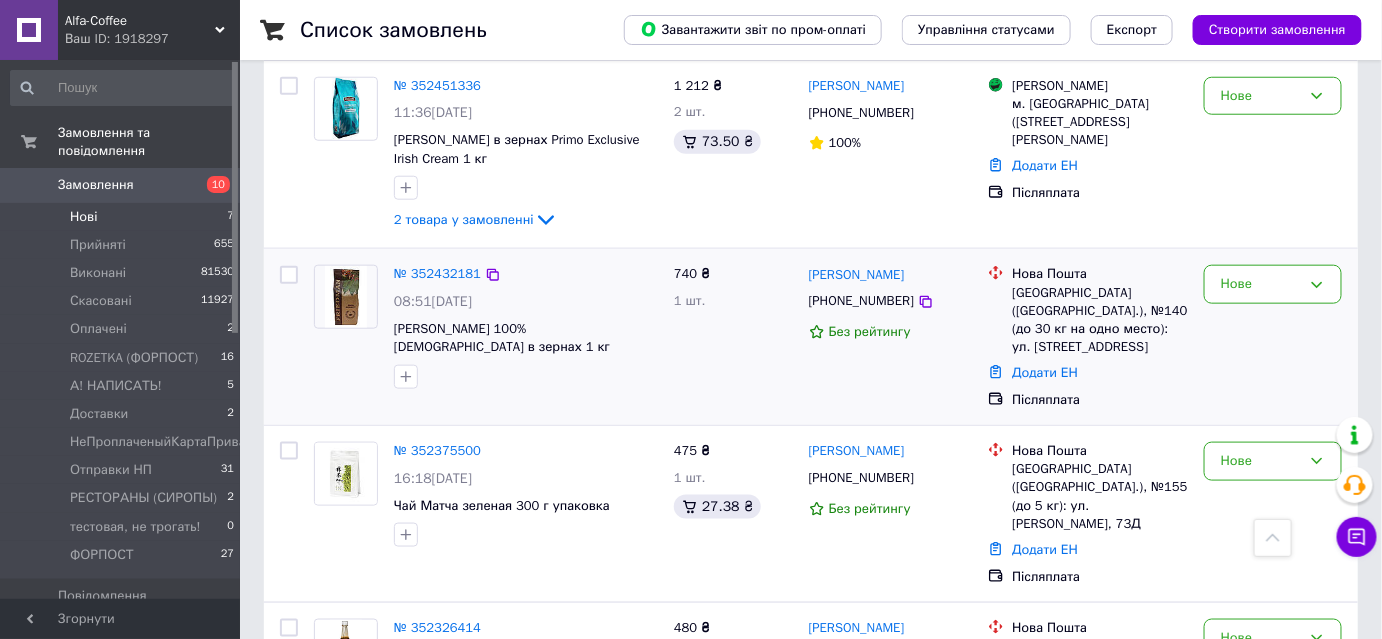 scroll, scrollTop: 545, scrollLeft: 0, axis: vertical 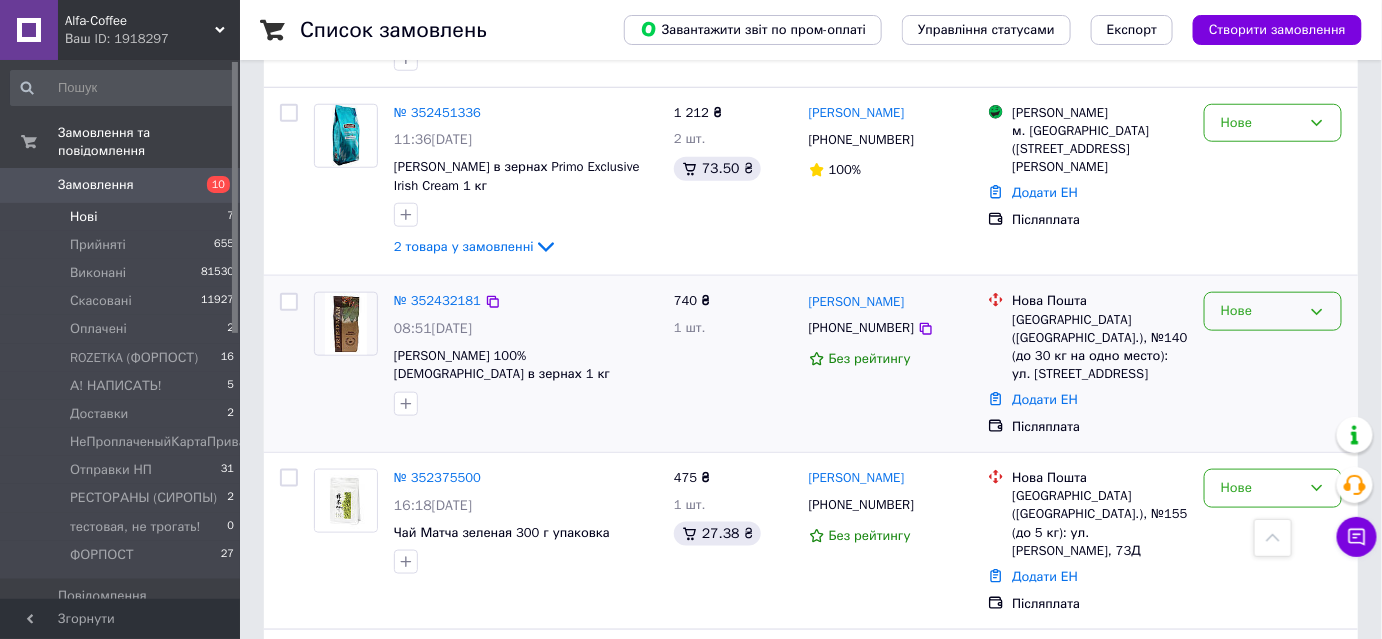 click on "Нове" at bounding box center [1261, 311] 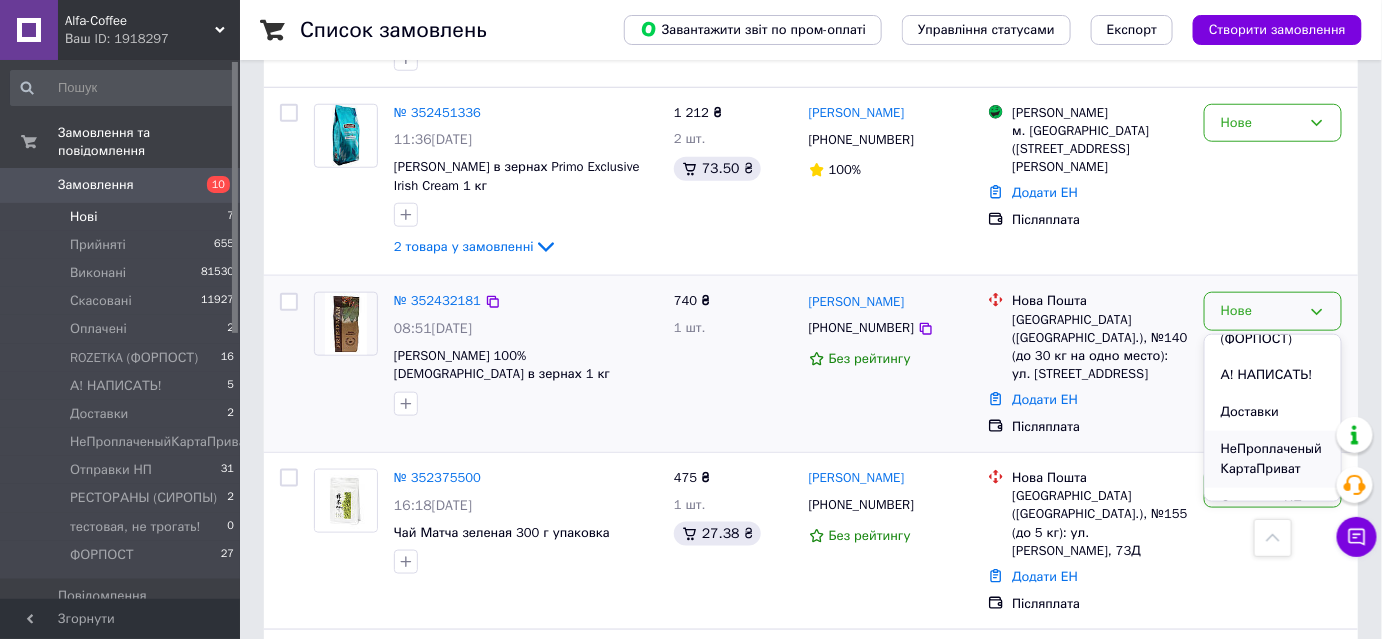 scroll, scrollTop: 272, scrollLeft: 0, axis: vertical 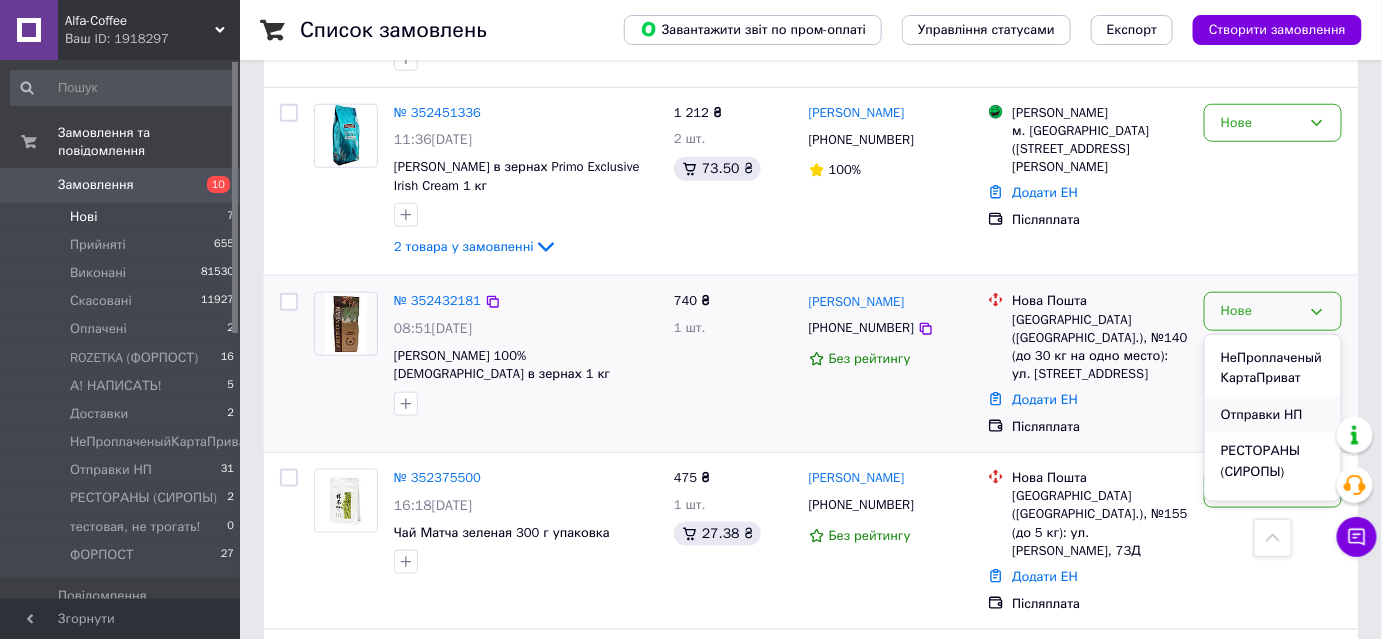 click on "Отправки НП" at bounding box center [1273, 415] 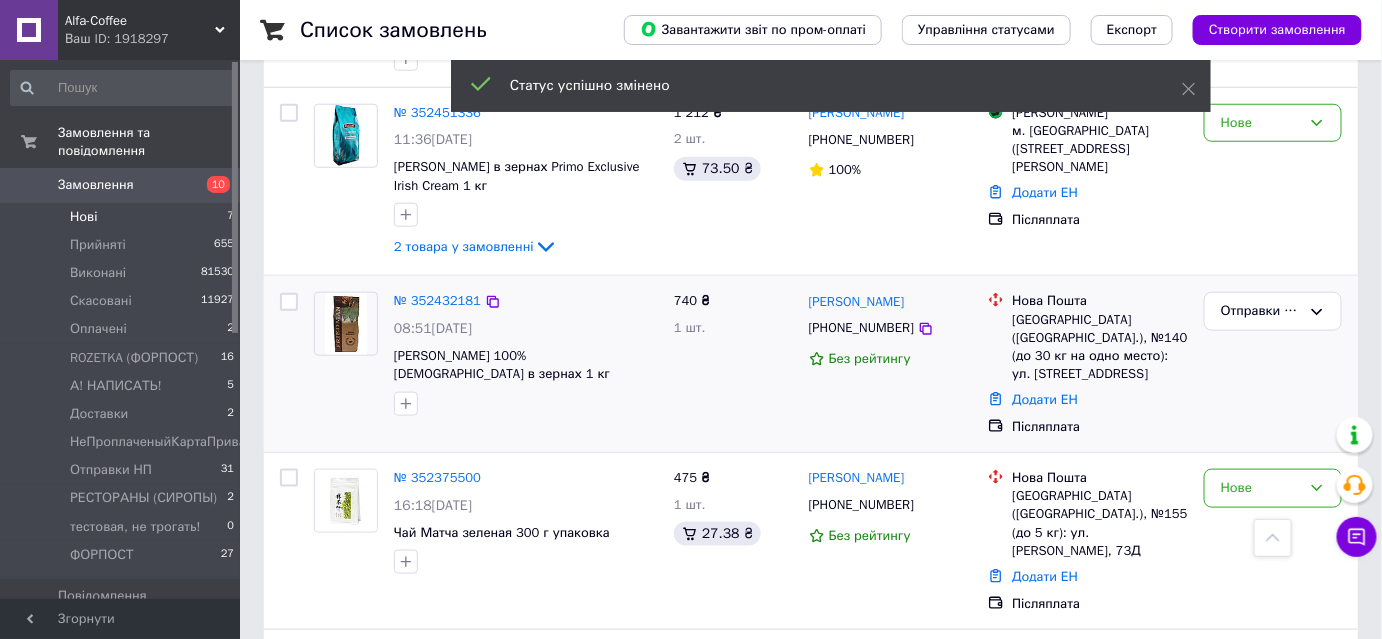 scroll, scrollTop: 454, scrollLeft: 0, axis: vertical 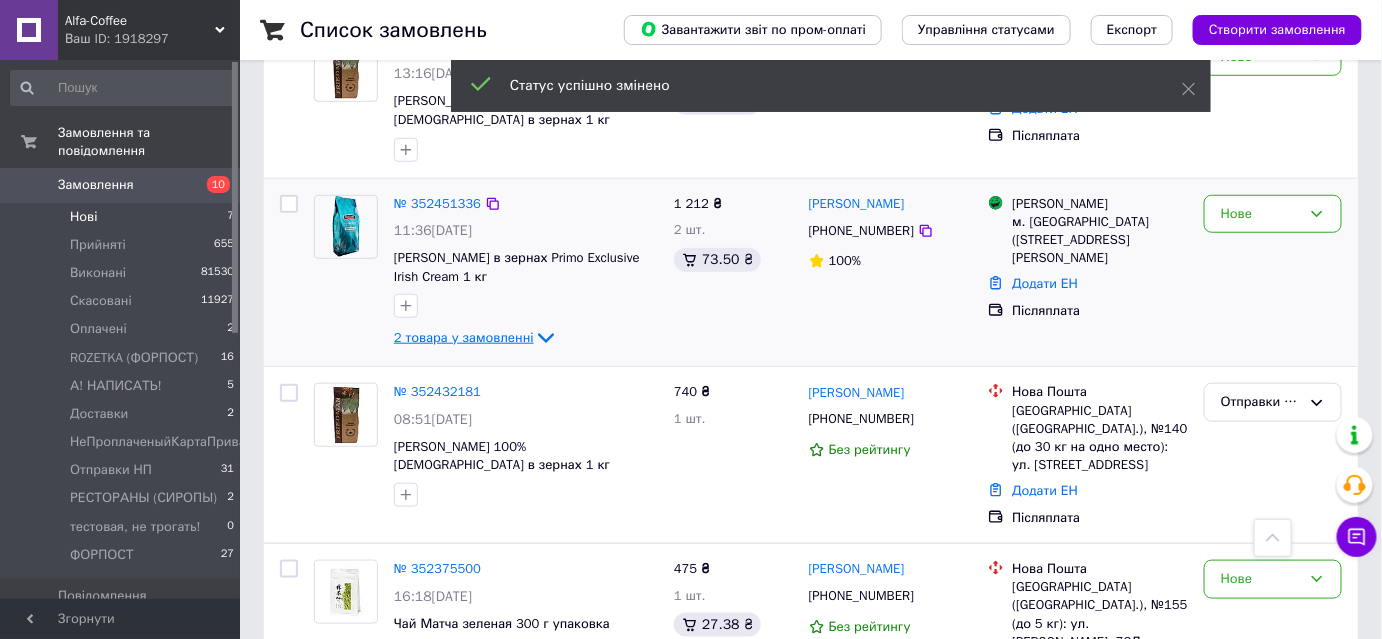 click 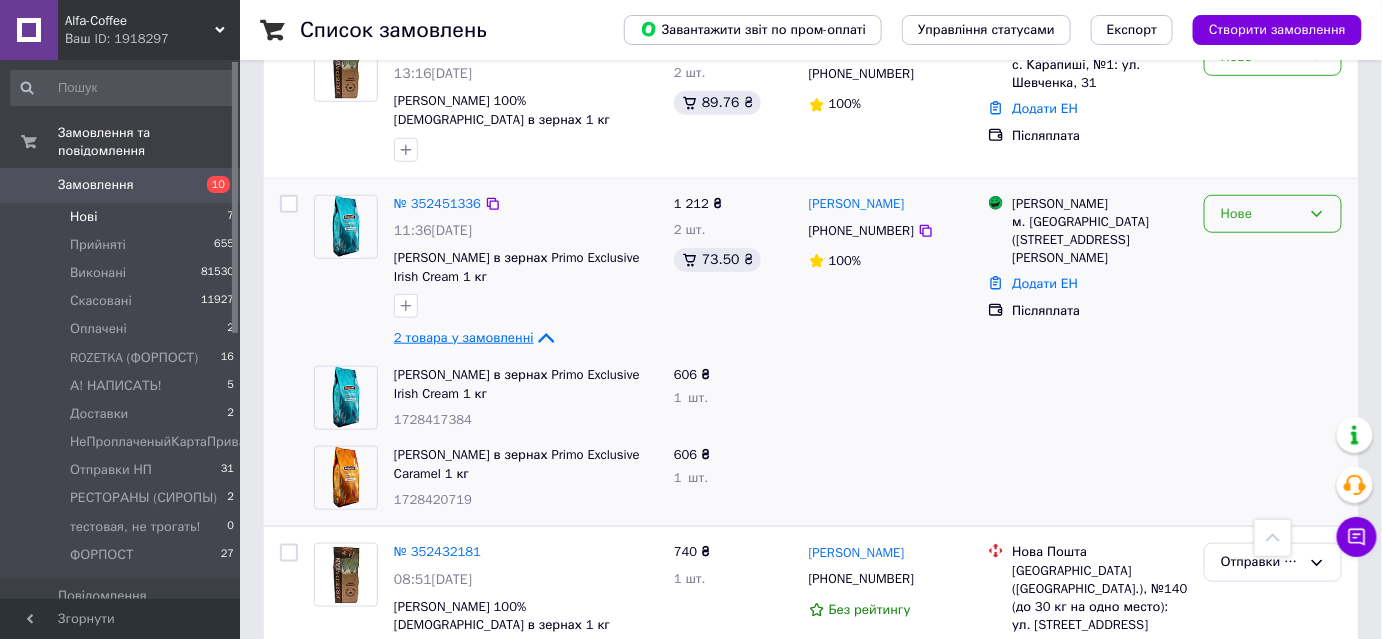 click on "Нове" at bounding box center (1261, 214) 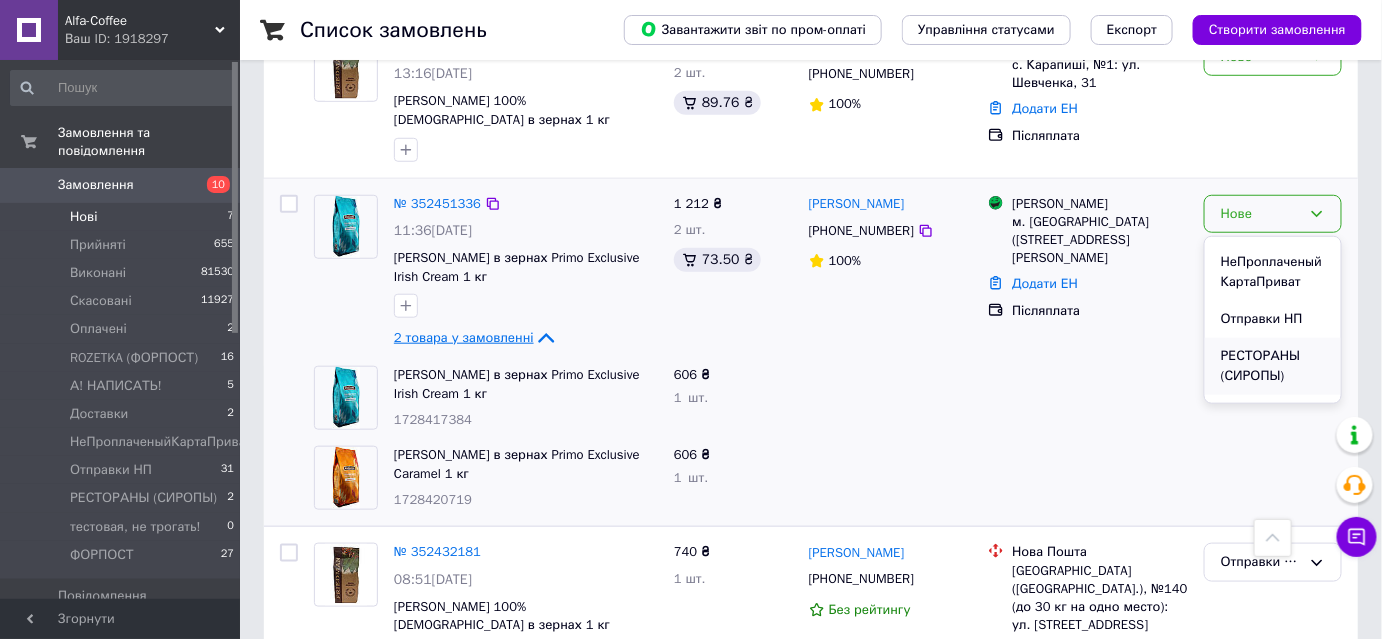 scroll, scrollTop: 272, scrollLeft: 0, axis: vertical 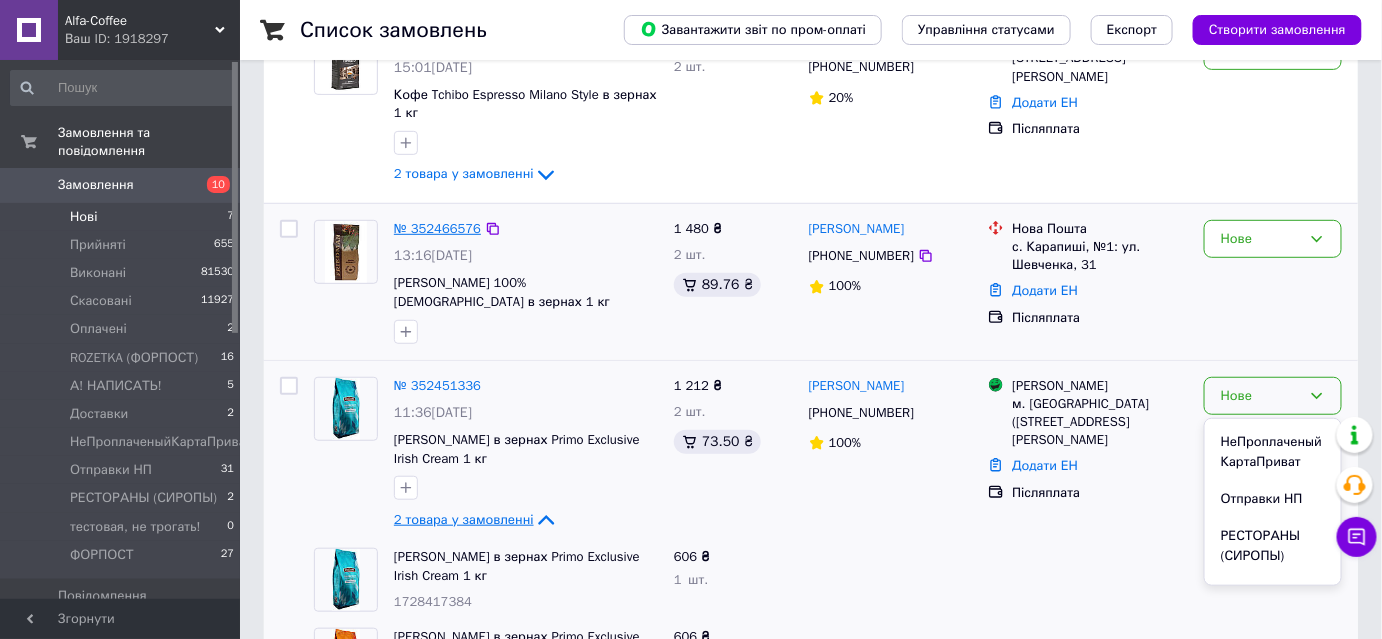 click on "№ 352466576" at bounding box center [437, 228] 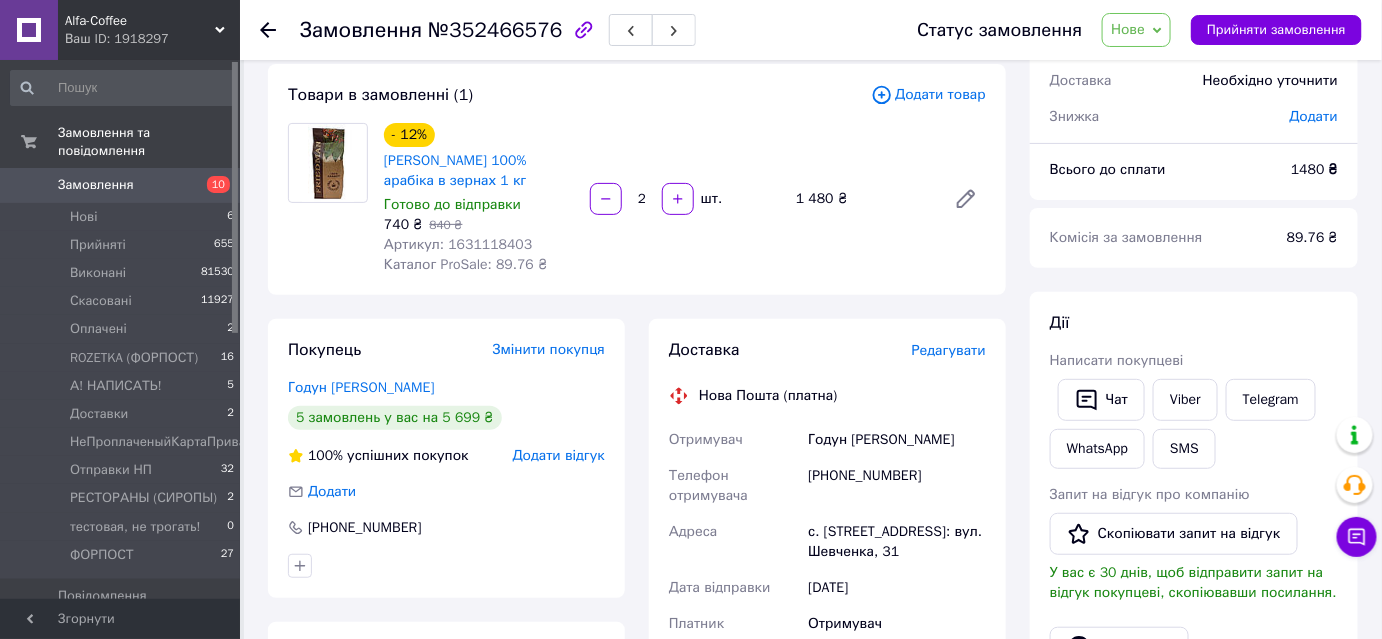 scroll, scrollTop: 272, scrollLeft: 0, axis: vertical 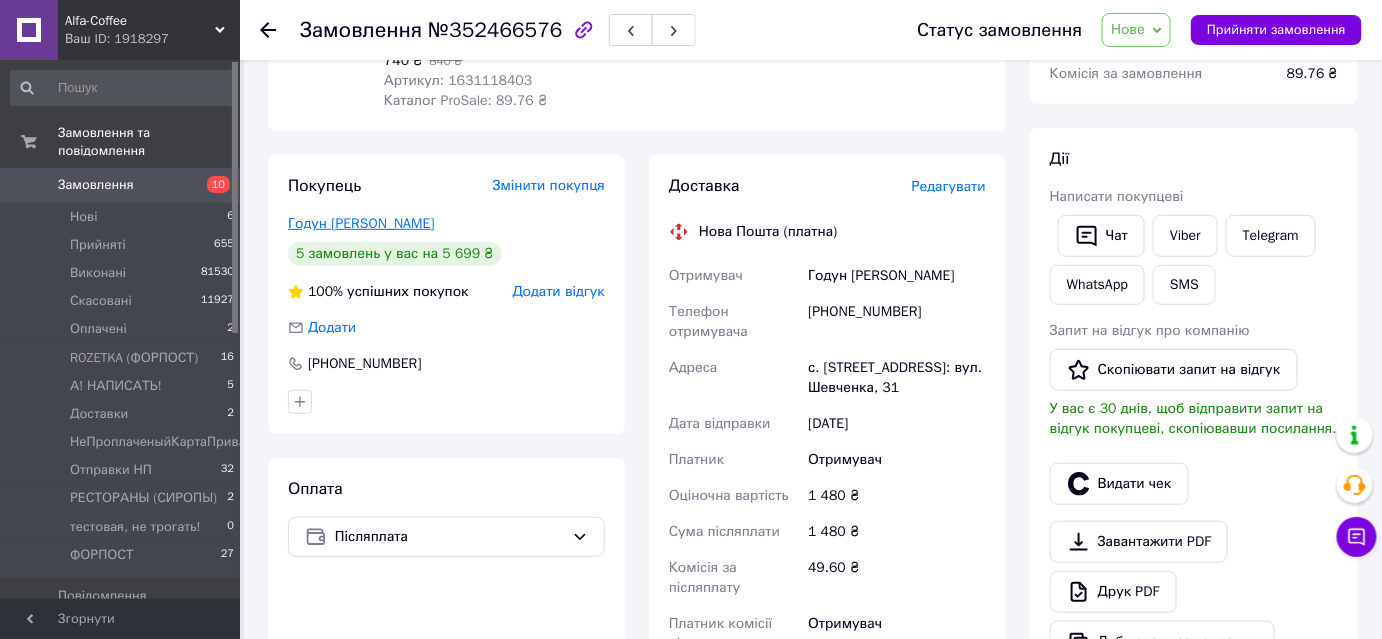 click on "Годун [PERSON_NAME]" at bounding box center (361, 223) 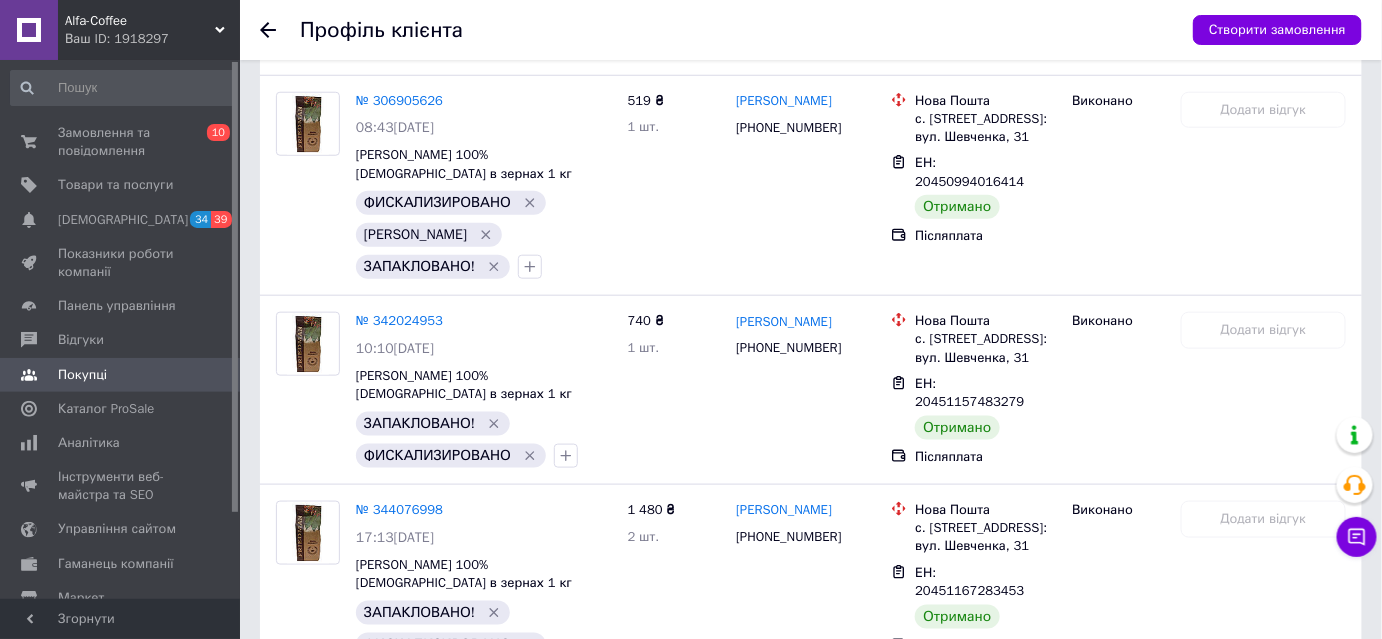 scroll, scrollTop: 532, scrollLeft: 0, axis: vertical 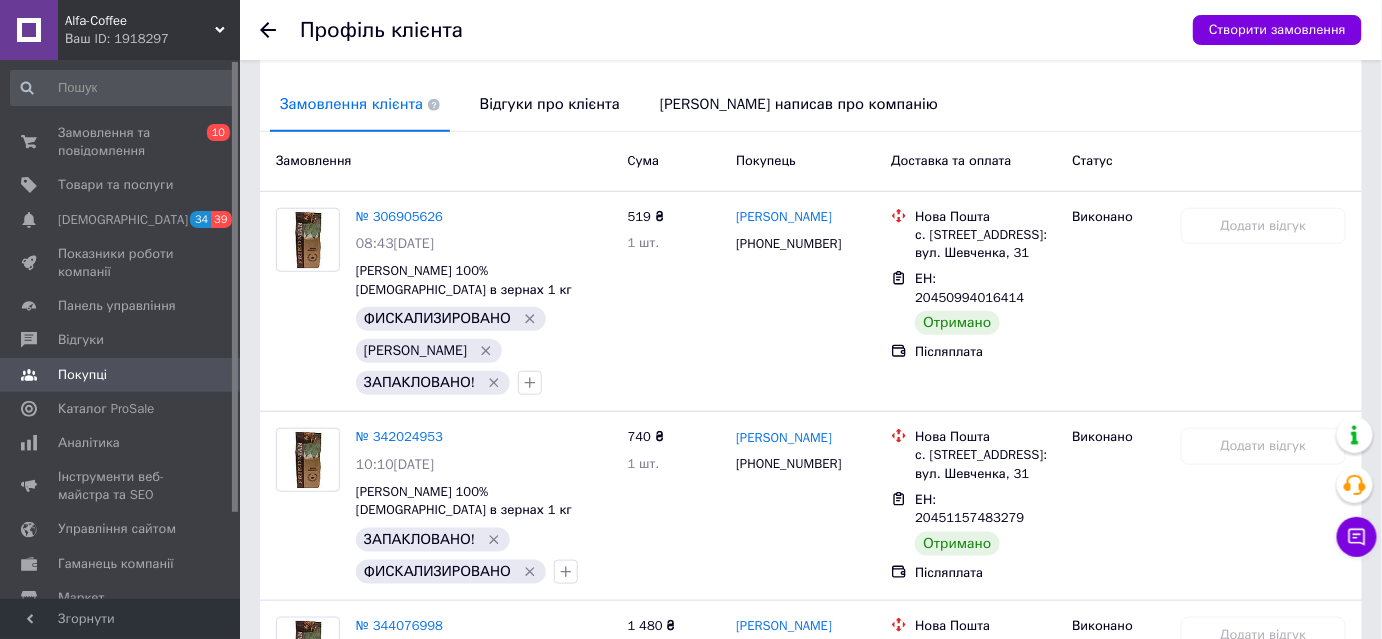 click 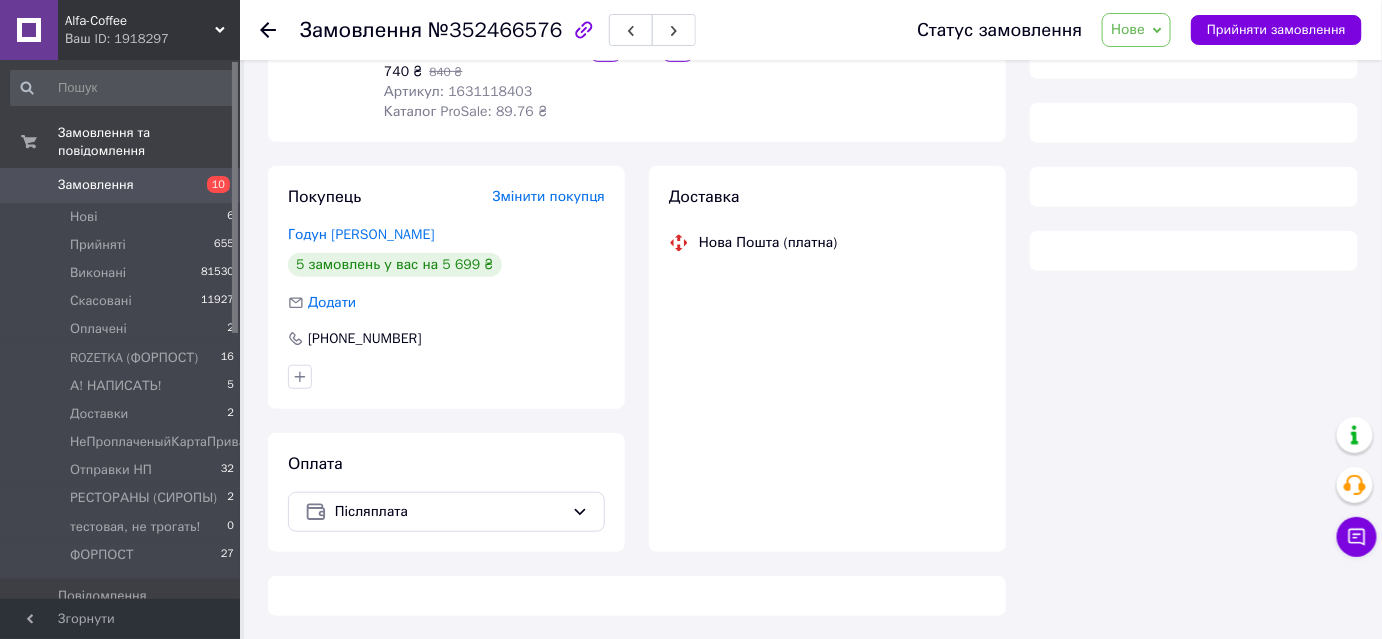 scroll, scrollTop: 272, scrollLeft: 0, axis: vertical 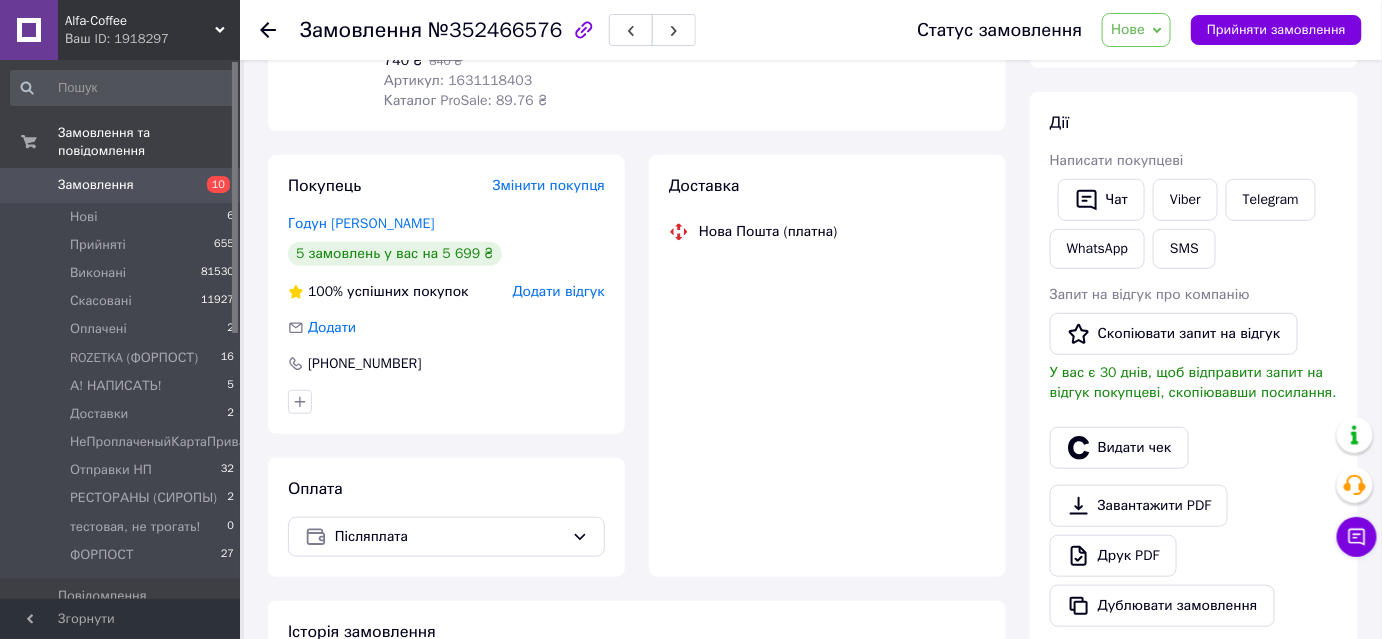 click on "№352466576" at bounding box center [495, 30] 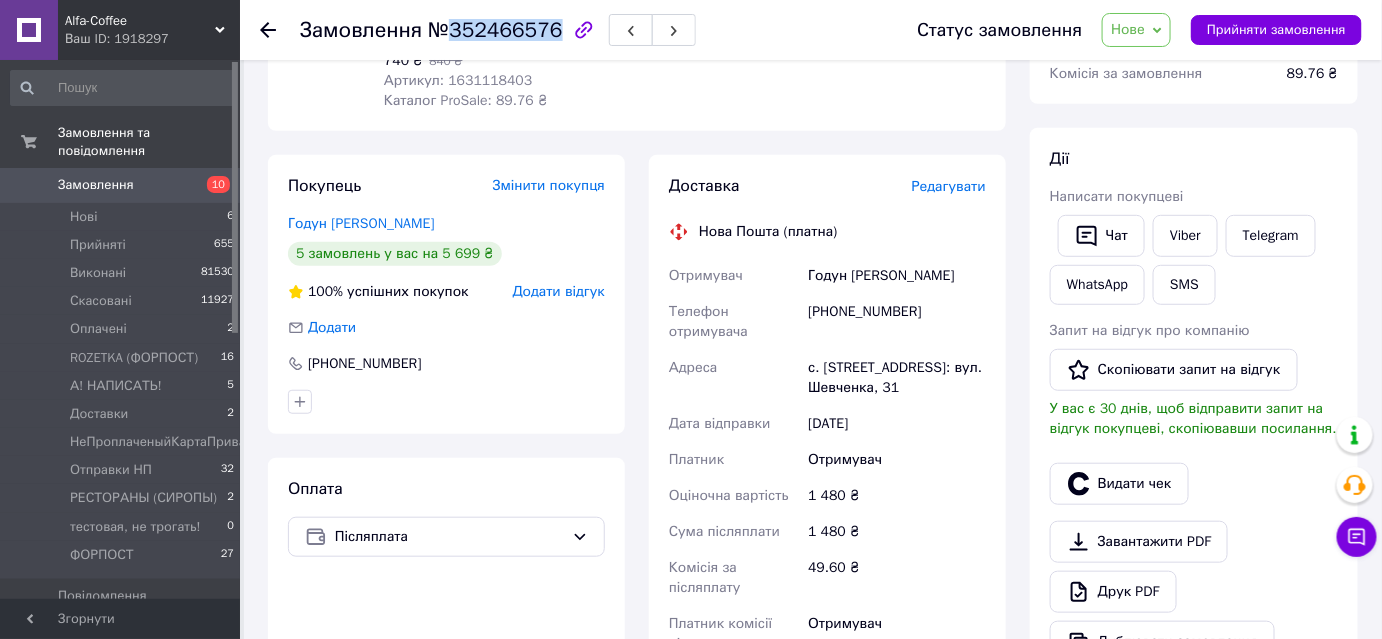 click on "№352466576" at bounding box center (495, 30) 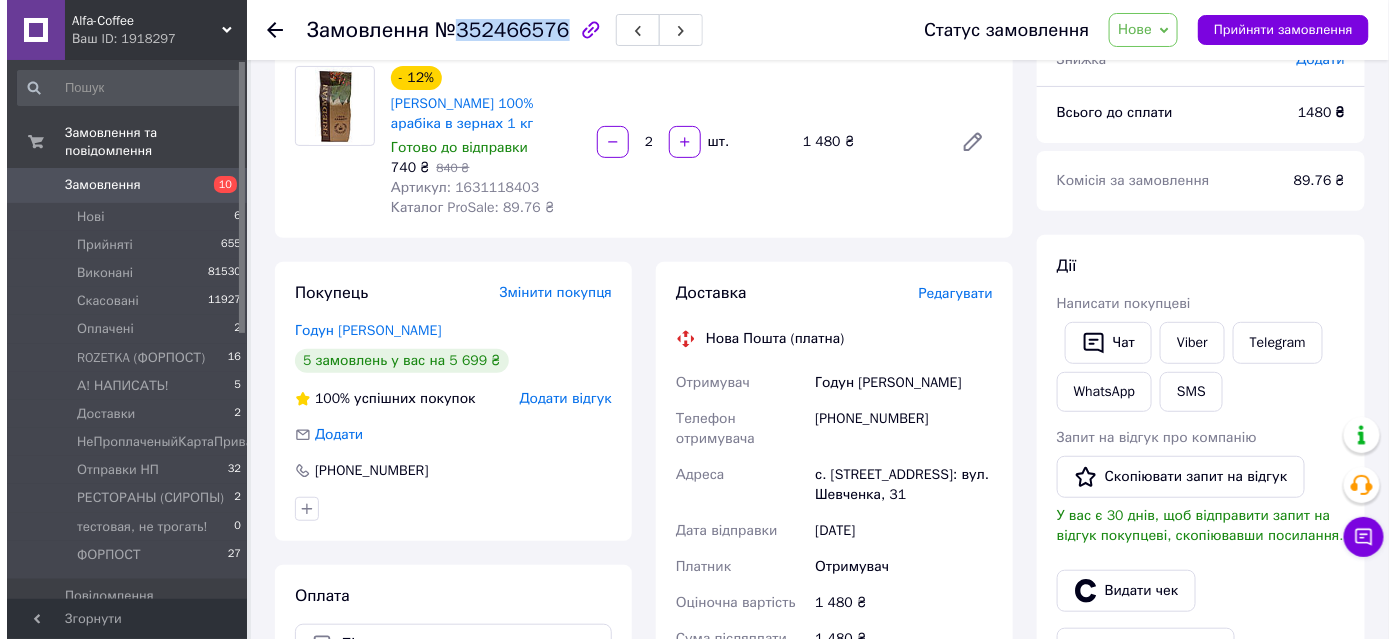 scroll, scrollTop: 0, scrollLeft: 0, axis: both 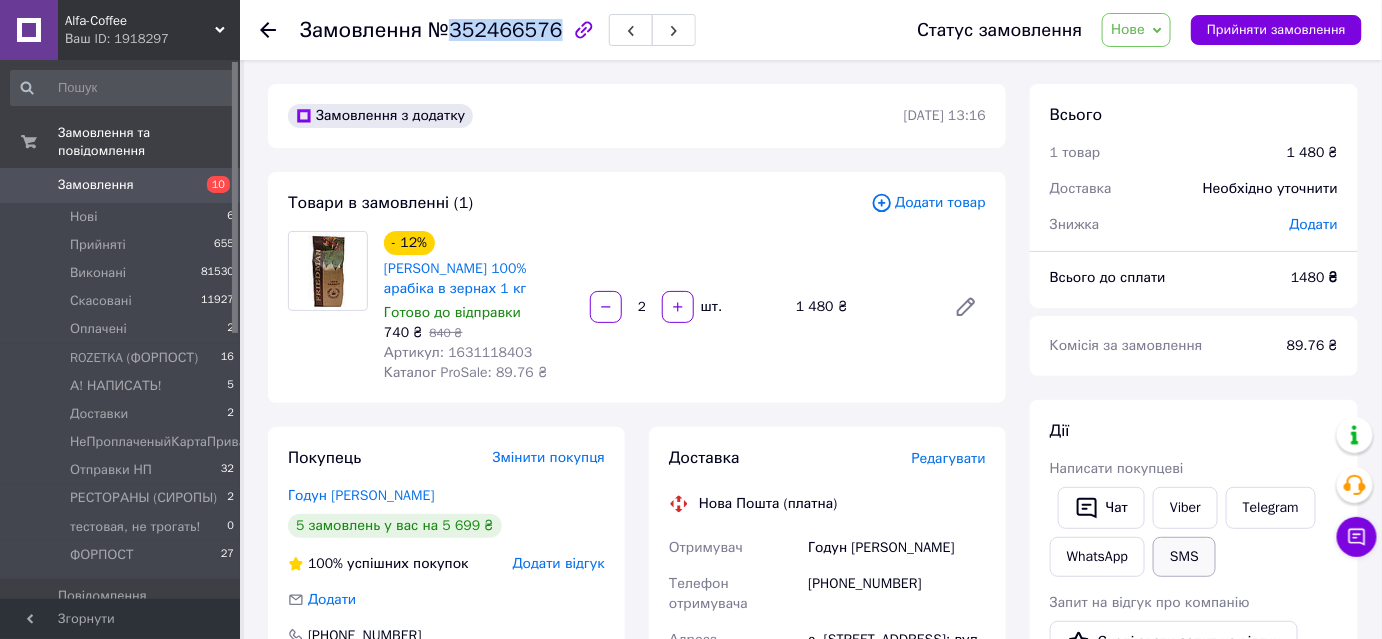 click on "SMS" at bounding box center [1184, 557] 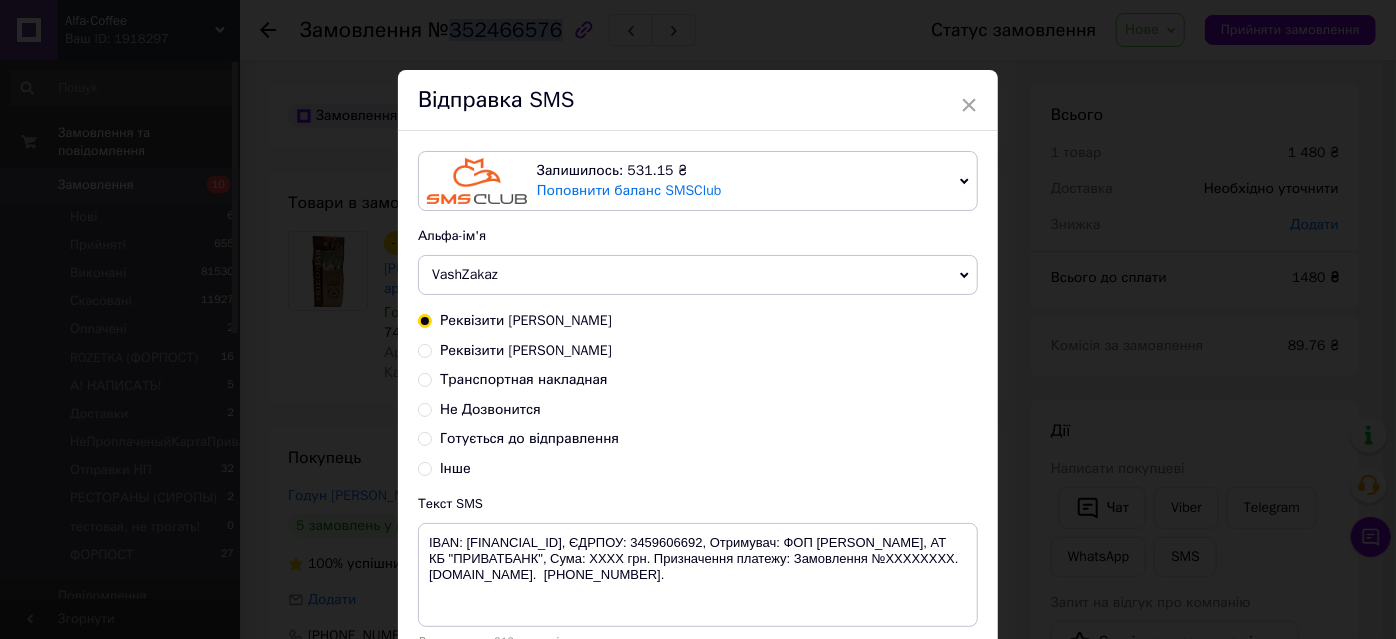 click on "Готується до відправлення" at bounding box center (529, 438) 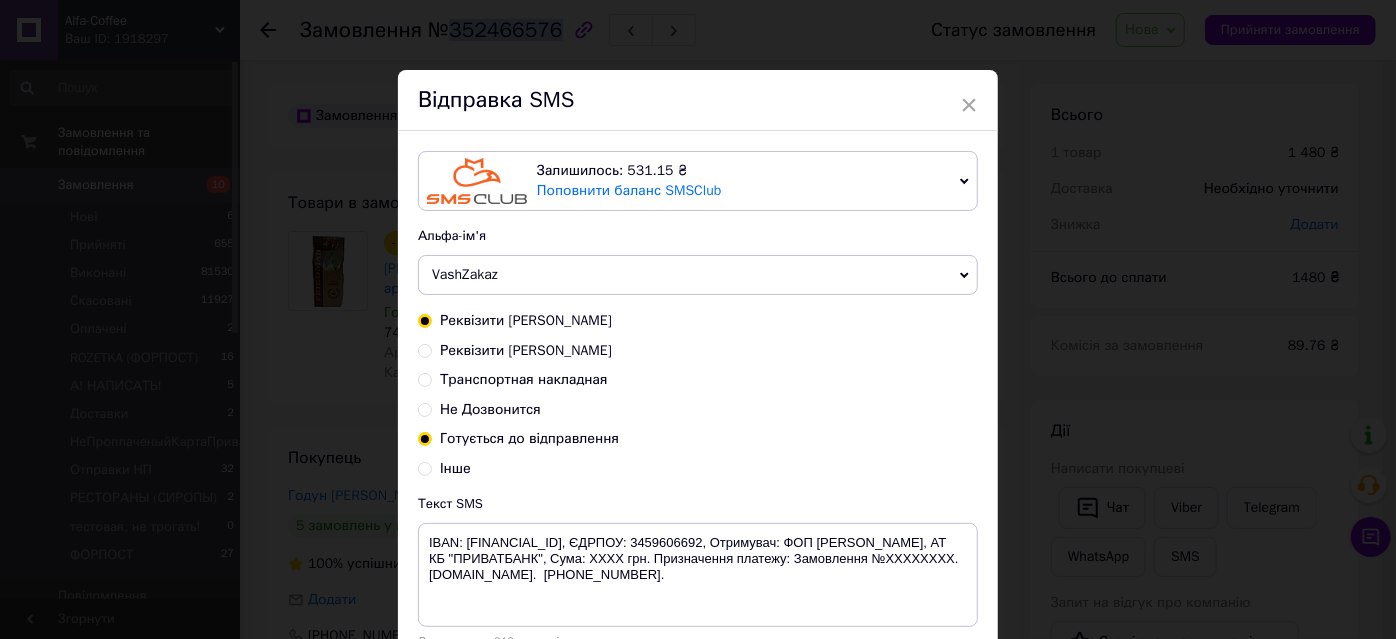 radio on "true" 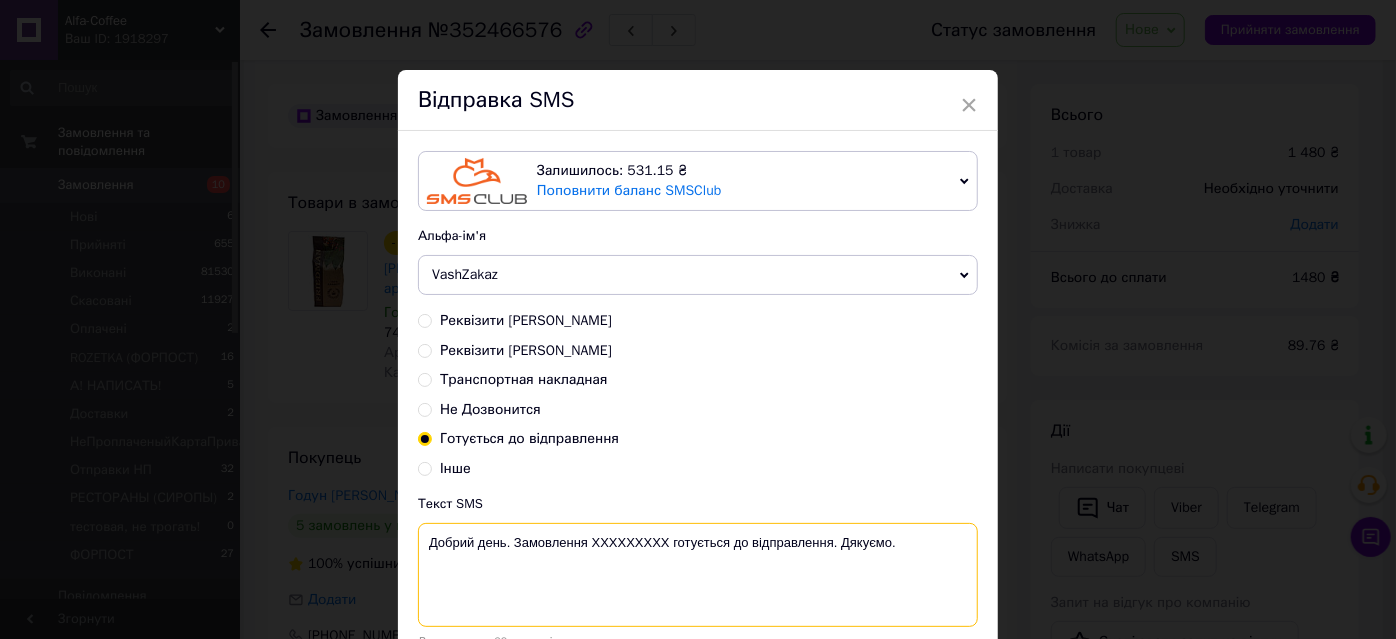 click on "Добрий день. Замовлення ХХХХХХХХХ готується до відправлення. Дякуємо." at bounding box center (698, 575) 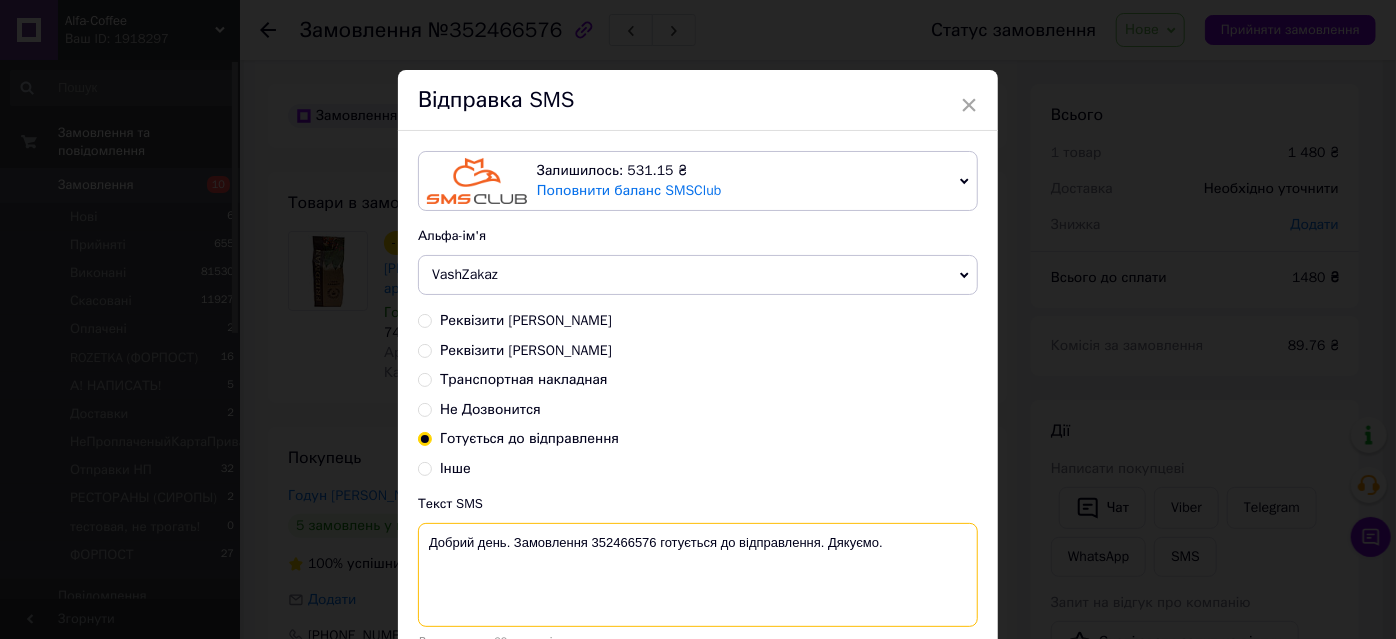 click on "Добрий день. Замовлення 352466576 готується до відправлення. Дякуємо." at bounding box center [698, 575] 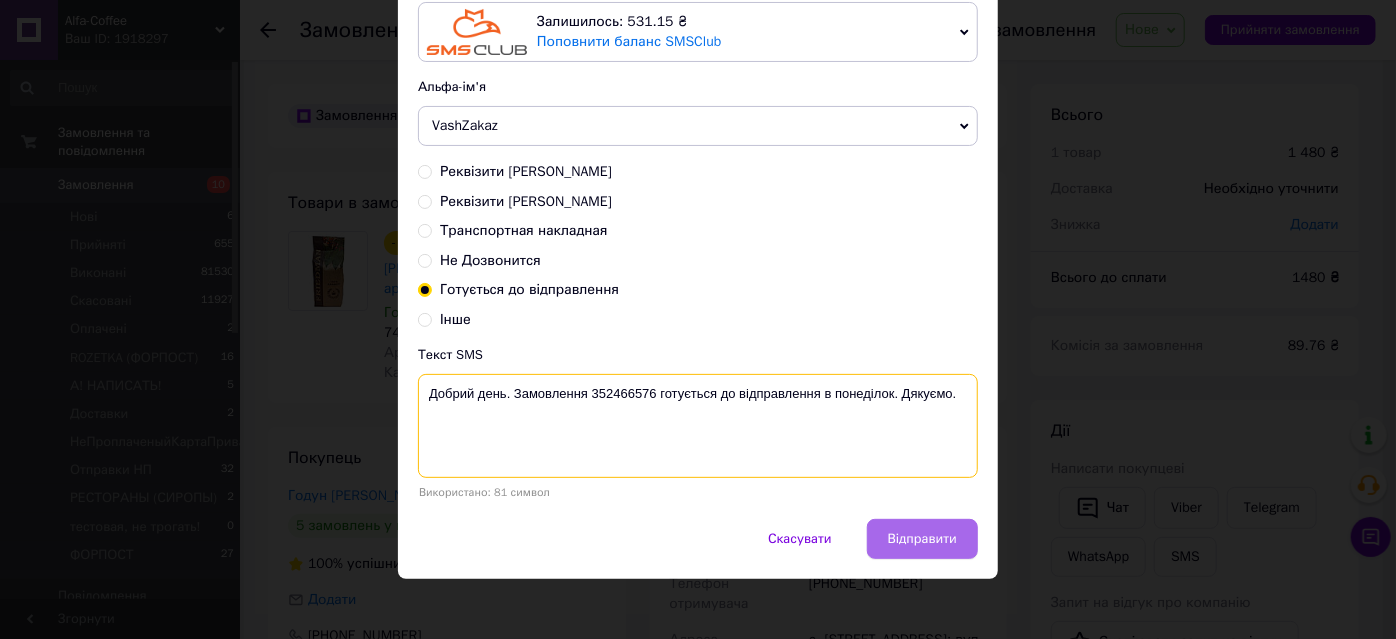 scroll, scrollTop: 154, scrollLeft: 0, axis: vertical 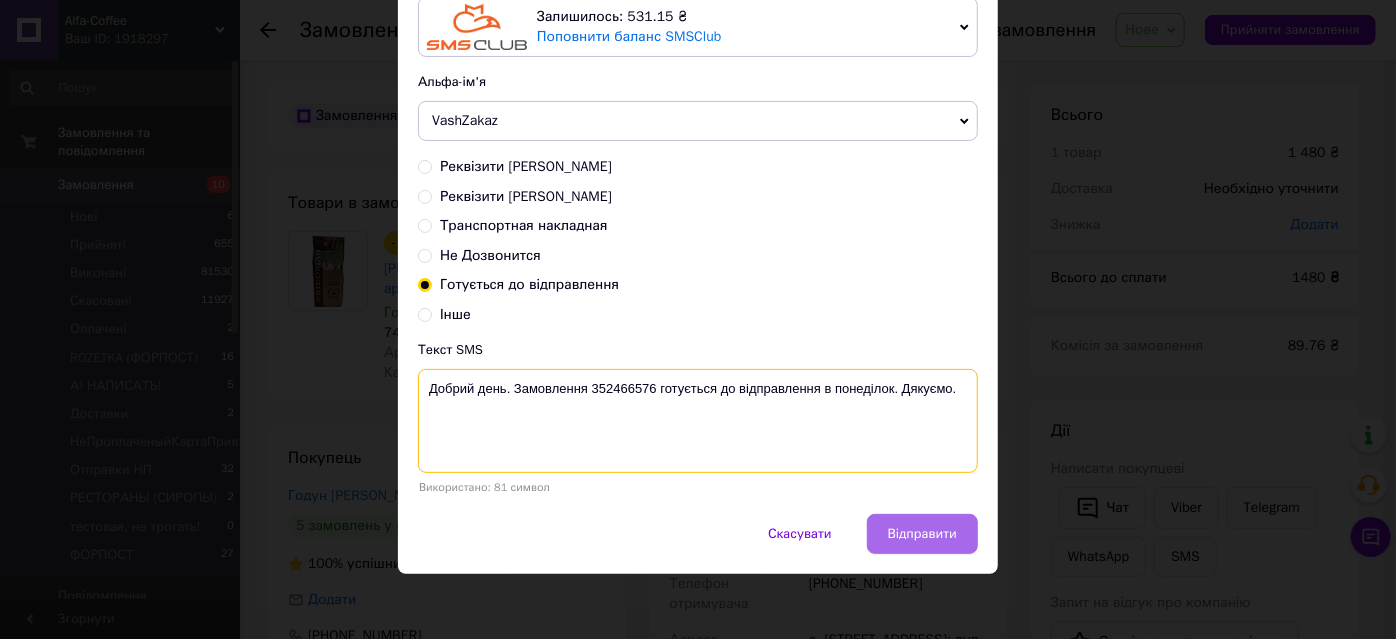 type on "Добрий день. Замовлення 352466576 готується до відправлення в понеділок. Дякуємо." 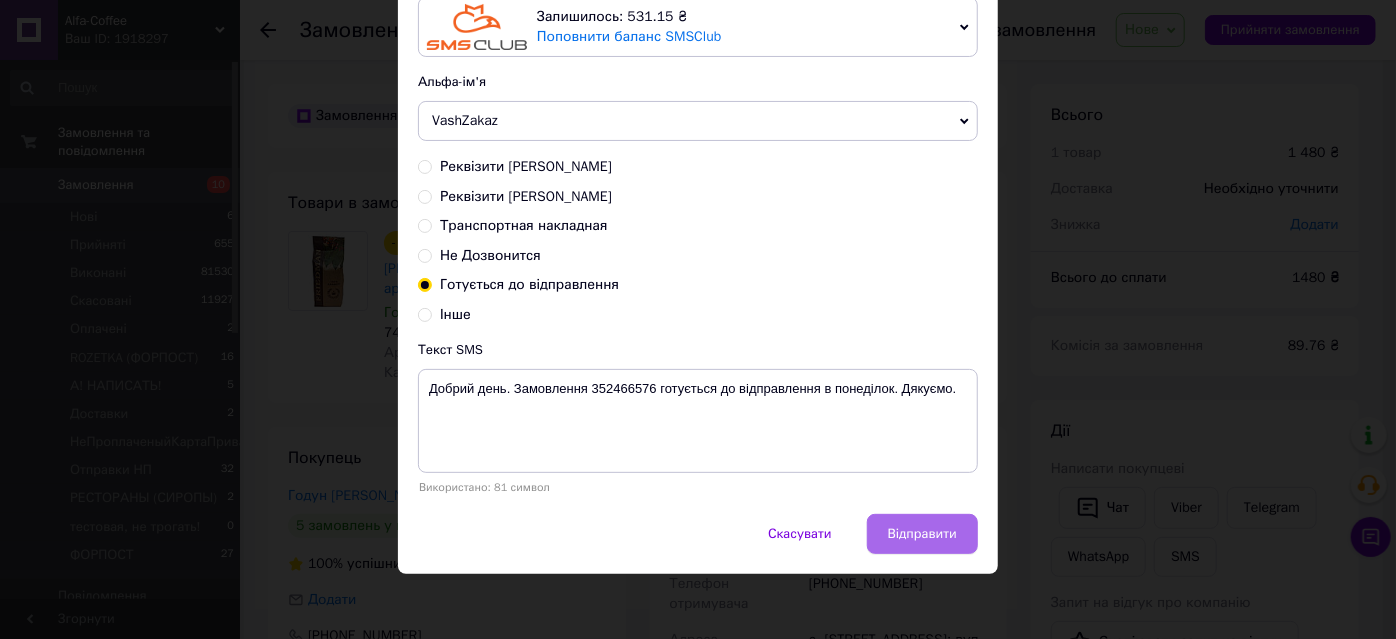 click on "Відправити" at bounding box center (922, 534) 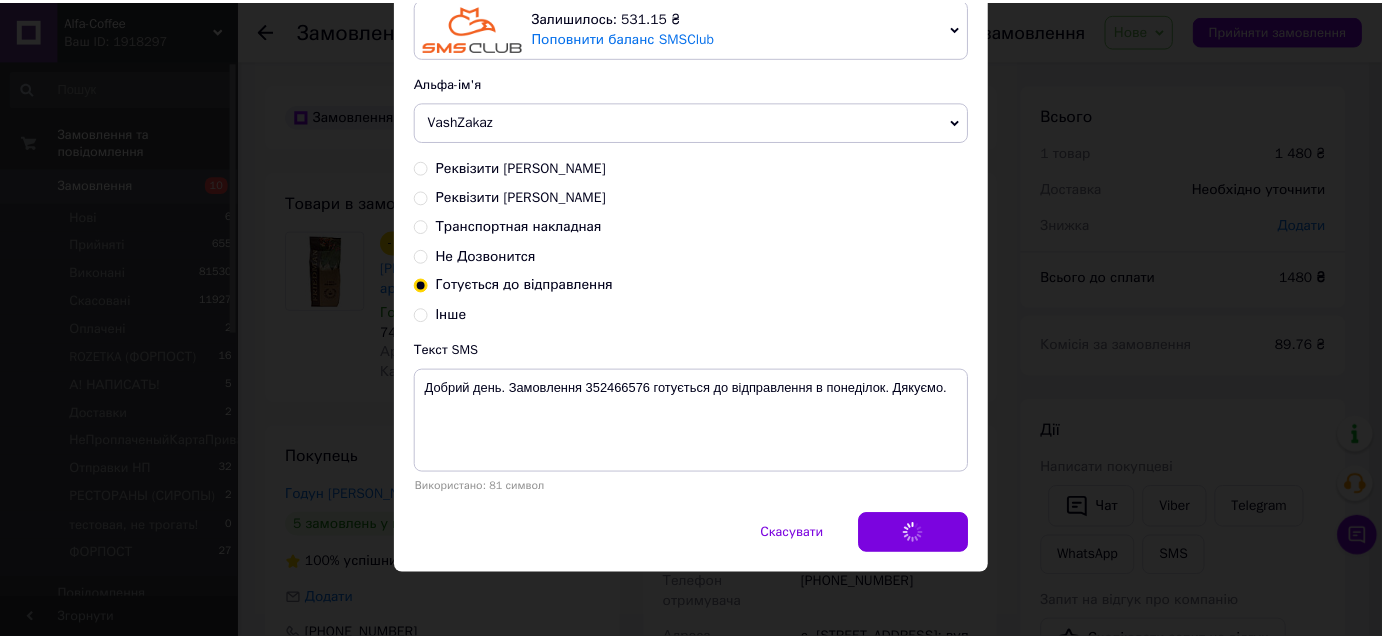 scroll, scrollTop: 0, scrollLeft: 0, axis: both 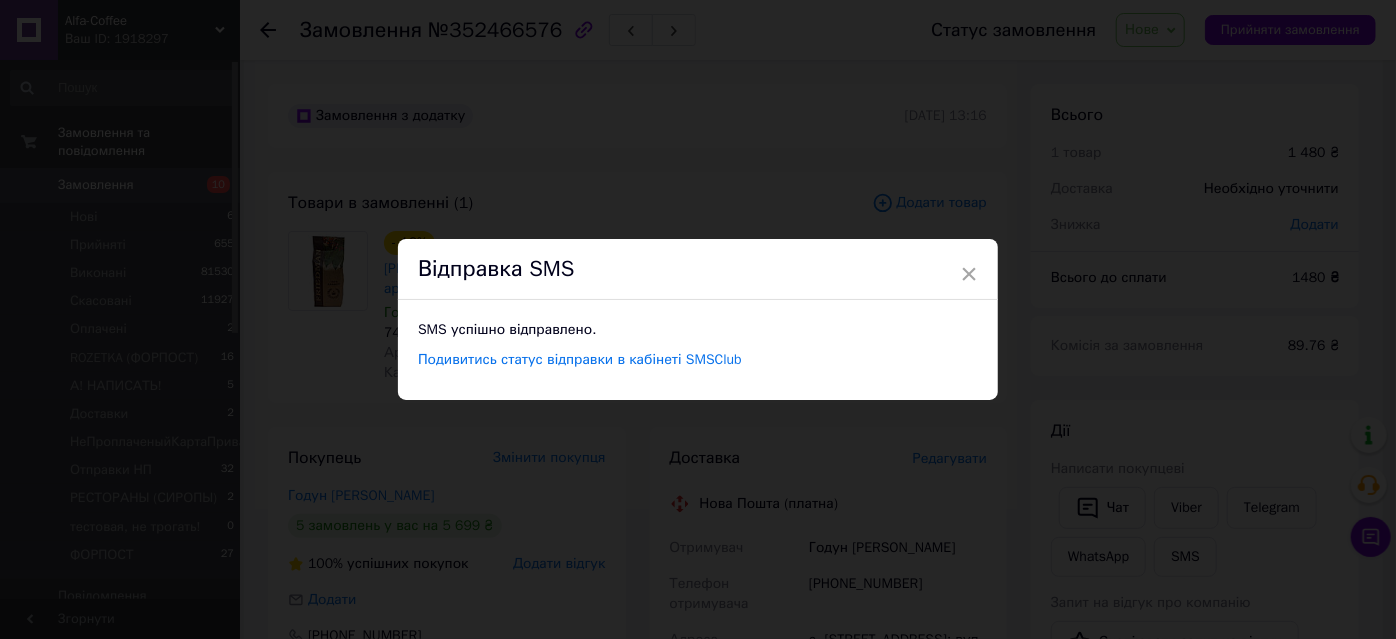 click on "× Відправка SMS SMS успішно відправлено. Подивитись статус відправки в кабінеті SMSClub" at bounding box center [698, 319] 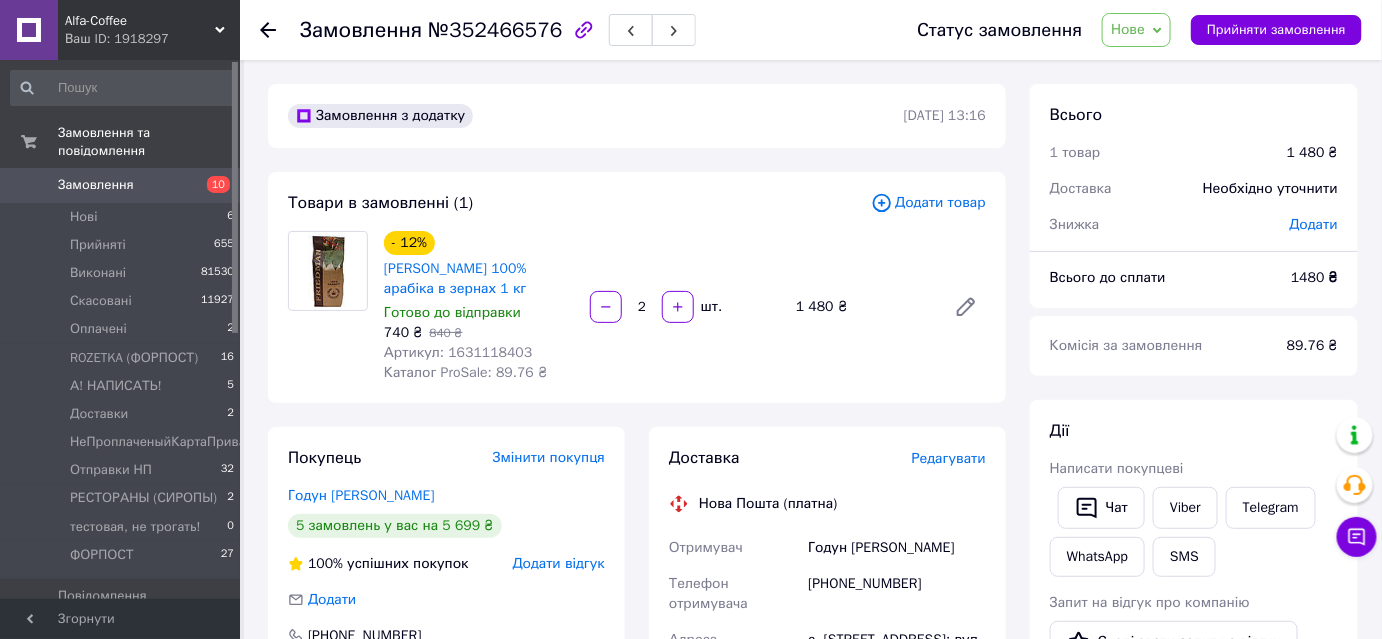 click on "Нове" at bounding box center (1128, 29) 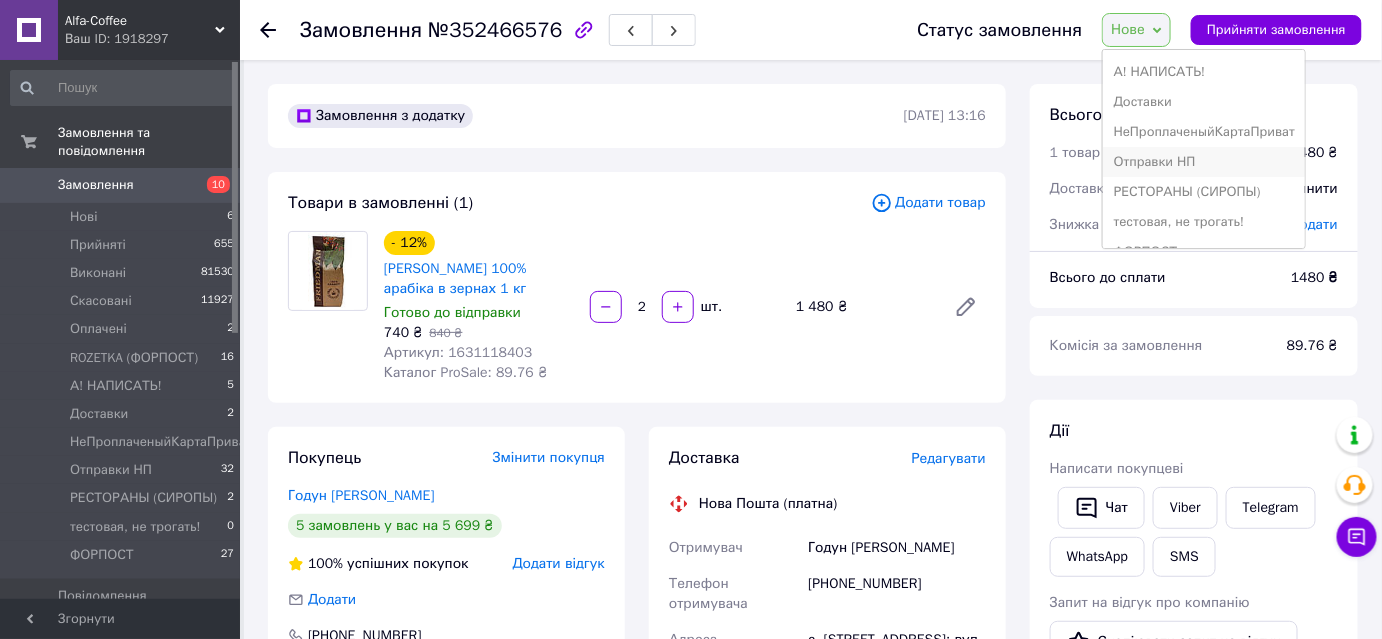 scroll, scrollTop: 171, scrollLeft: 0, axis: vertical 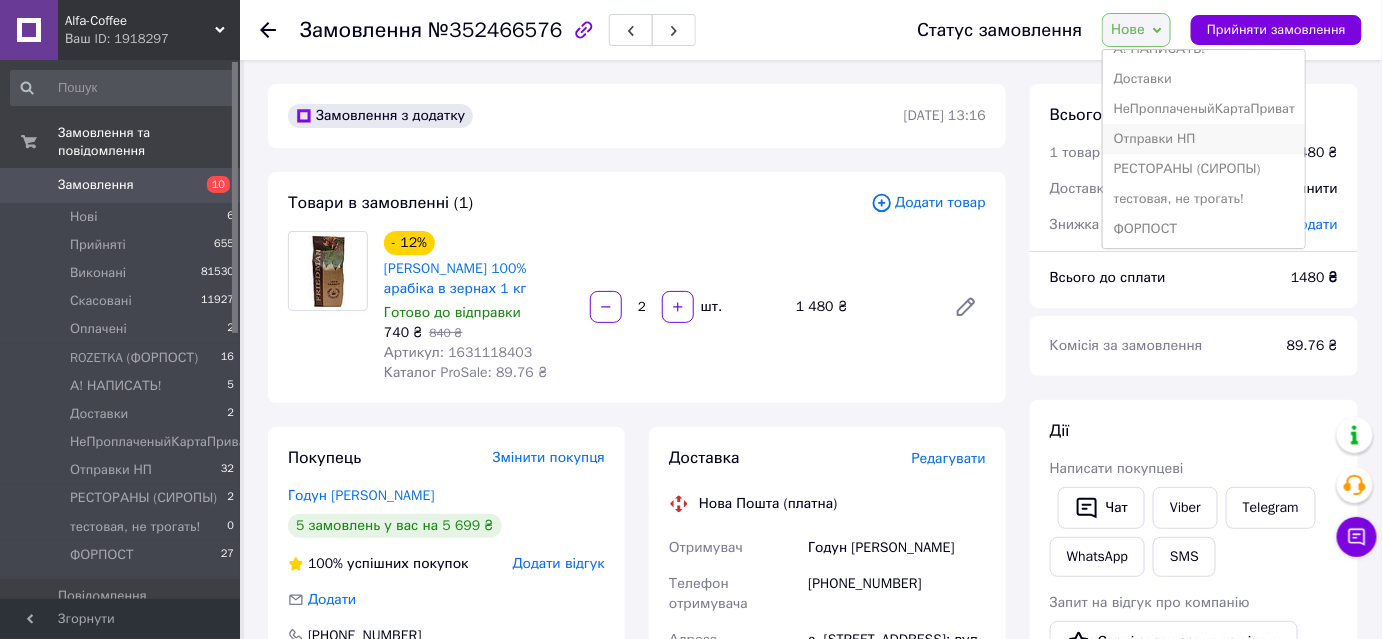 click on "Отправки НП" at bounding box center [1203, 139] 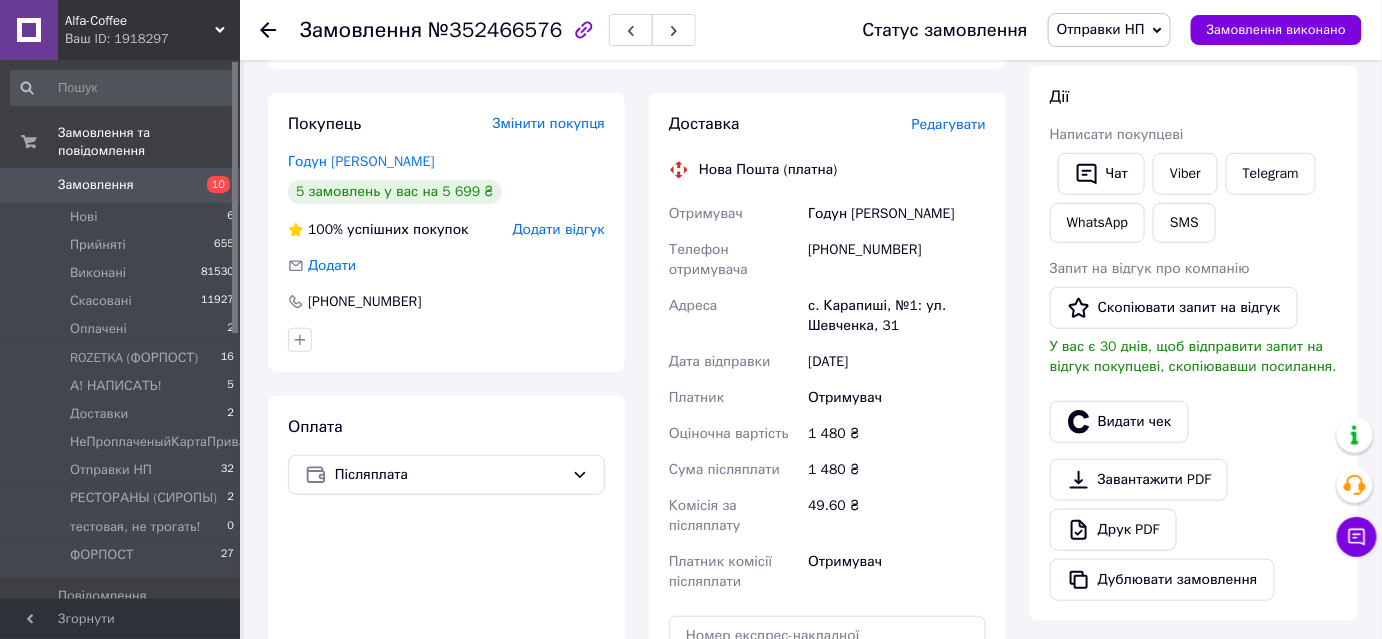scroll, scrollTop: 363, scrollLeft: 0, axis: vertical 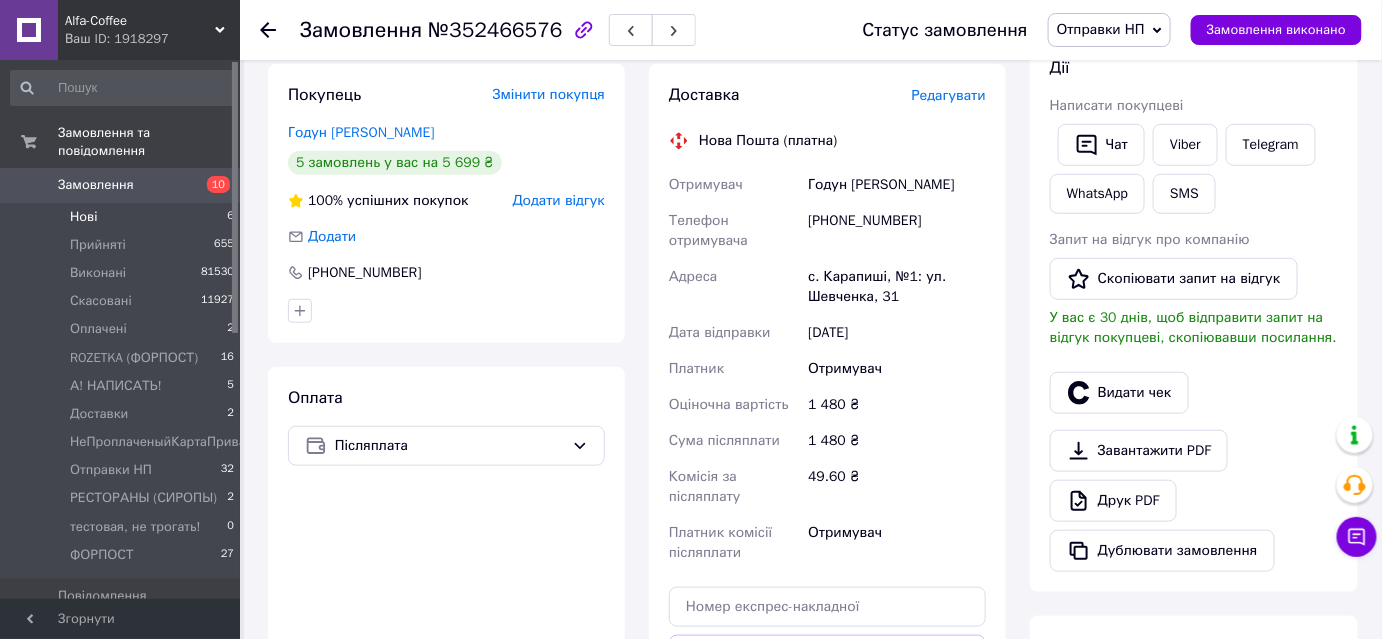 click on "Нові" at bounding box center (83, 217) 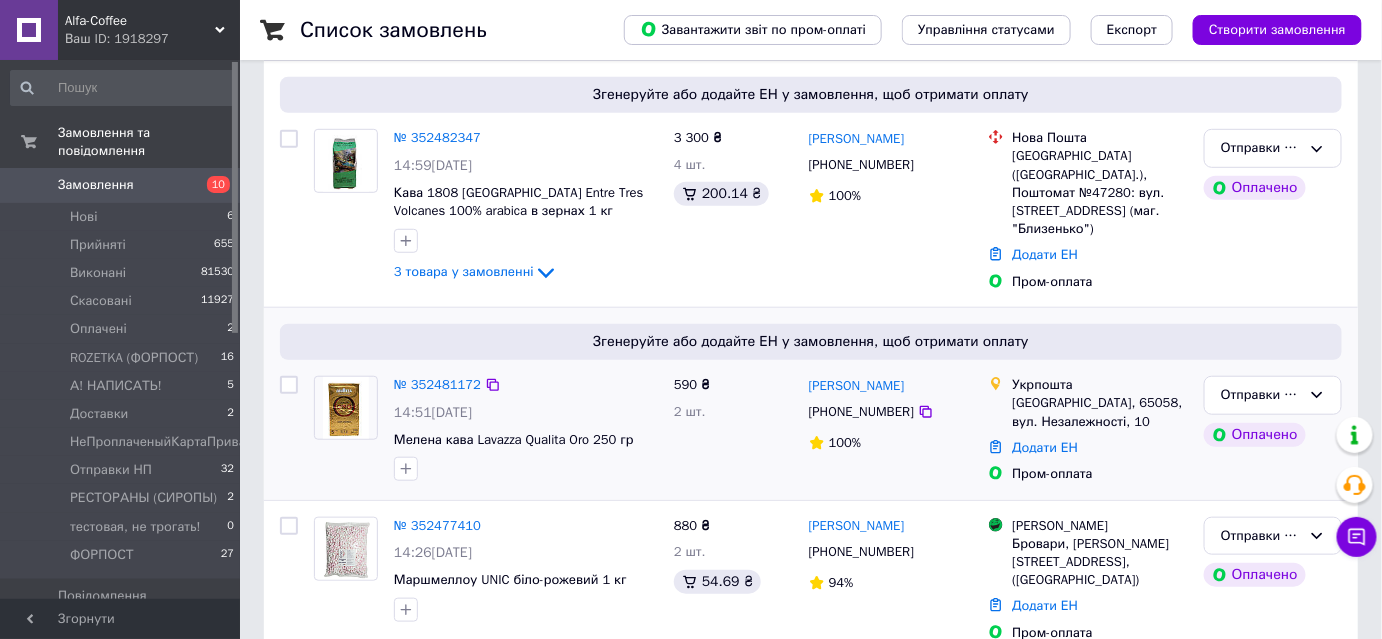 scroll, scrollTop: 363, scrollLeft: 0, axis: vertical 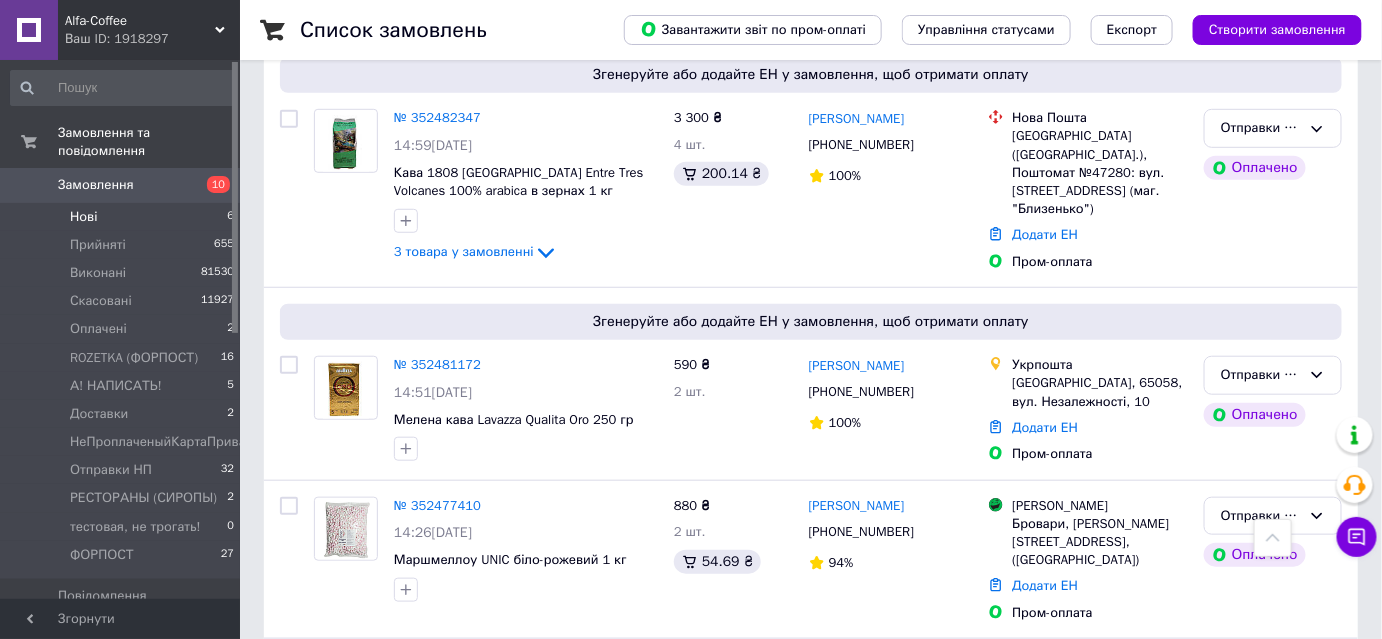 click on "Нові" at bounding box center (83, 217) 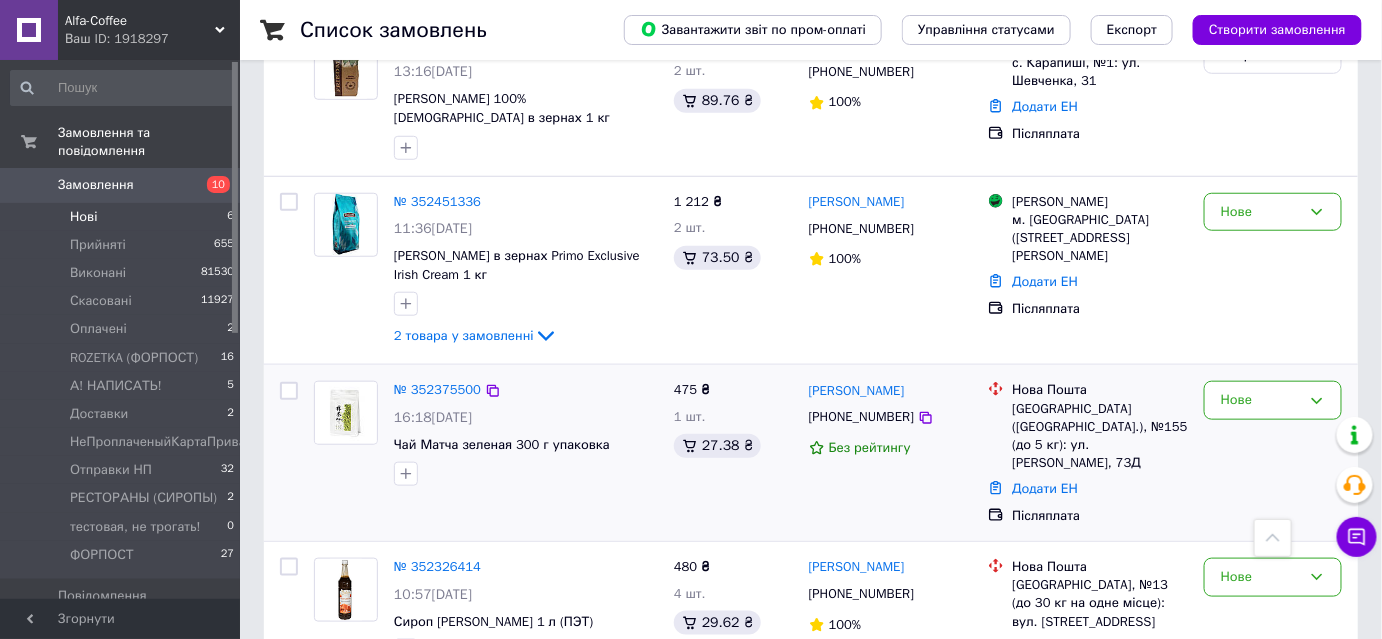 scroll, scrollTop: 90, scrollLeft: 0, axis: vertical 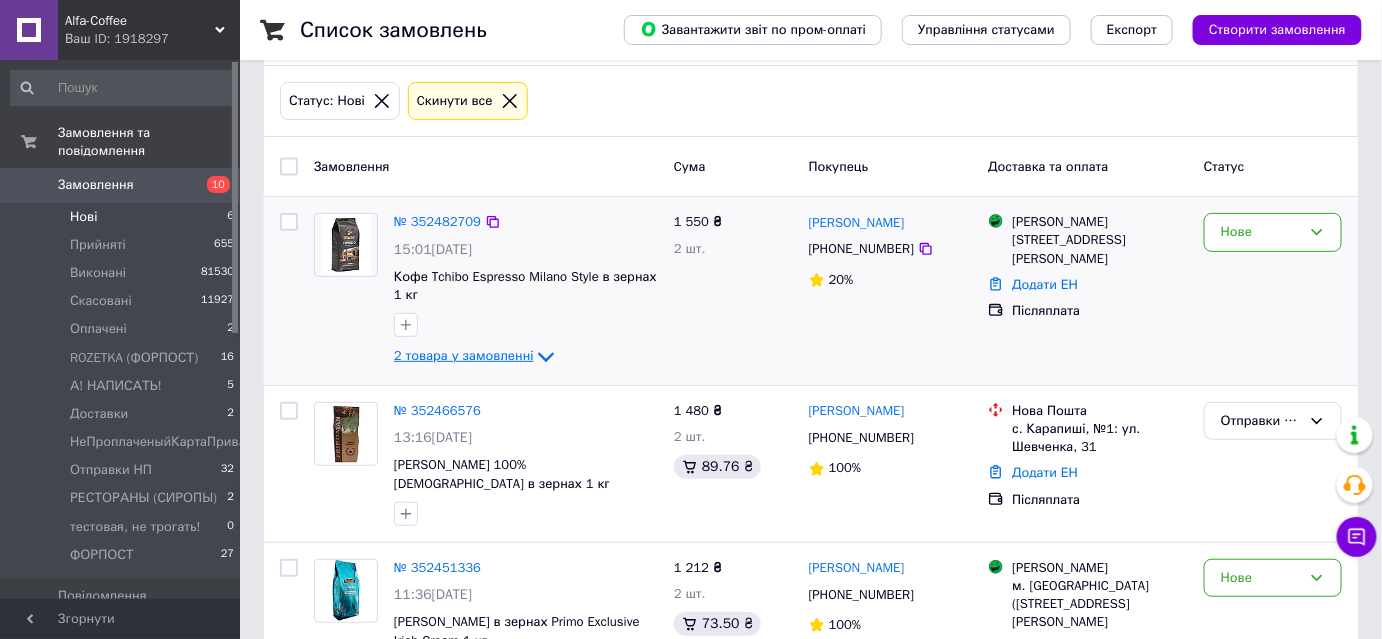 click on "2 товара у замовленні" at bounding box center (464, 356) 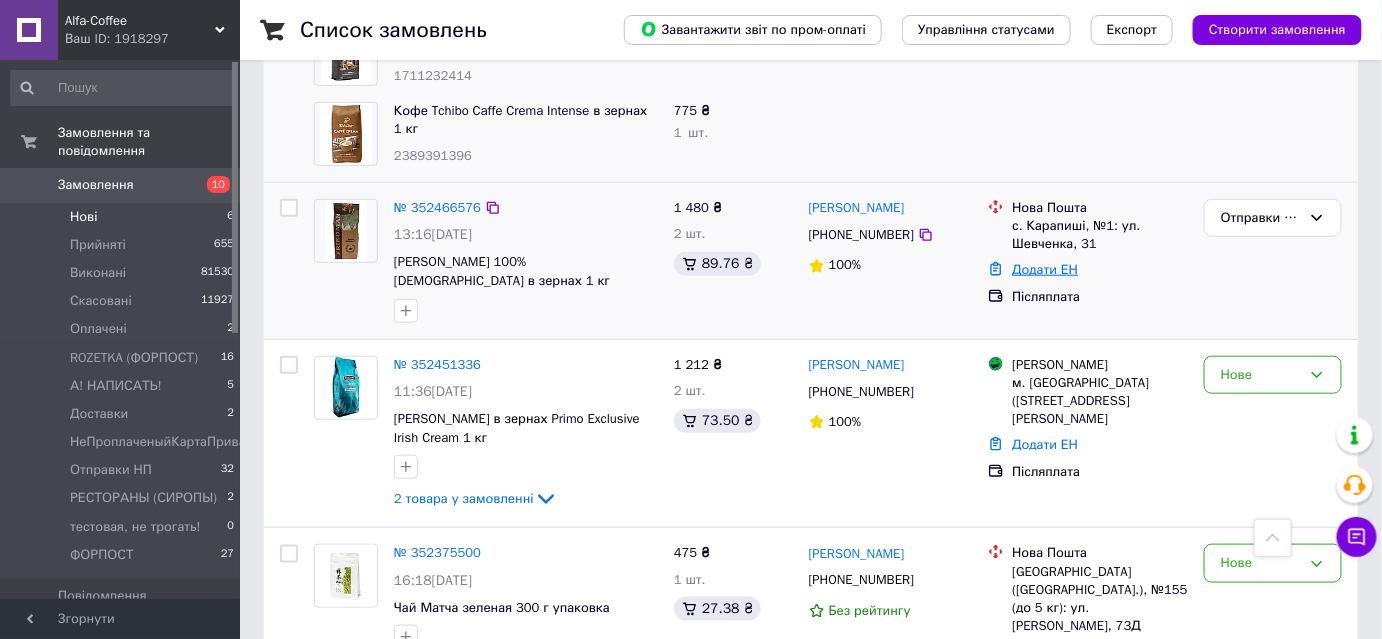 scroll, scrollTop: 545, scrollLeft: 0, axis: vertical 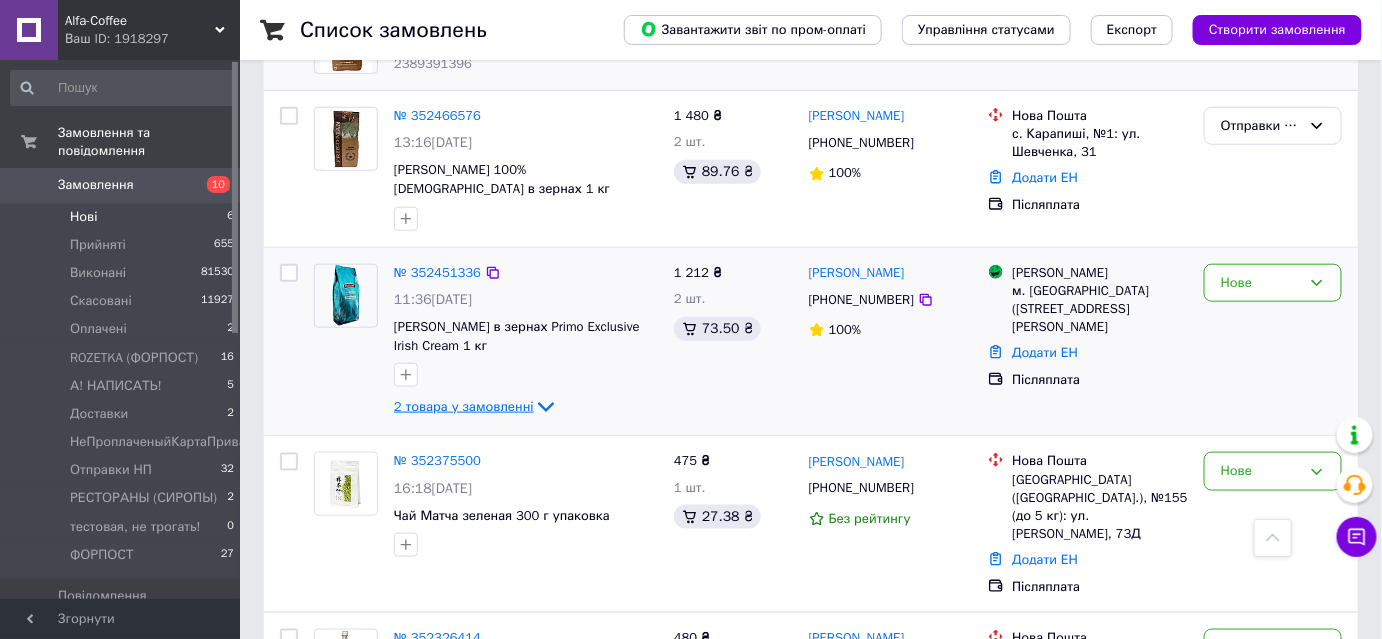 click on "2 товара у замовленні" at bounding box center [464, 406] 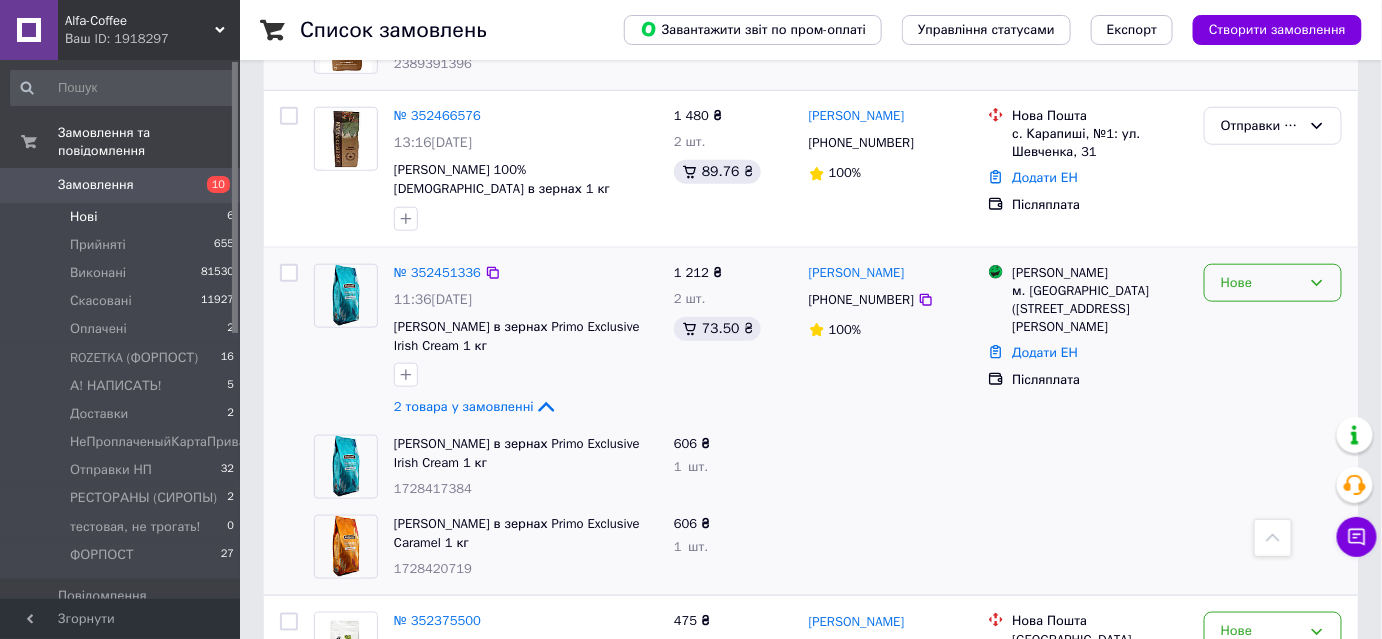 click on "Нове" at bounding box center [1261, 283] 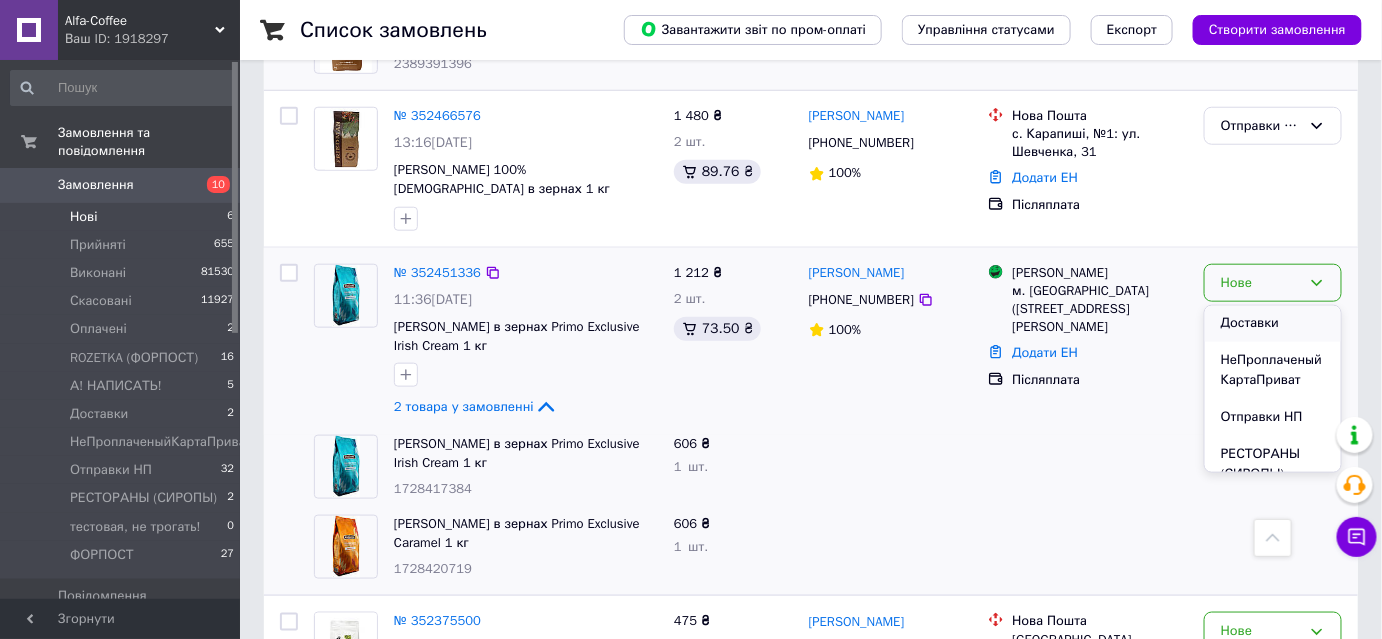 scroll, scrollTop: 272, scrollLeft: 0, axis: vertical 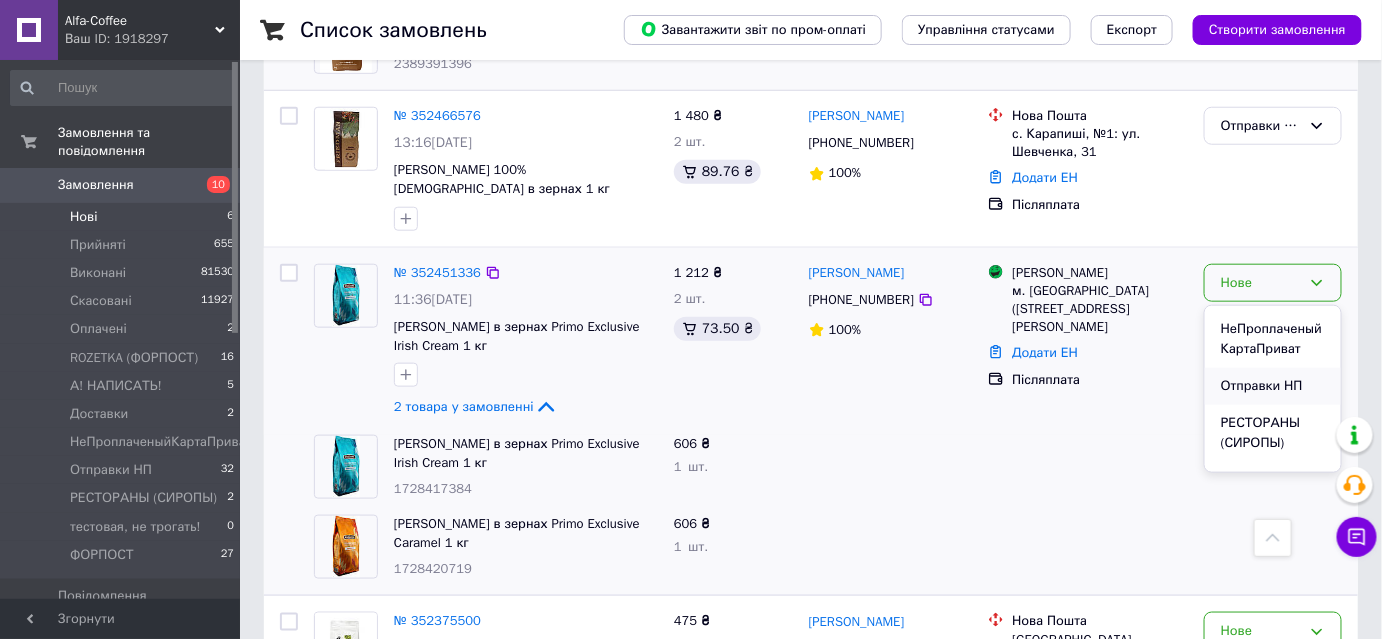 click on "Отправки НП" at bounding box center (1273, 386) 